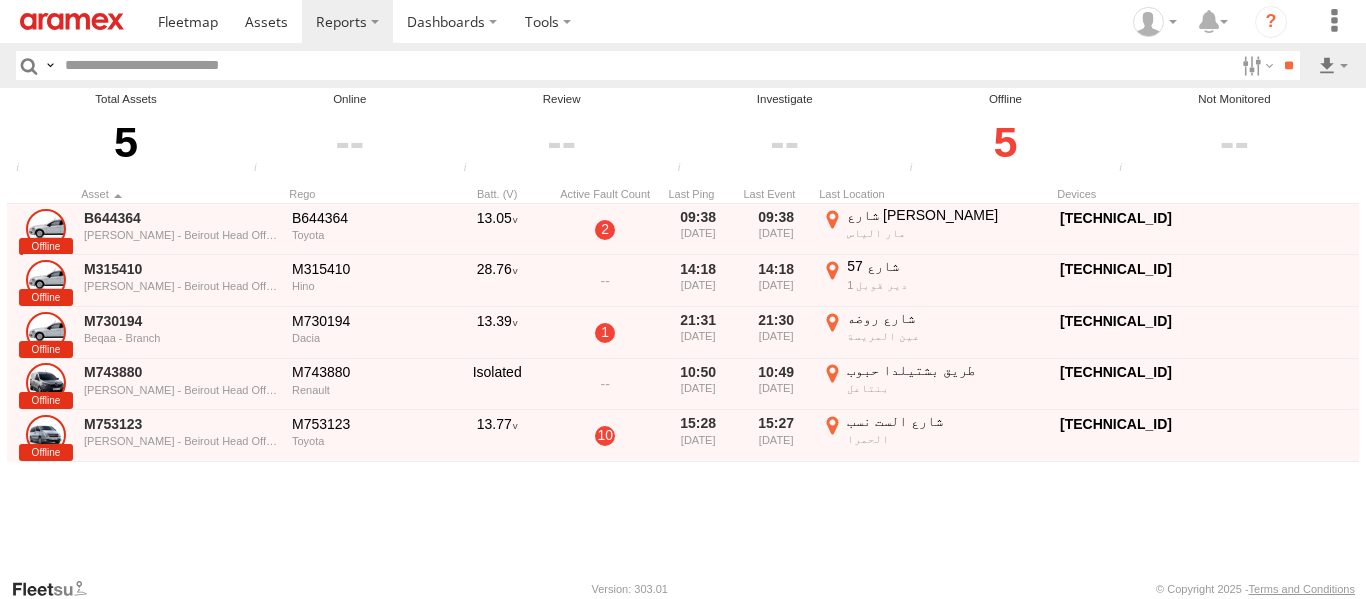 scroll, scrollTop: 0, scrollLeft: 0, axis: both 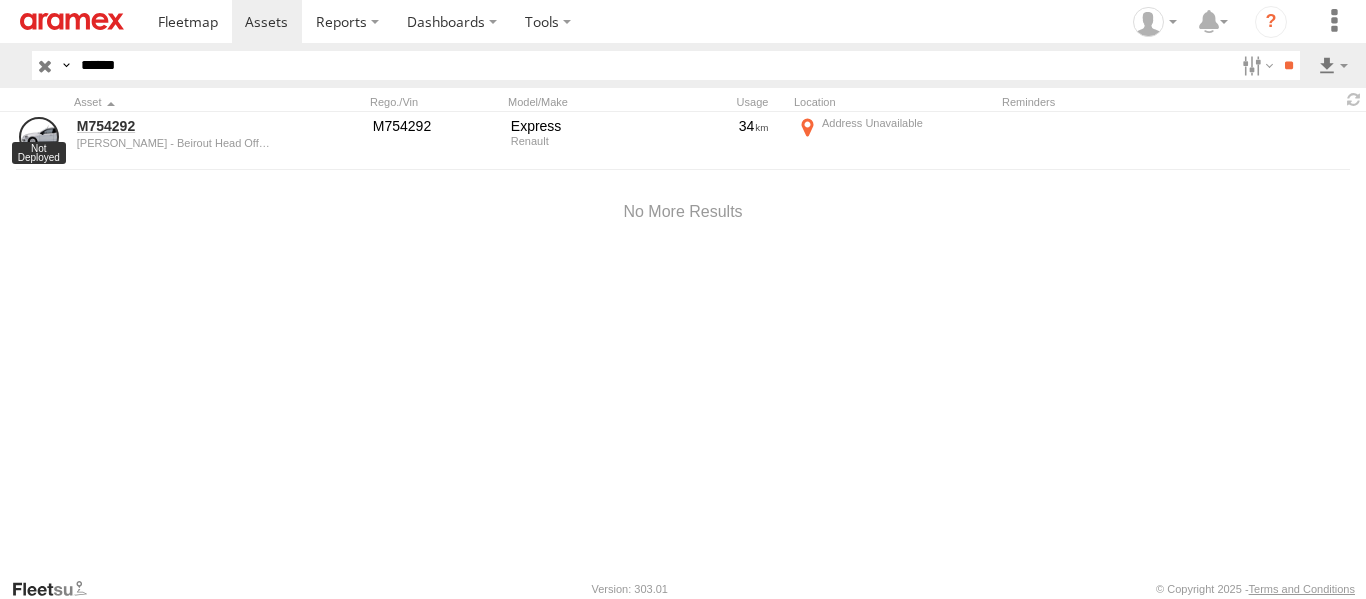 drag, startPoint x: 145, startPoint y: 57, endPoint x: 24, endPoint y: 55, distance: 121.016525 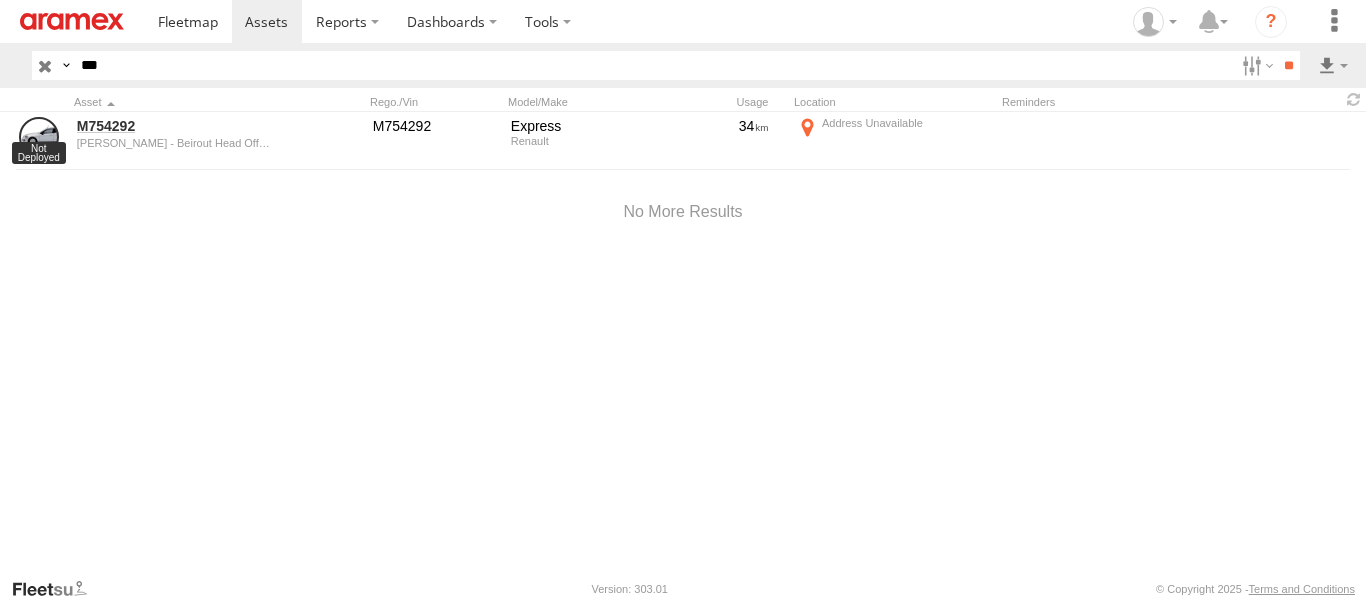type on "***" 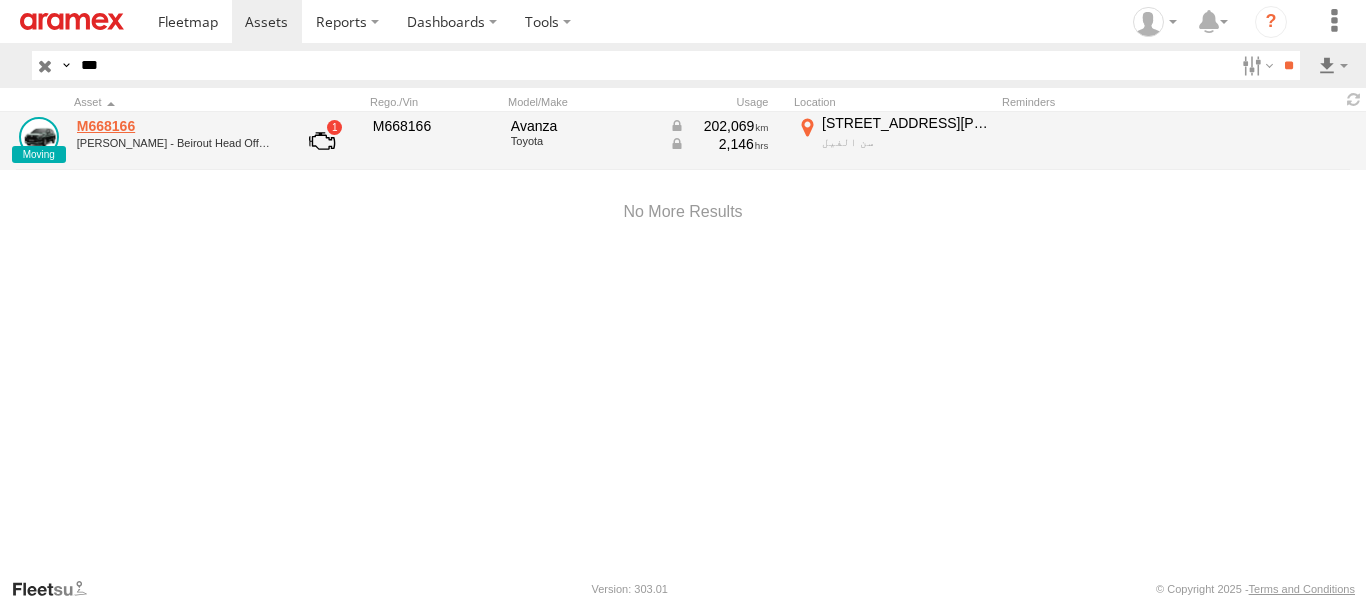 click on "M668166" at bounding box center [174, 126] 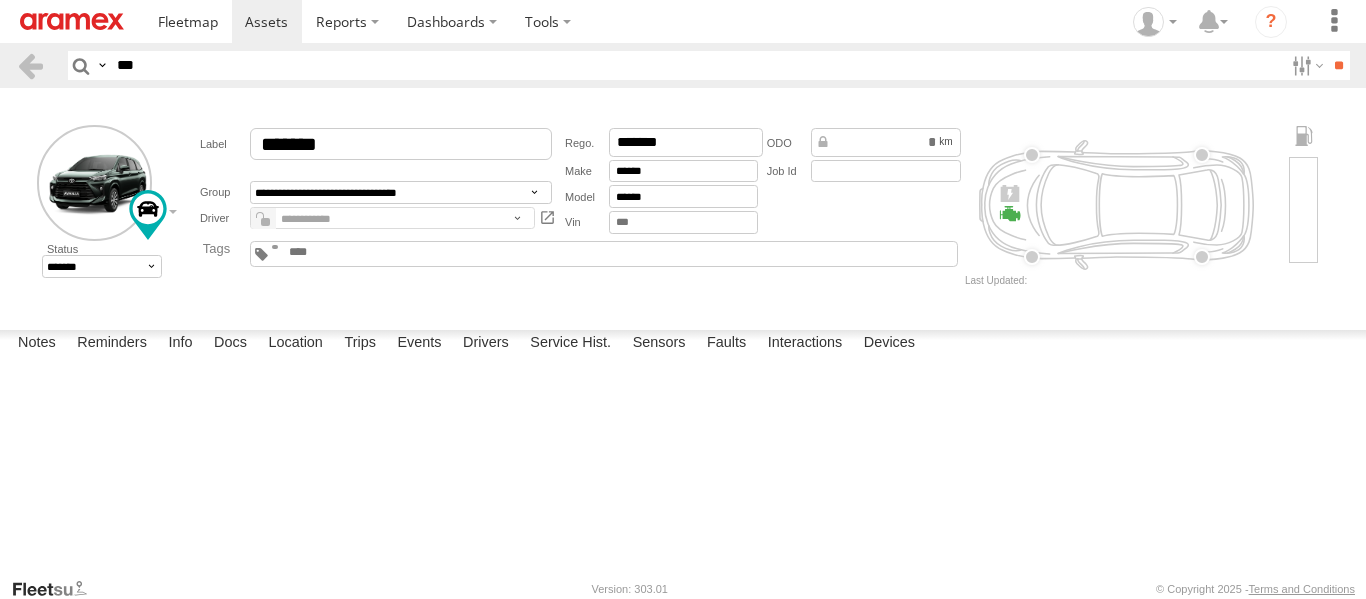 scroll, scrollTop: 0, scrollLeft: 0, axis: both 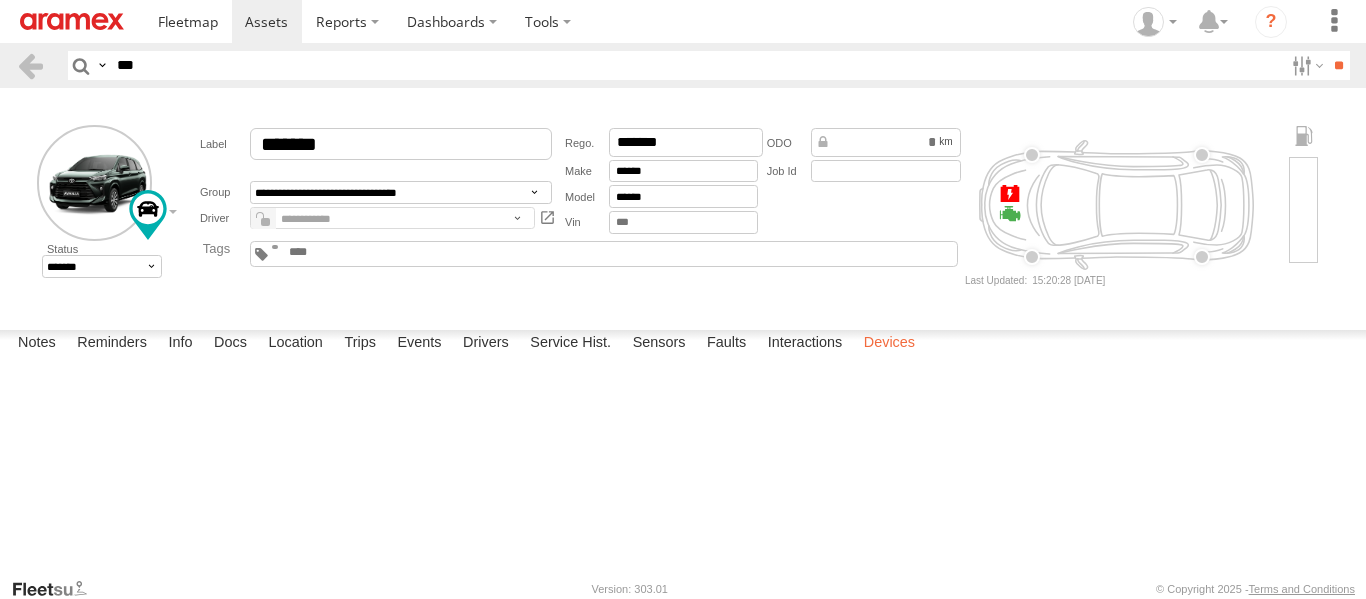 click on "Devices" at bounding box center [889, 344] 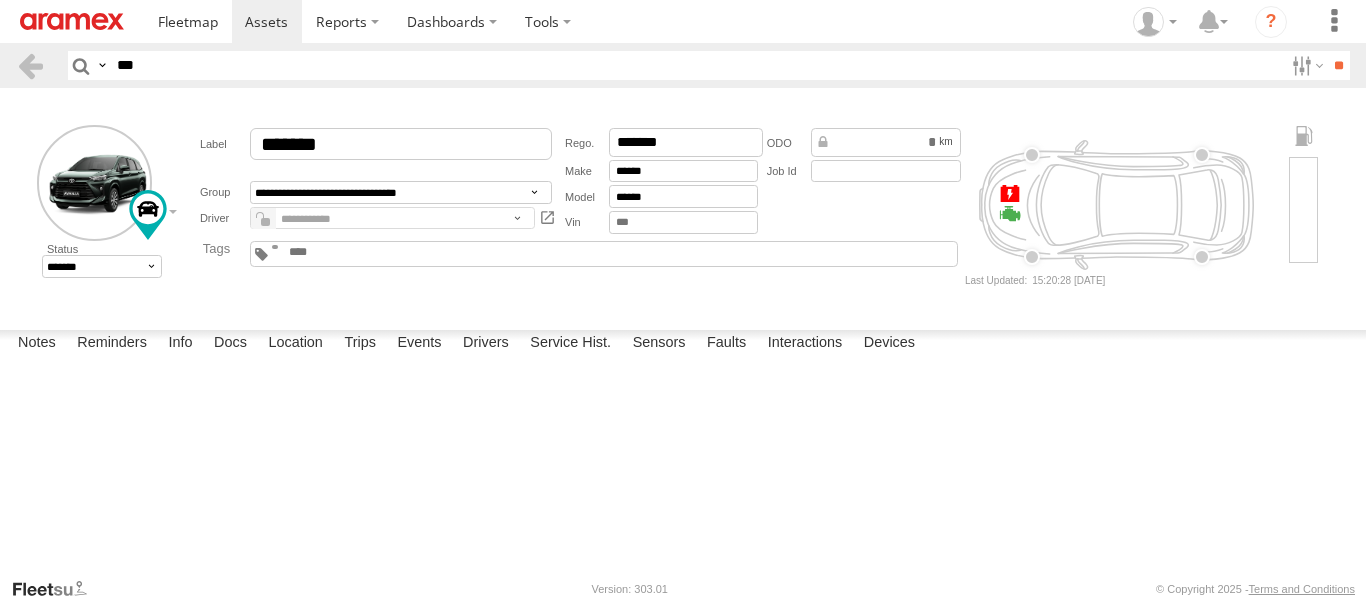 drag, startPoint x: 207, startPoint y: 419, endPoint x: 189, endPoint y: 498, distance: 81.02469 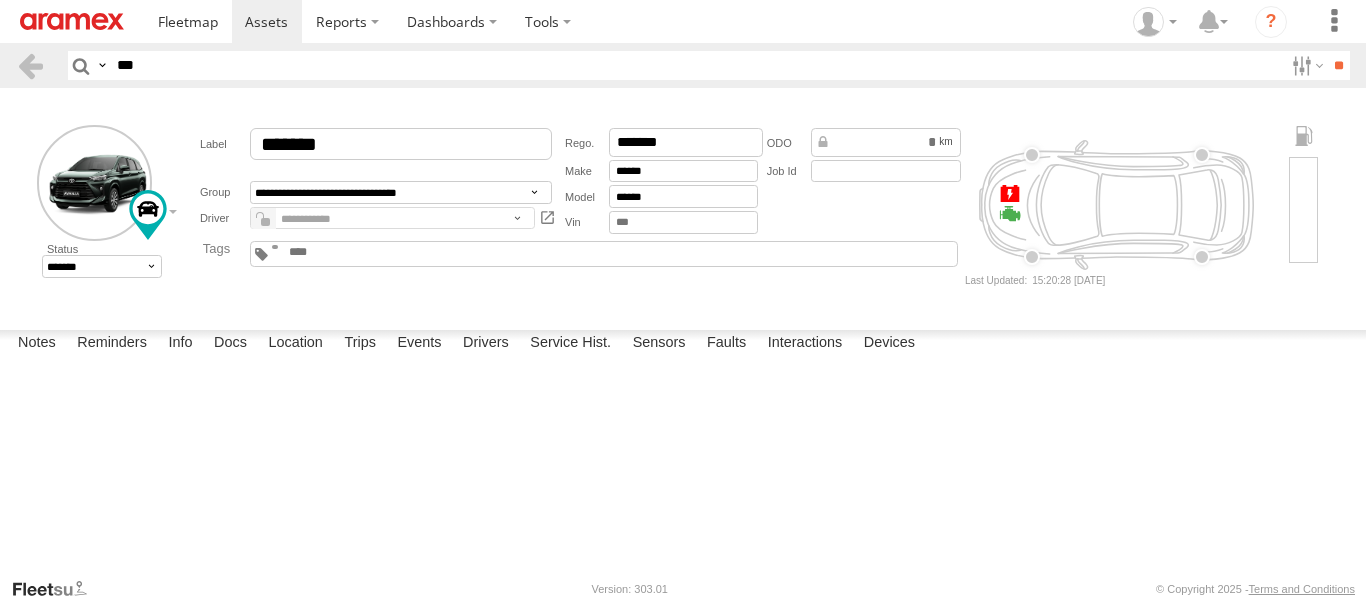 click on "Active Devices
353635113562082
Lebanon
Online
Plug N Play
4.50
16:23 09/05/2023
09:55 02/08/2024
15:20 11/07/2025
15:20 11/07/2025" at bounding box center [0, 0] 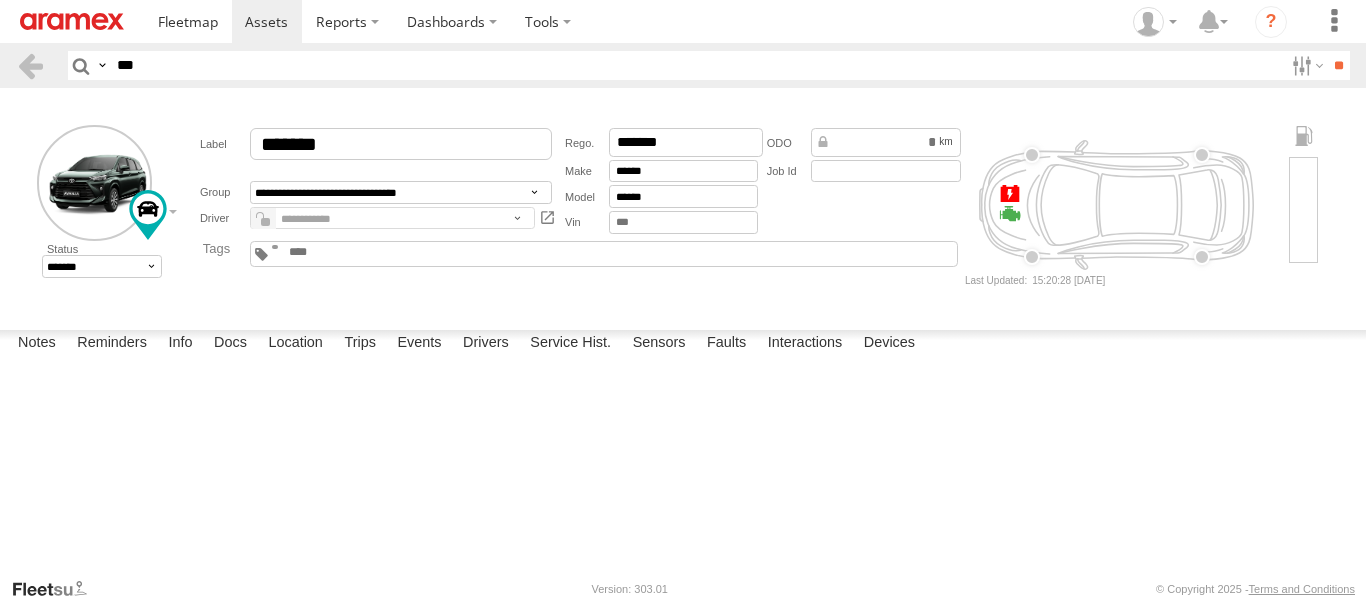 drag, startPoint x: 197, startPoint y: 407, endPoint x: 78, endPoint y: 399, distance: 119.26861 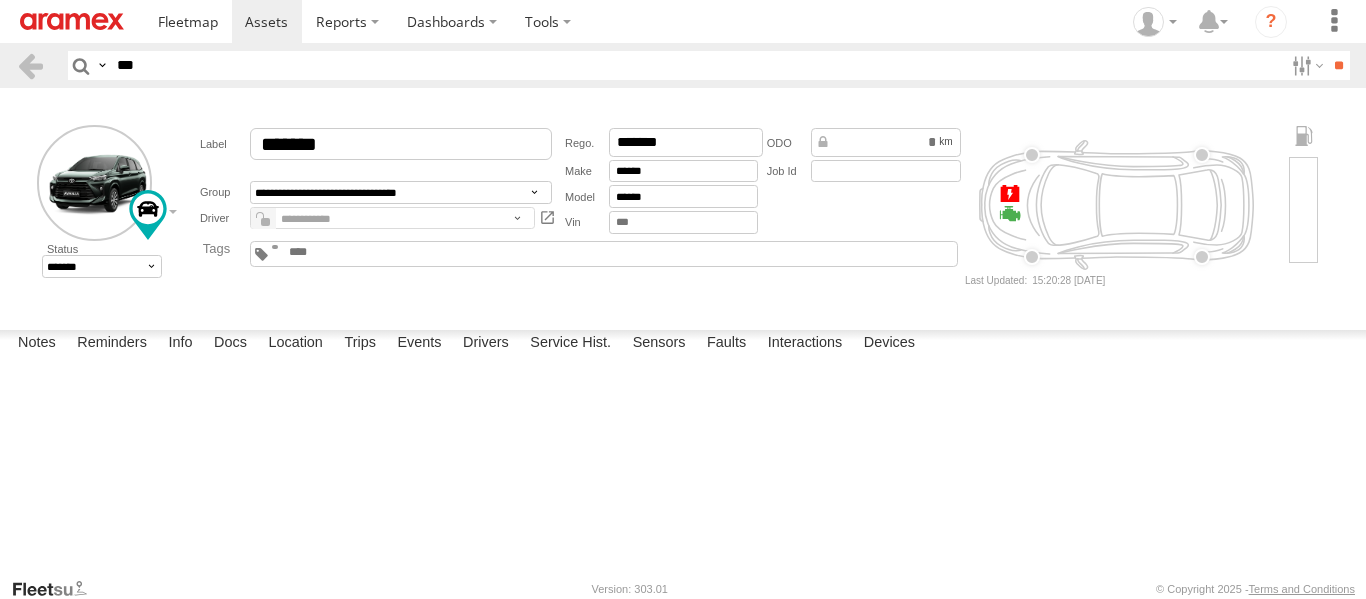 click on "353635113562082
Lebanon" at bounding box center [0, 0] 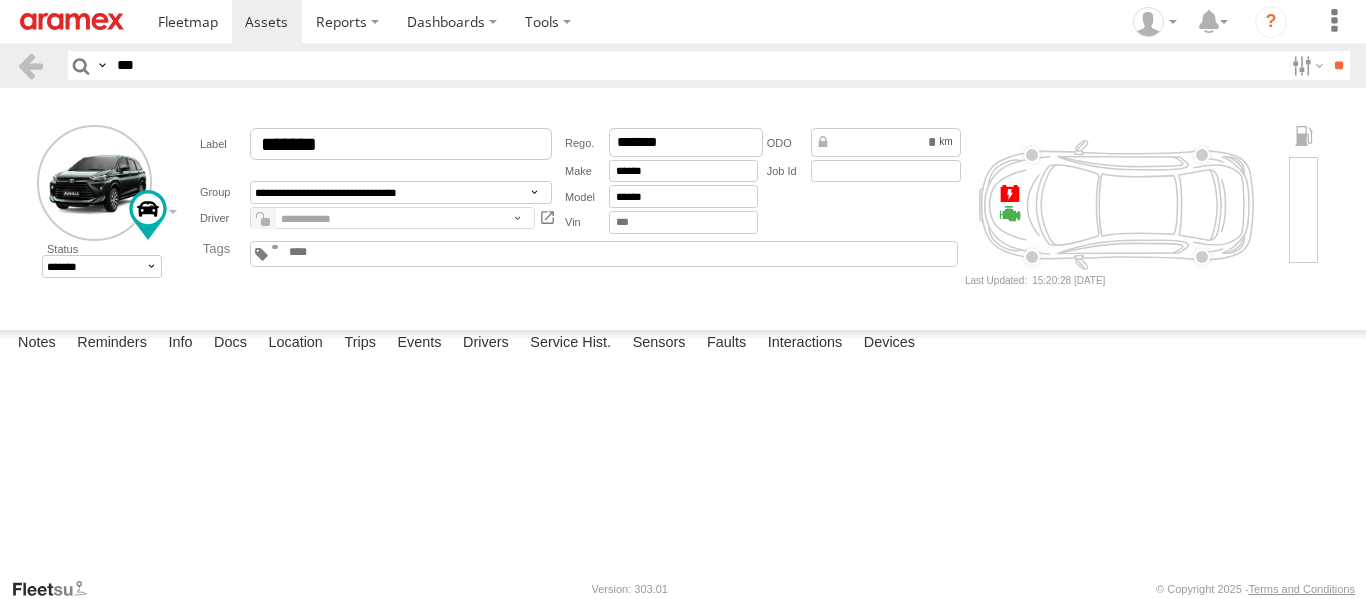 scroll, scrollTop: 38, scrollLeft: 0, axis: vertical 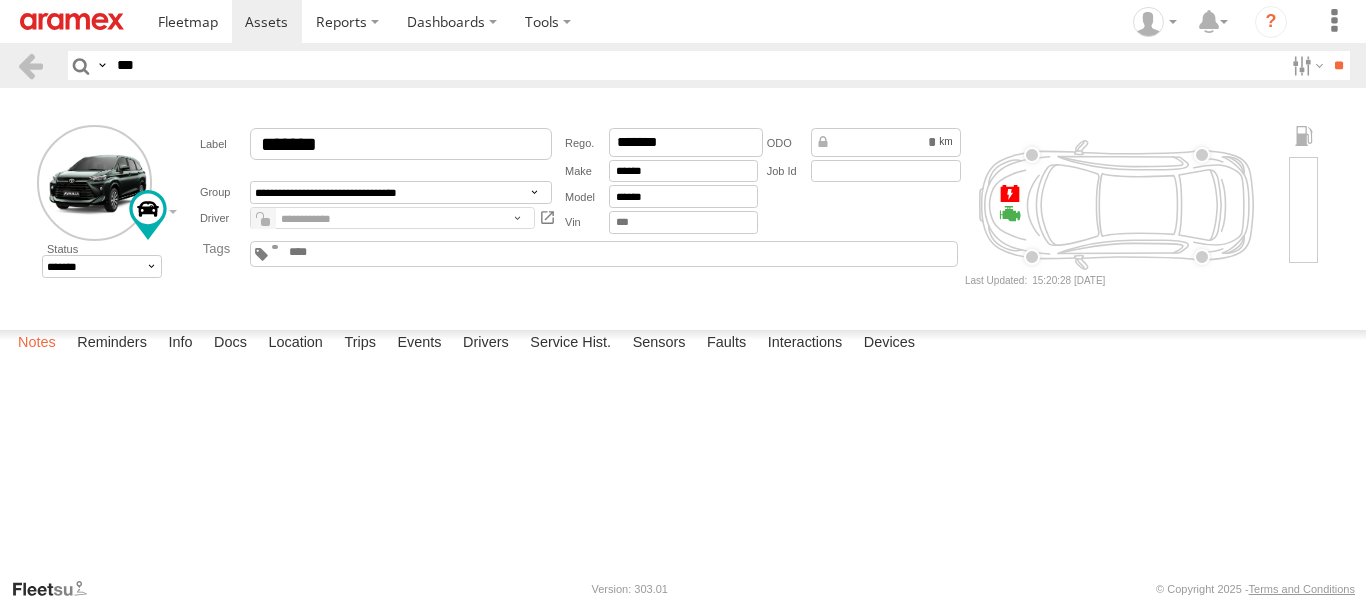 click on "Notes" at bounding box center [37, 344] 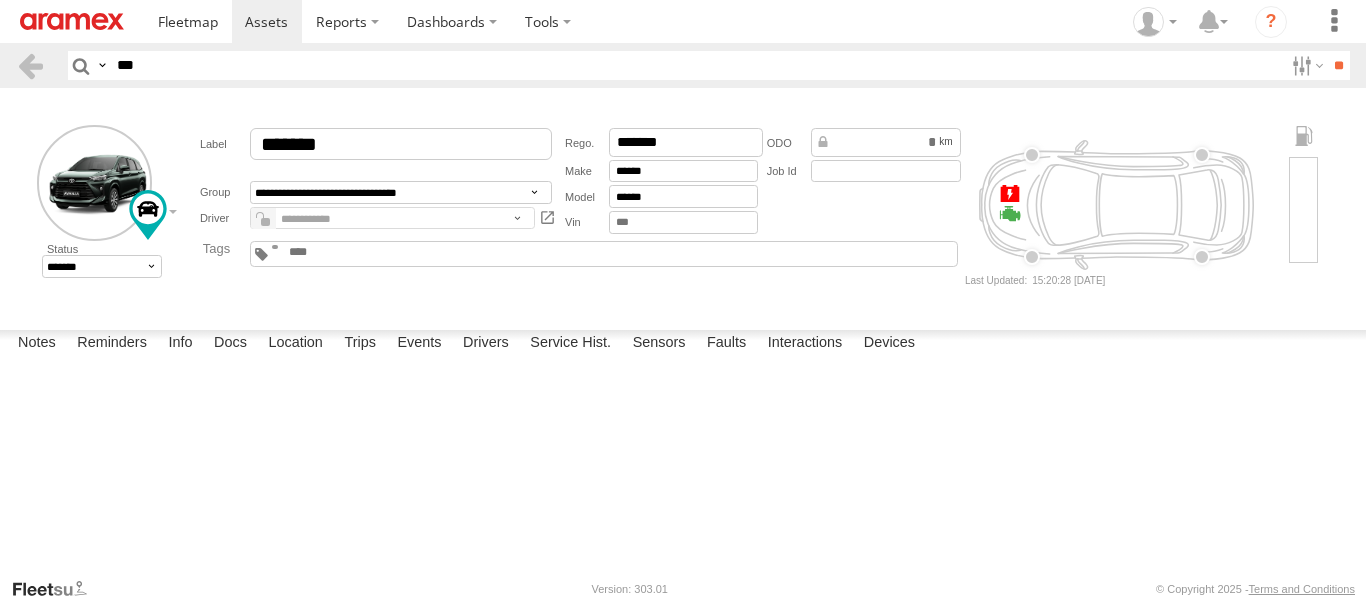 scroll, scrollTop: 28, scrollLeft: 0, axis: vertical 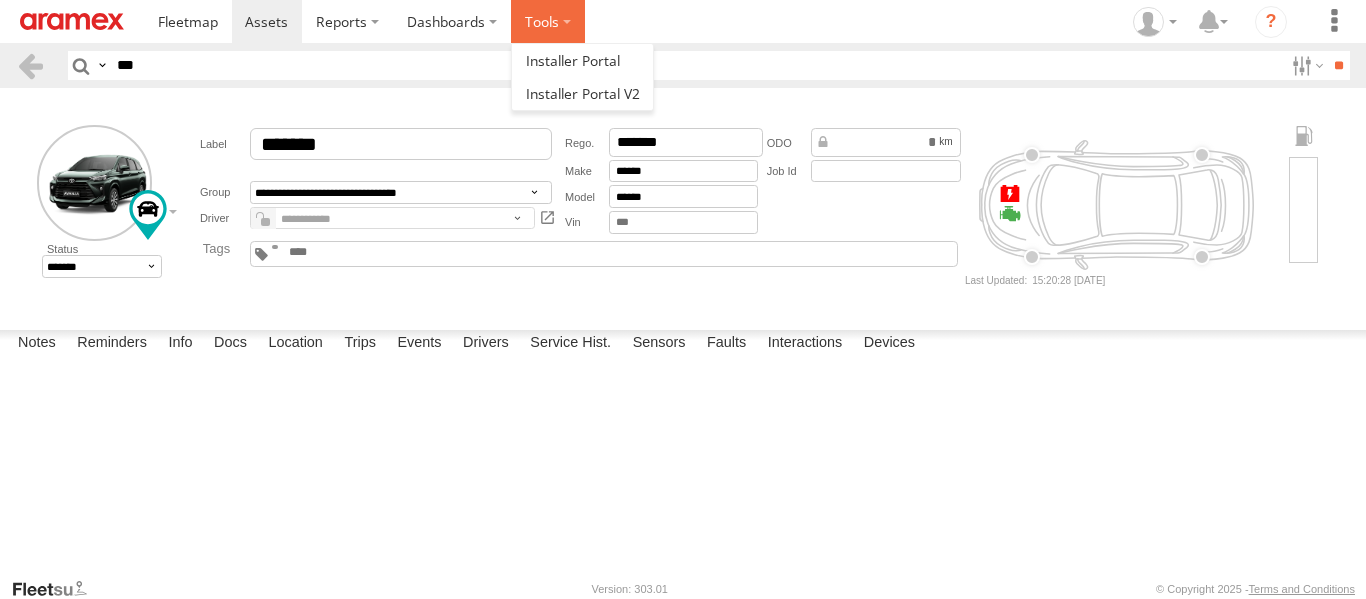 click at bounding box center [548, 21] 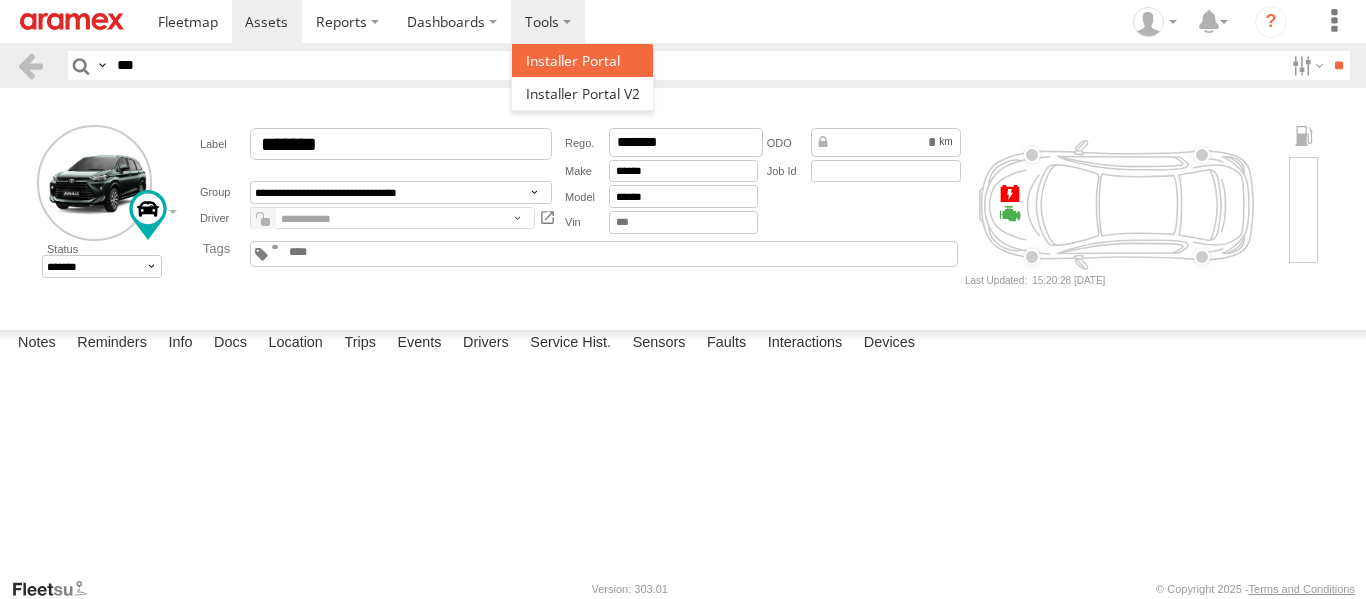 click at bounding box center [573, 60] 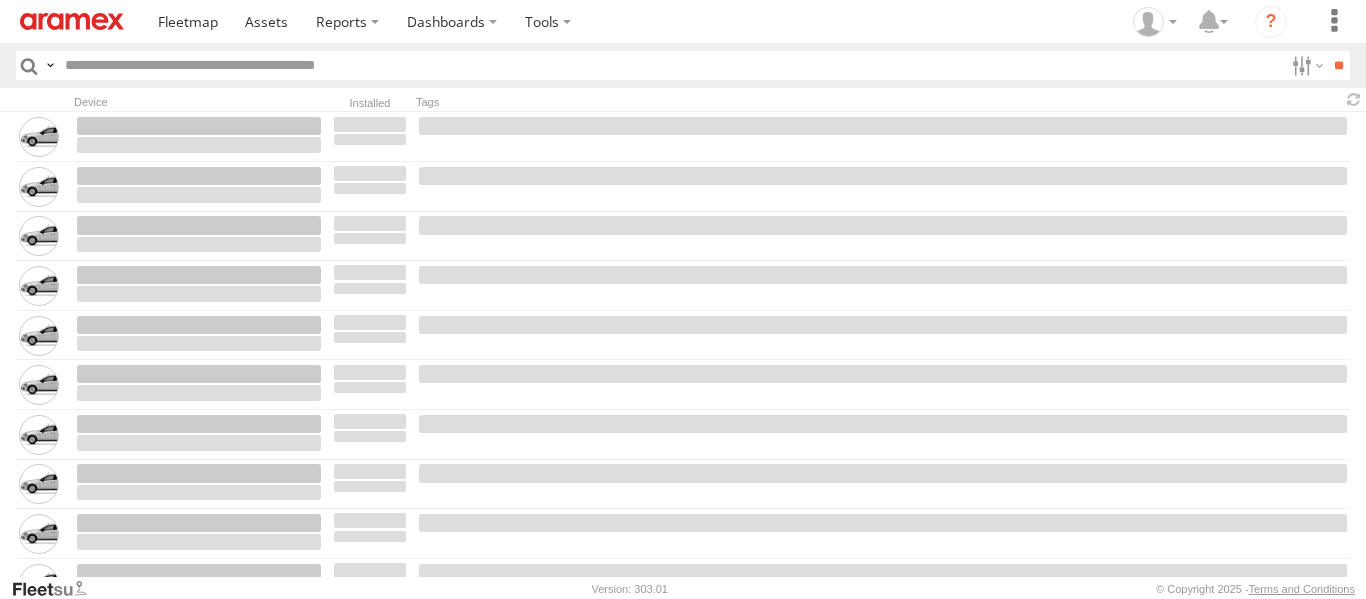 scroll, scrollTop: 0, scrollLeft: 0, axis: both 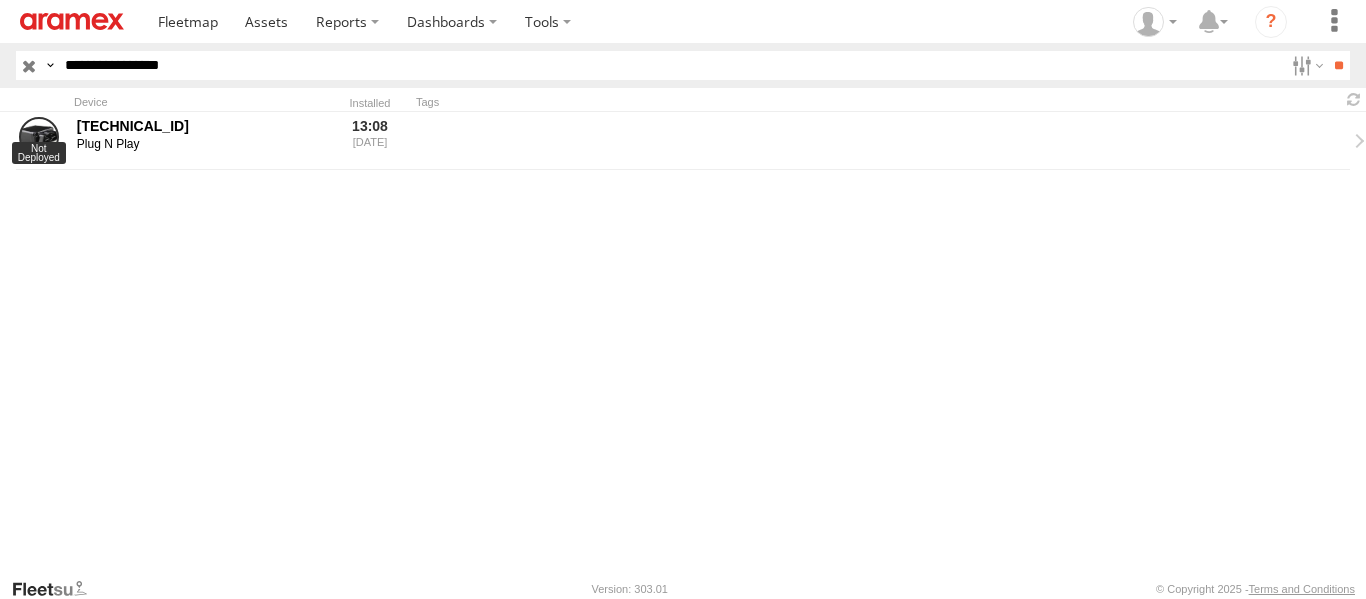 click on "**********" at bounding box center (670, 65) 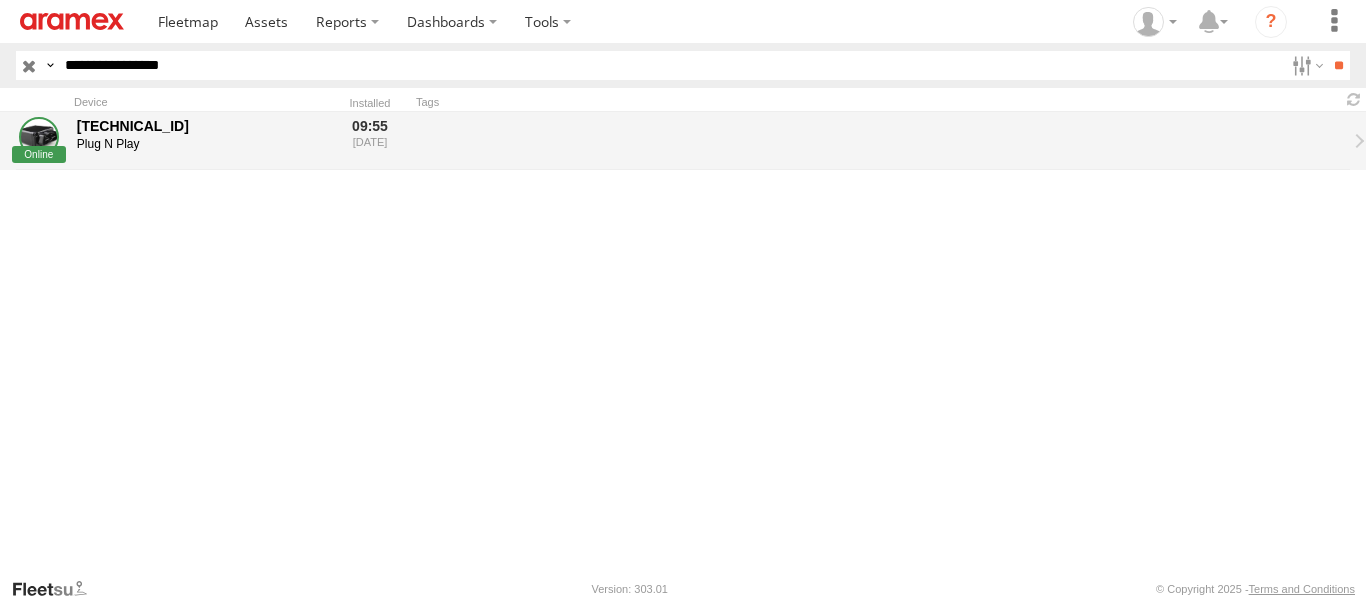click on "353635113562082" at bounding box center [199, 126] 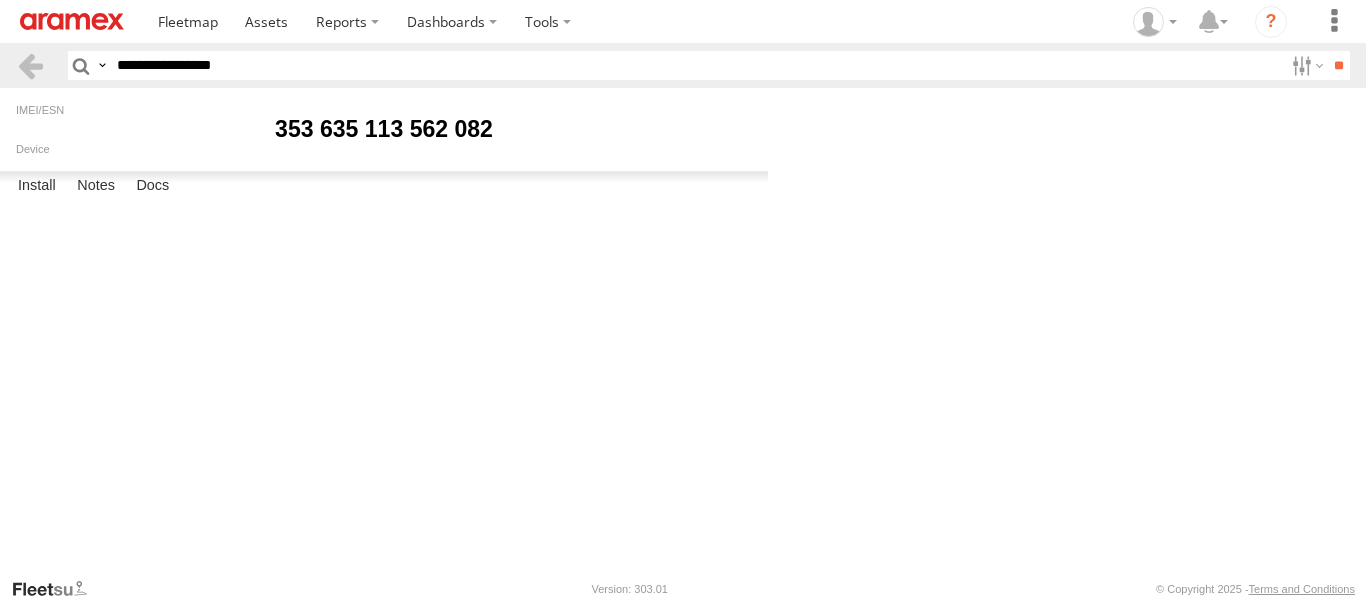 scroll, scrollTop: 0, scrollLeft: 0, axis: both 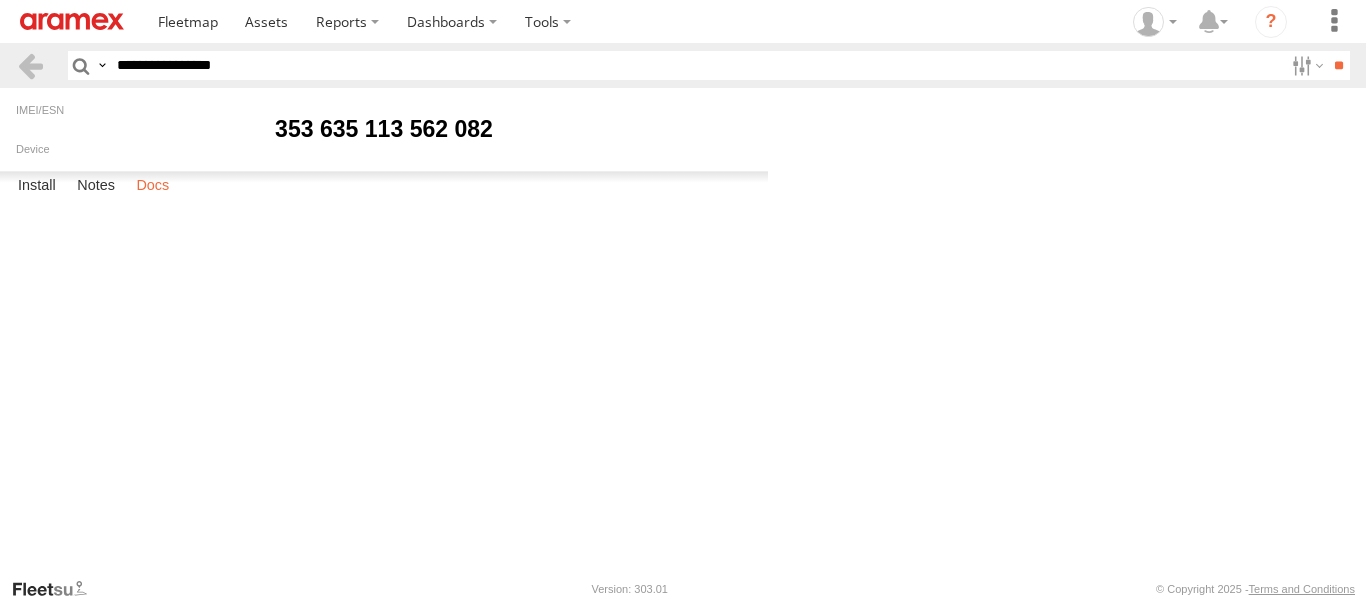 click on "Docs" at bounding box center [152, 186] 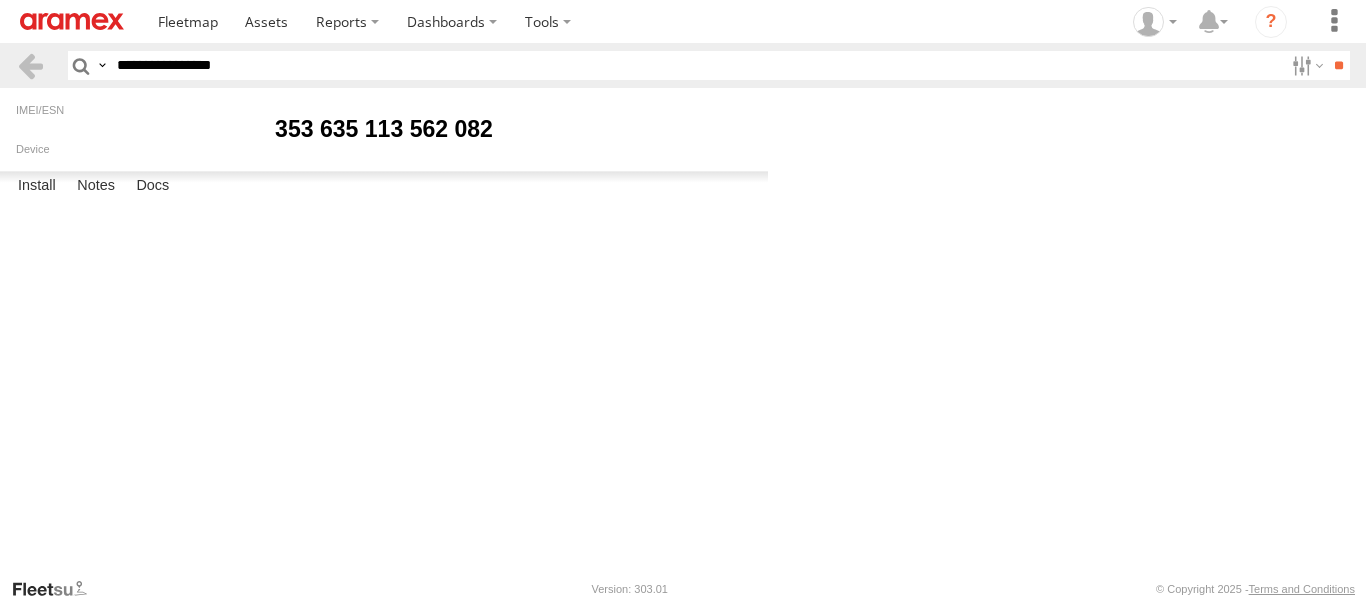 click at bounding box center [0, 0] 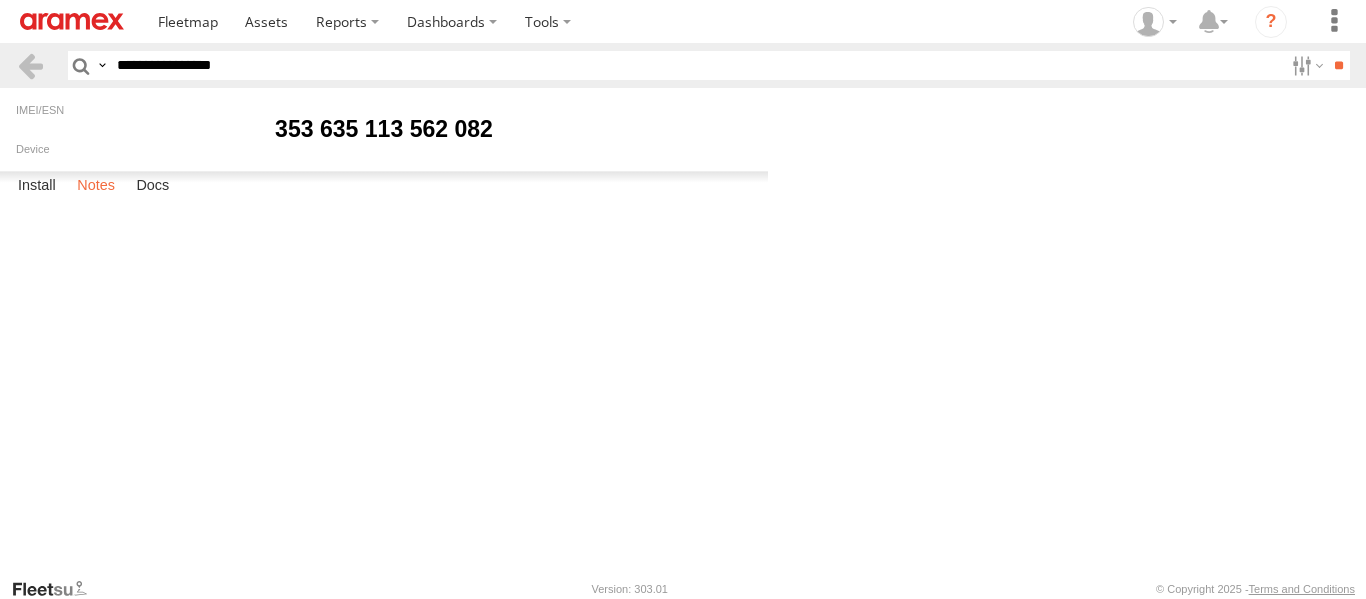 click on "Notes" at bounding box center [96, 186] 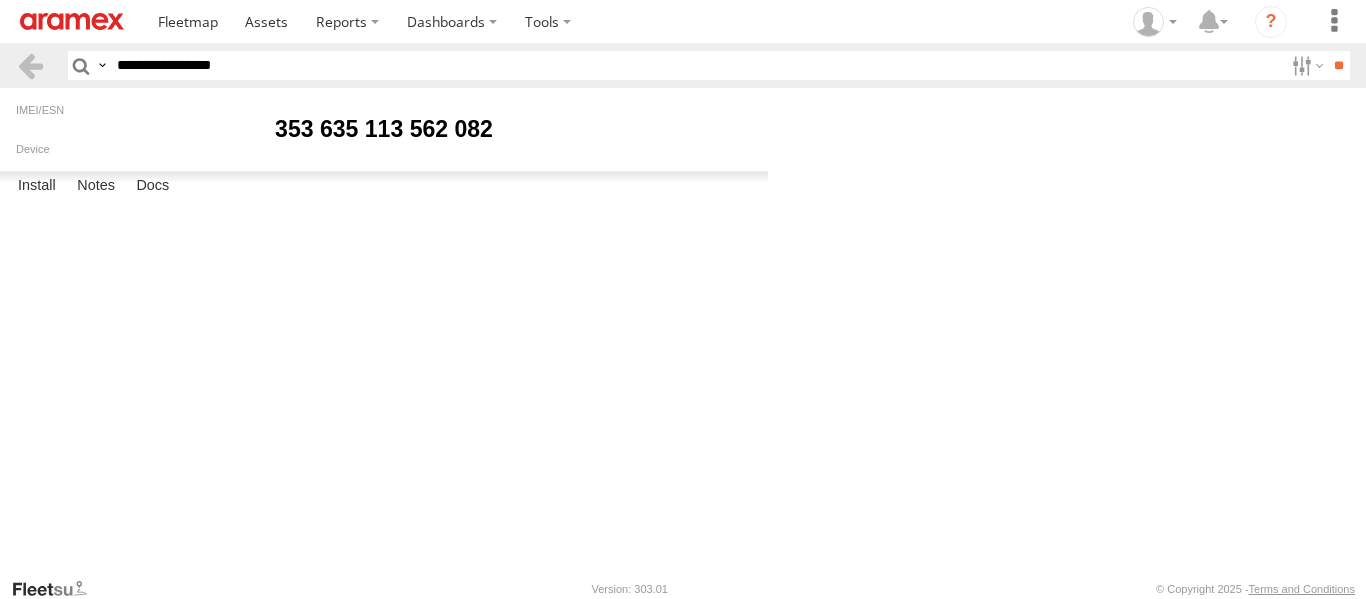 click at bounding box center [0, 0] 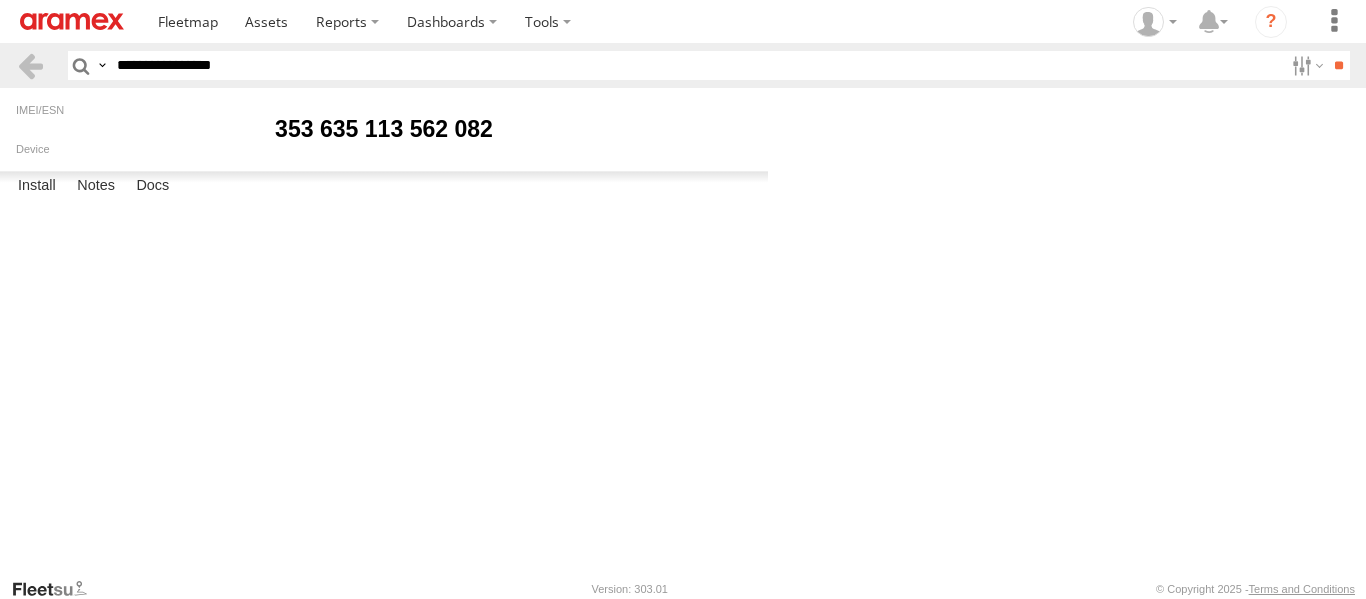 type on "**********" 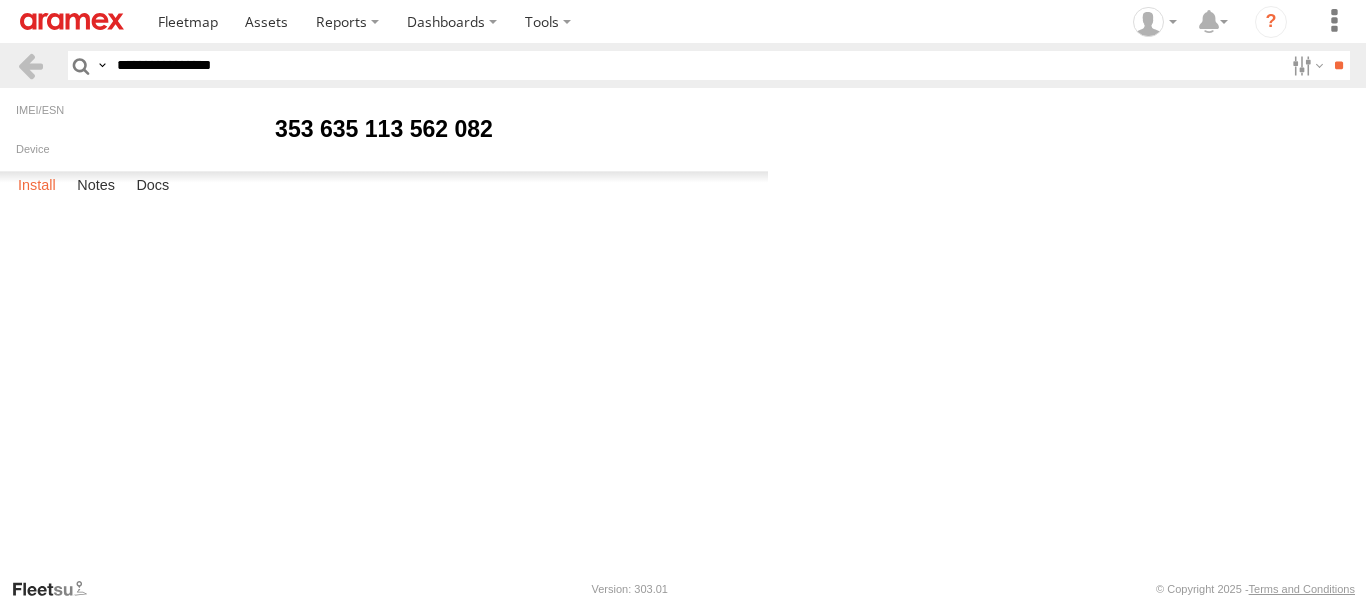 click on "Install" at bounding box center [37, 186] 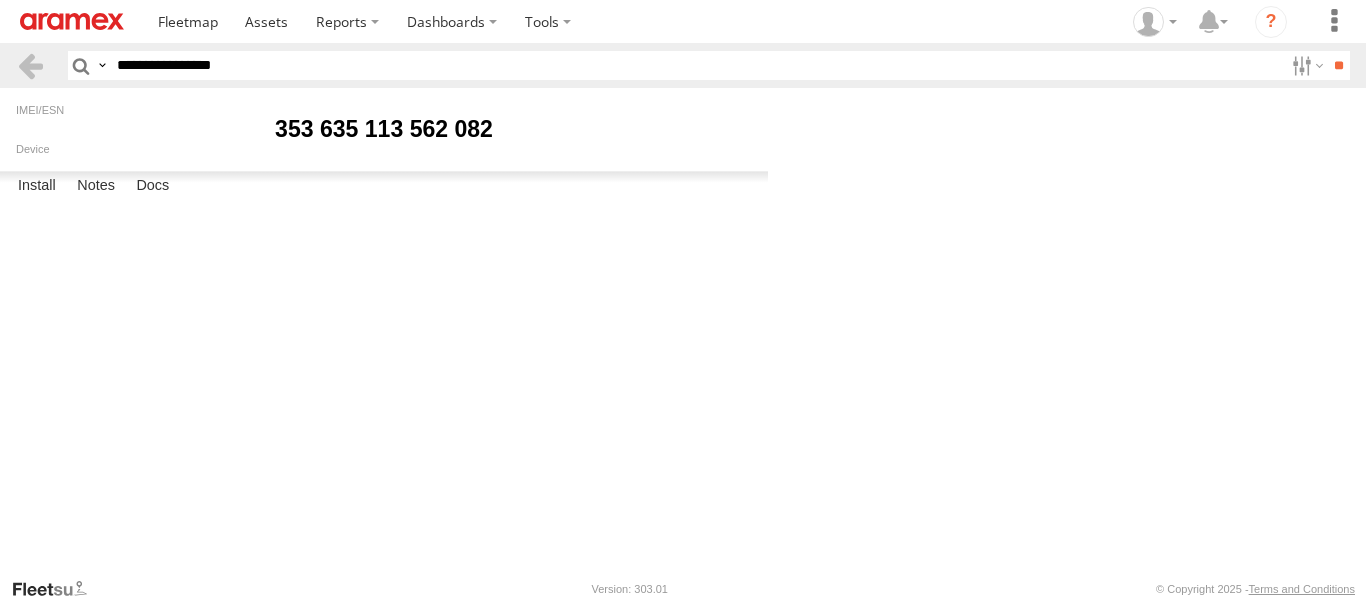 scroll, scrollTop: 0, scrollLeft: 0, axis: both 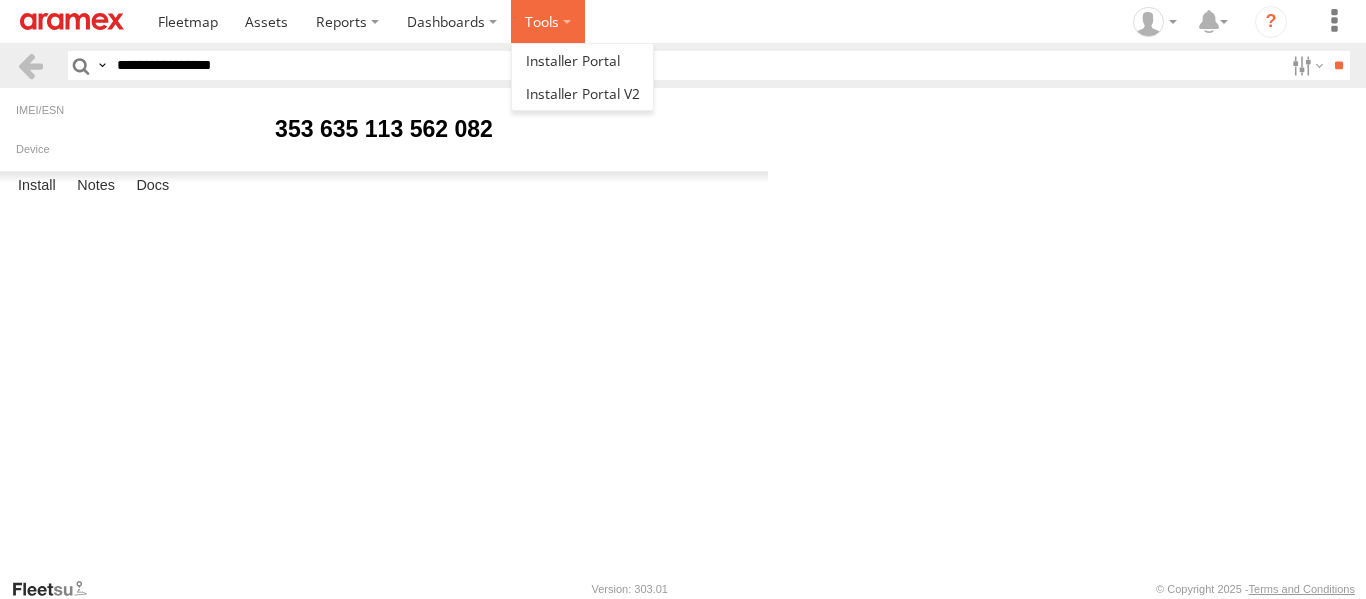 click at bounding box center [548, 21] 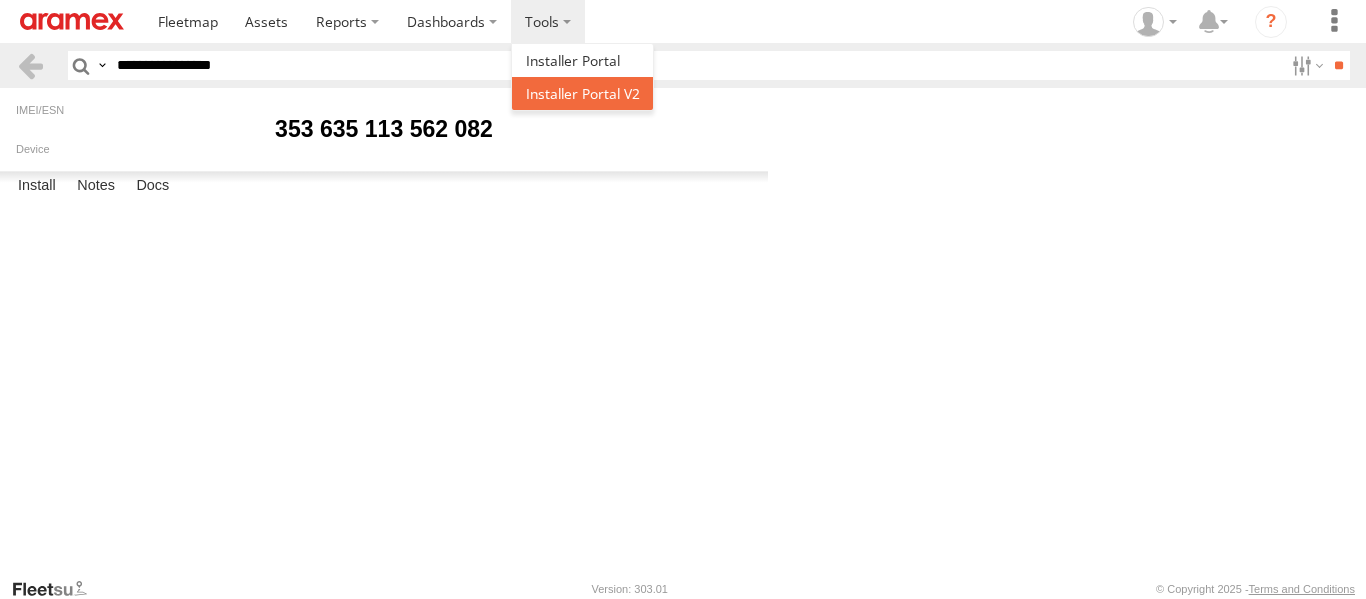 click at bounding box center [583, 93] 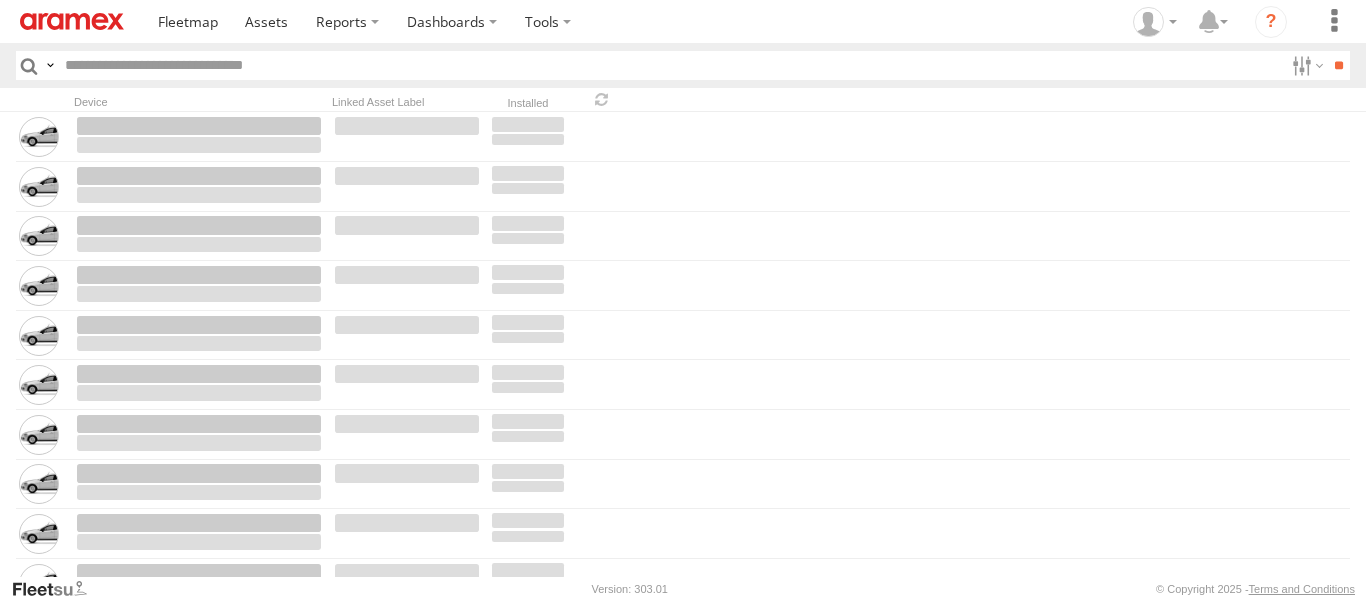 type on "**********" 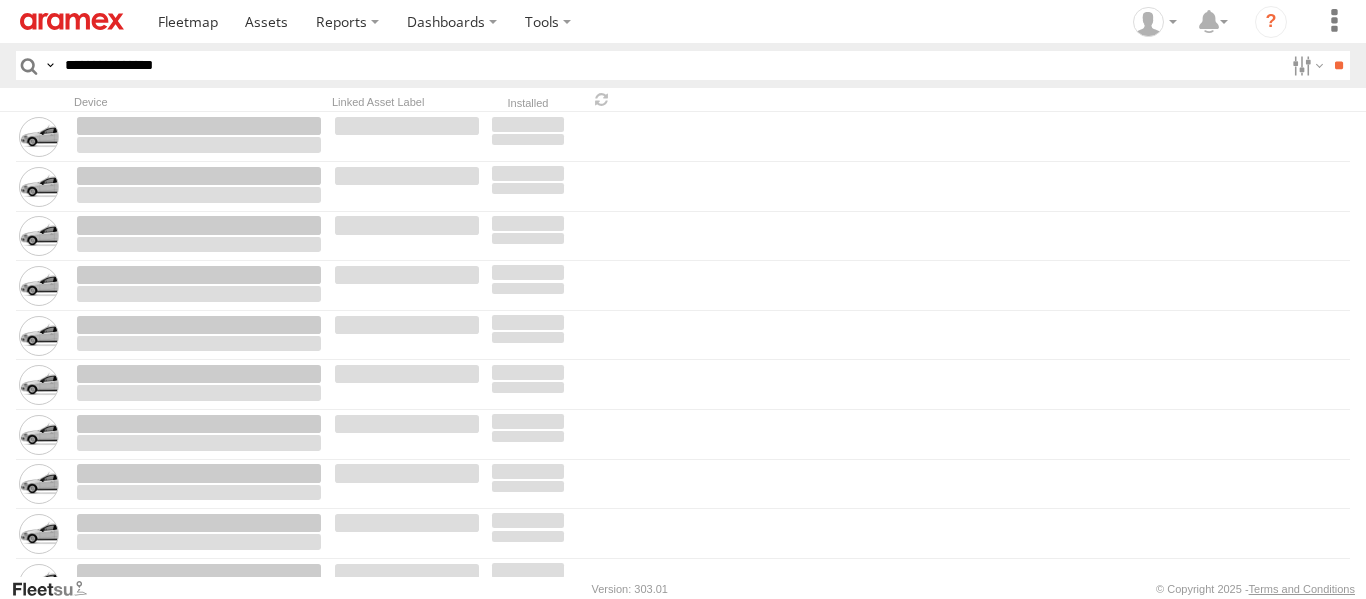 scroll, scrollTop: 0, scrollLeft: 0, axis: both 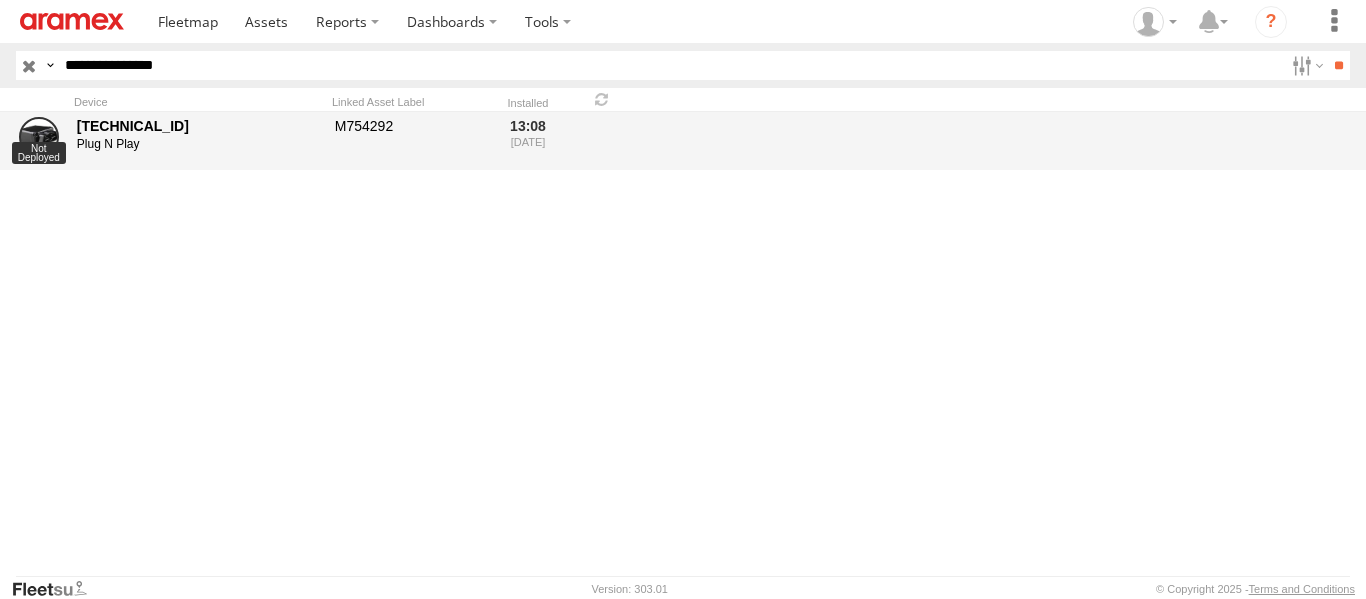 click on "Plug N Play" at bounding box center (199, 145) 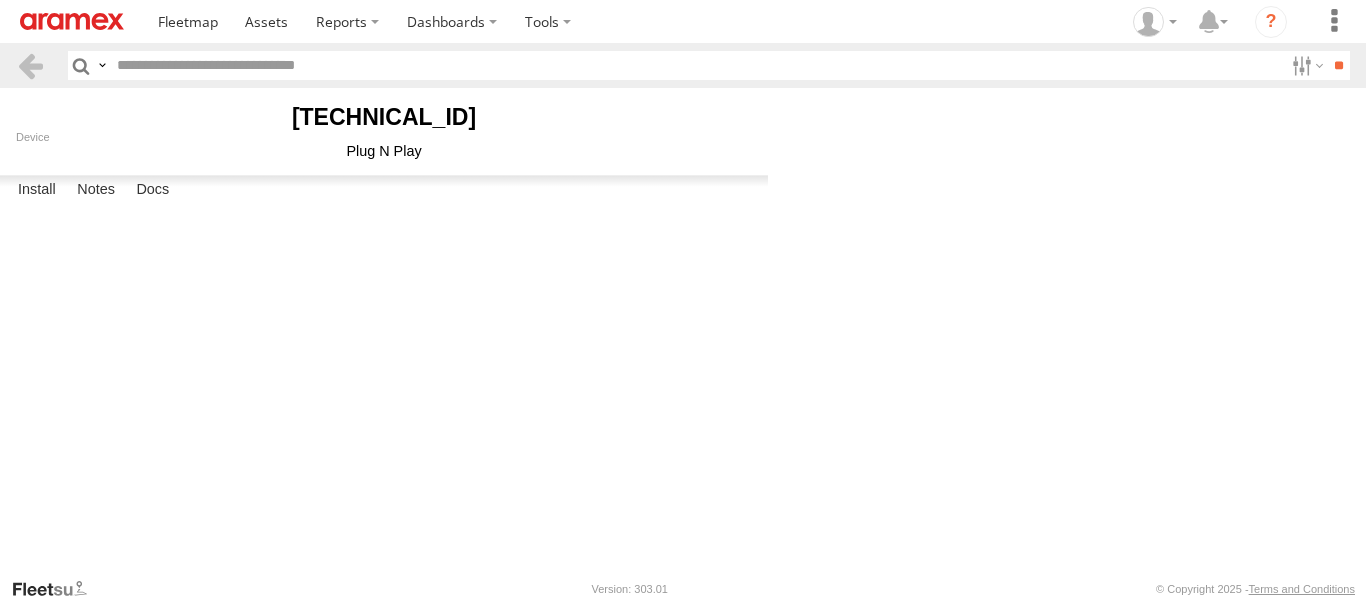 scroll, scrollTop: 0, scrollLeft: 0, axis: both 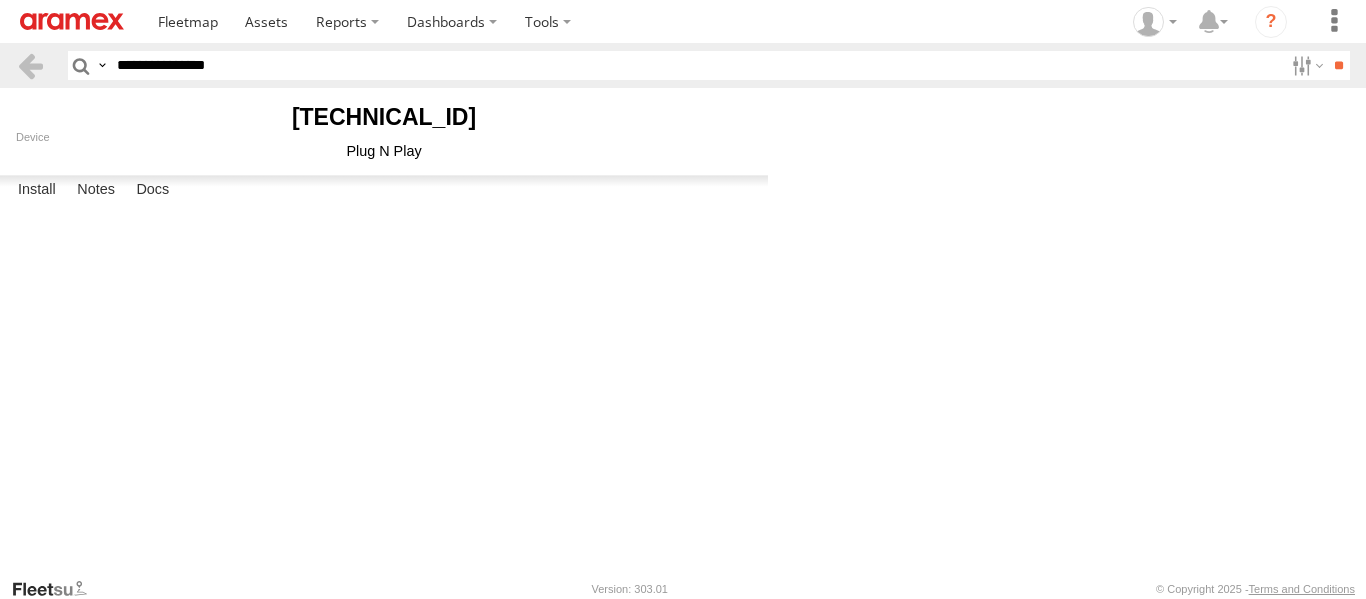 type on "*******" 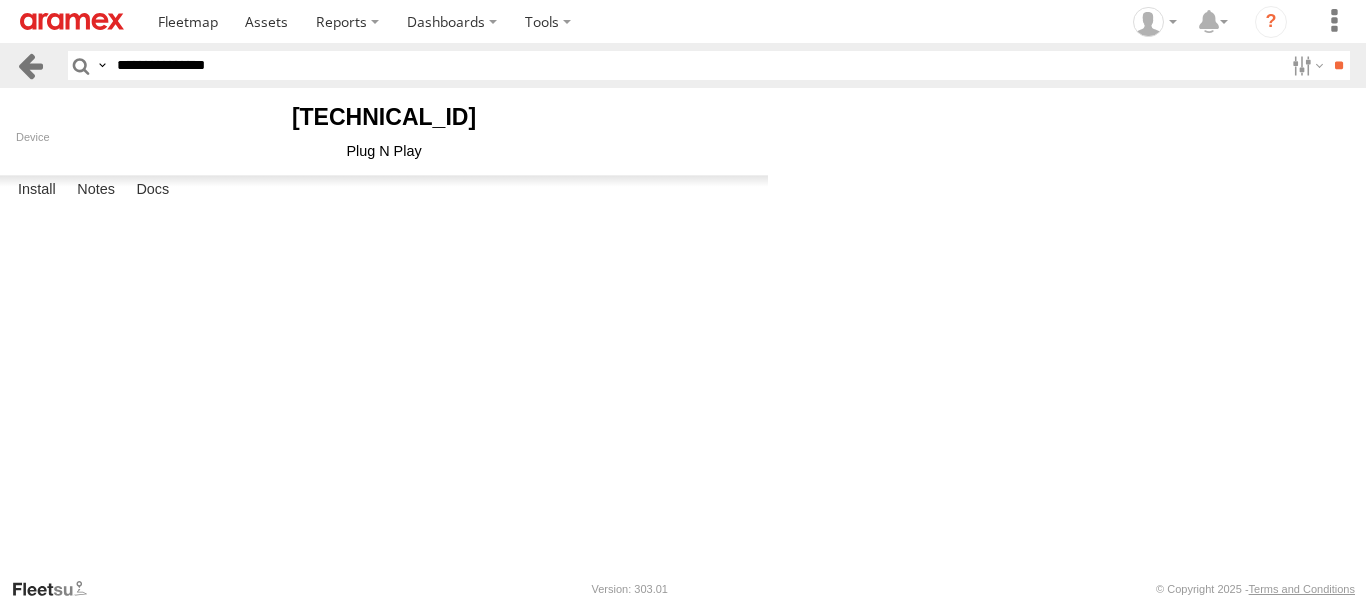 click at bounding box center (30, 65) 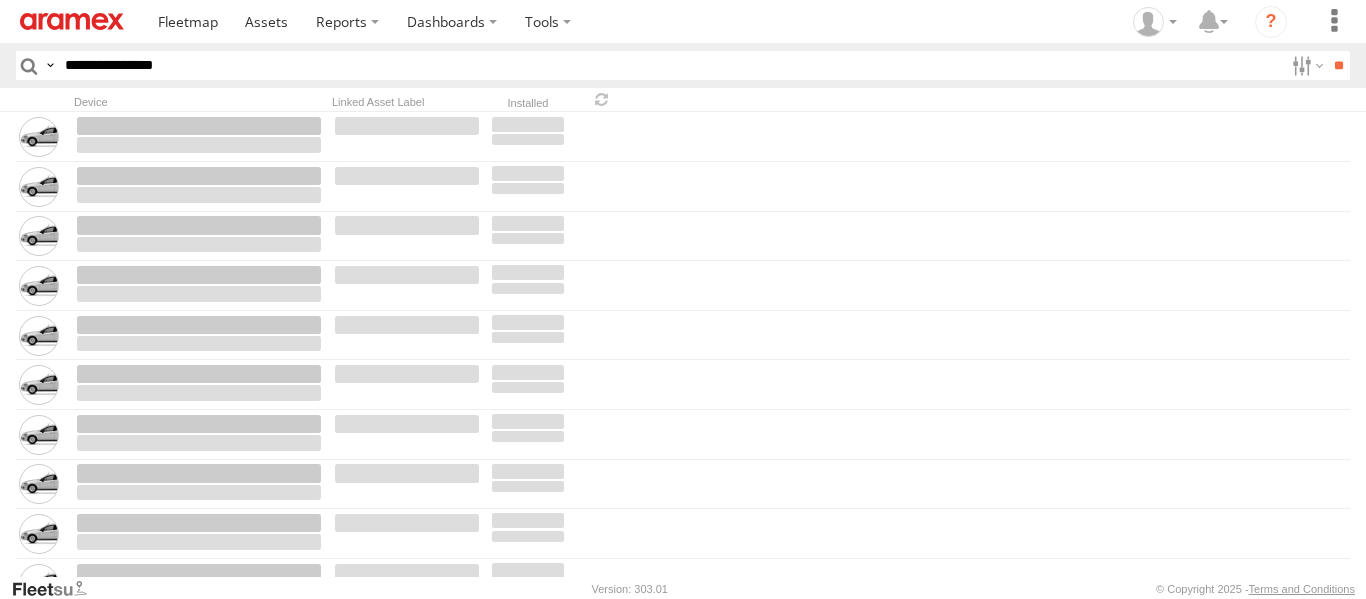 scroll, scrollTop: 0, scrollLeft: 0, axis: both 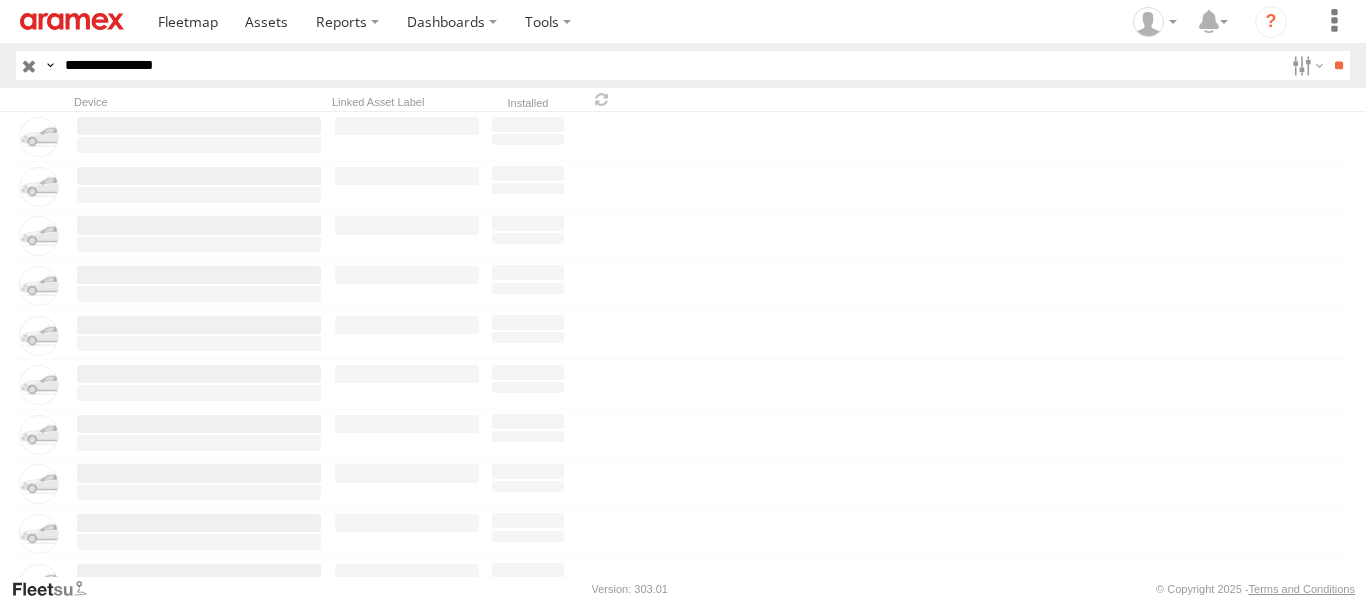 drag, startPoint x: 258, startPoint y: 61, endPoint x: 41, endPoint y: 81, distance: 217.91971 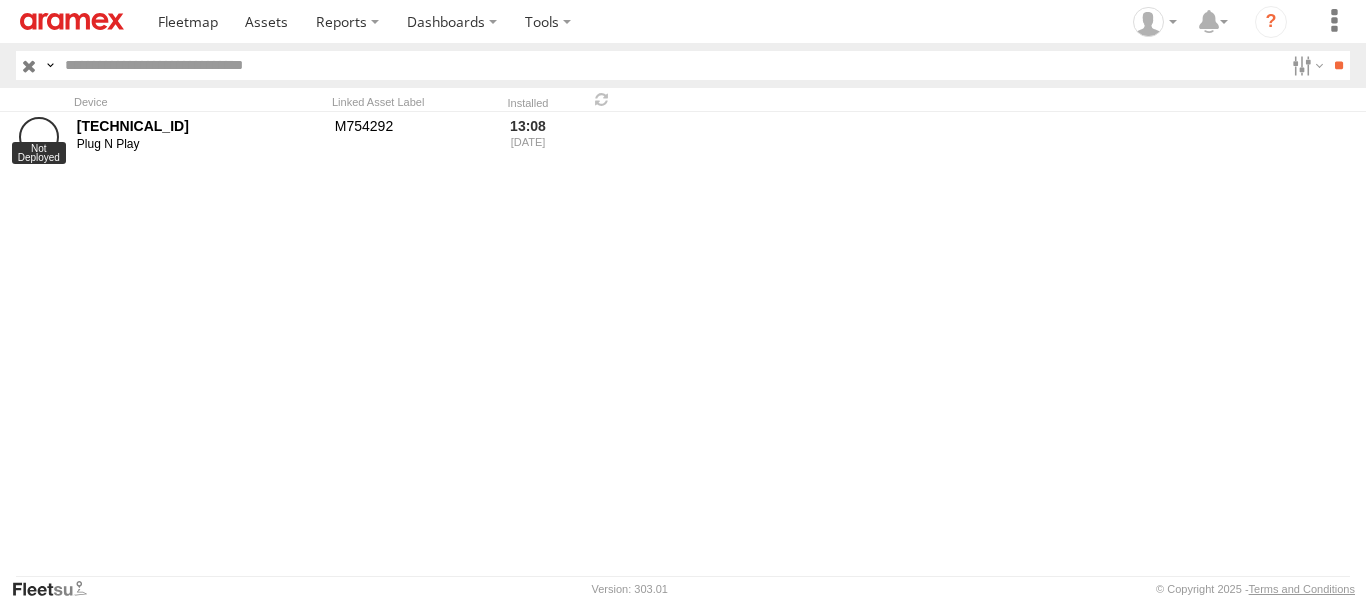 paste on "**********" 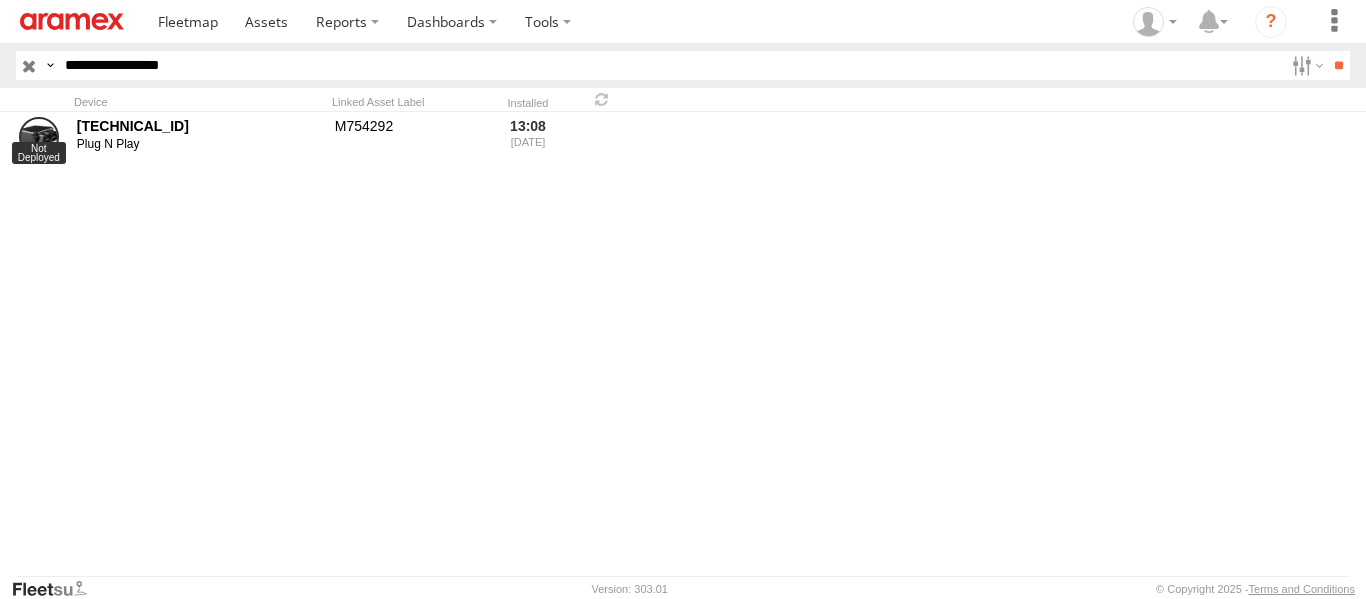 type on "**********" 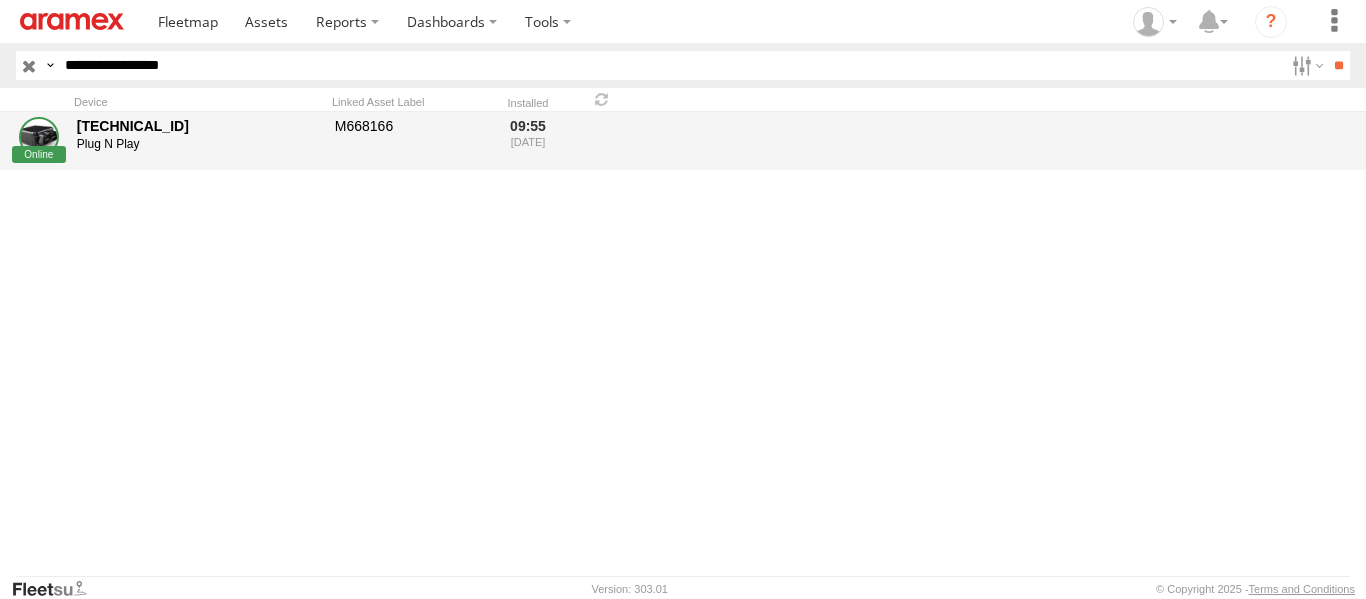 click on "[TECHNICAL_ID]" at bounding box center [199, 126] 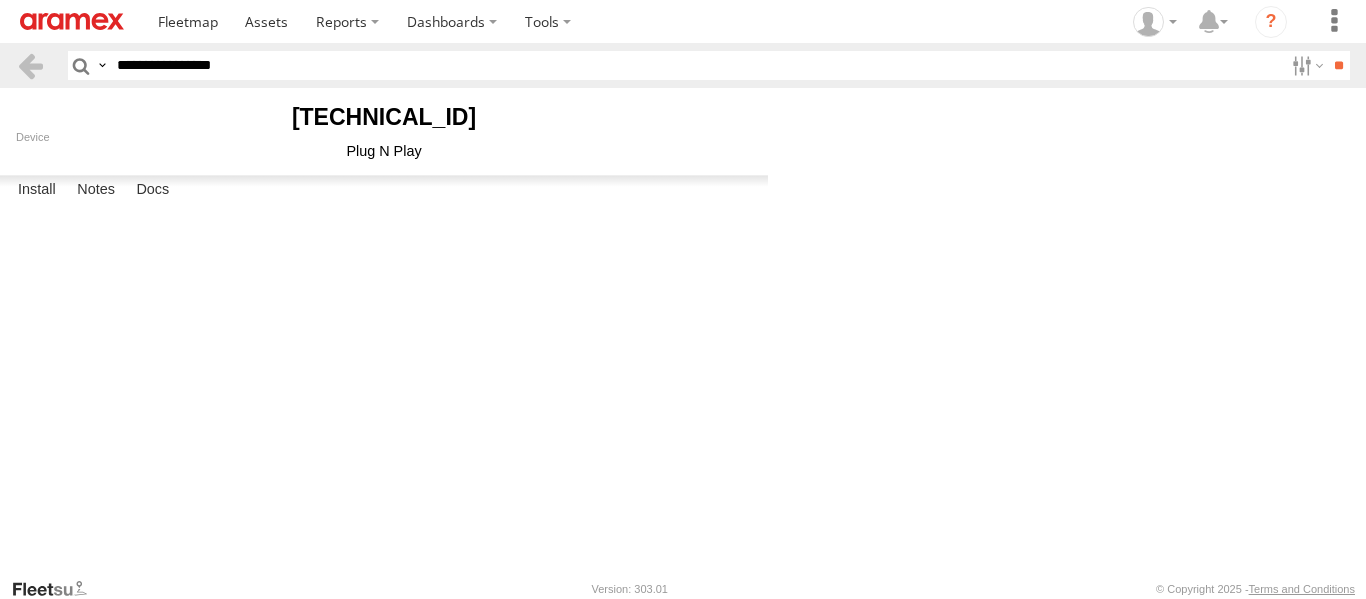 scroll, scrollTop: 0, scrollLeft: 0, axis: both 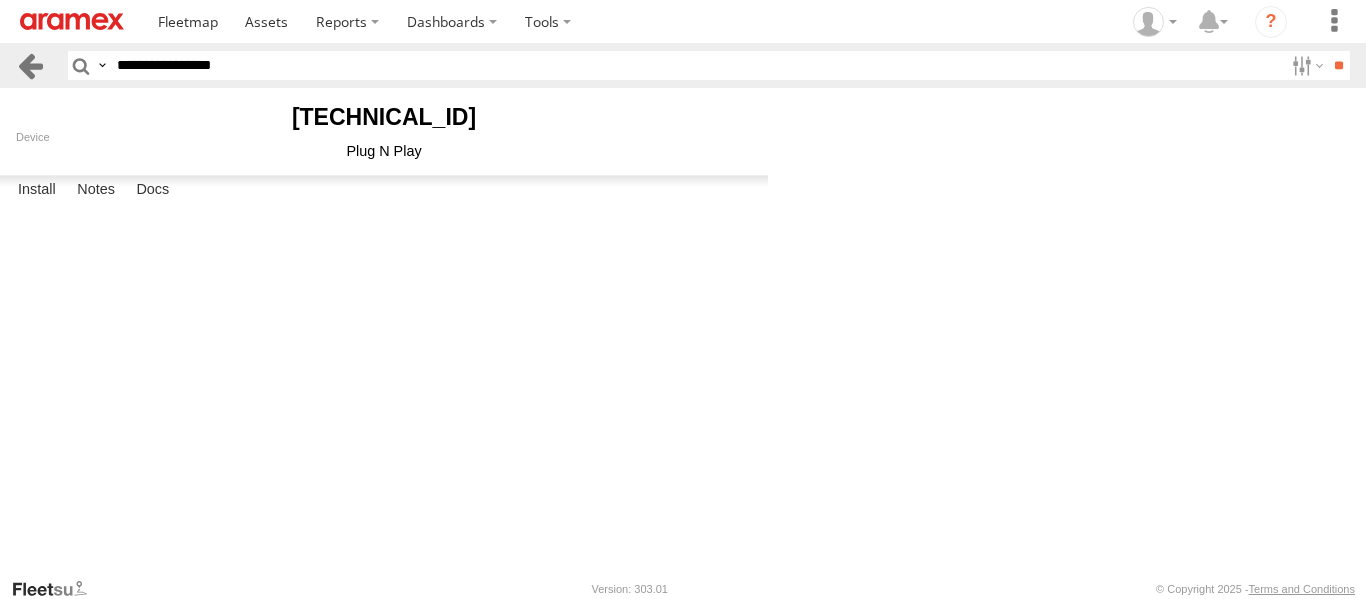 click at bounding box center (30, 65) 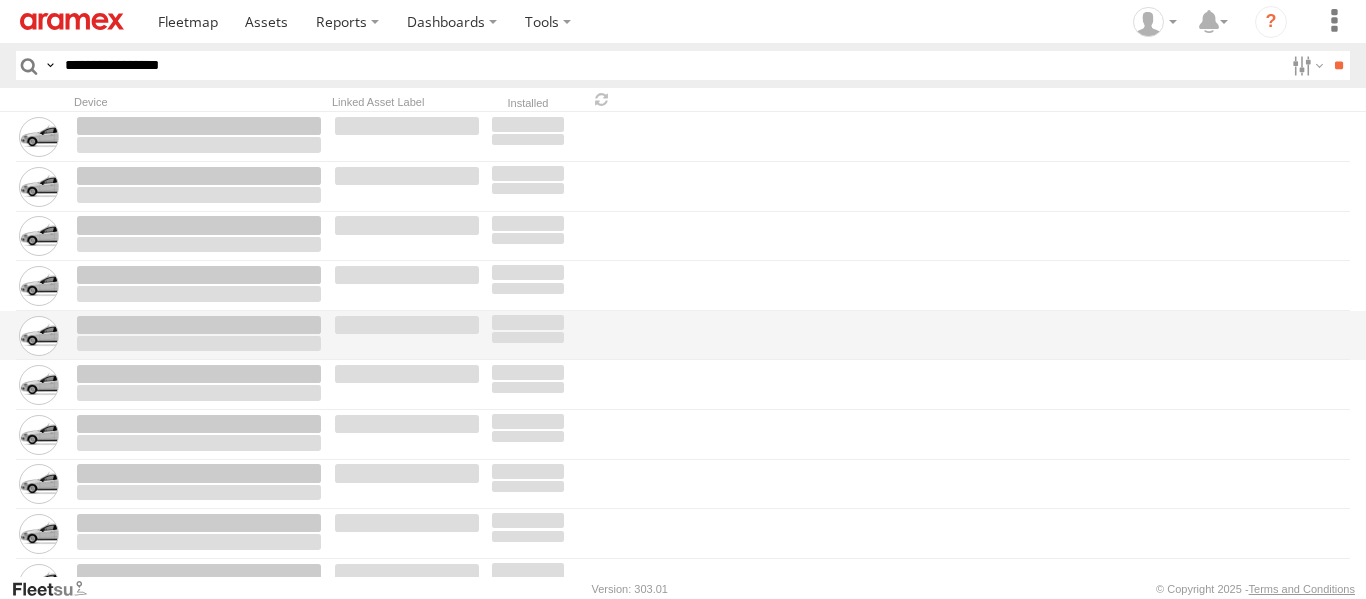 scroll, scrollTop: 0, scrollLeft: 0, axis: both 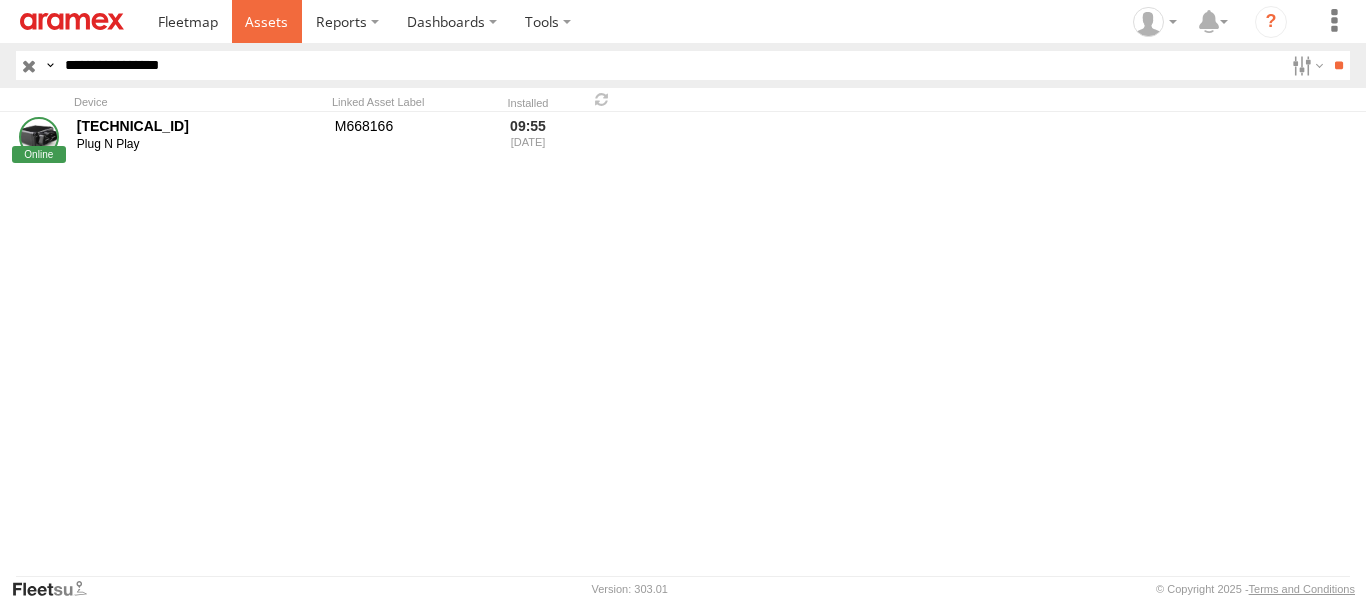 click at bounding box center [266, 21] 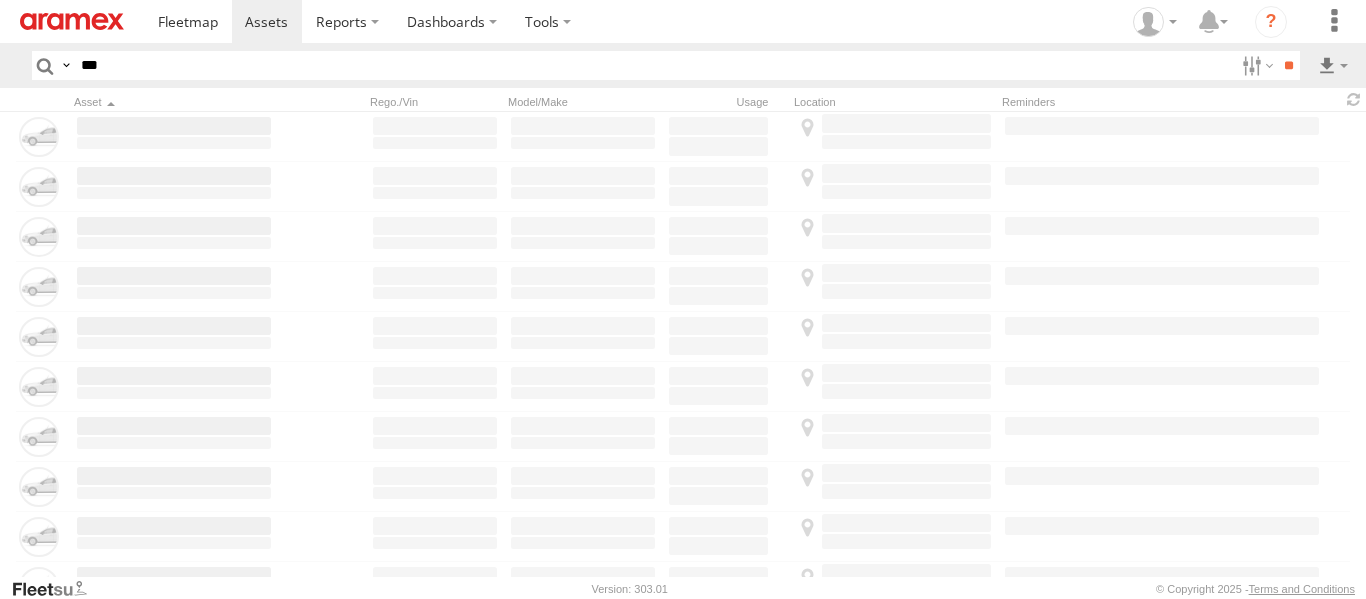 scroll, scrollTop: 0, scrollLeft: 0, axis: both 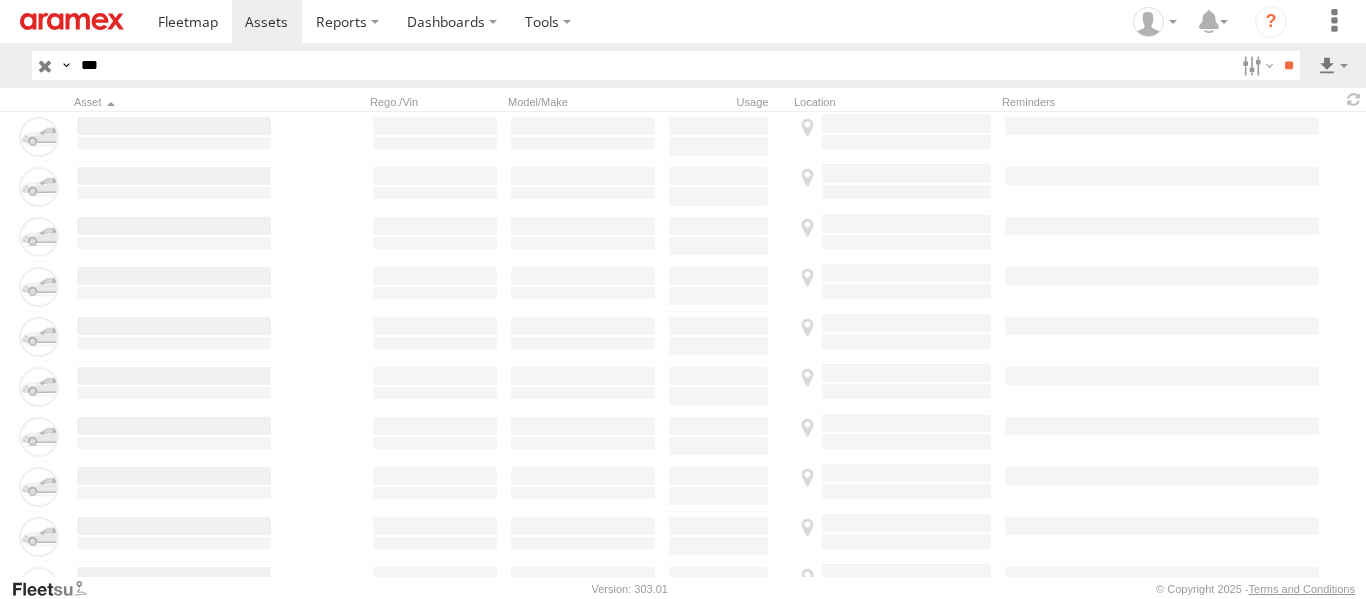 drag, startPoint x: 227, startPoint y: 62, endPoint x: 0, endPoint y: 64, distance: 227.0088 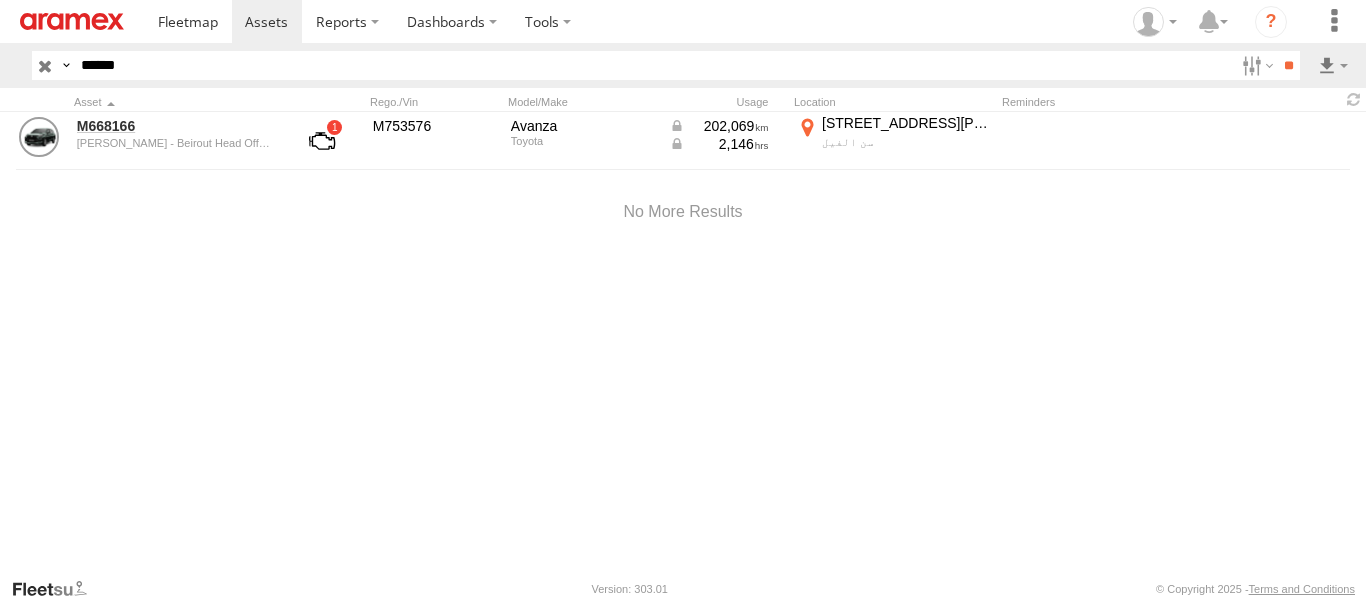 type on "******" 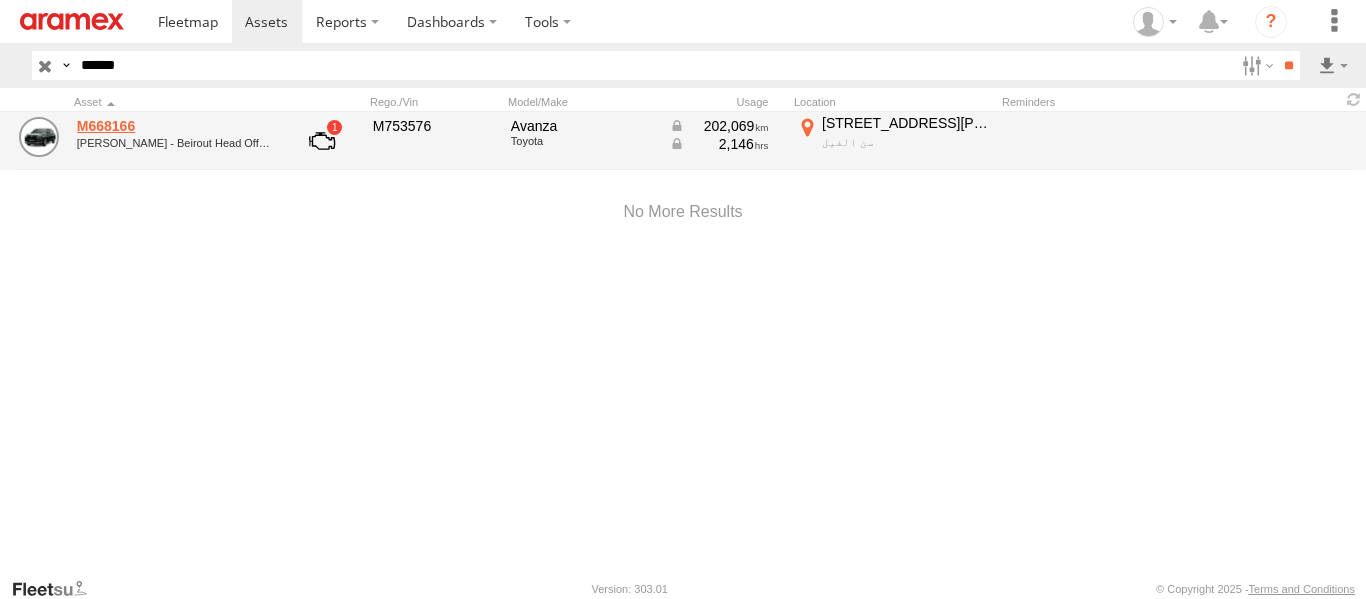 click on "M668166" at bounding box center [174, 126] 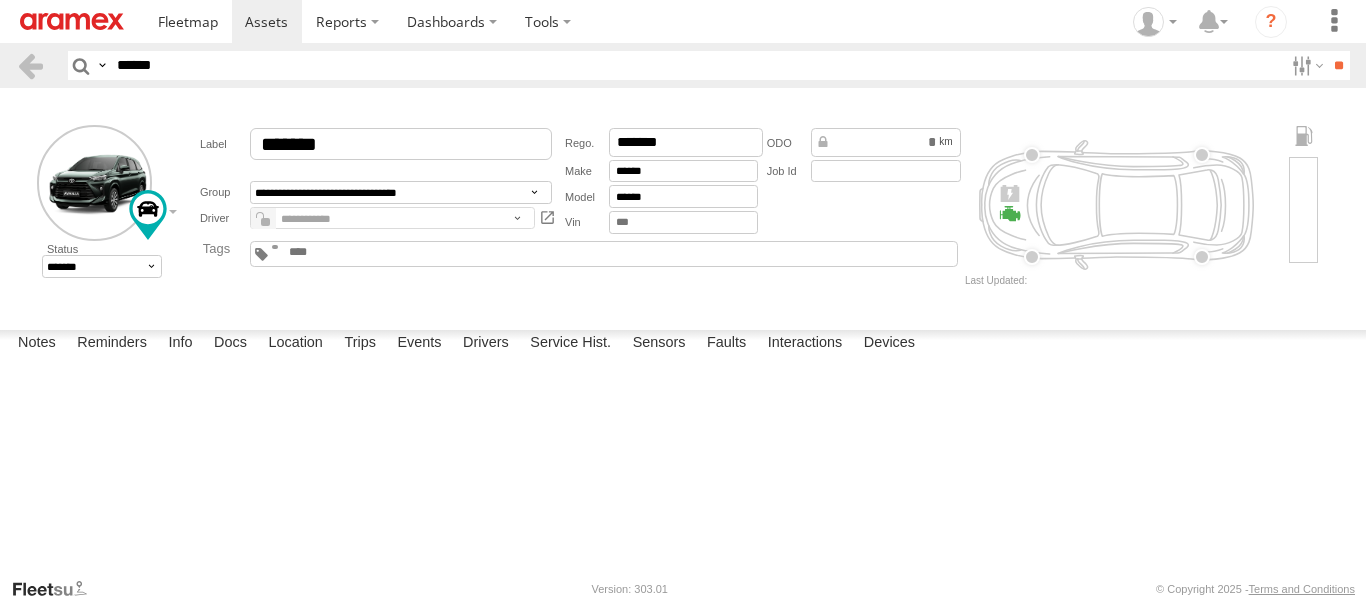 scroll, scrollTop: 0, scrollLeft: 0, axis: both 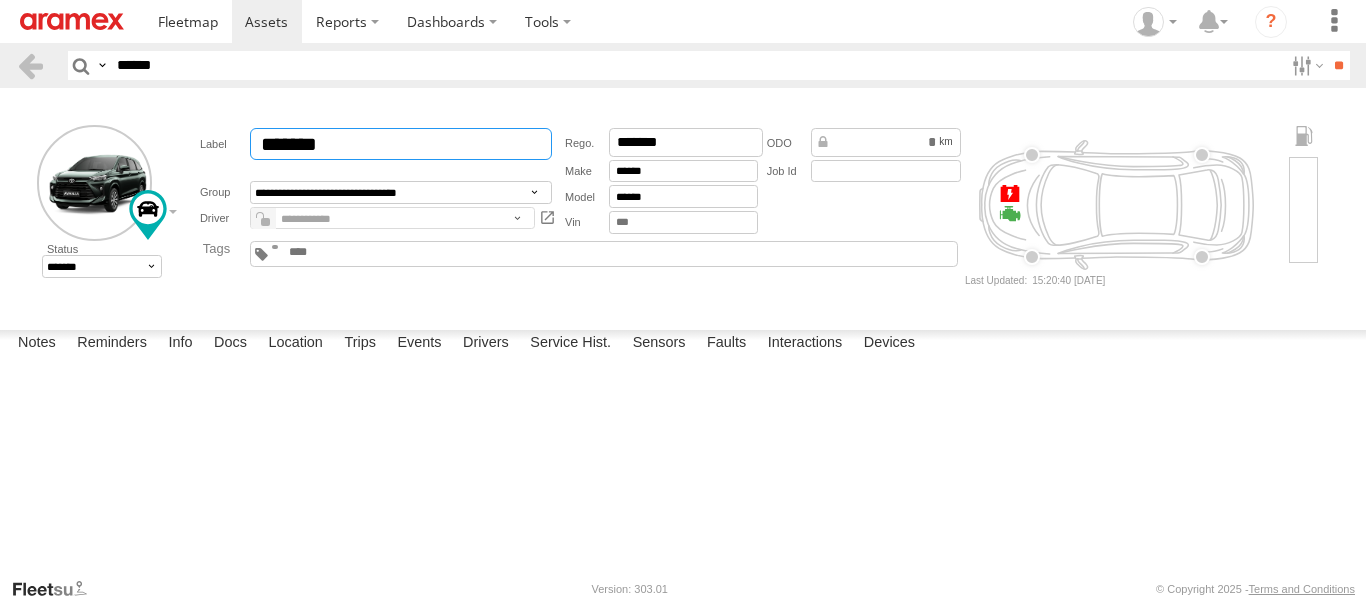 drag, startPoint x: 346, startPoint y: 133, endPoint x: 282, endPoint y: 133, distance: 64 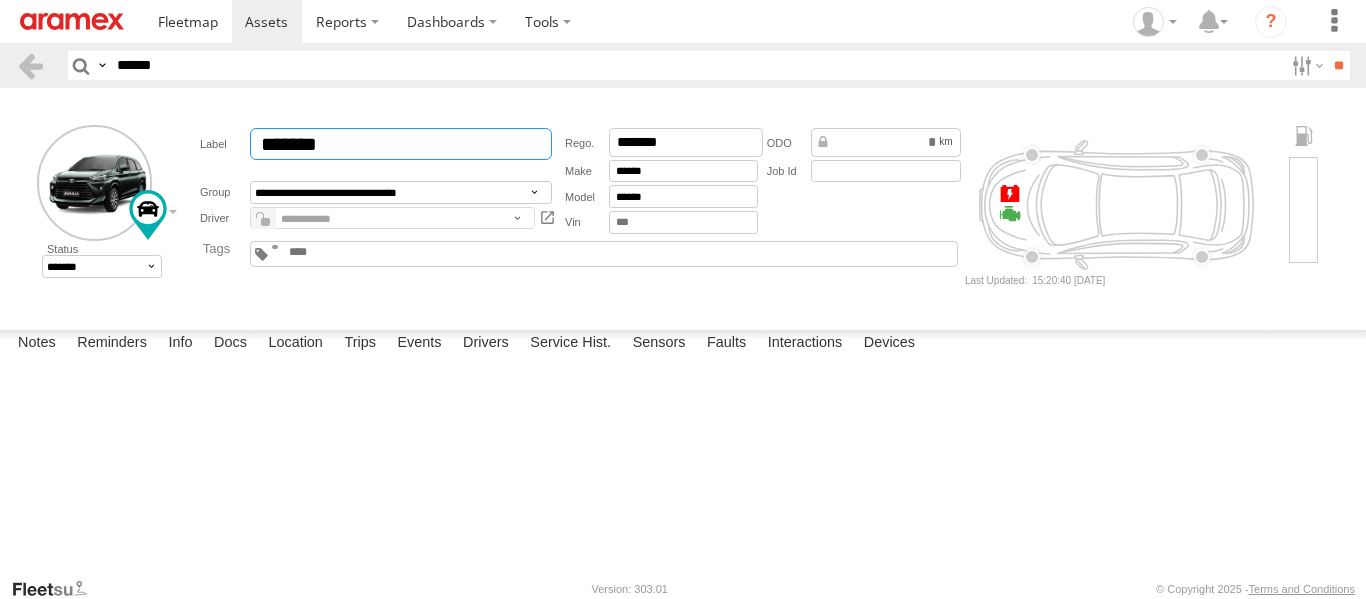 click on "*******" at bounding box center (401, 144) 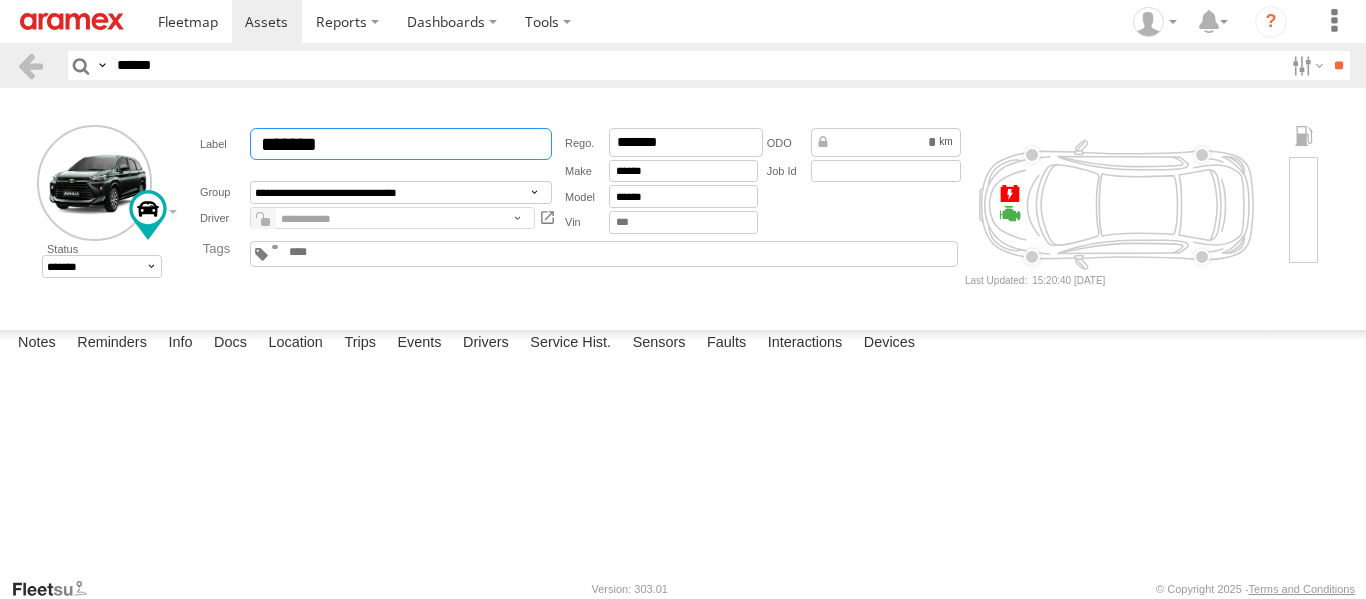 type on "*******" 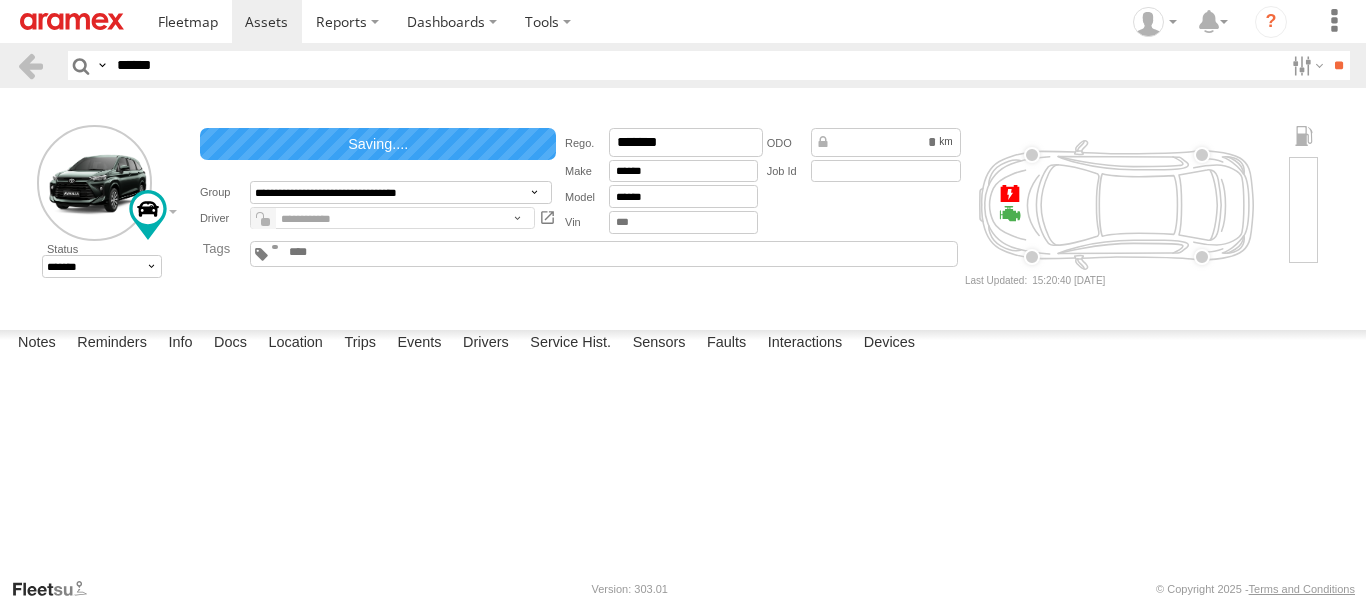 click on "**********" at bounding box center (683, 205) 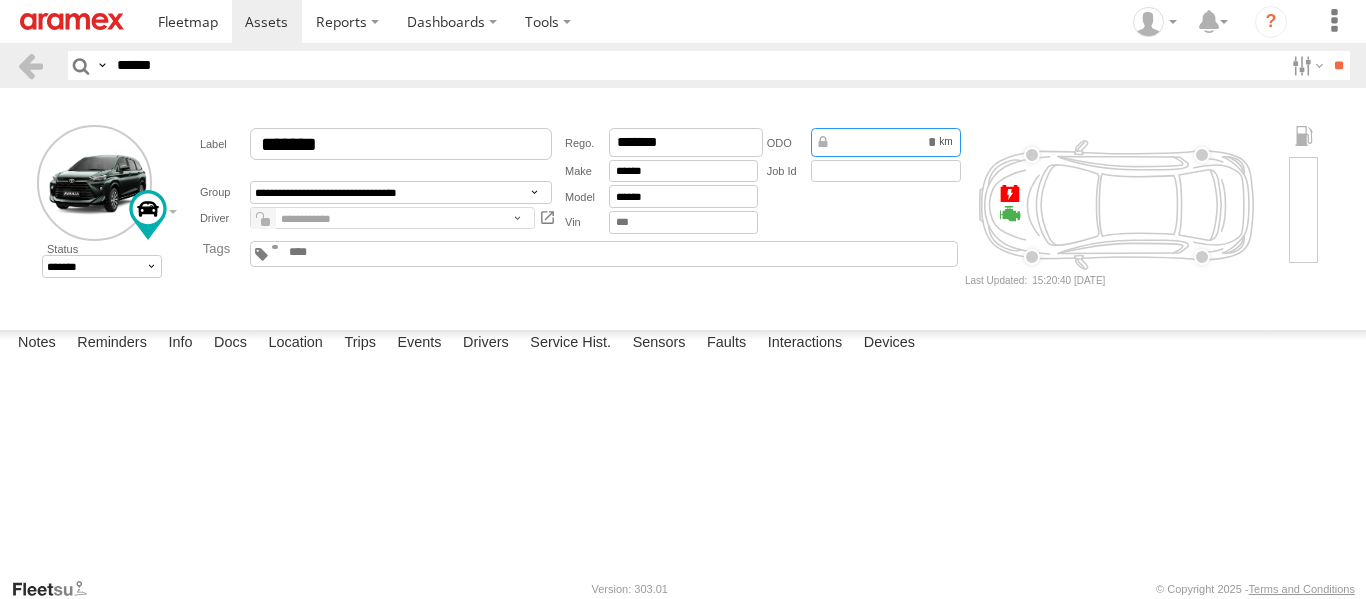drag, startPoint x: 860, startPoint y: 142, endPoint x: 974, endPoint y: 142, distance: 114 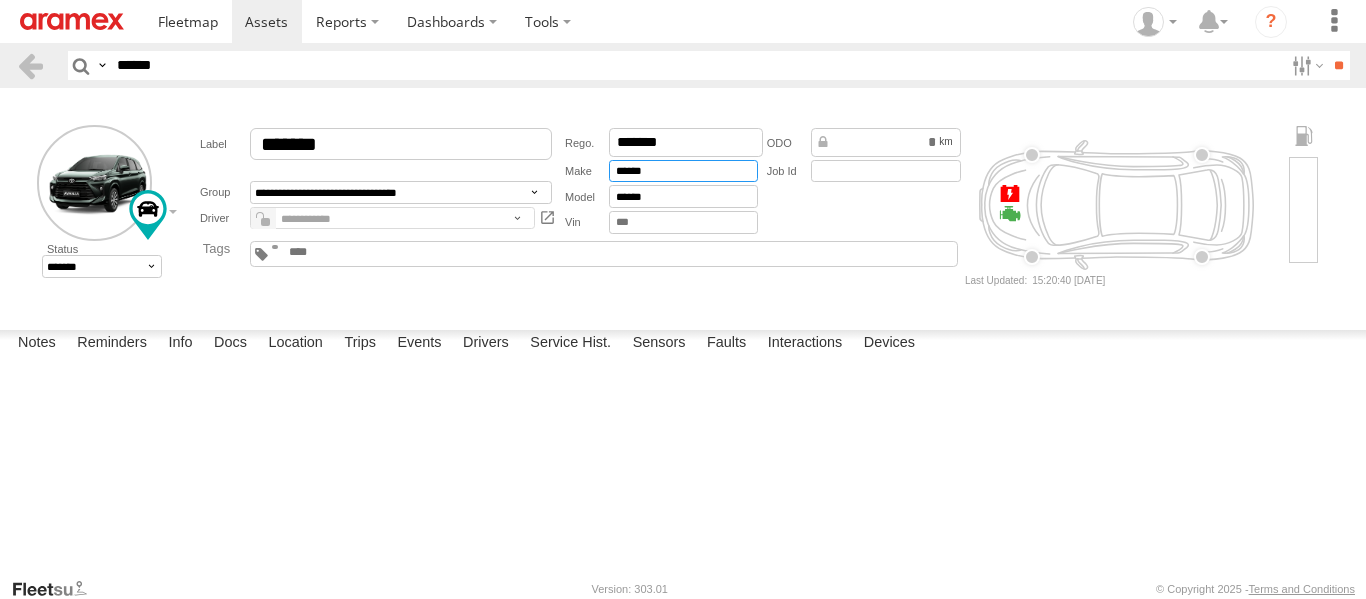 drag, startPoint x: 660, startPoint y: 175, endPoint x: 547, endPoint y: 165, distance: 113.44161 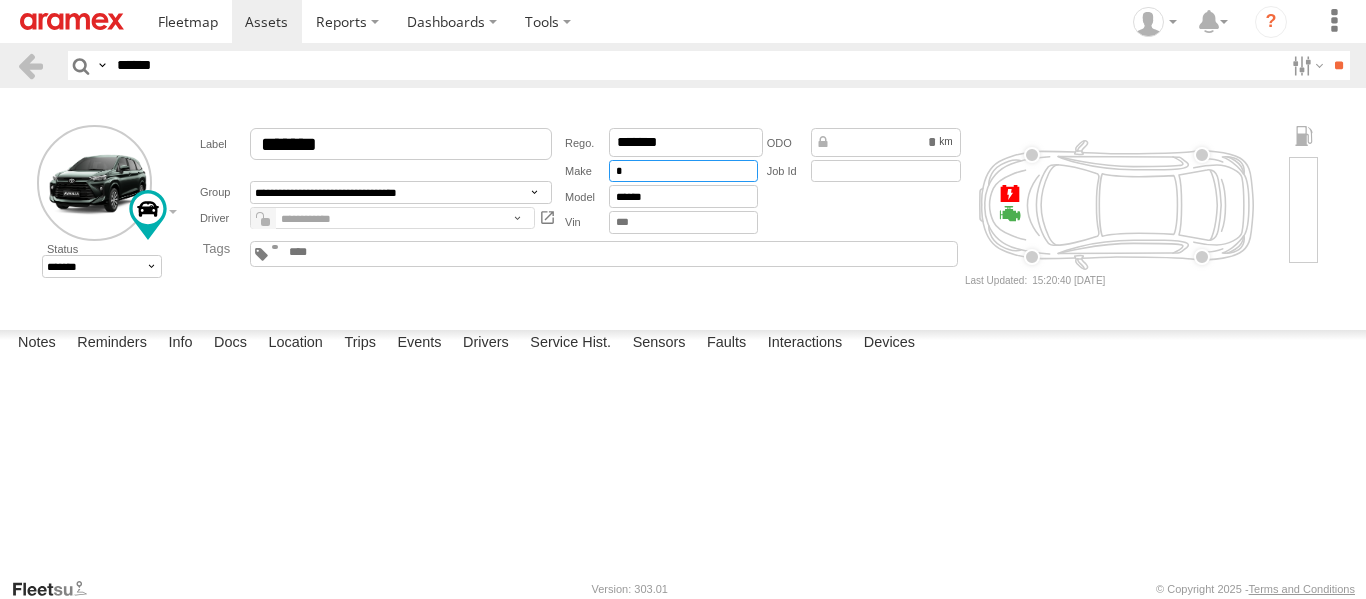 type on "*******" 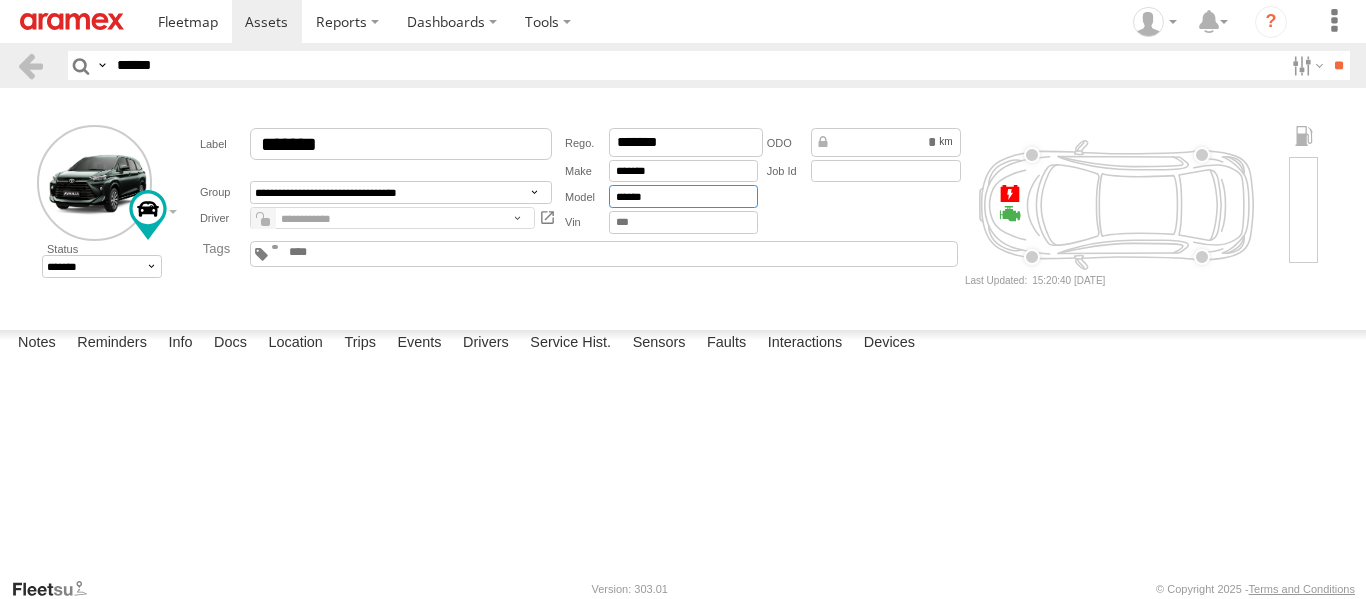 click on "******" at bounding box center (683, 196) 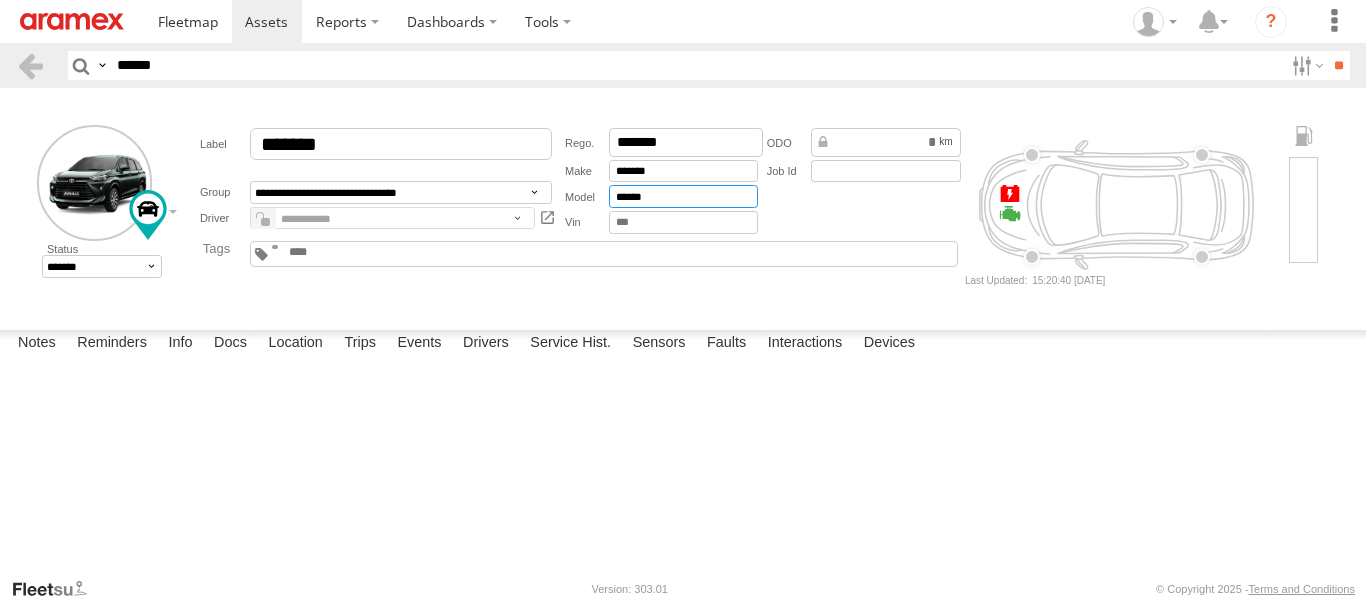 type on "*******" 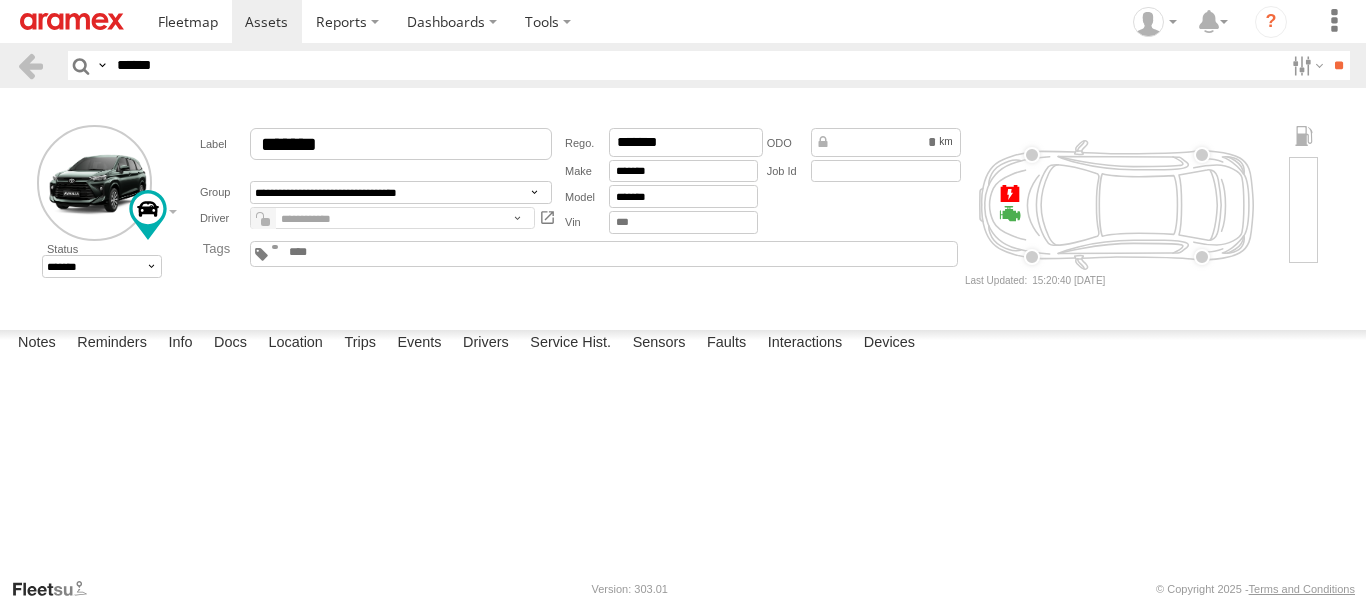 click on "**********" at bounding box center (683, 205) 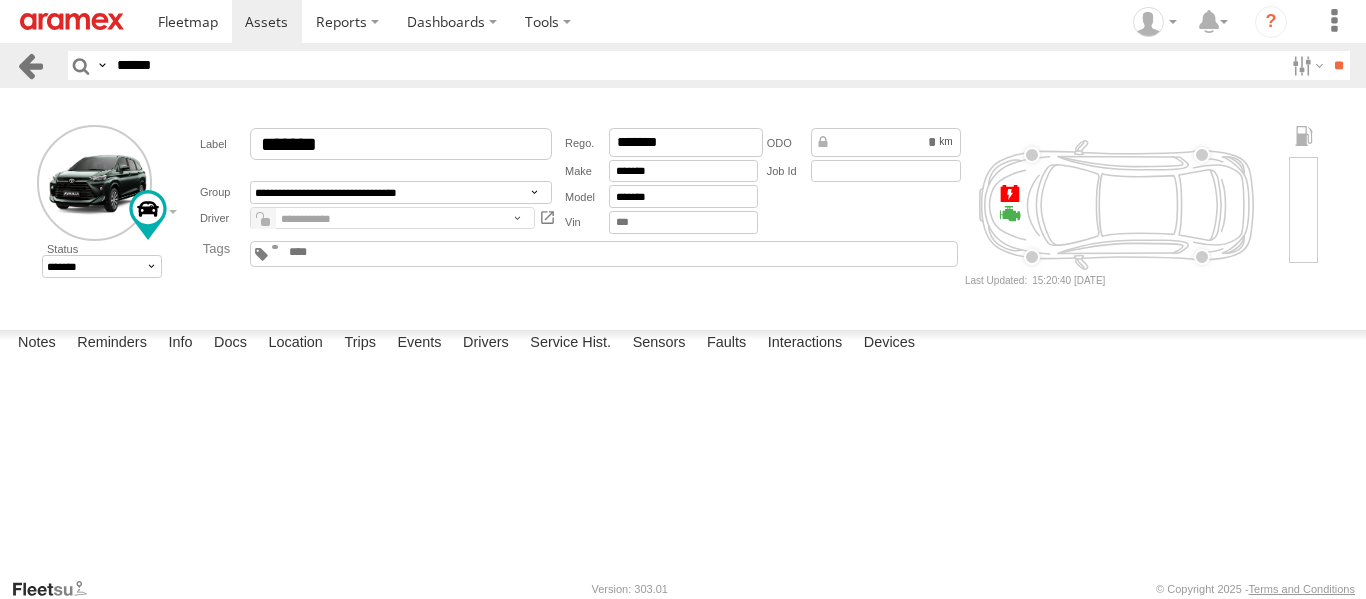 click at bounding box center (30, 65) 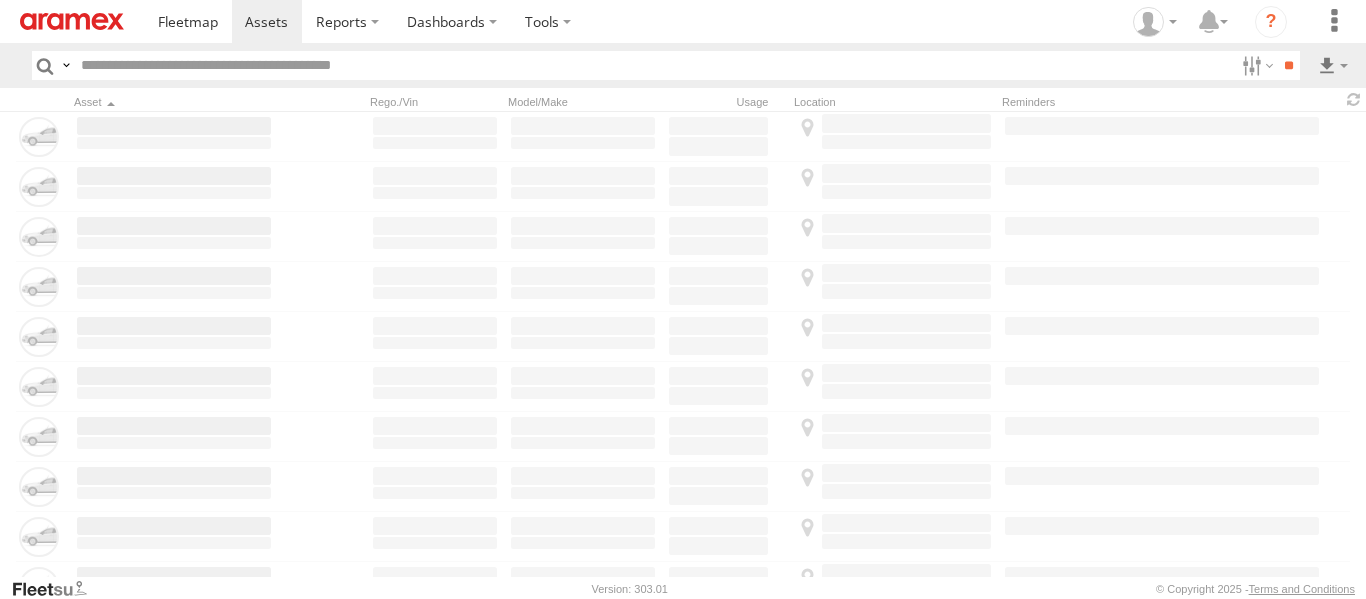 scroll, scrollTop: 0, scrollLeft: 0, axis: both 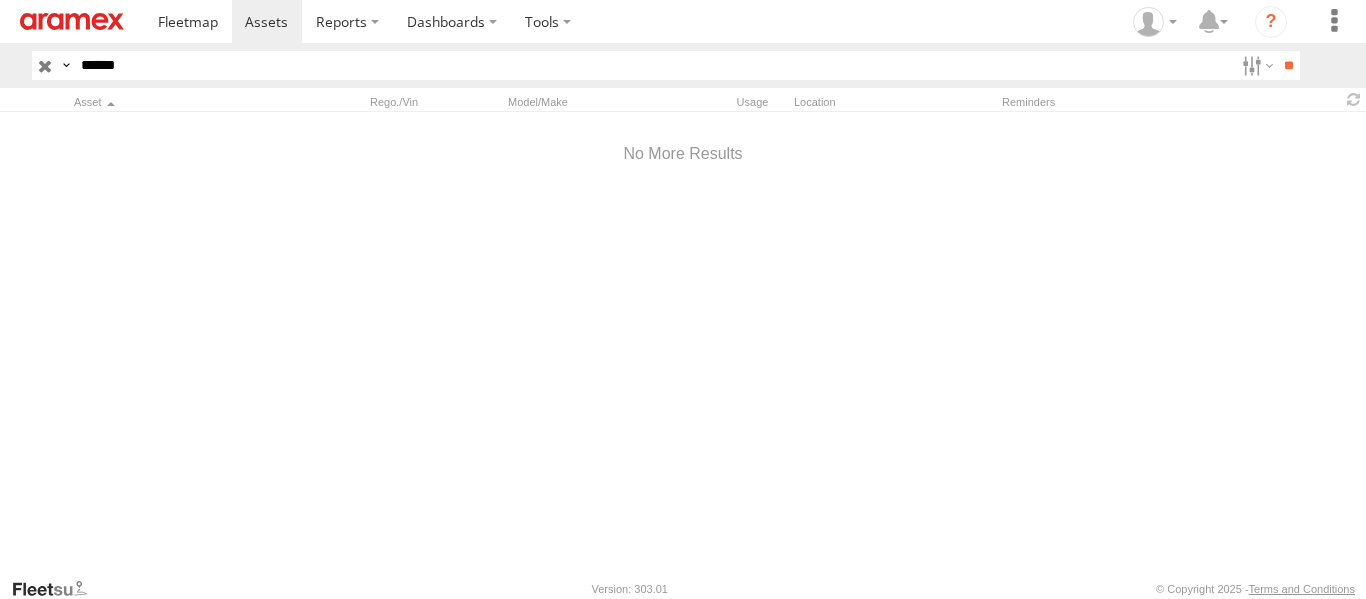 drag, startPoint x: 145, startPoint y: 64, endPoint x: 49, endPoint y: 65, distance: 96.00521 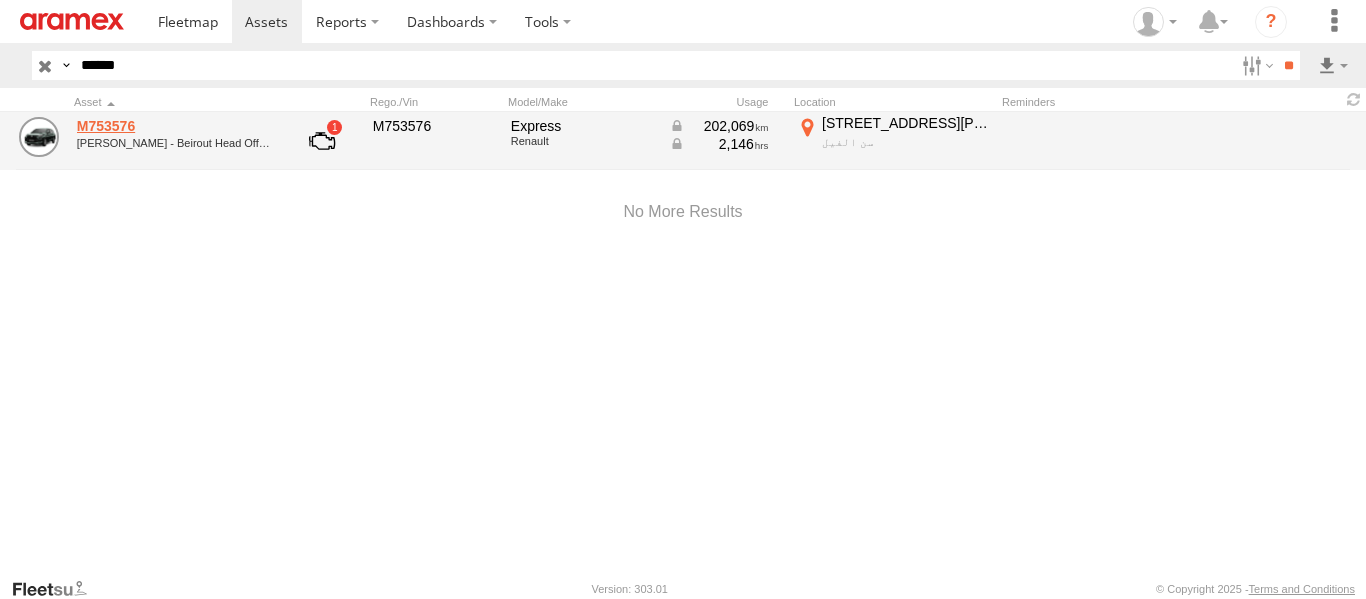 click on "M753576" at bounding box center (174, 126) 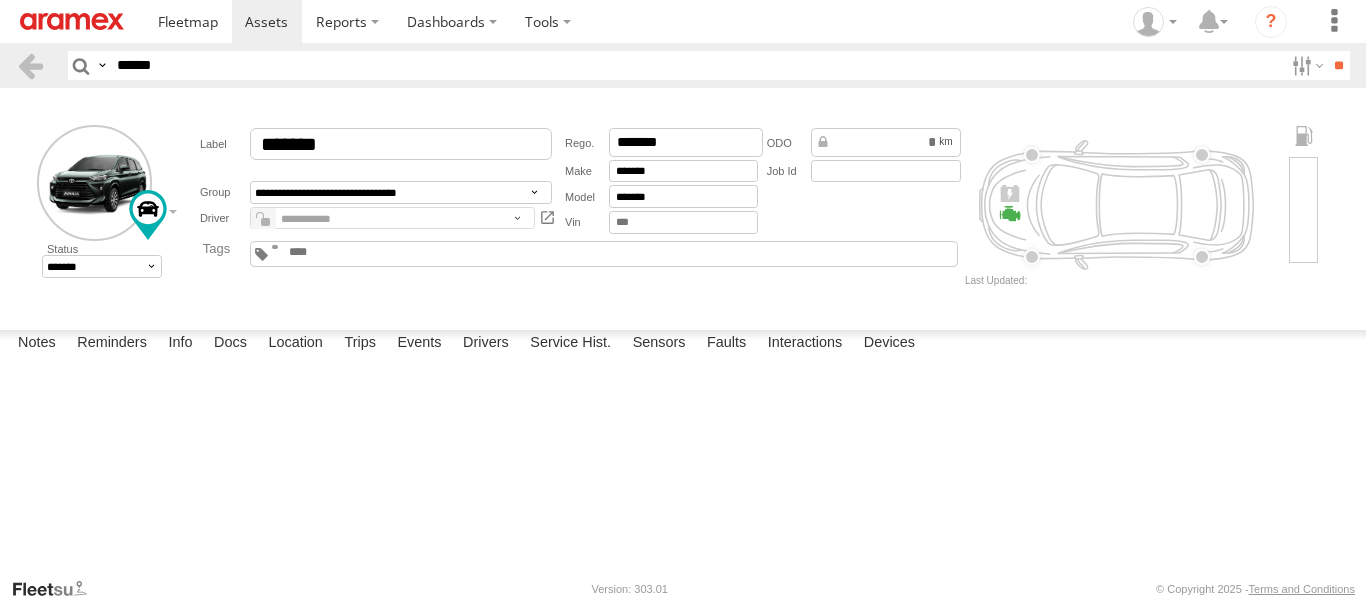 scroll, scrollTop: 0, scrollLeft: 0, axis: both 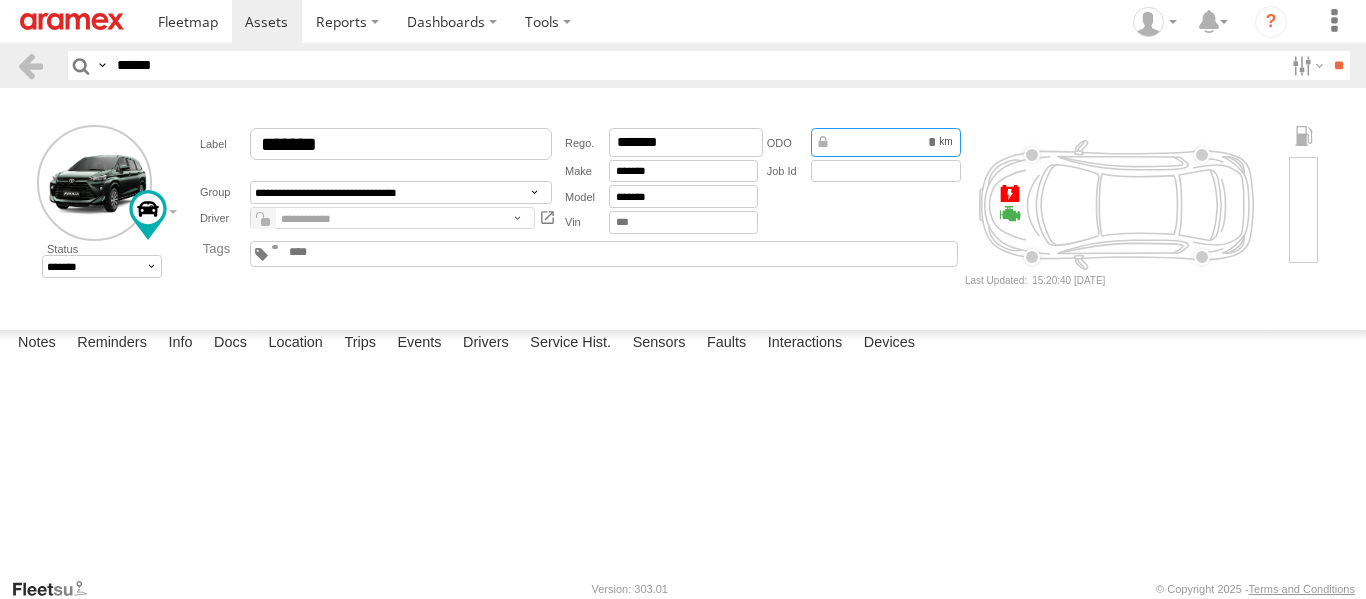 click on "*********" at bounding box center (886, 142) 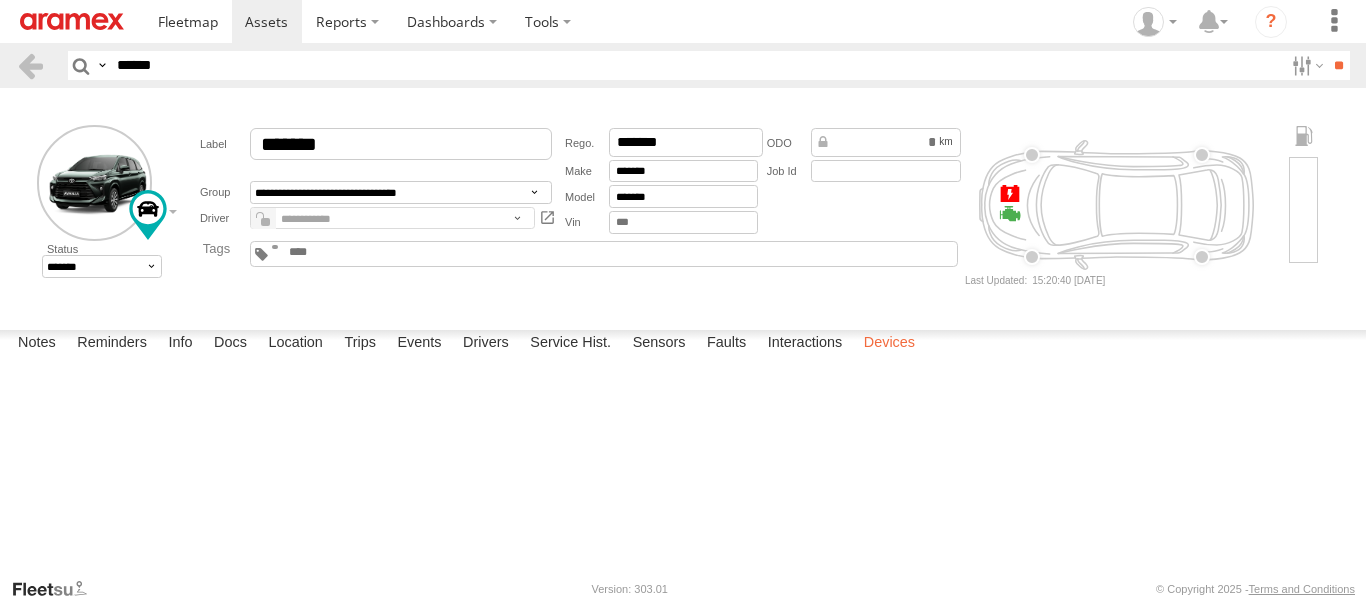 click on "Devices" at bounding box center [889, 344] 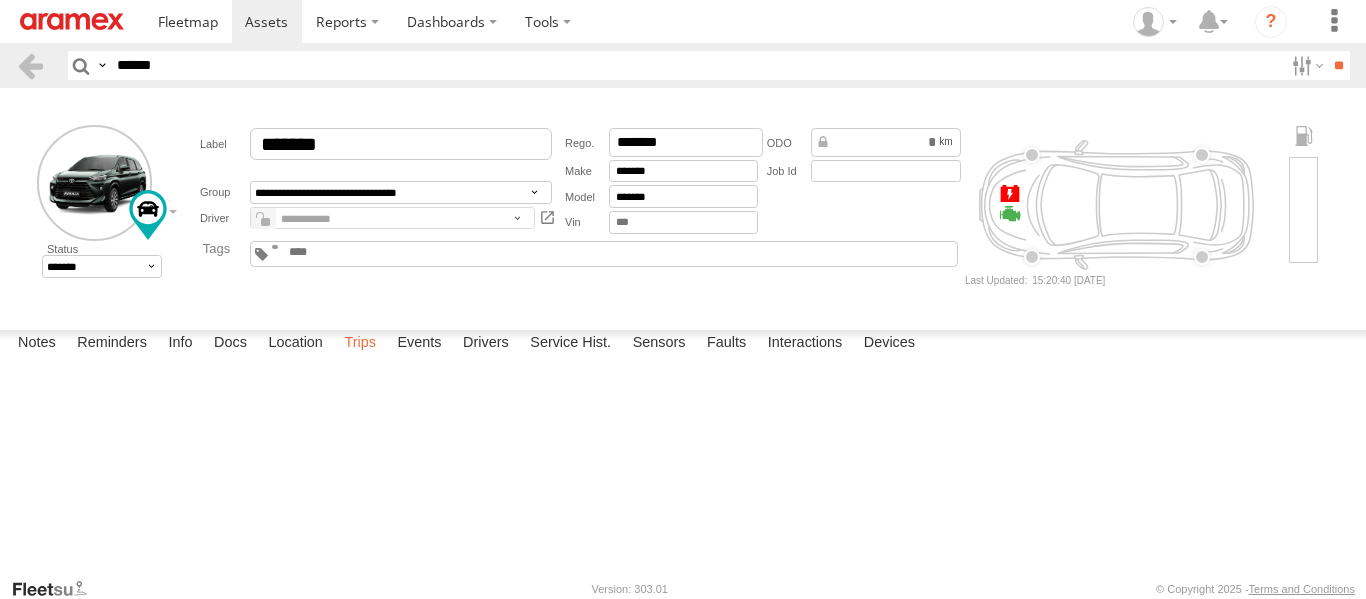 click on "Trips" at bounding box center (360, 344) 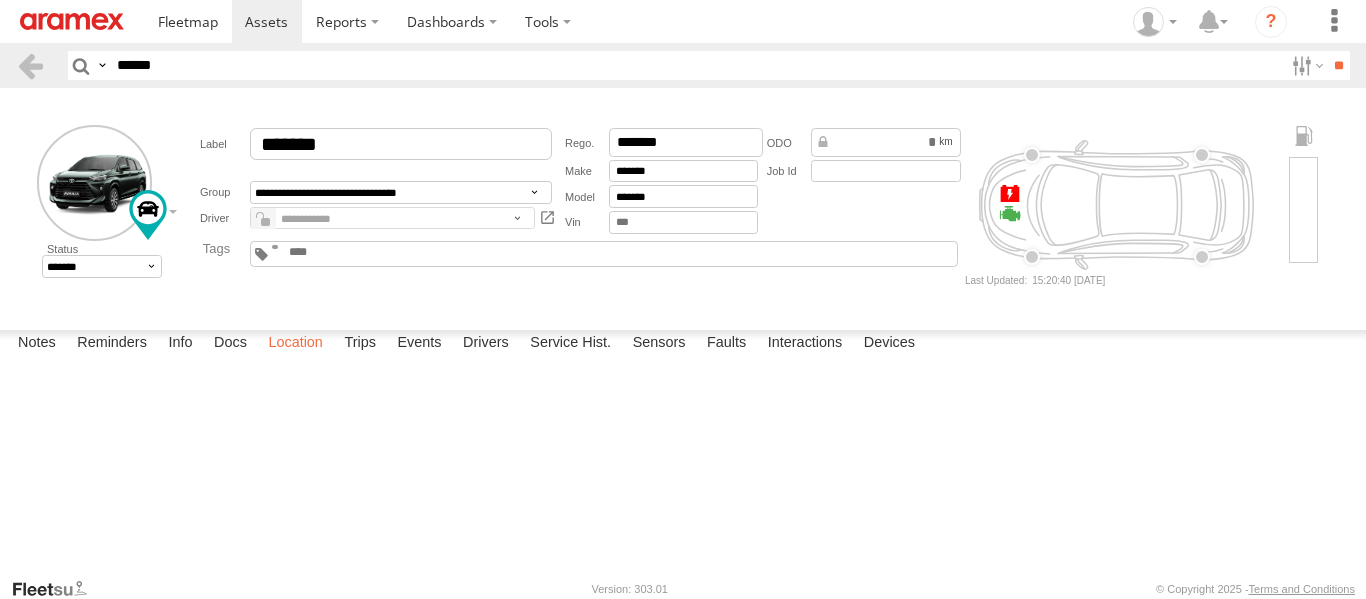 click on "Location" at bounding box center (295, 344) 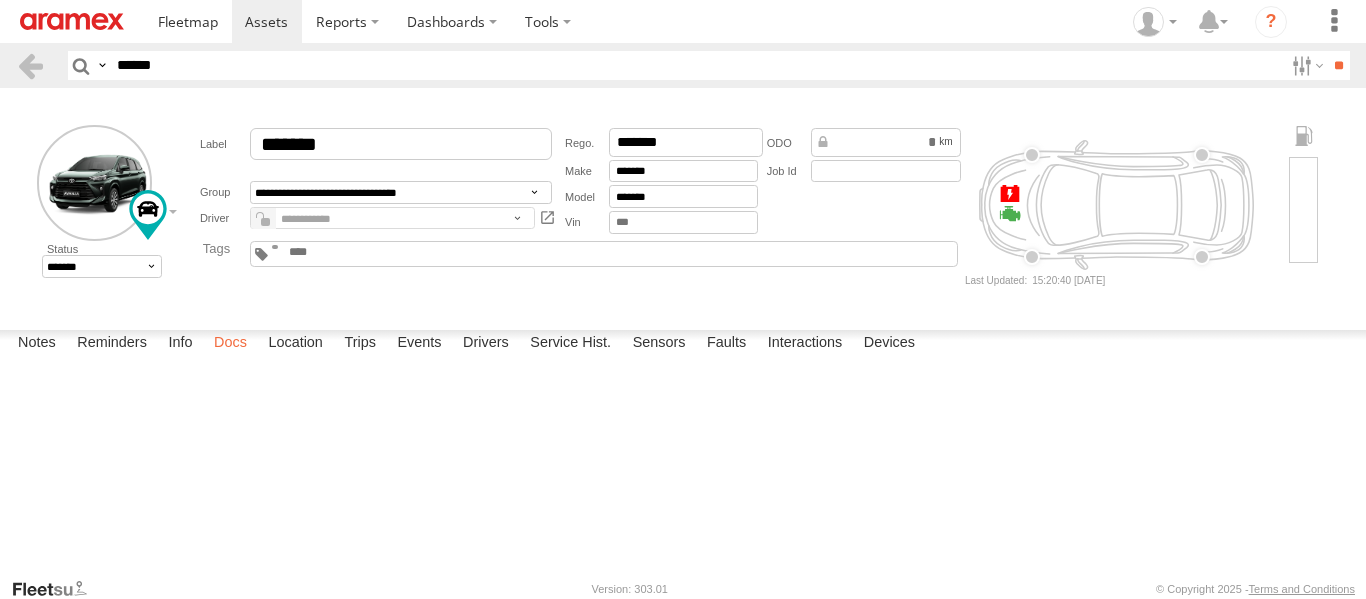 click on "Docs" at bounding box center [230, 344] 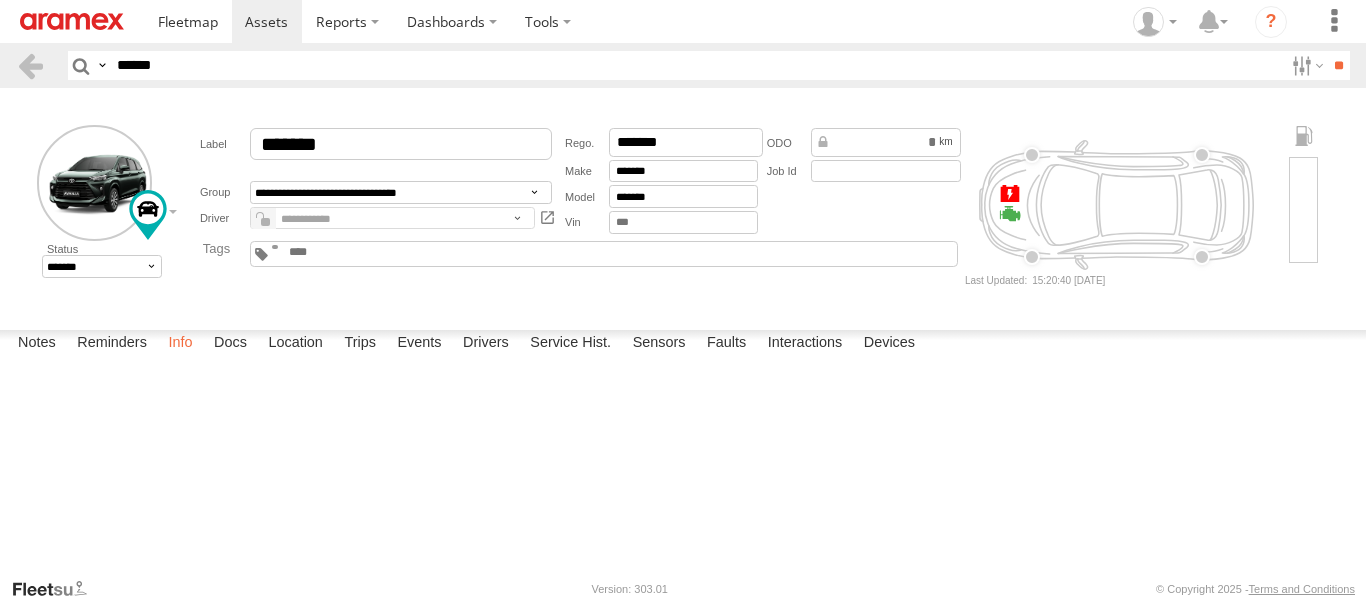 click on "Info" at bounding box center (180, 344) 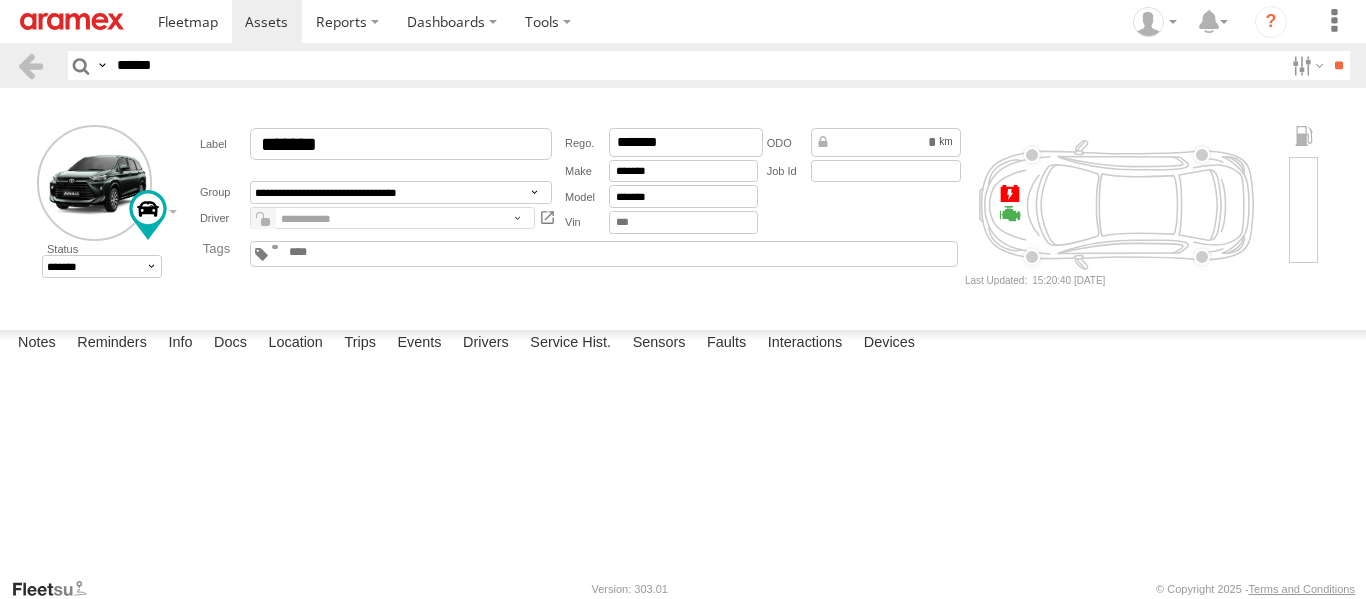 click on "**********" at bounding box center [683, 205] 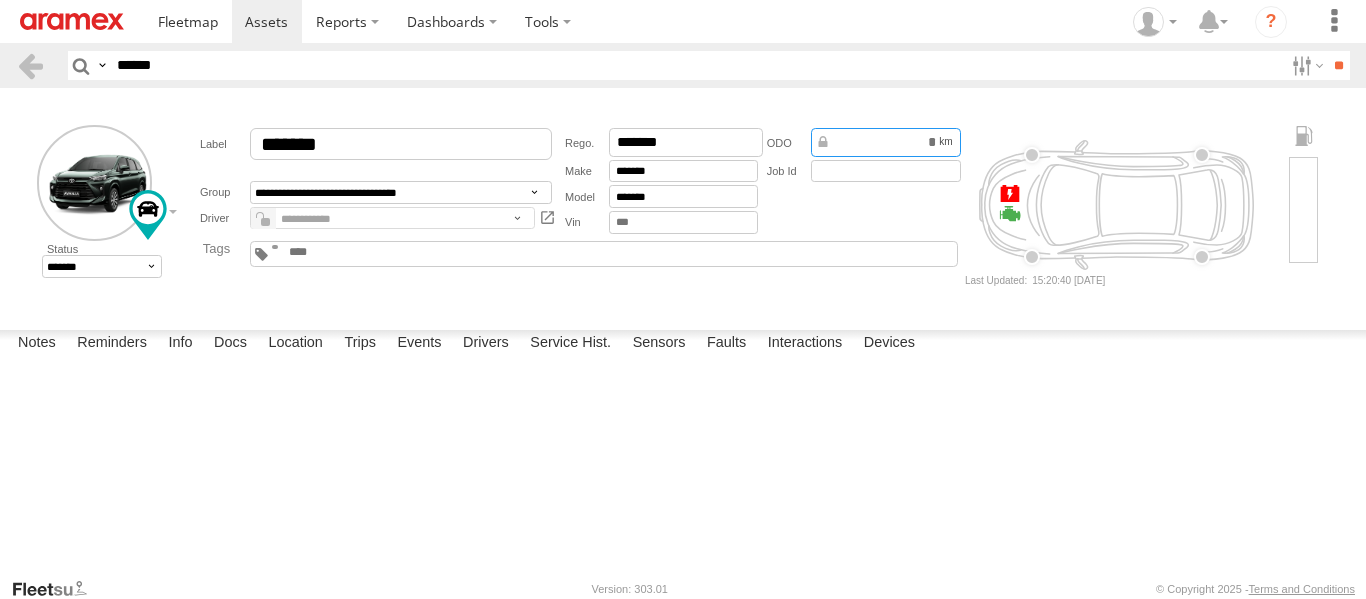 click on "*********" at bounding box center (886, 142) 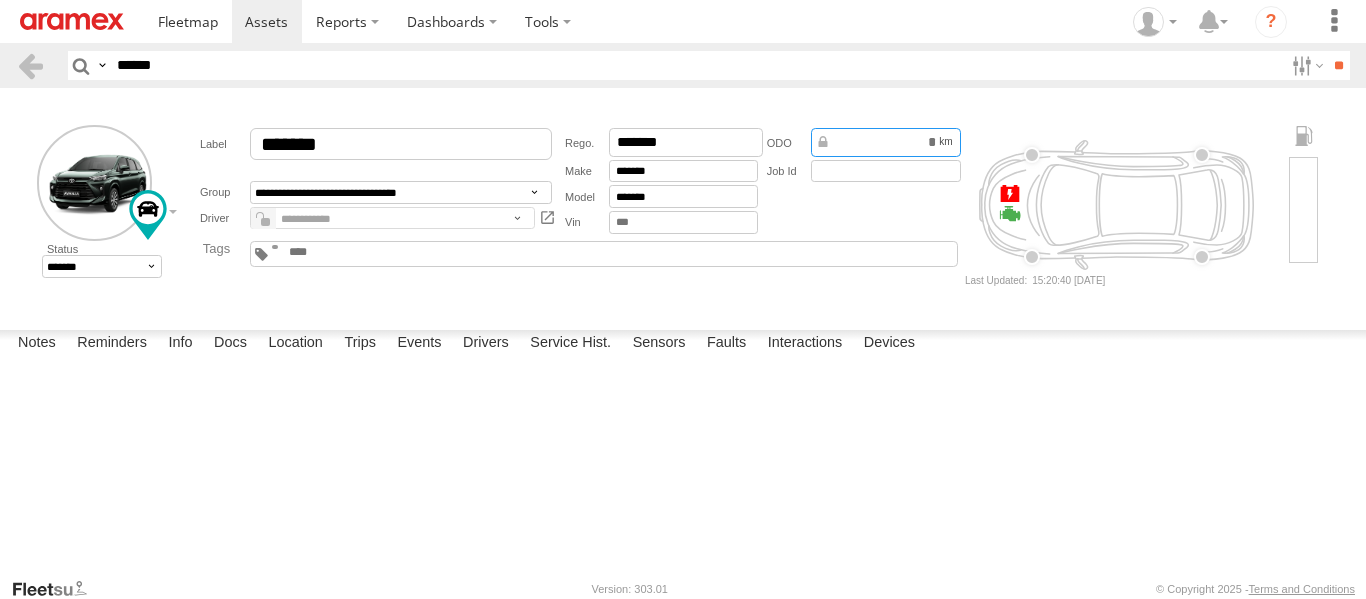 scroll, scrollTop: 64, scrollLeft: 0, axis: vertical 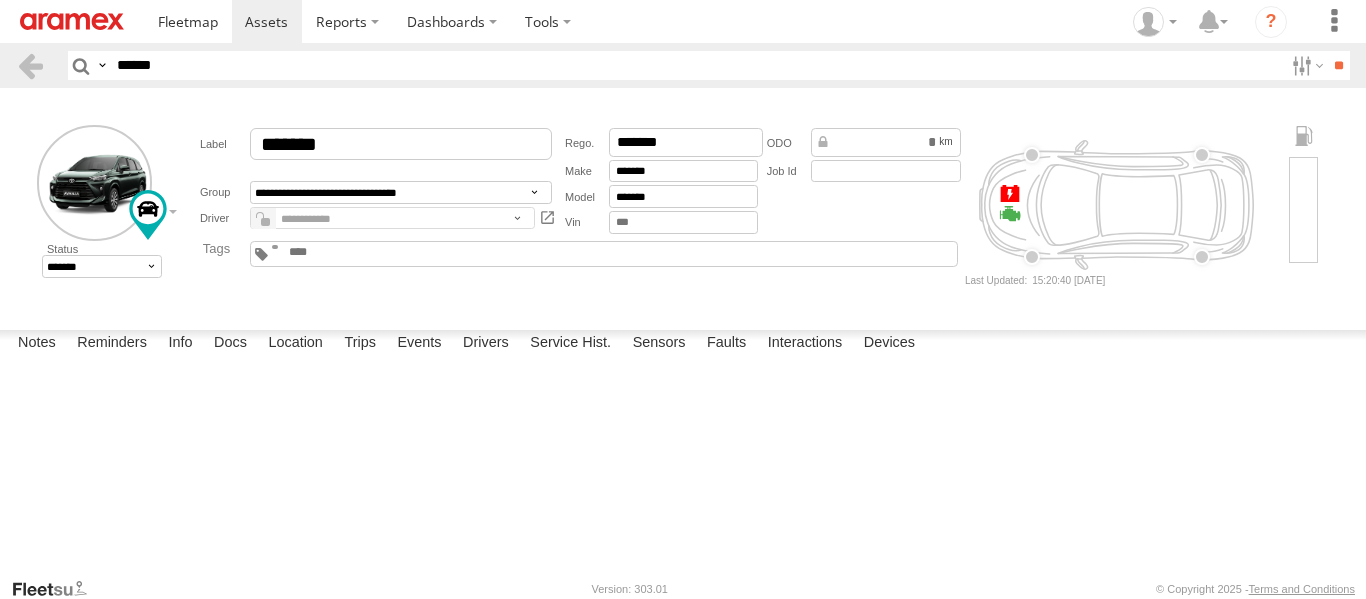 click on "*****" at bounding box center [0, 0] 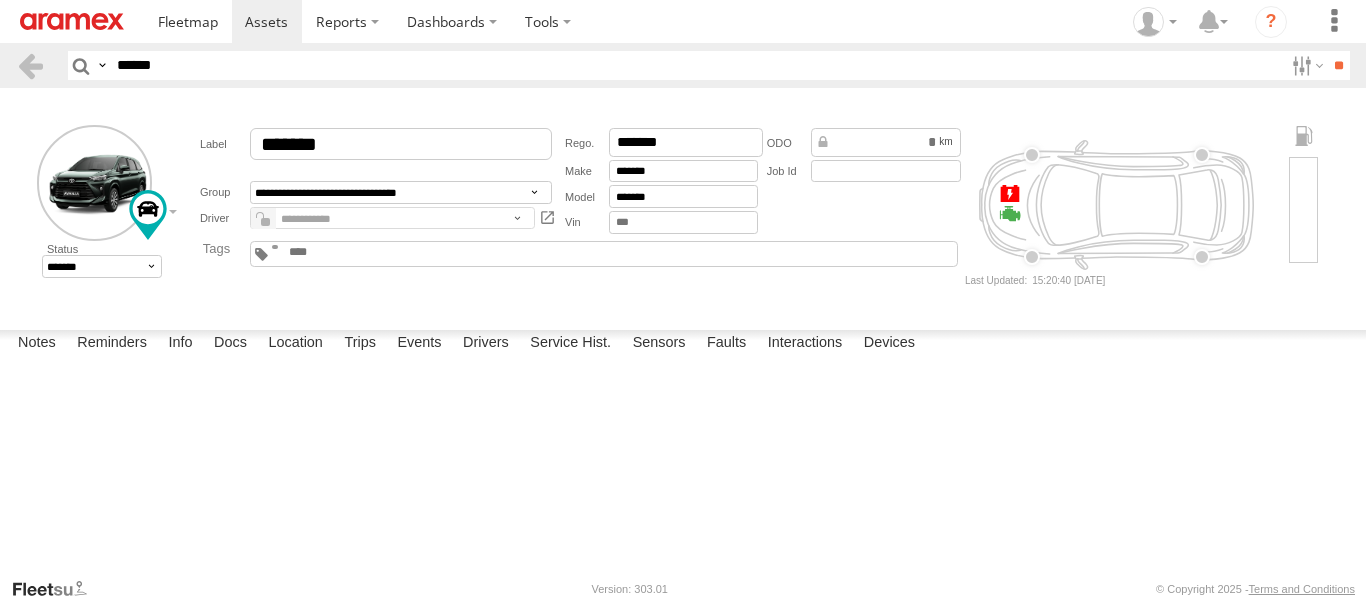 drag, startPoint x: 291, startPoint y: 486, endPoint x: 217, endPoint y: 490, distance: 74.10803 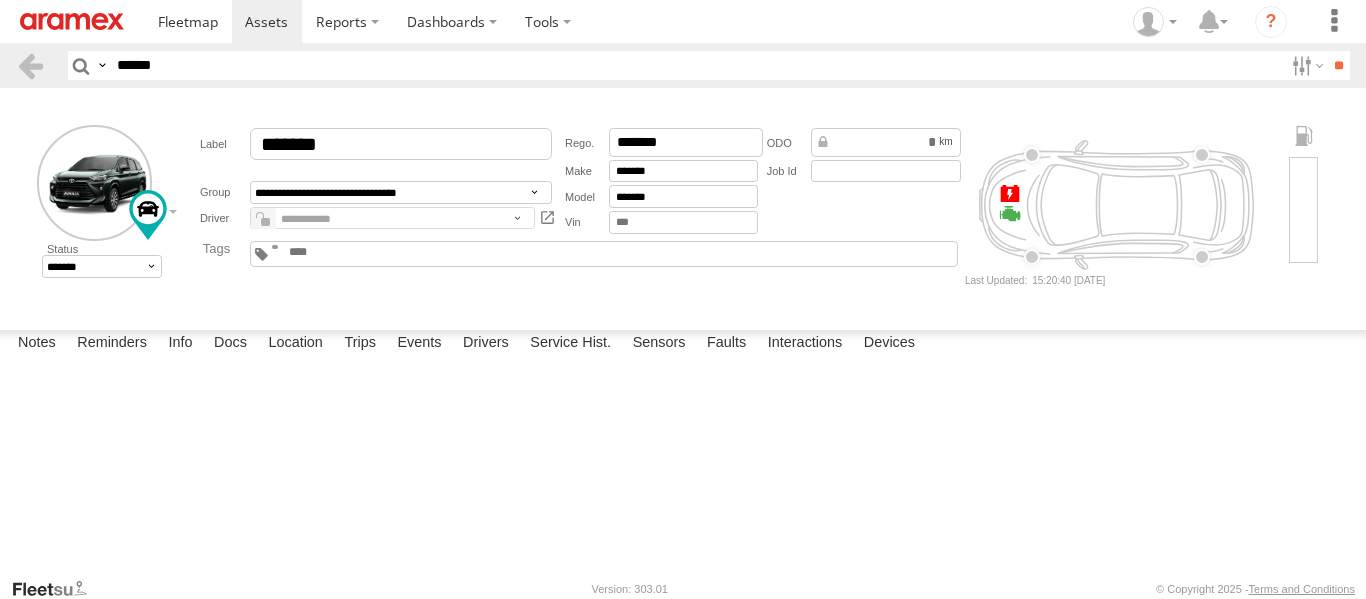 scroll, scrollTop: 0, scrollLeft: 0, axis: both 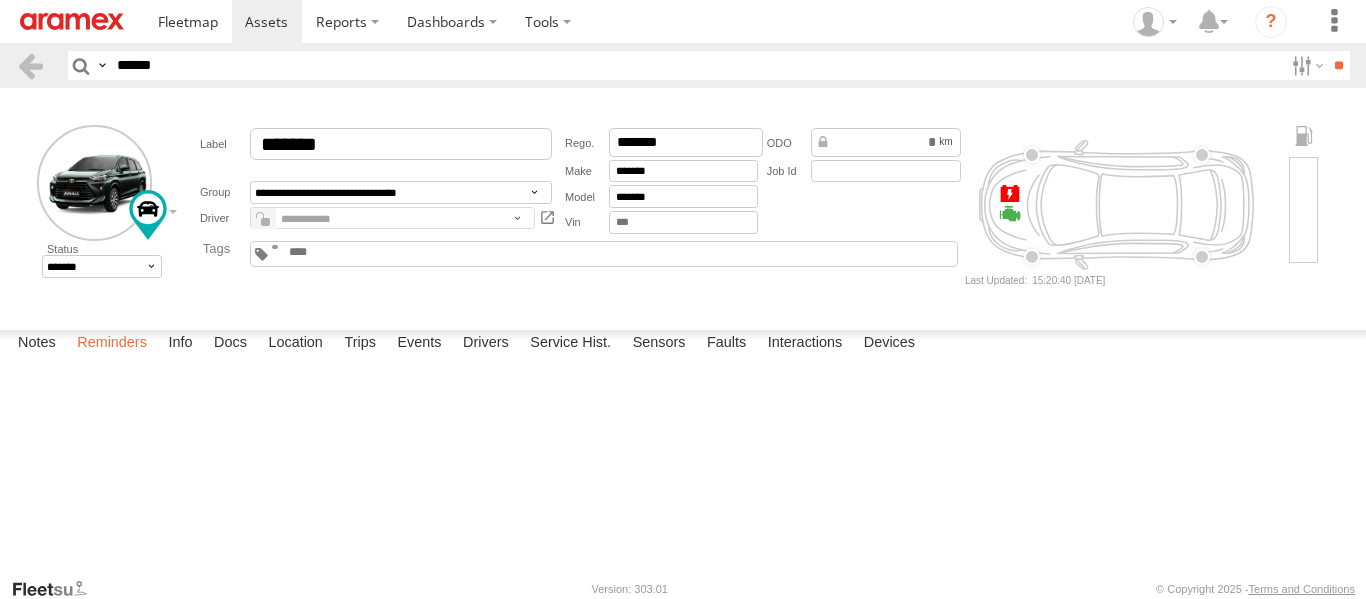 click on "Reminders" at bounding box center [112, 344] 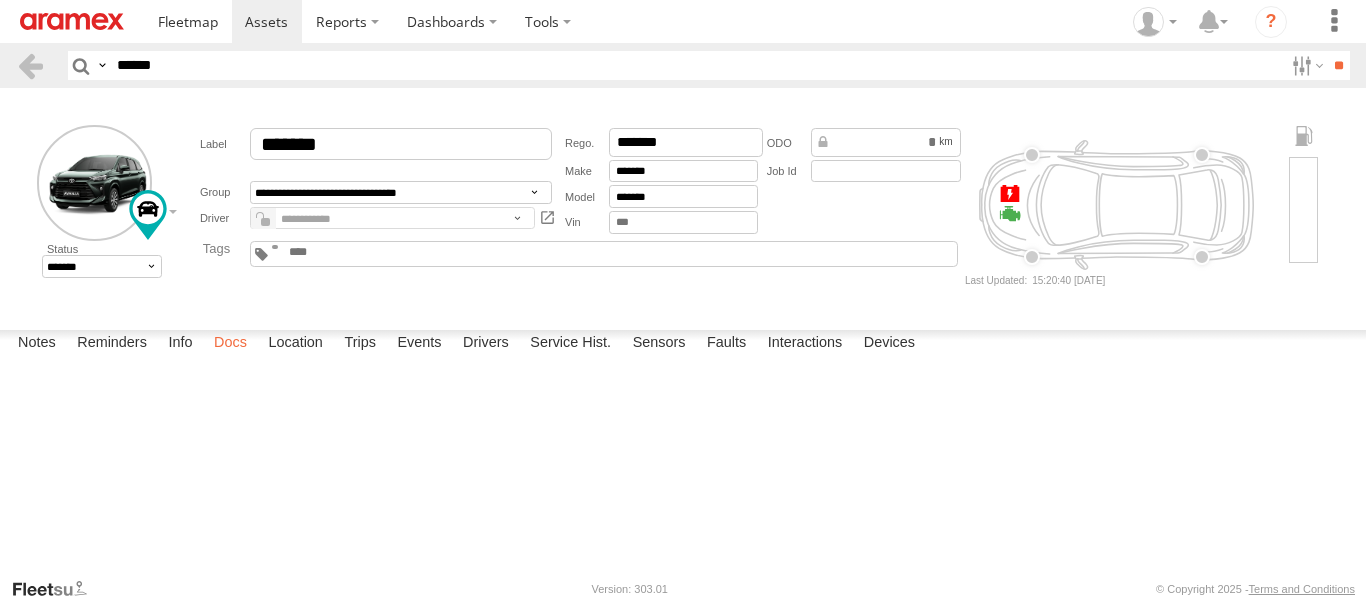 click on "Docs" at bounding box center (230, 344) 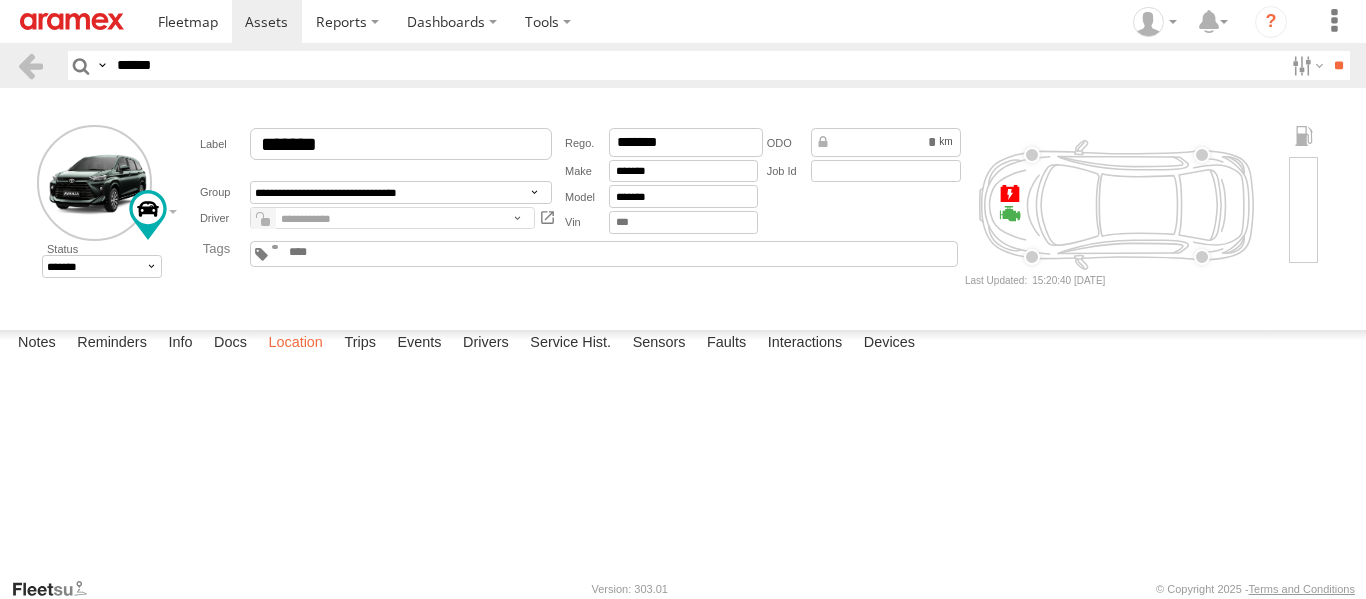 click on "Location" at bounding box center [295, 344] 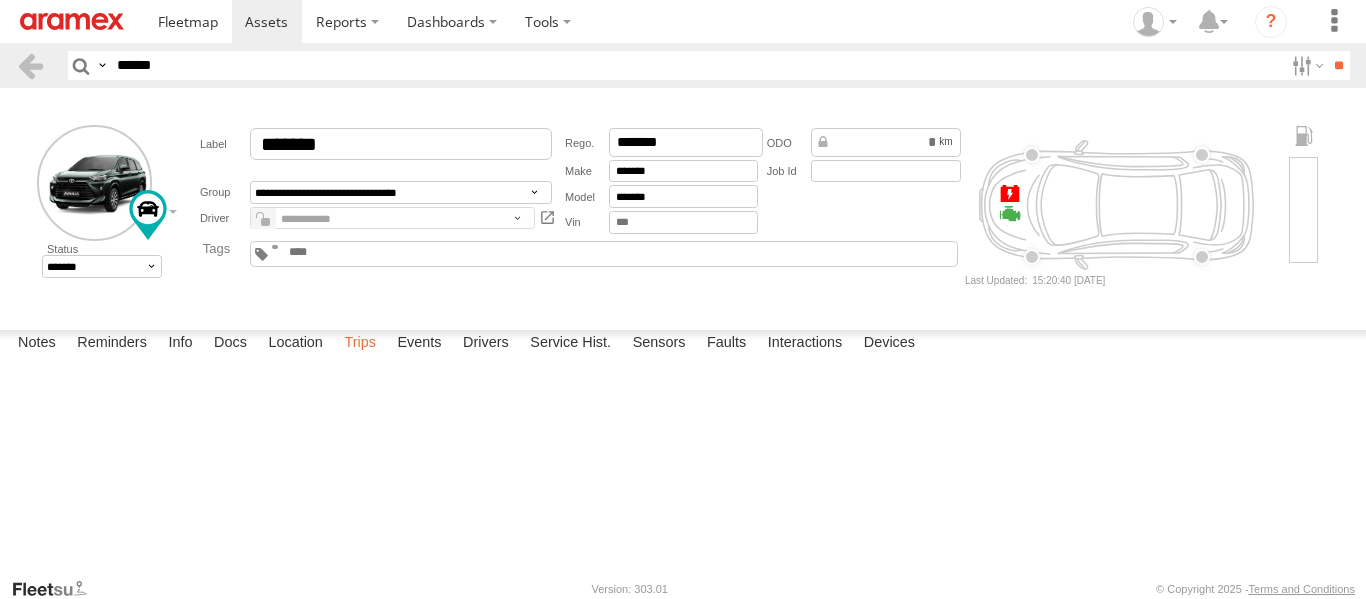 click on "Trips" at bounding box center [360, 344] 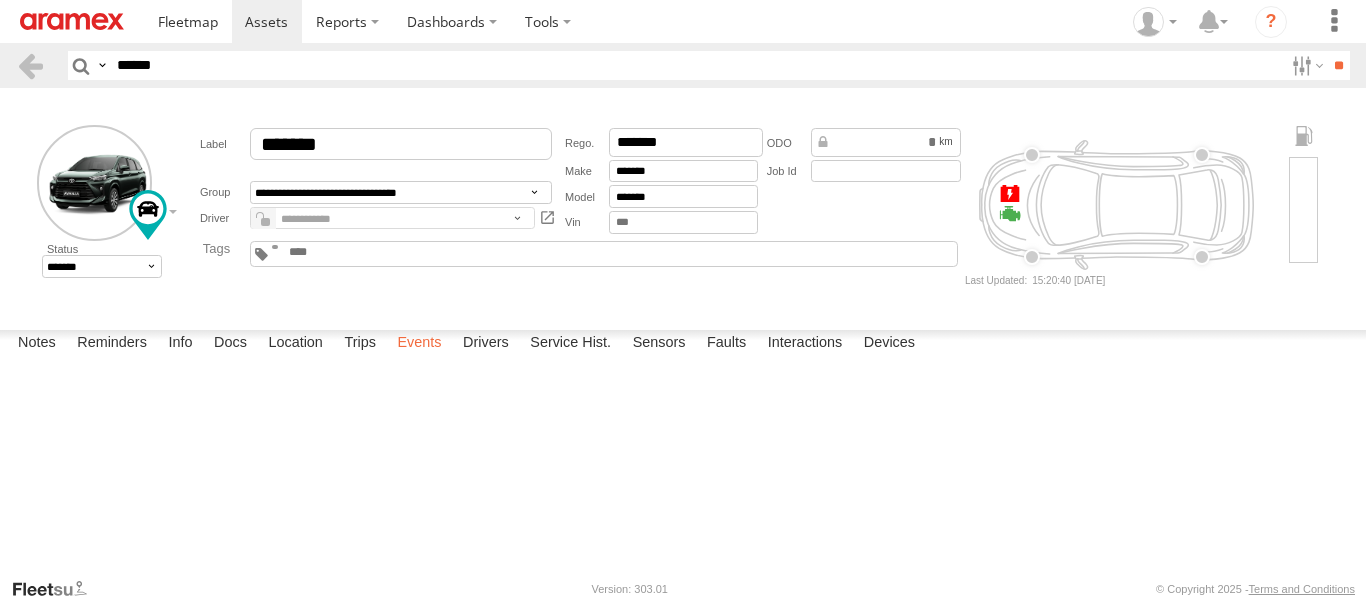 click on "Events" at bounding box center [419, 344] 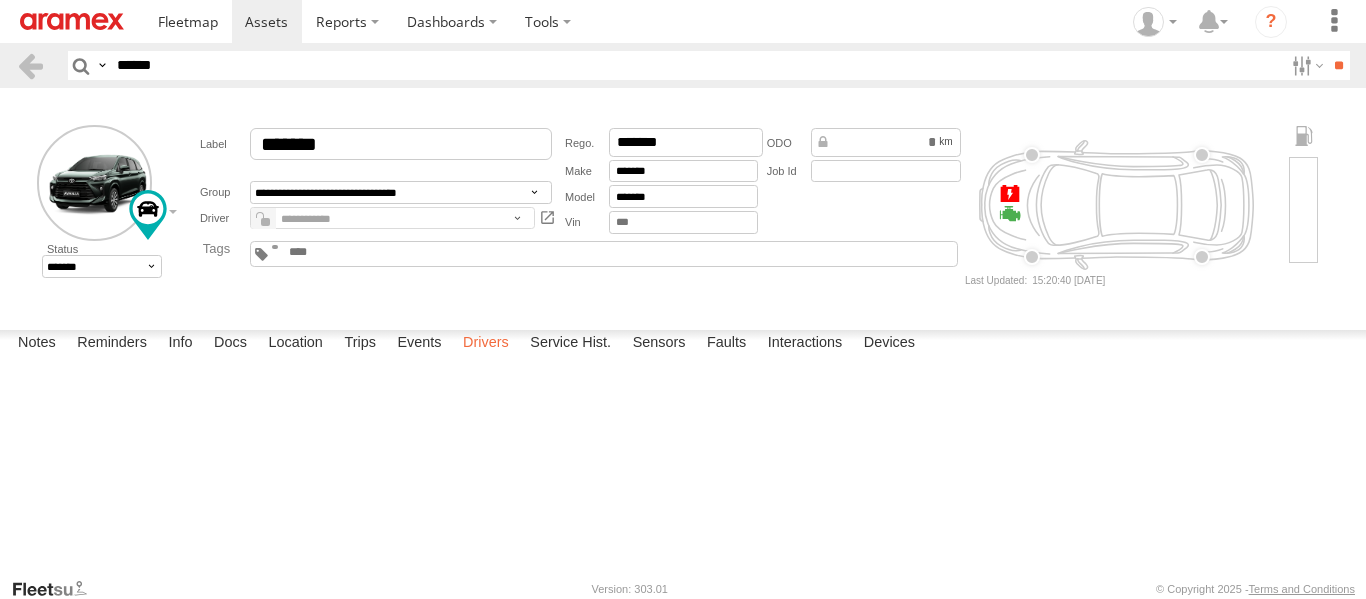 click on "Drivers" at bounding box center (486, 344) 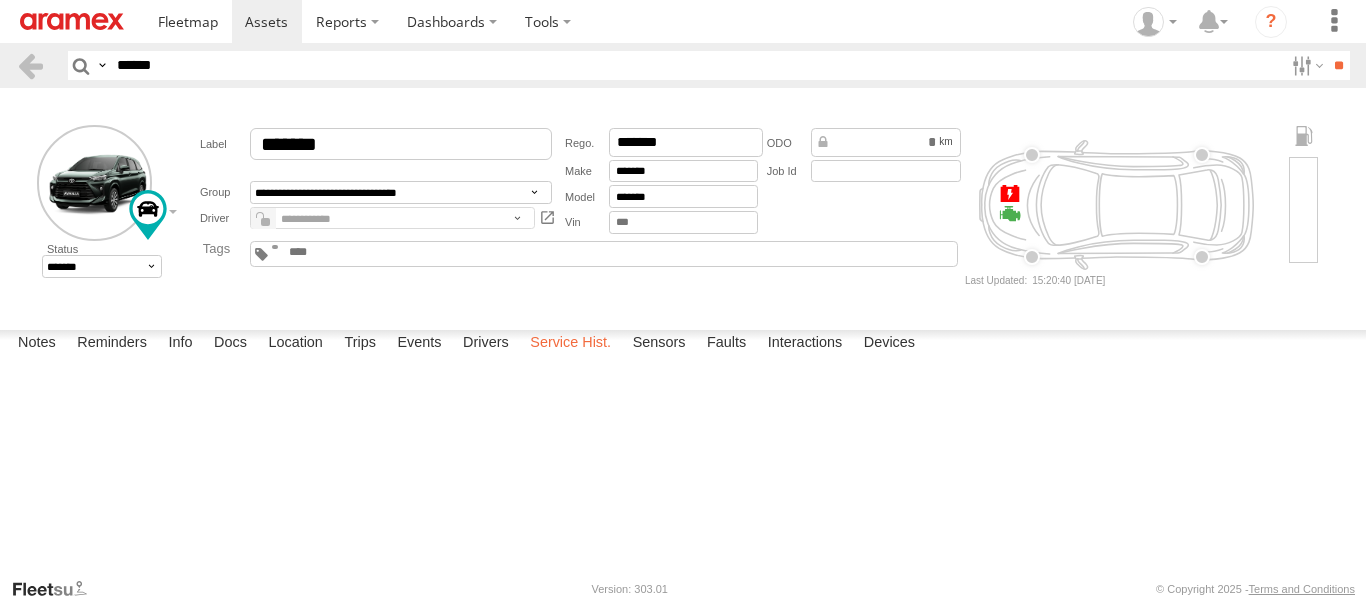 click on "Service Hist." at bounding box center [570, 344] 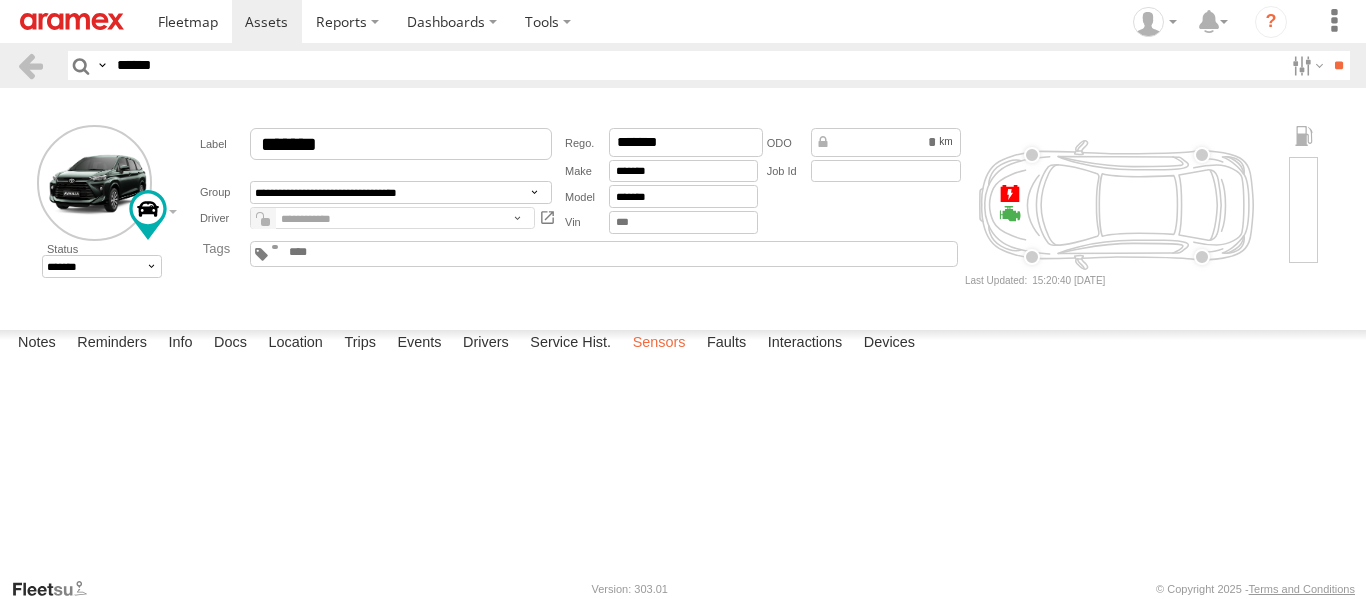 click on "Sensors" at bounding box center (659, 344) 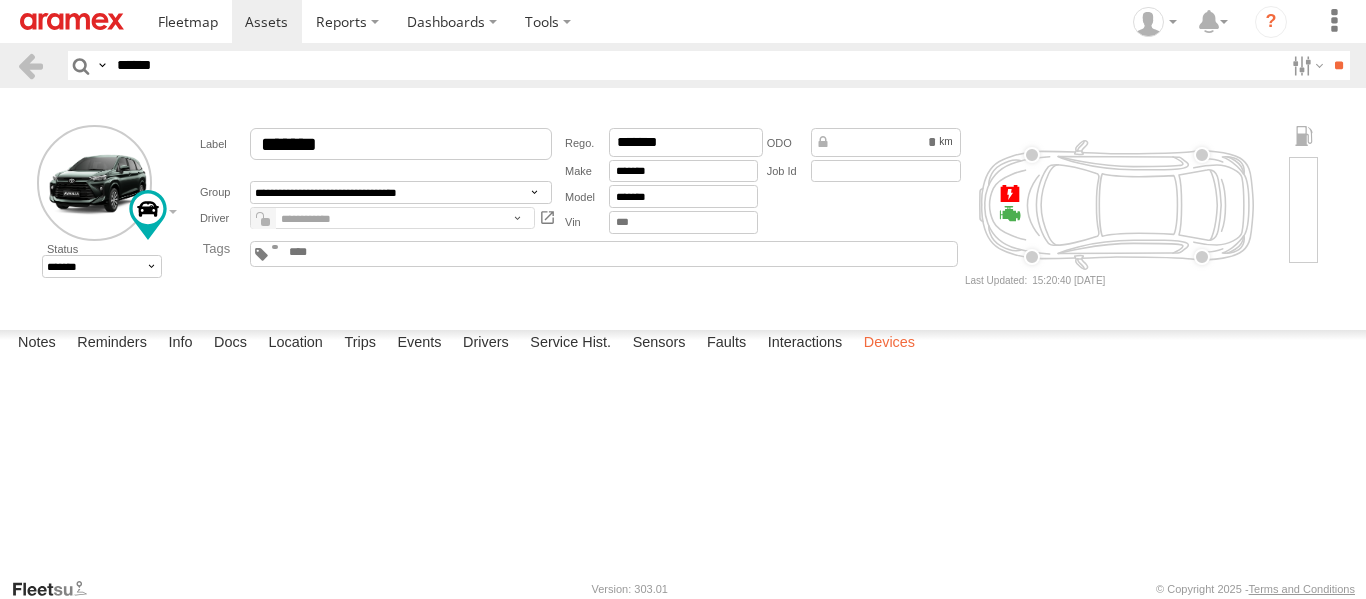 click on "Devices" at bounding box center (889, 344) 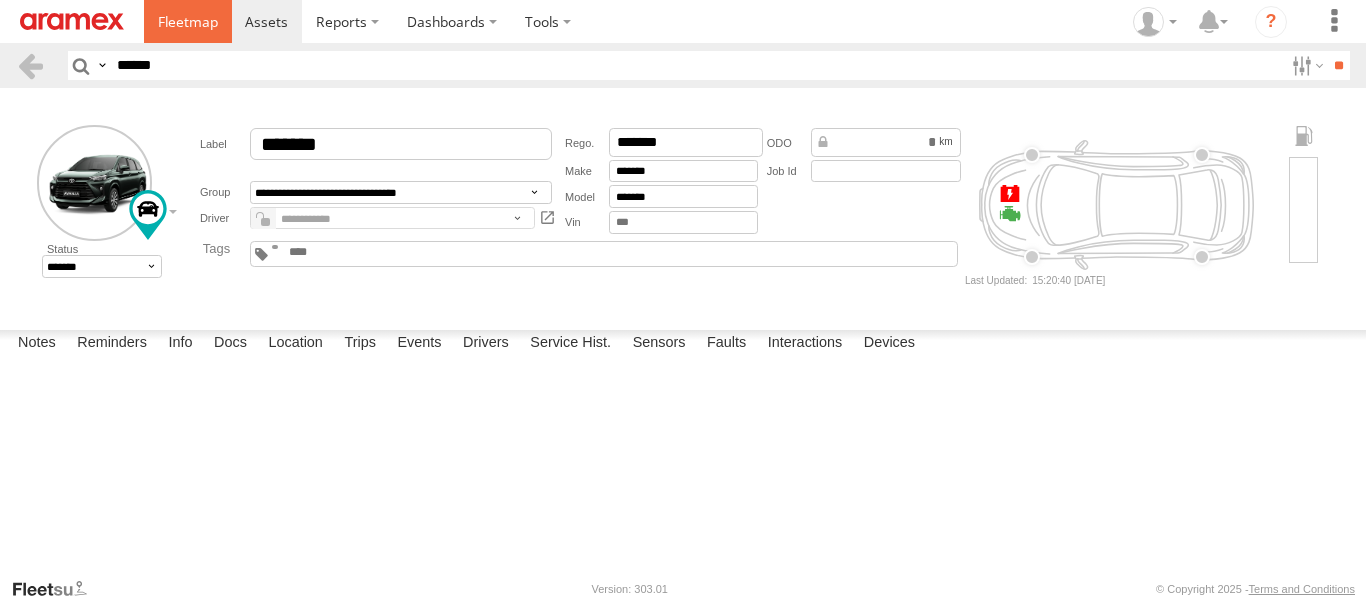 click at bounding box center (188, 21) 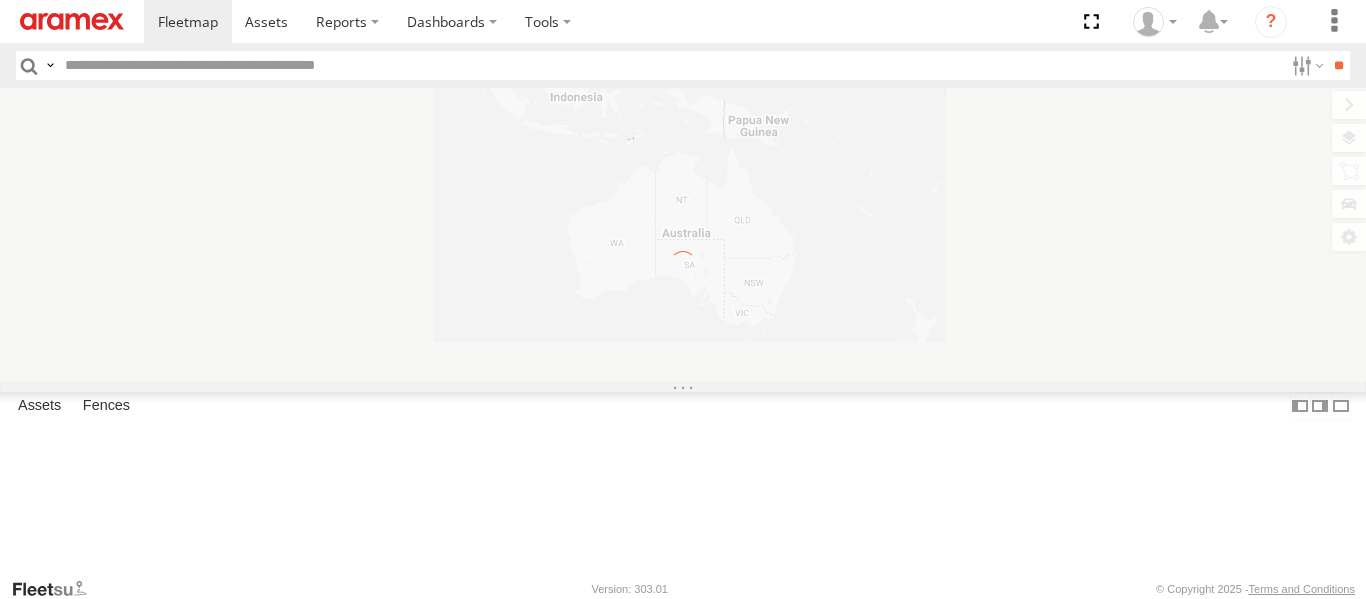 scroll, scrollTop: 0, scrollLeft: 0, axis: both 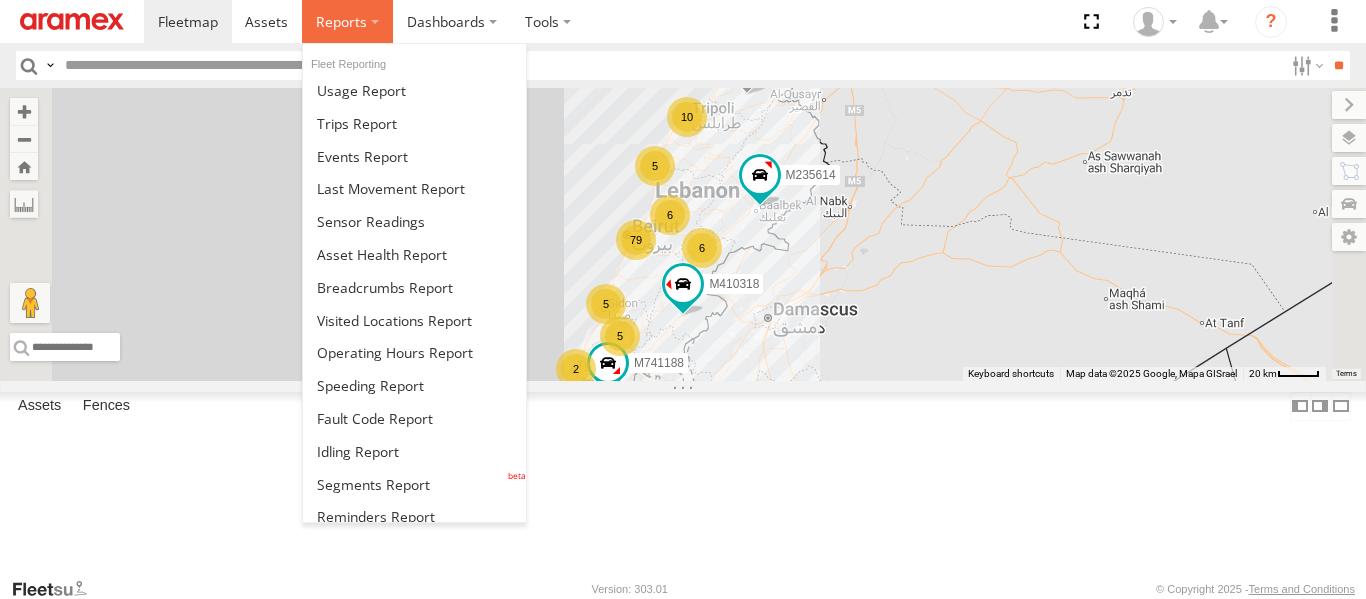 click at bounding box center [347, 21] 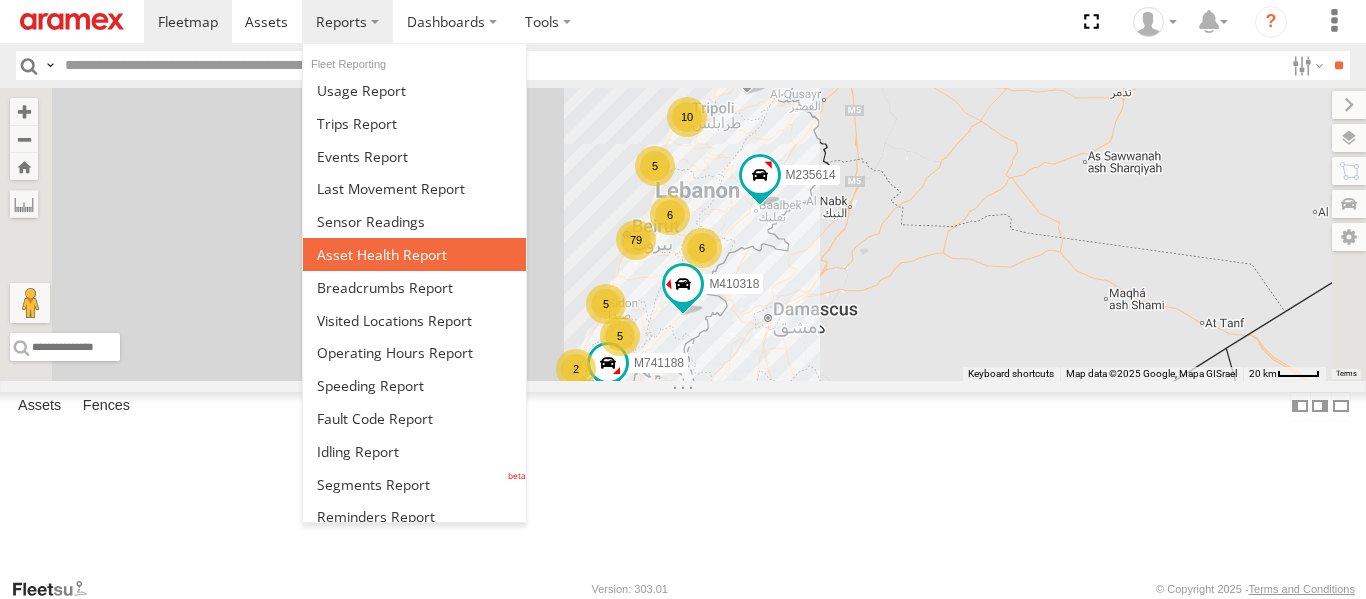 click at bounding box center [382, 254] 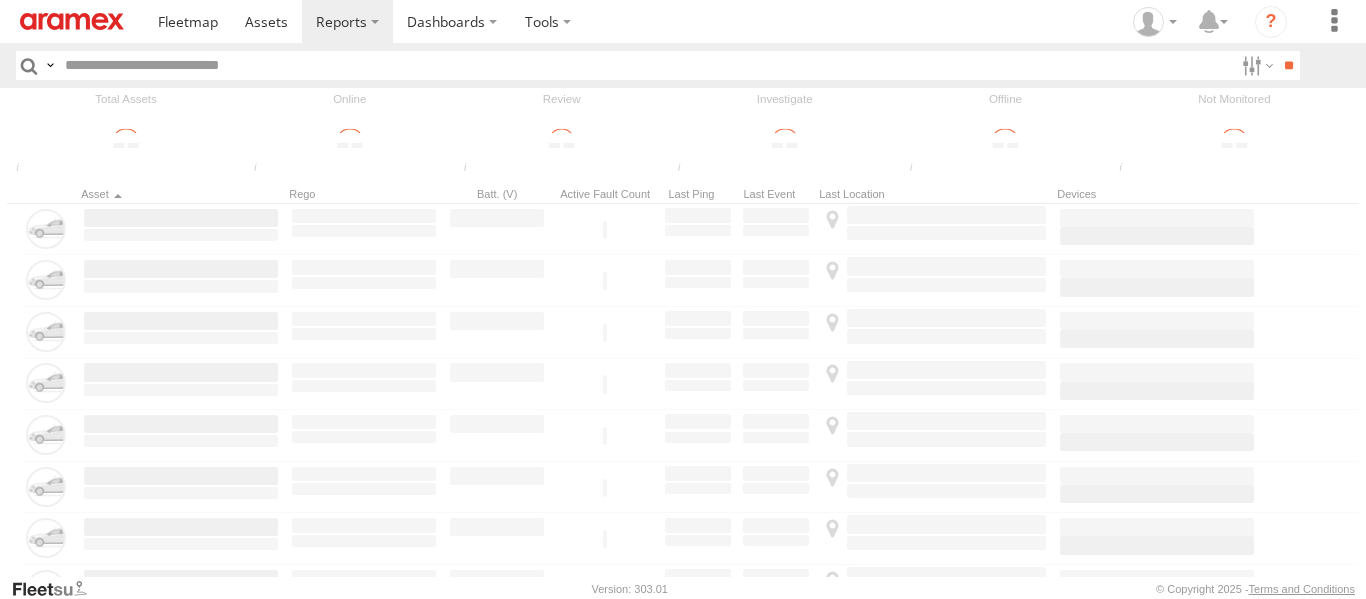scroll, scrollTop: 0, scrollLeft: 0, axis: both 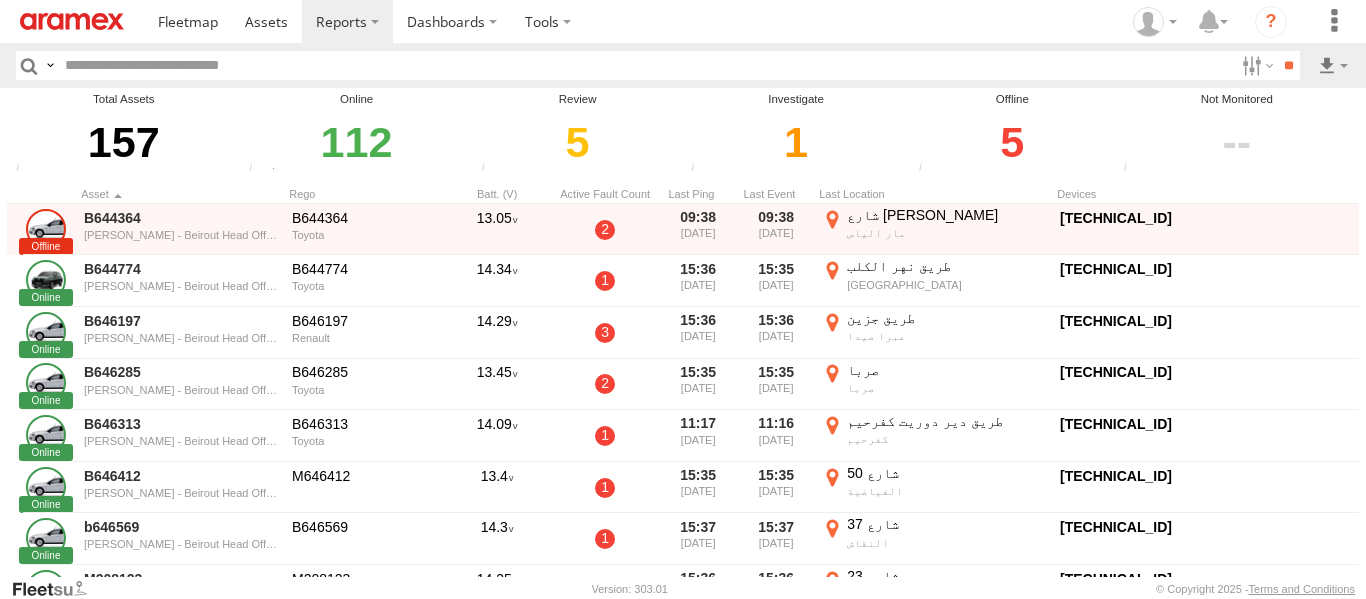 click on "5" at bounding box center (1012, 142) 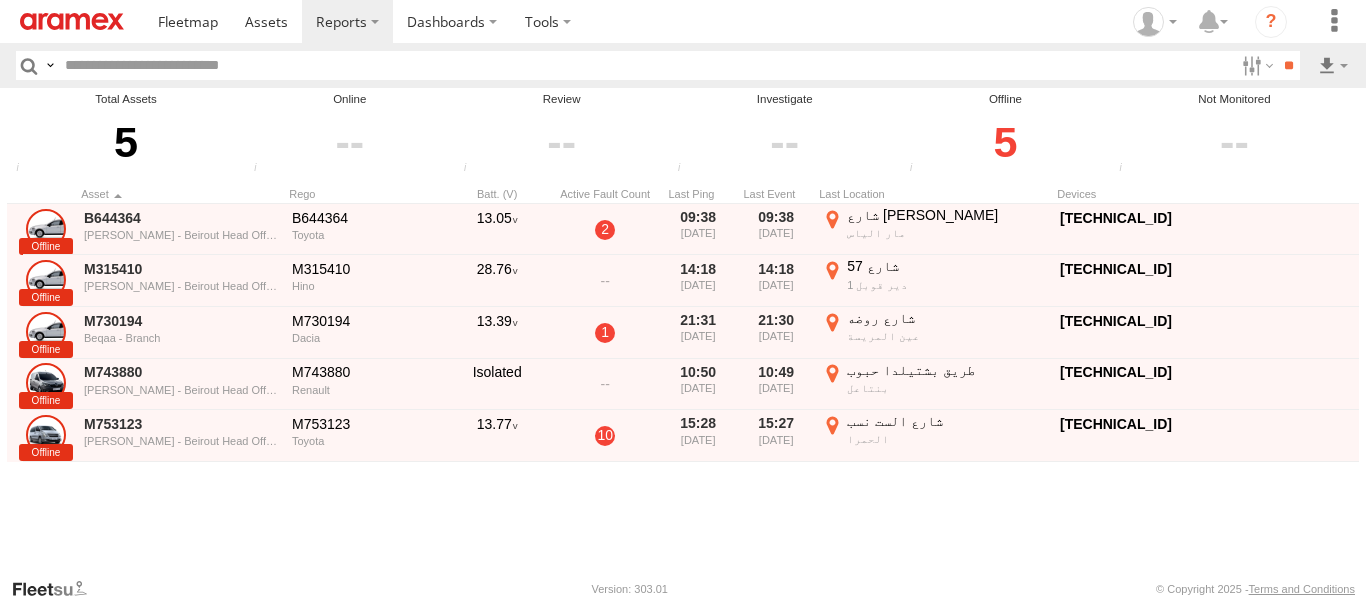click at bounding box center (645, 65) 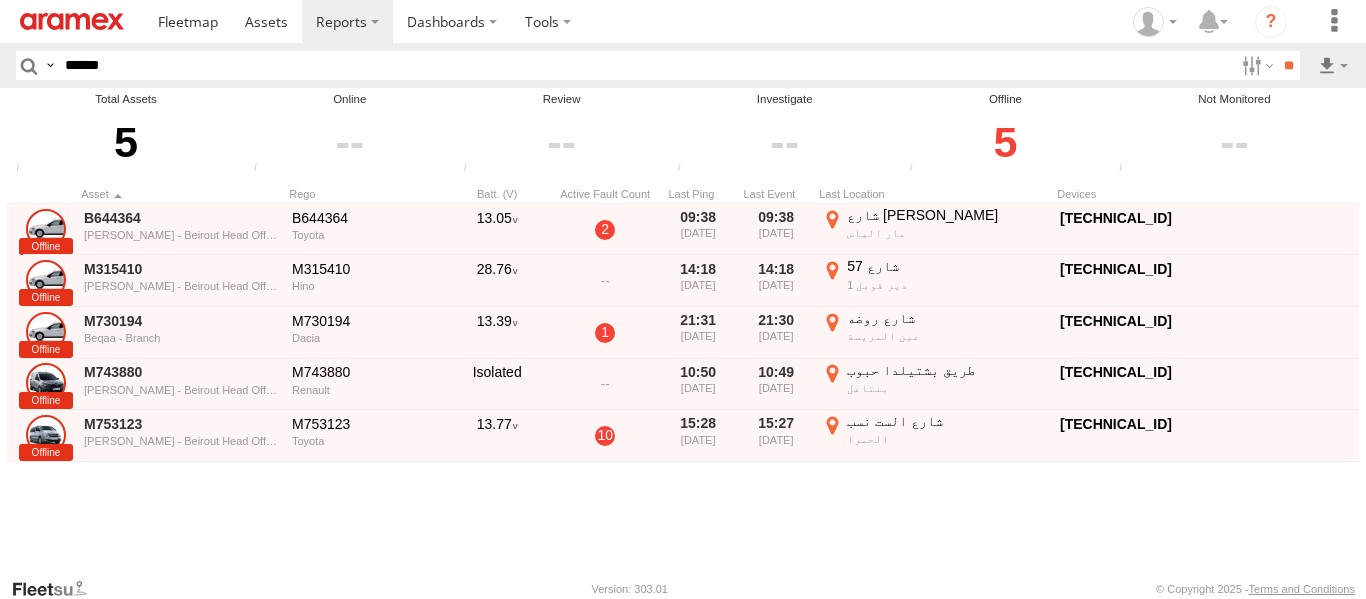 type on "******" 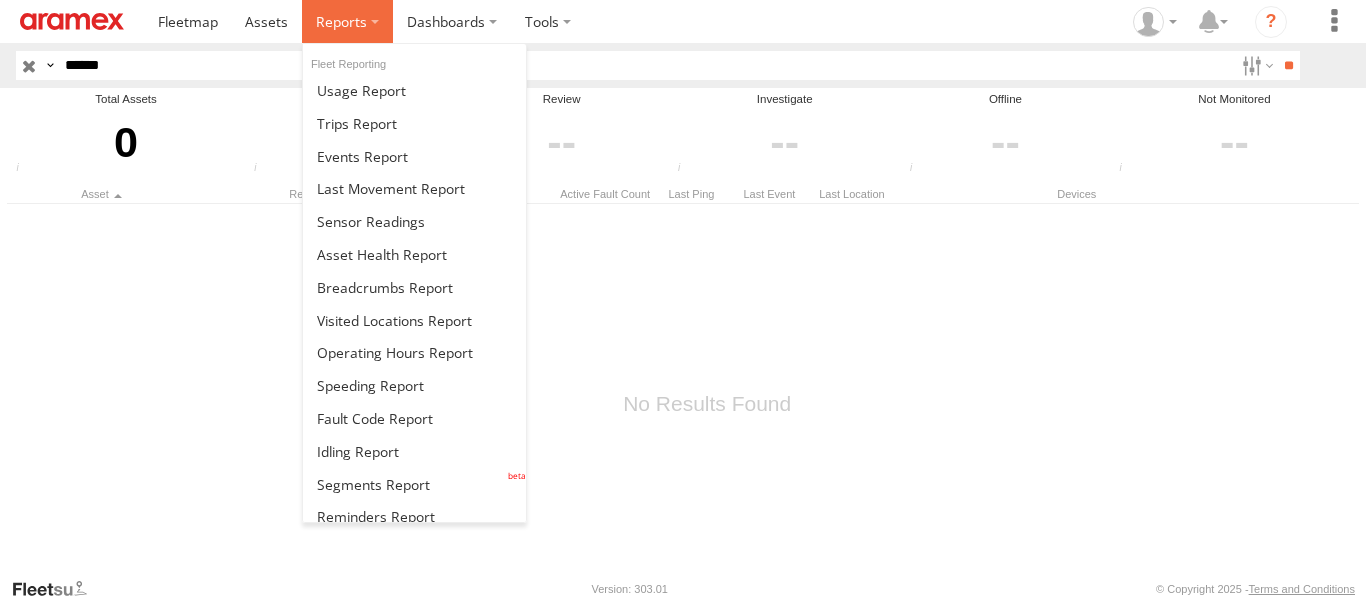 click at bounding box center (347, 21) 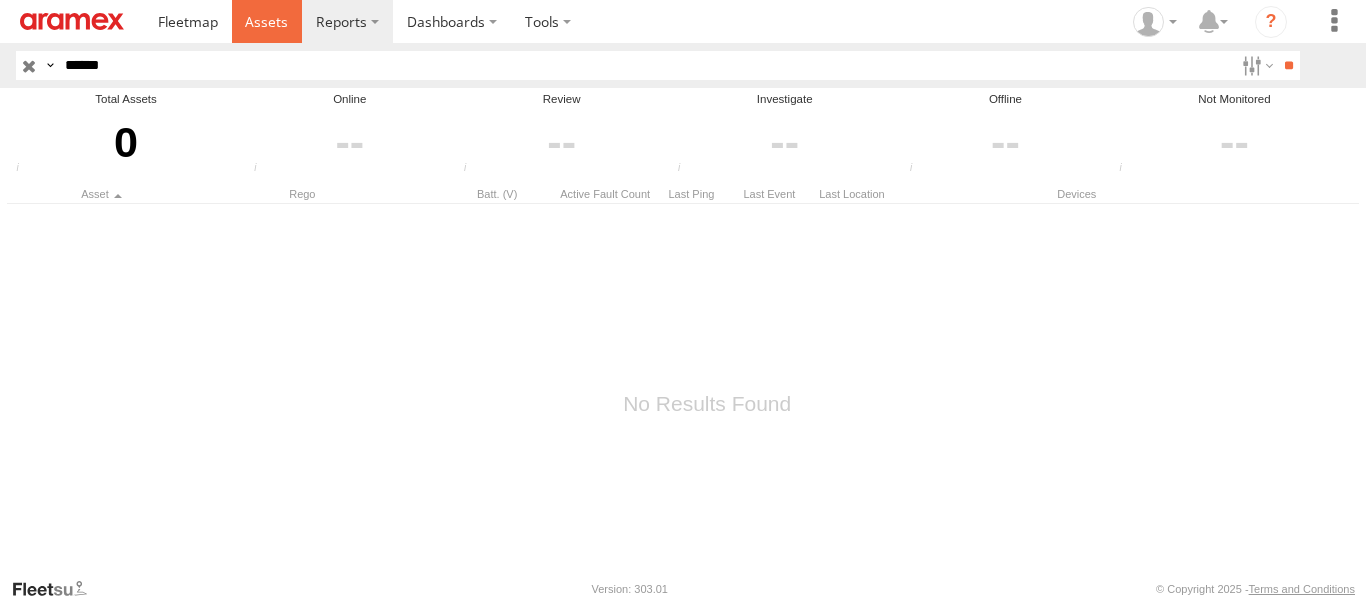 click at bounding box center [266, 21] 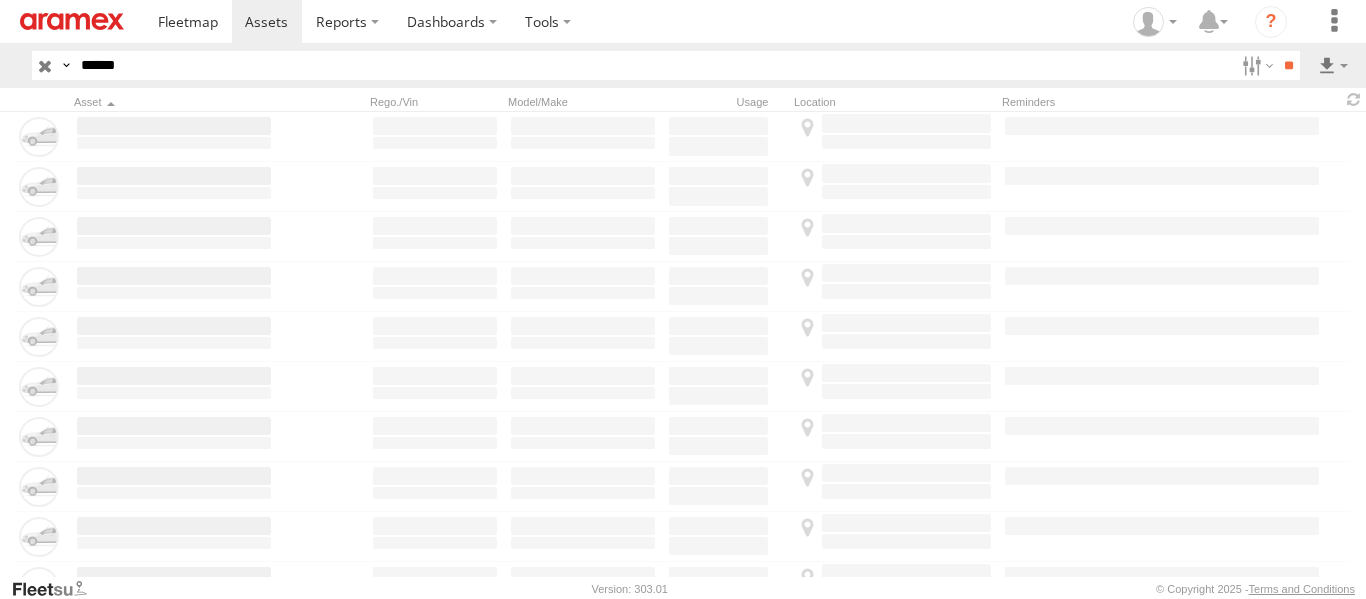 scroll, scrollTop: 0, scrollLeft: 0, axis: both 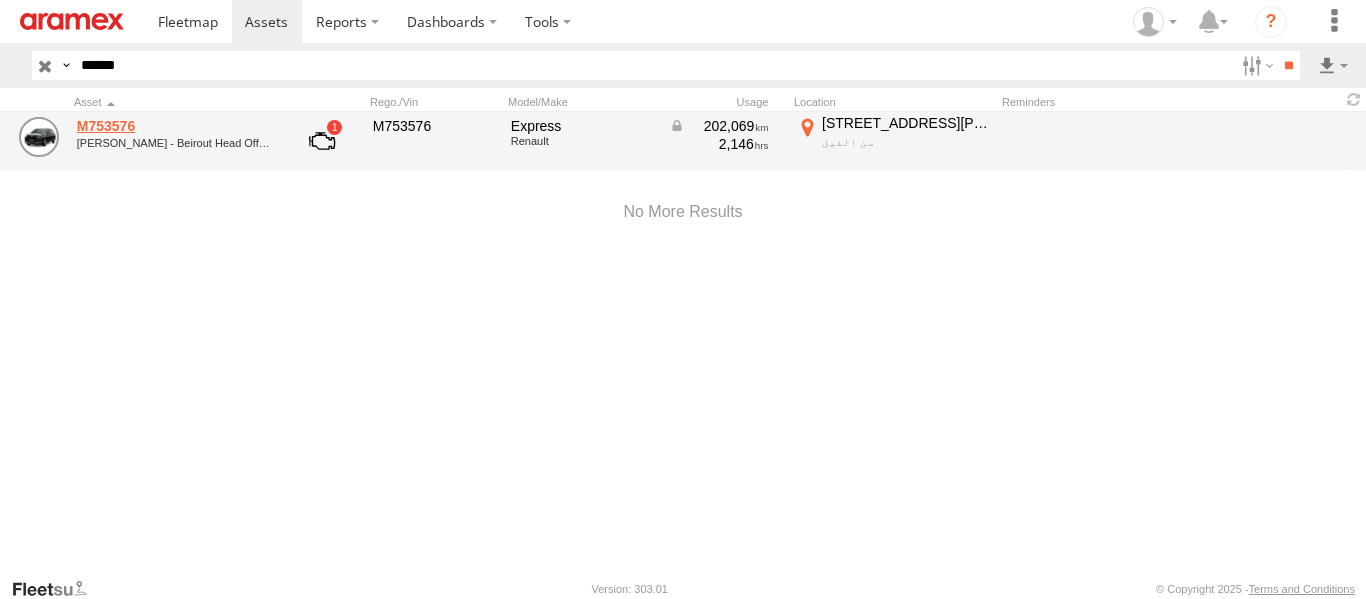 click on "M753576" at bounding box center [174, 126] 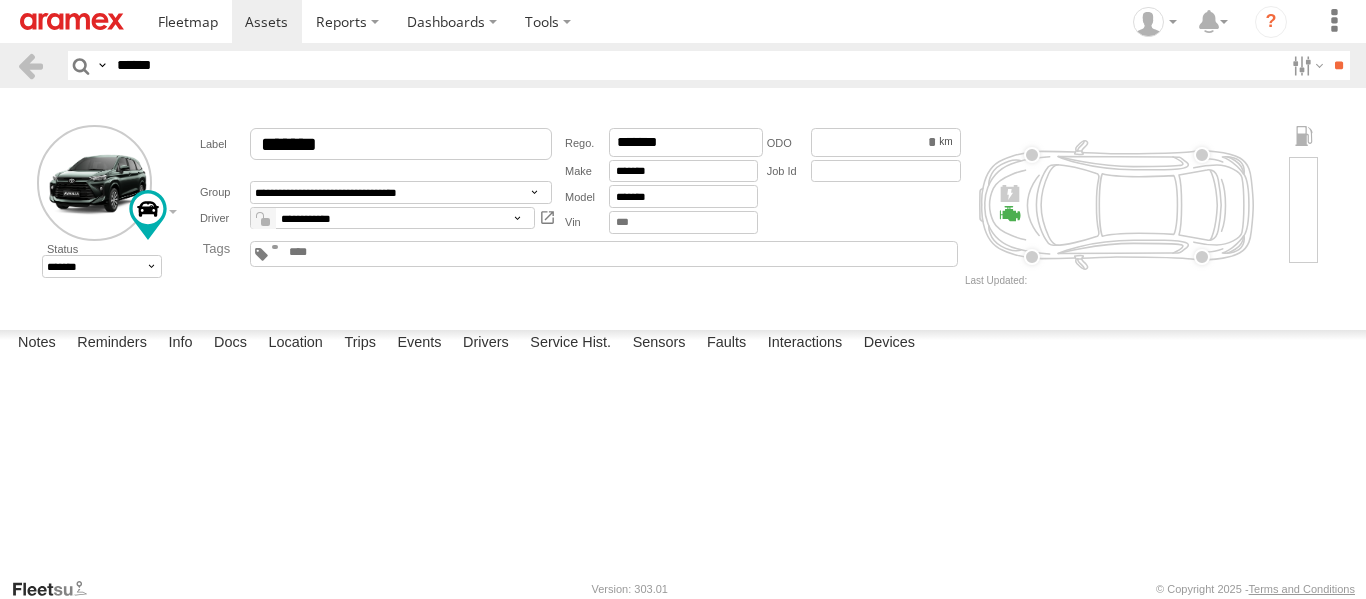 scroll, scrollTop: 0, scrollLeft: 0, axis: both 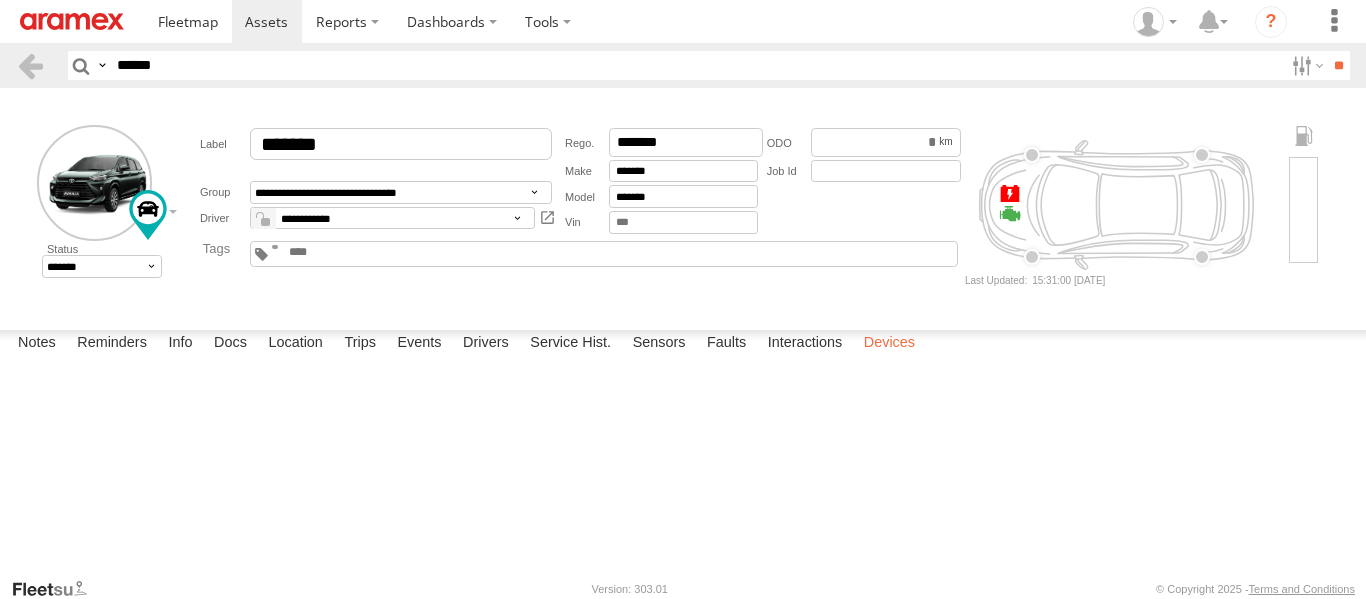 click on "Devices" at bounding box center (889, 344) 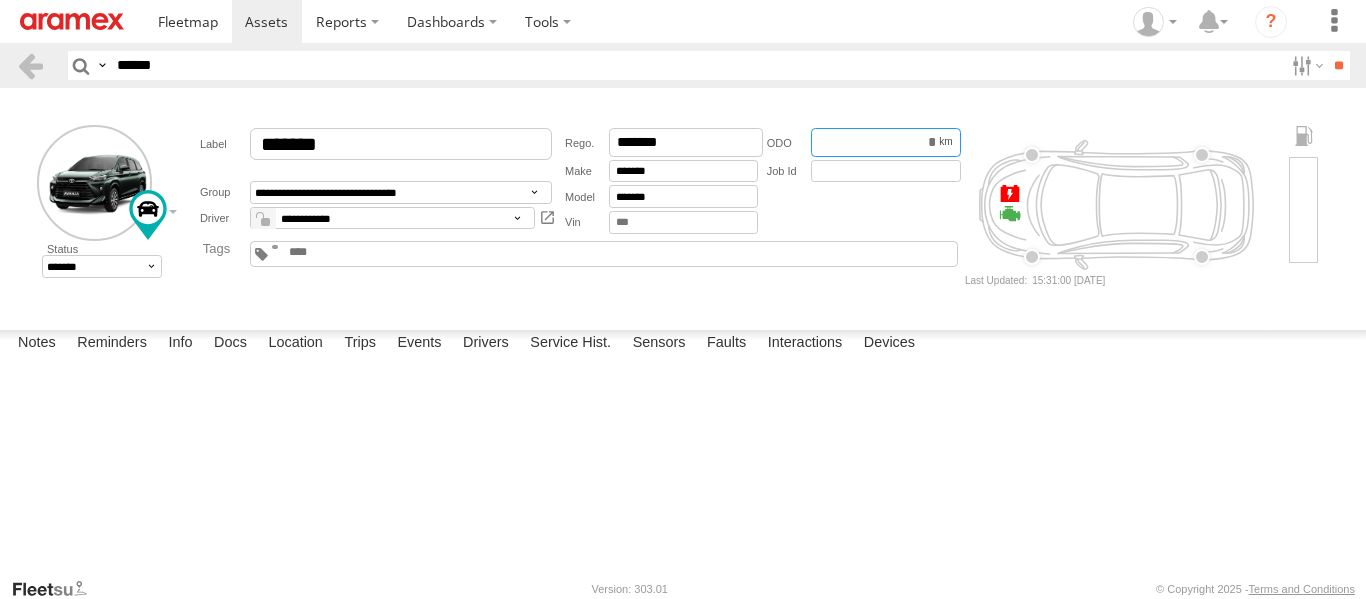 click on "*********" at bounding box center [886, 142] 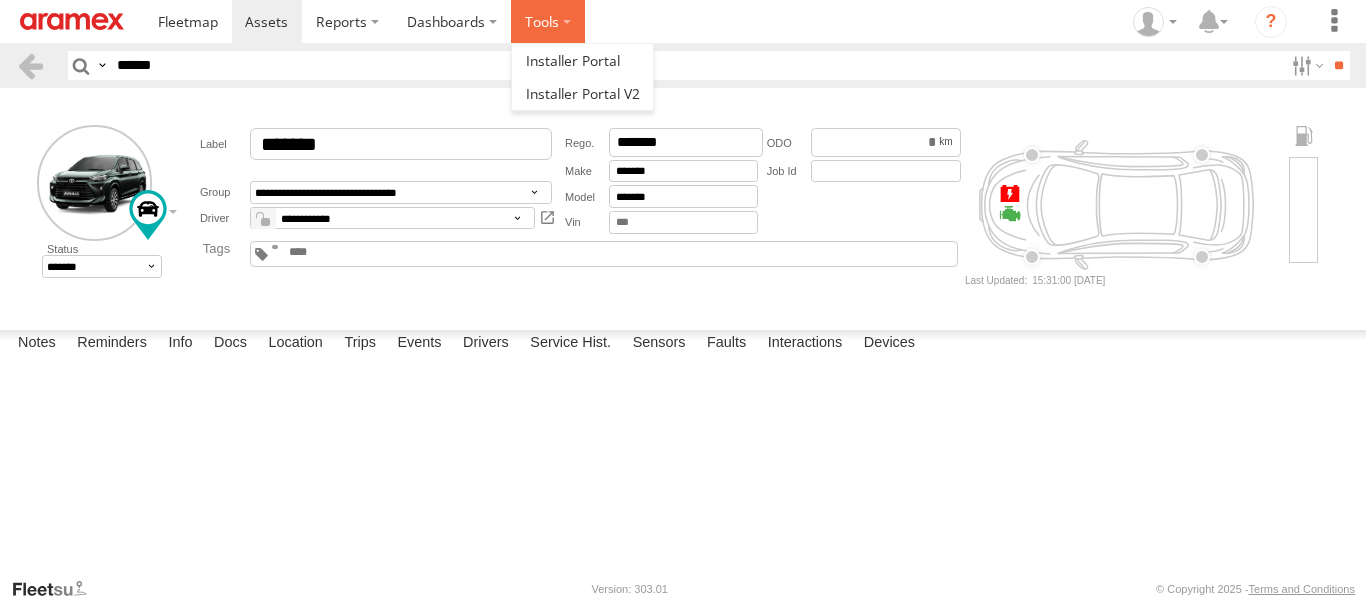 click at bounding box center [548, 21] 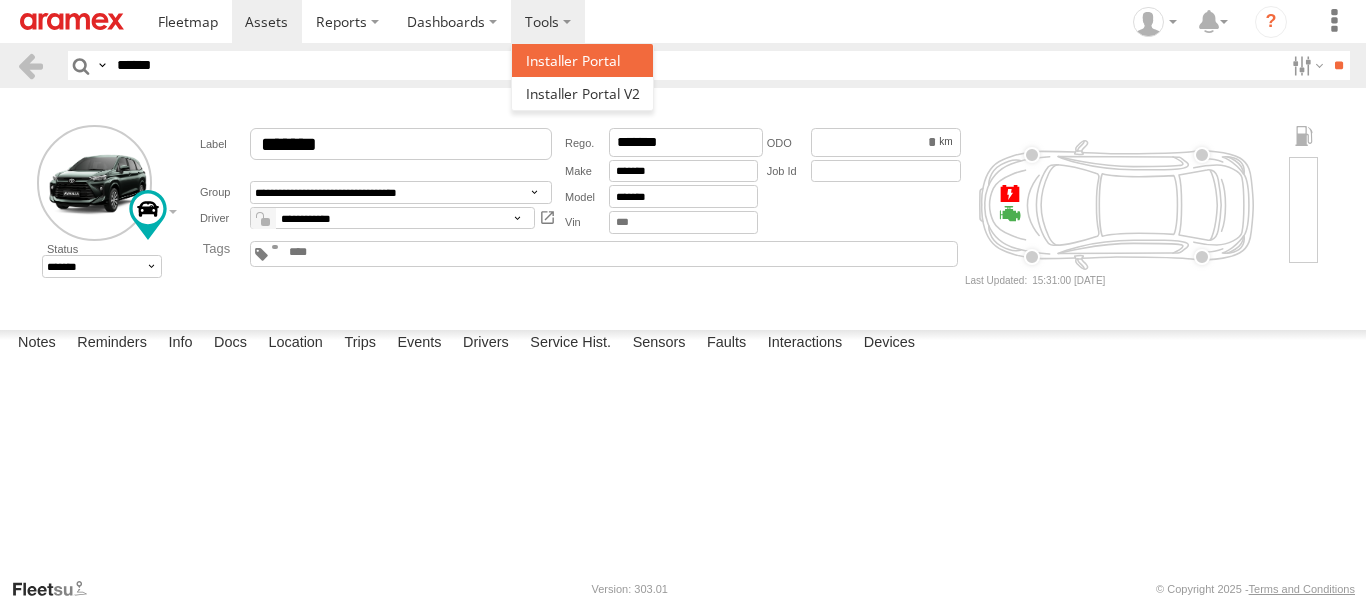 click at bounding box center (573, 60) 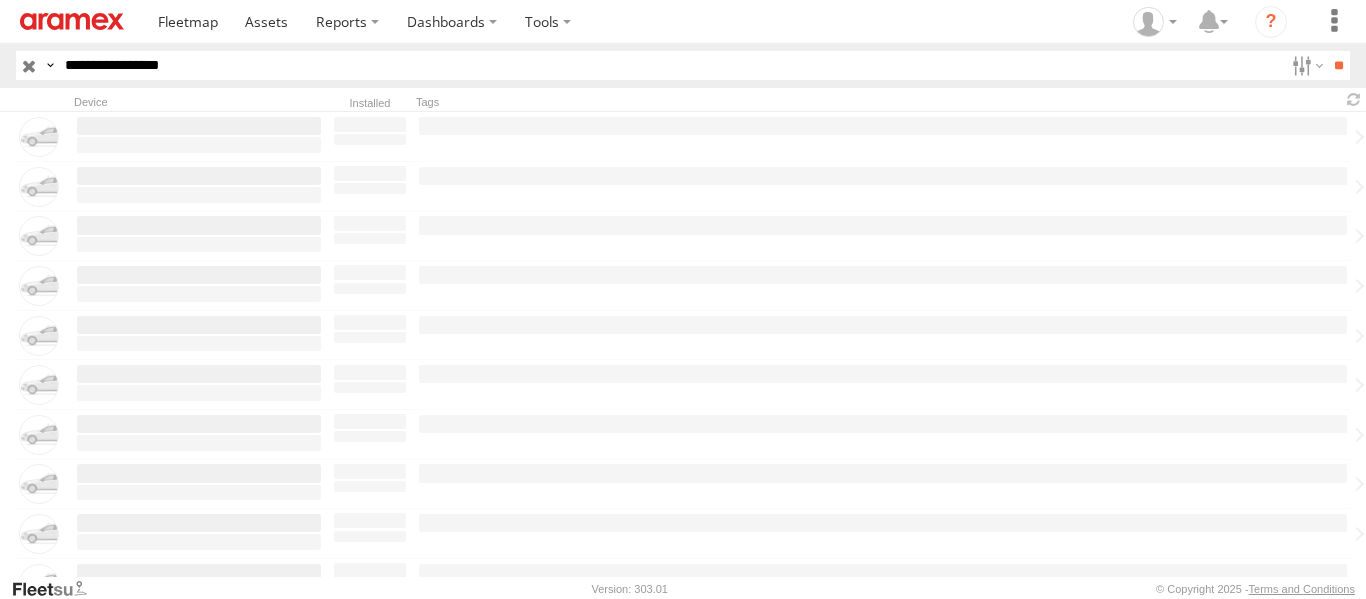scroll, scrollTop: 0, scrollLeft: 0, axis: both 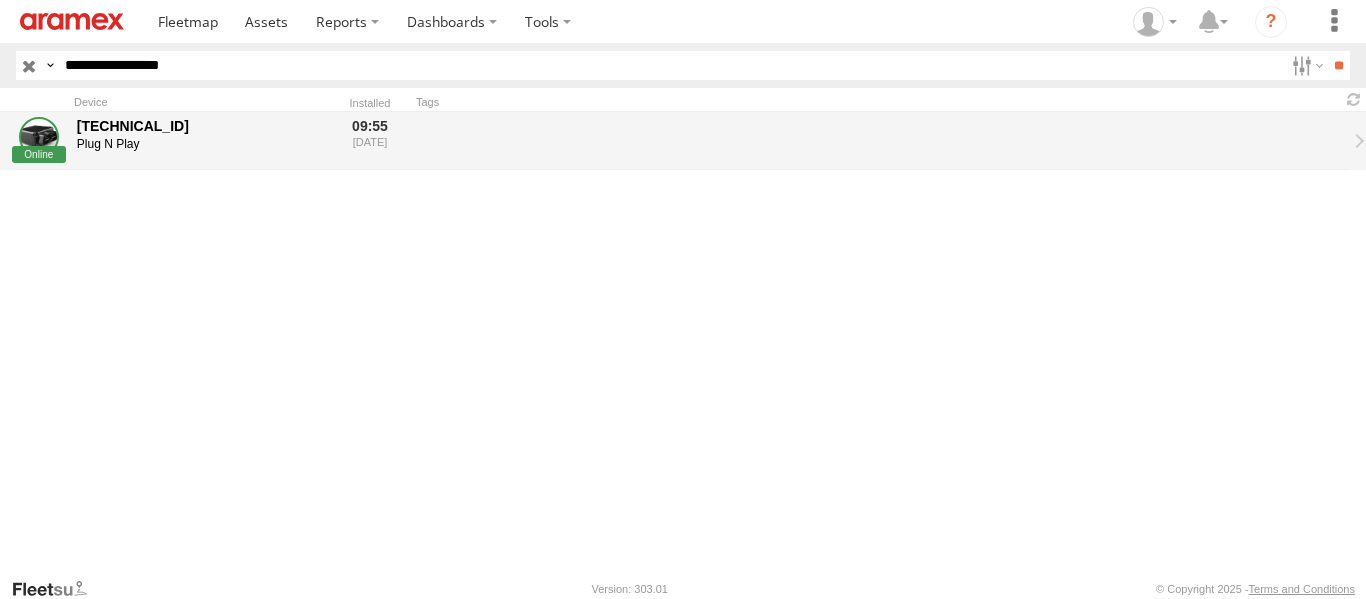 click on "[TECHNICAL_ID]" at bounding box center (199, 126) 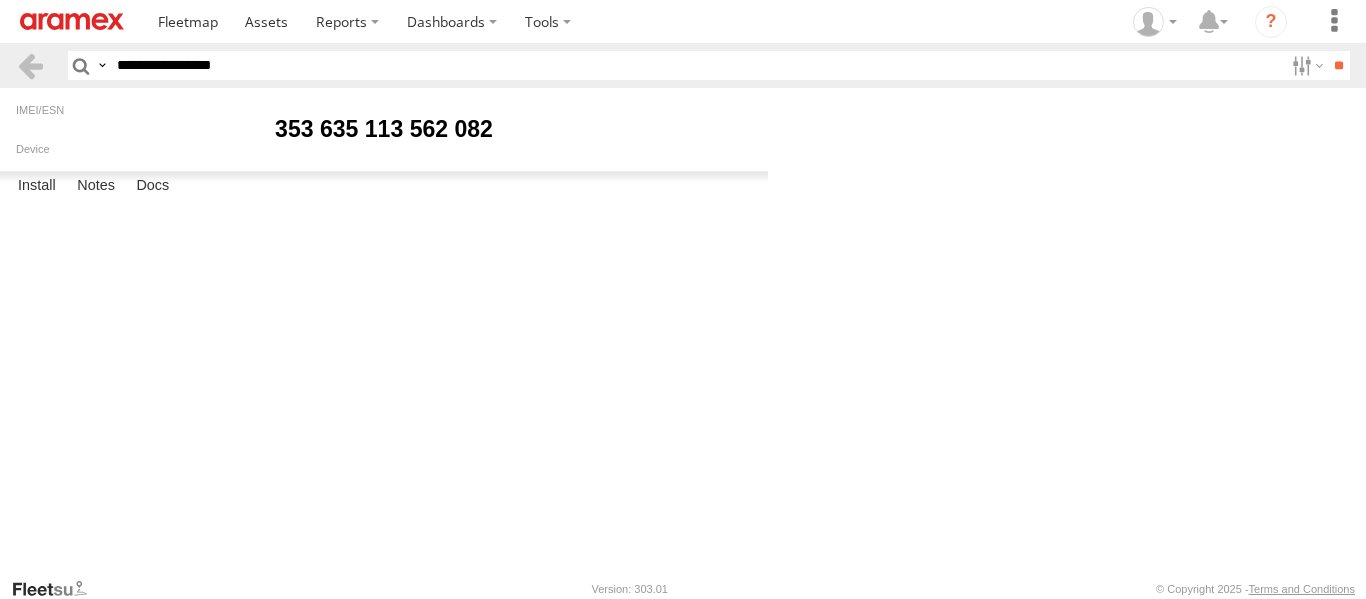 scroll, scrollTop: 0, scrollLeft: 0, axis: both 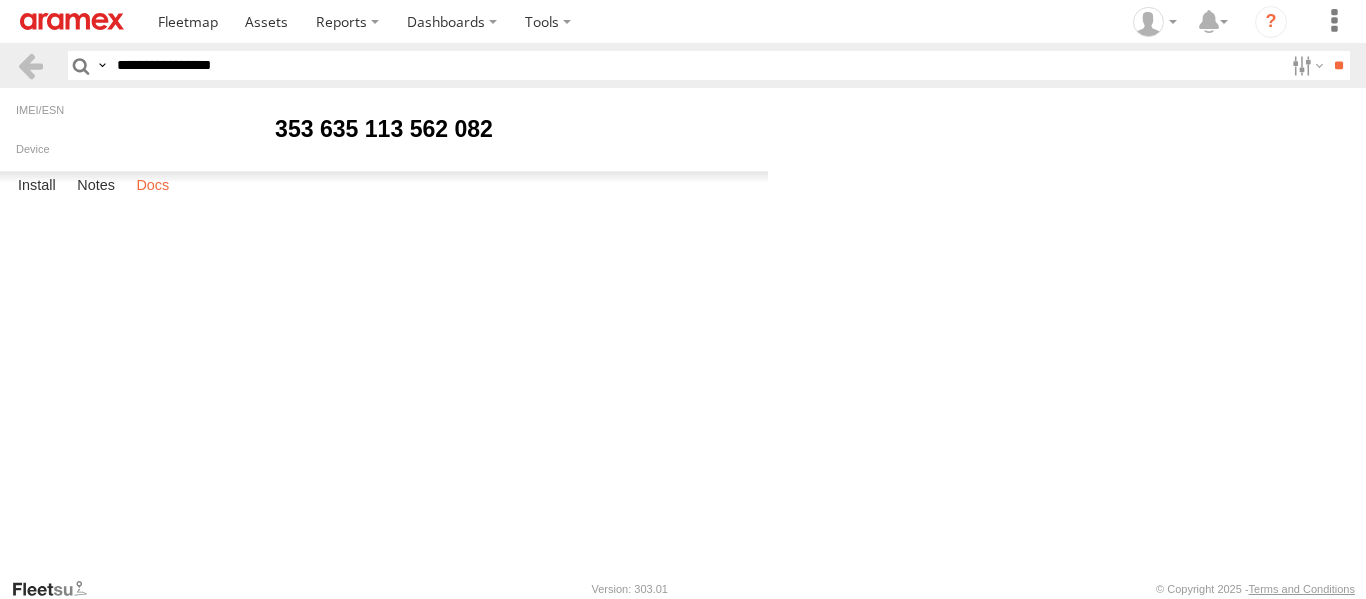 click on "Docs" at bounding box center (152, 186) 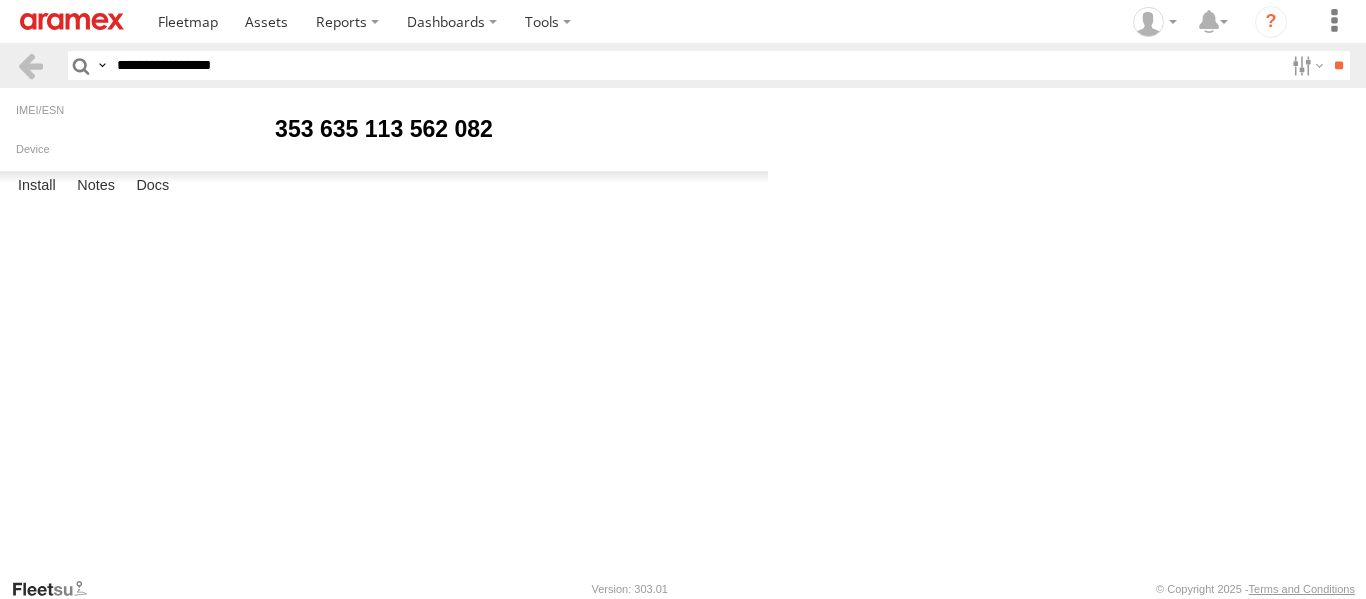 scroll, scrollTop: 0, scrollLeft: 0, axis: both 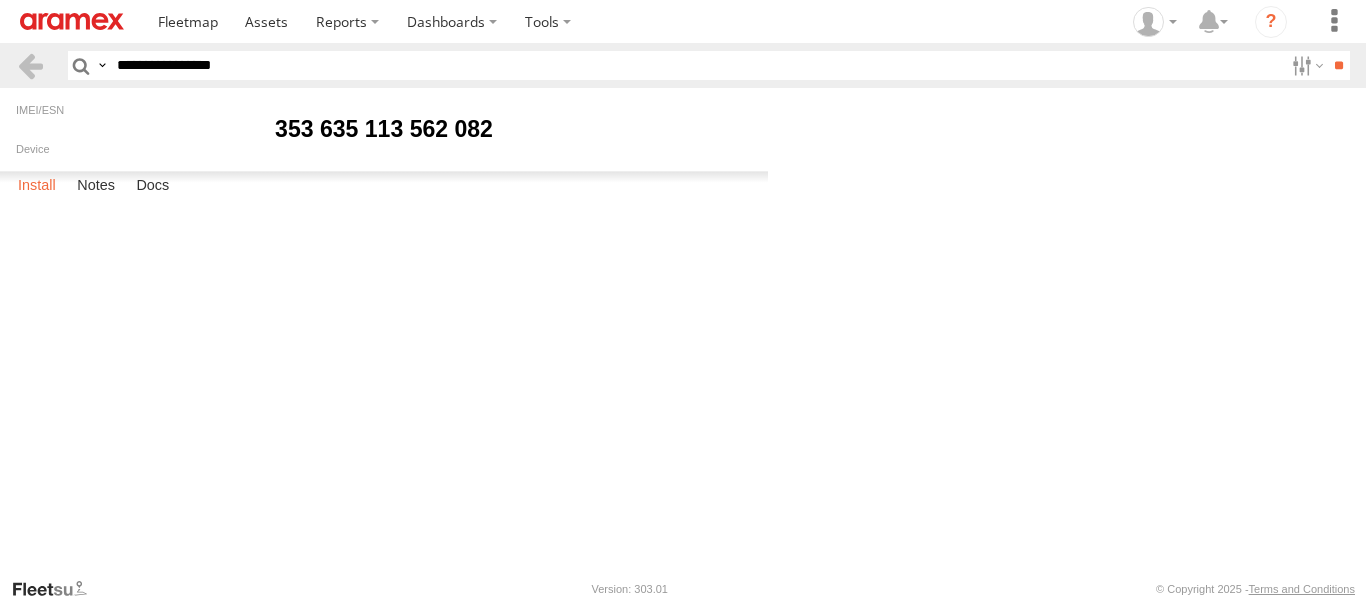 click on "Install" at bounding box center (37, 186) 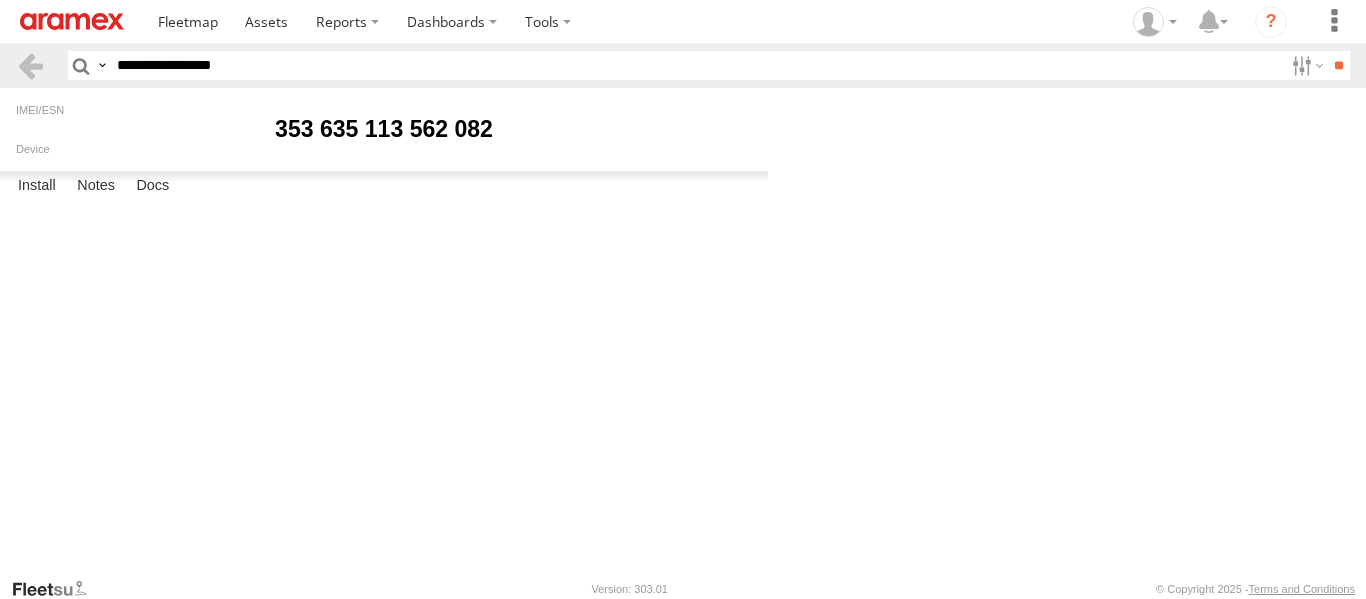 click at bounding box center (0, 0) 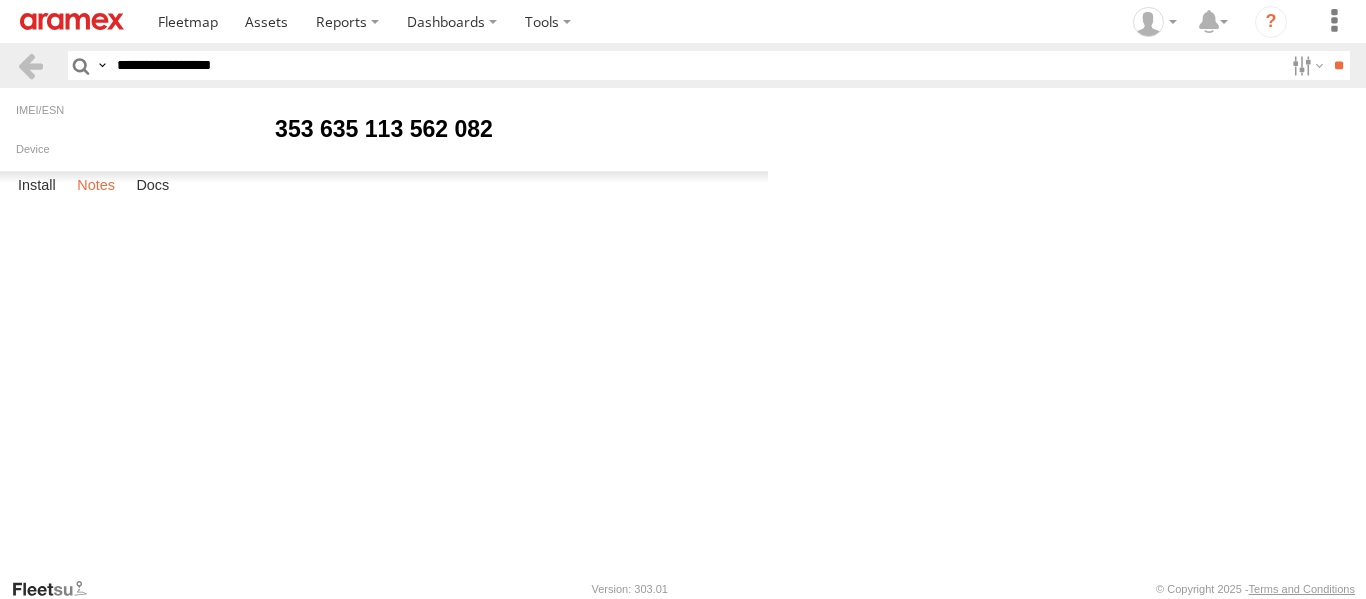 click on "Notes" at bounding box center (96, 186) 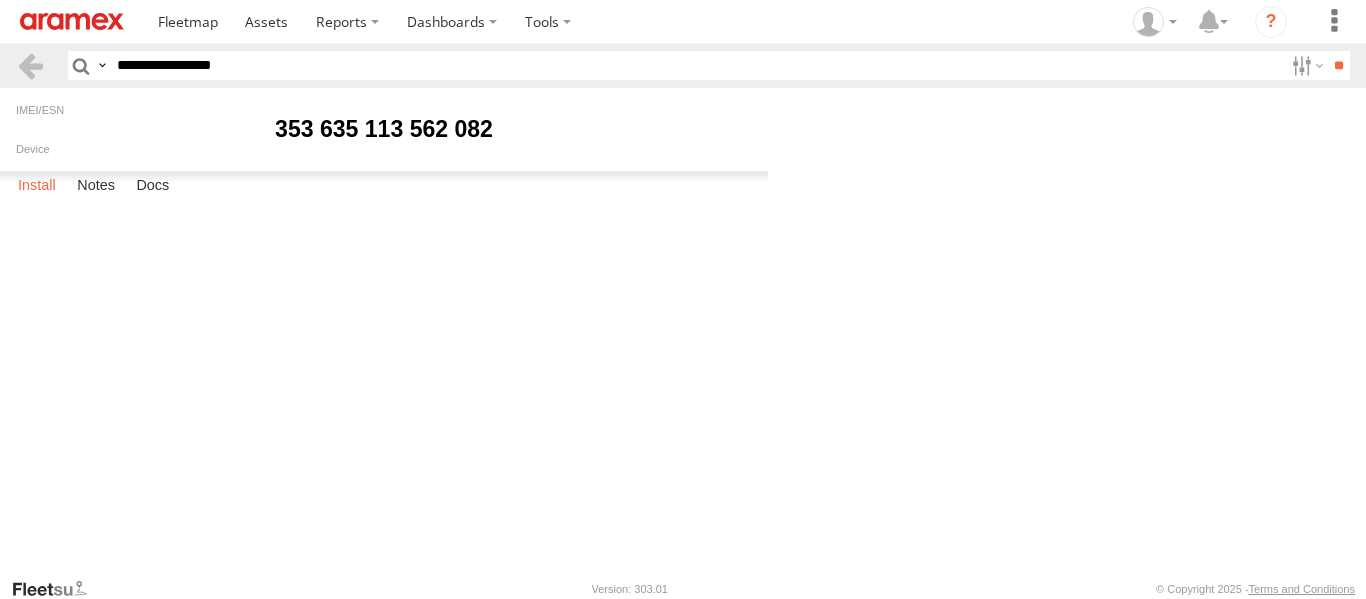 click on "Install" at bounding box center (37, 186) 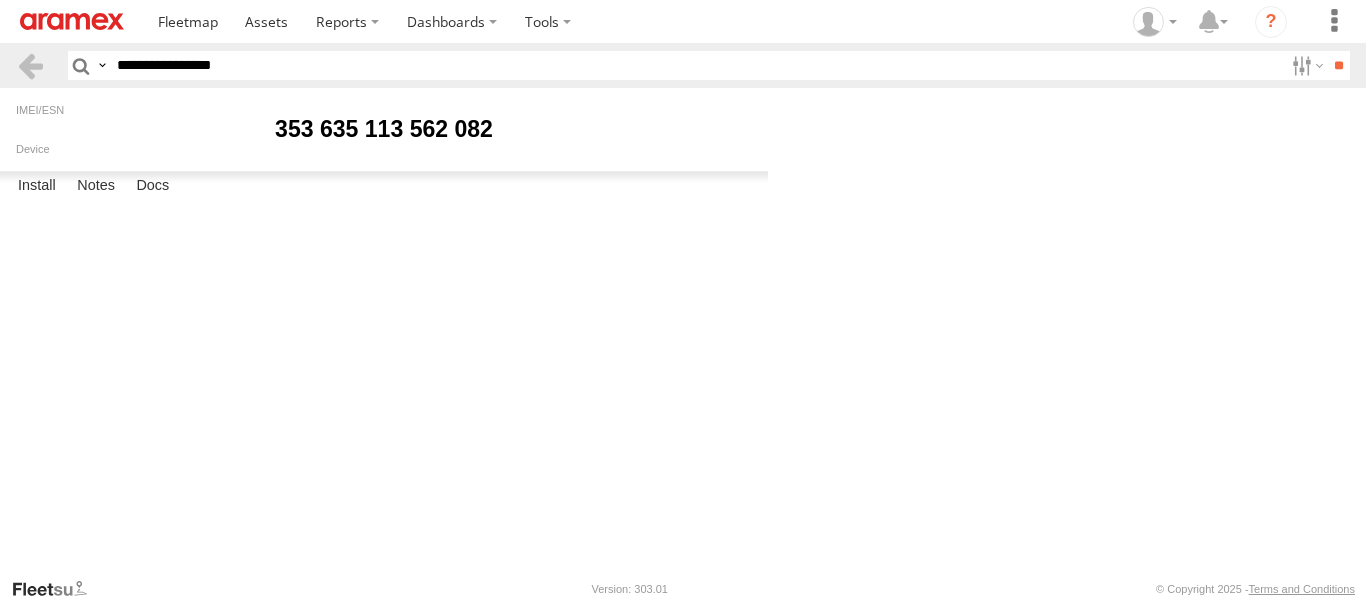click on "**********" at bounding box center [696, 65] 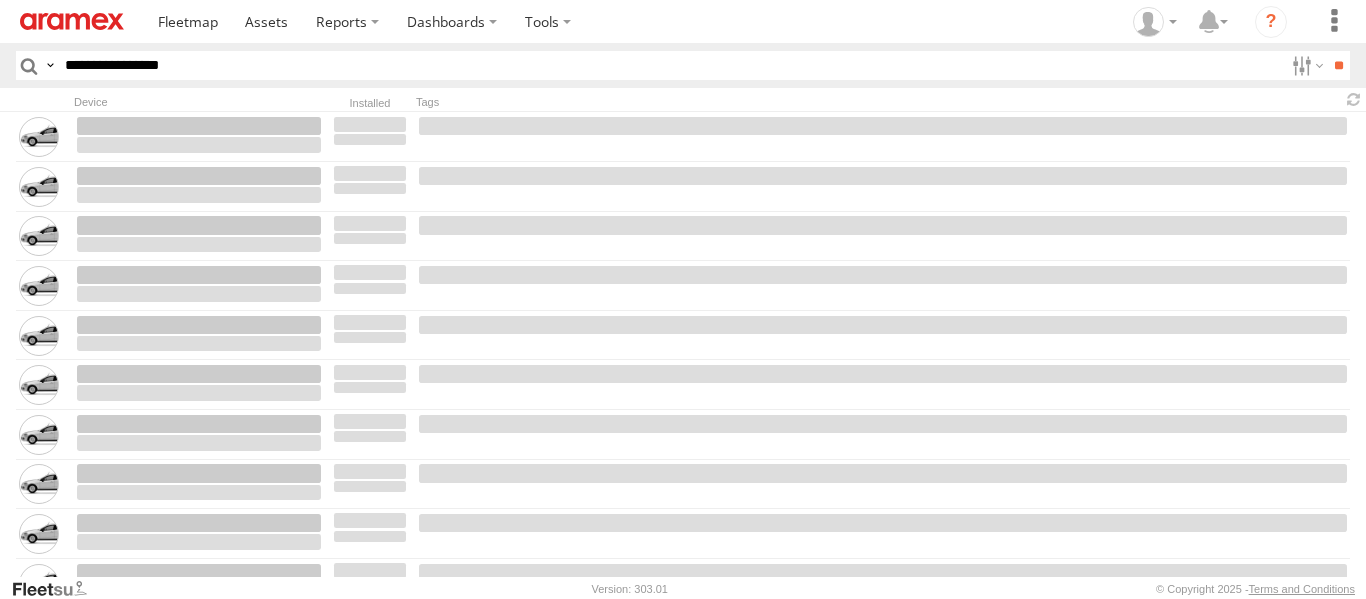 scroll, scrollTop: 0, scrollLeft: 0, axis: both 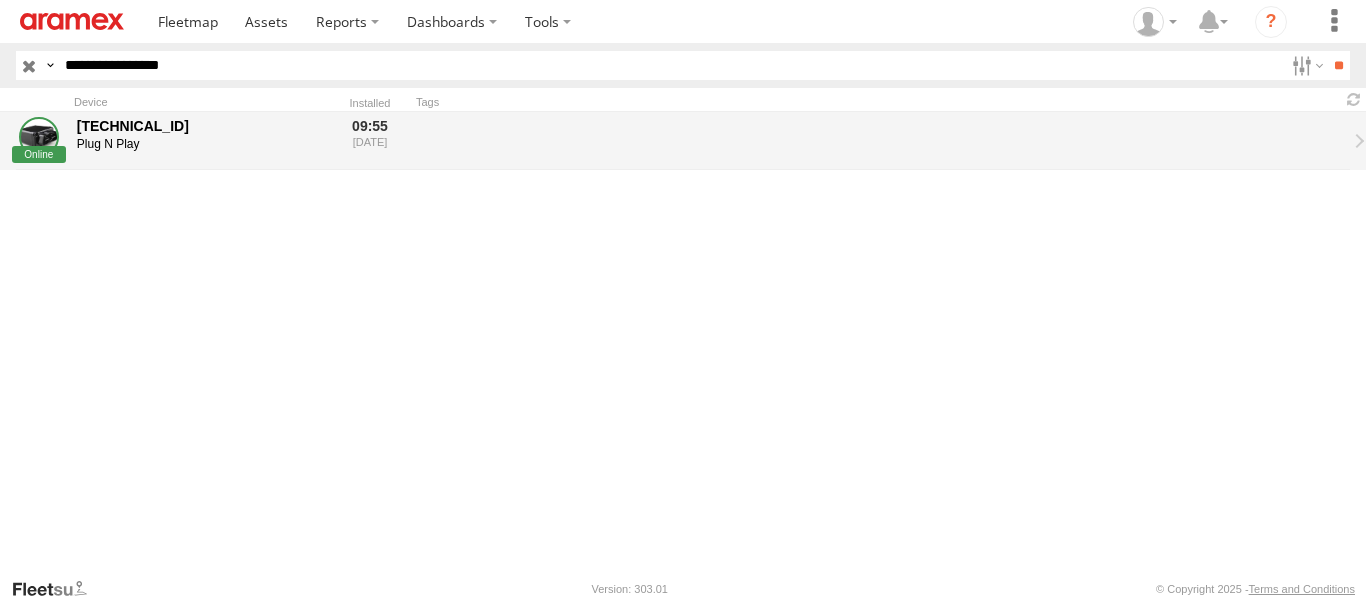 click on "[TECHNICAL_ID]" at bounding box center [199, 126] 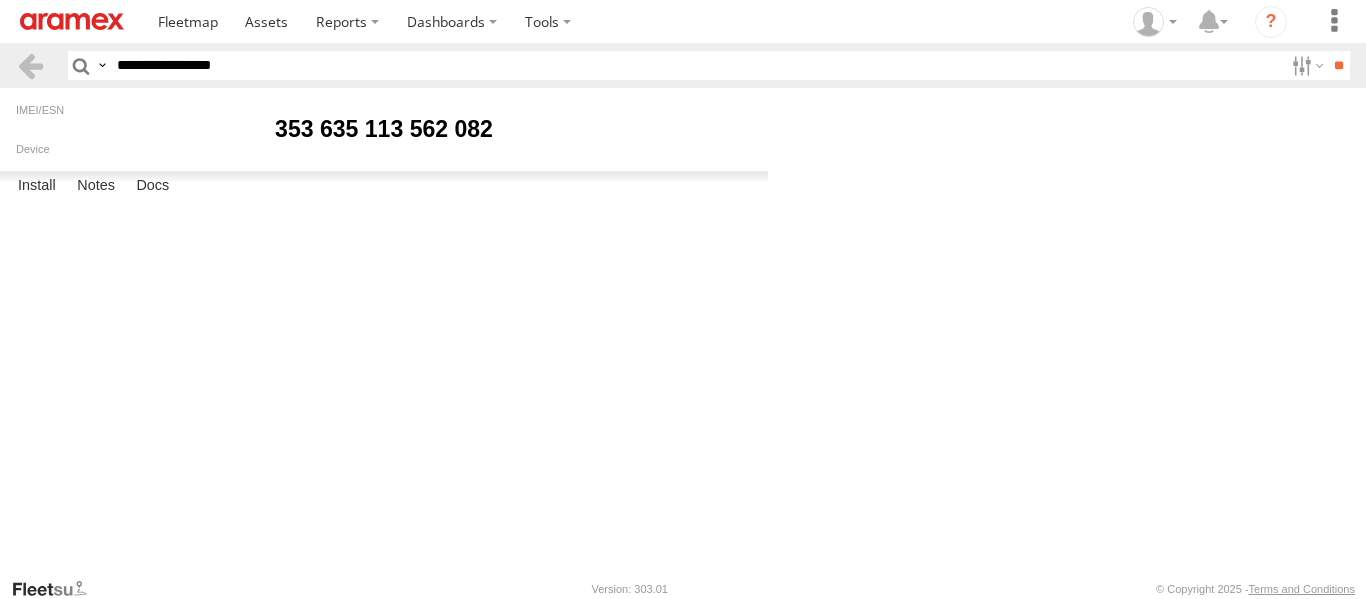 scroll, scrollTop: 0, scrollLeft: 0, axis: both 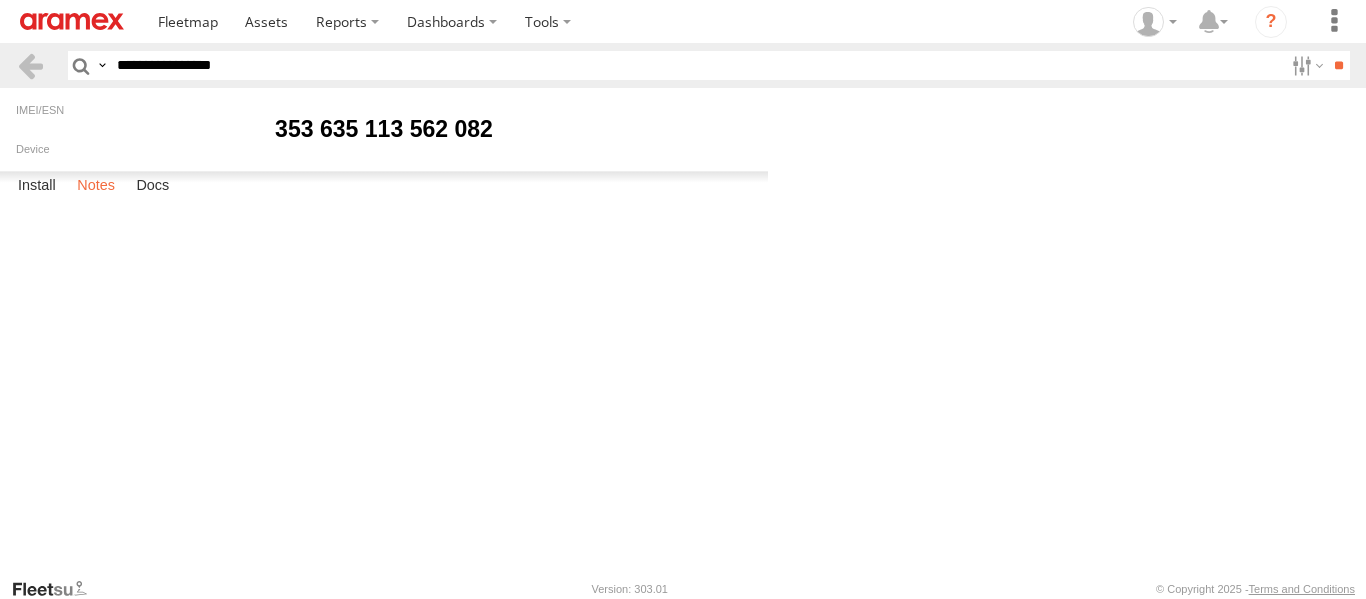 click on "Notes" at bounding box center (96, 186) 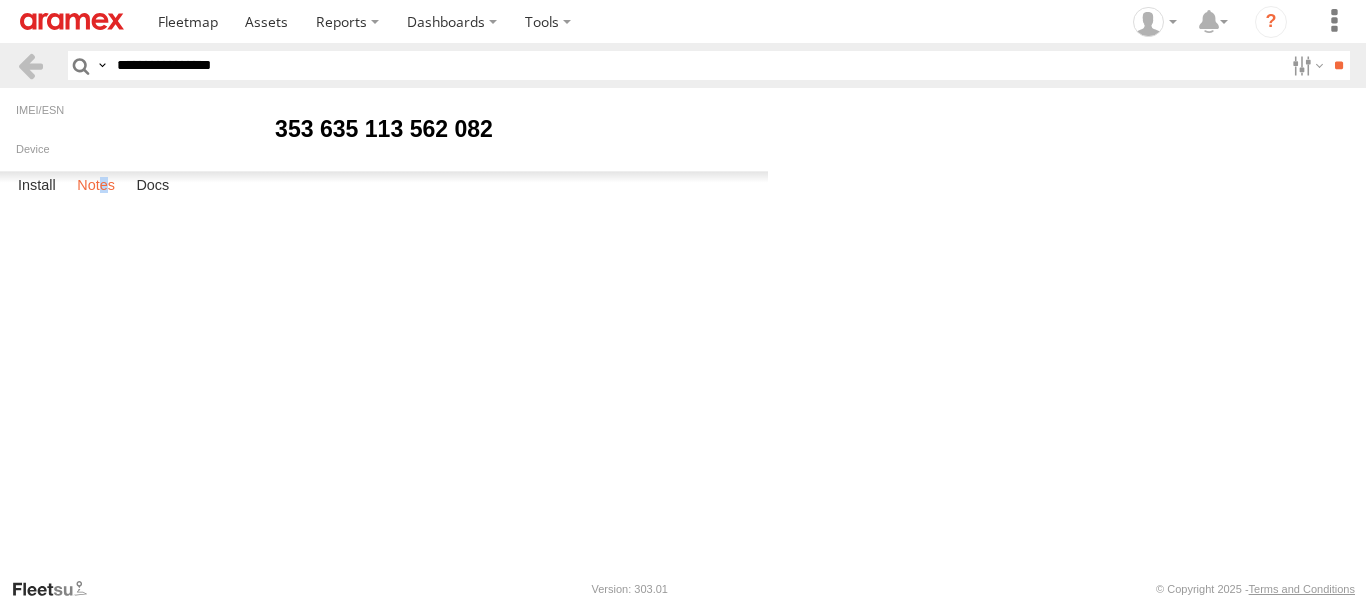 click on "Notes" at bounding box center [96, 186] 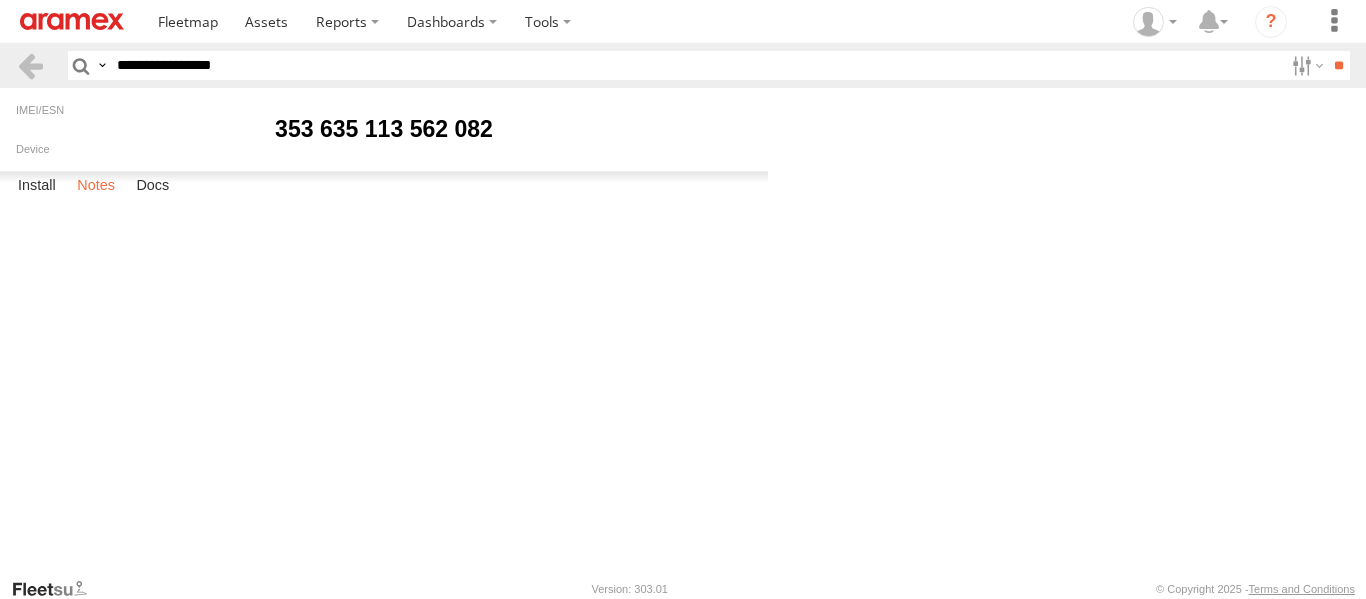 scroll, scrollTop: 0, scrollLeft: 0, axis: both 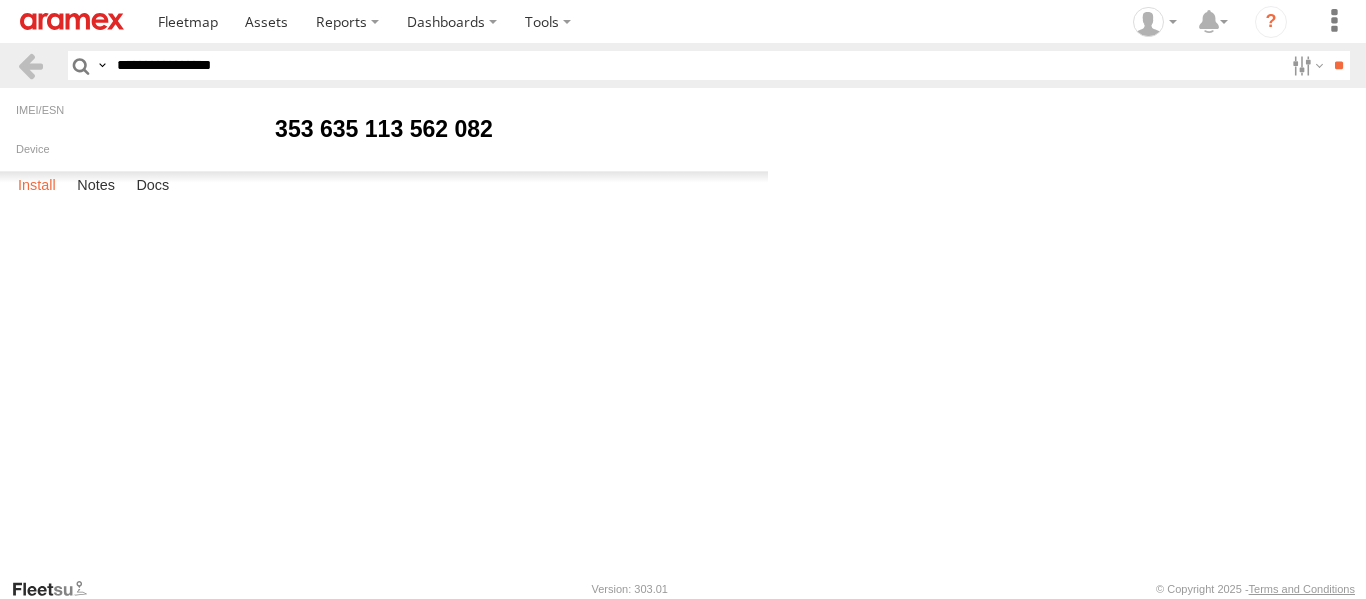 click on "Install" at bounding box center (37, 186) 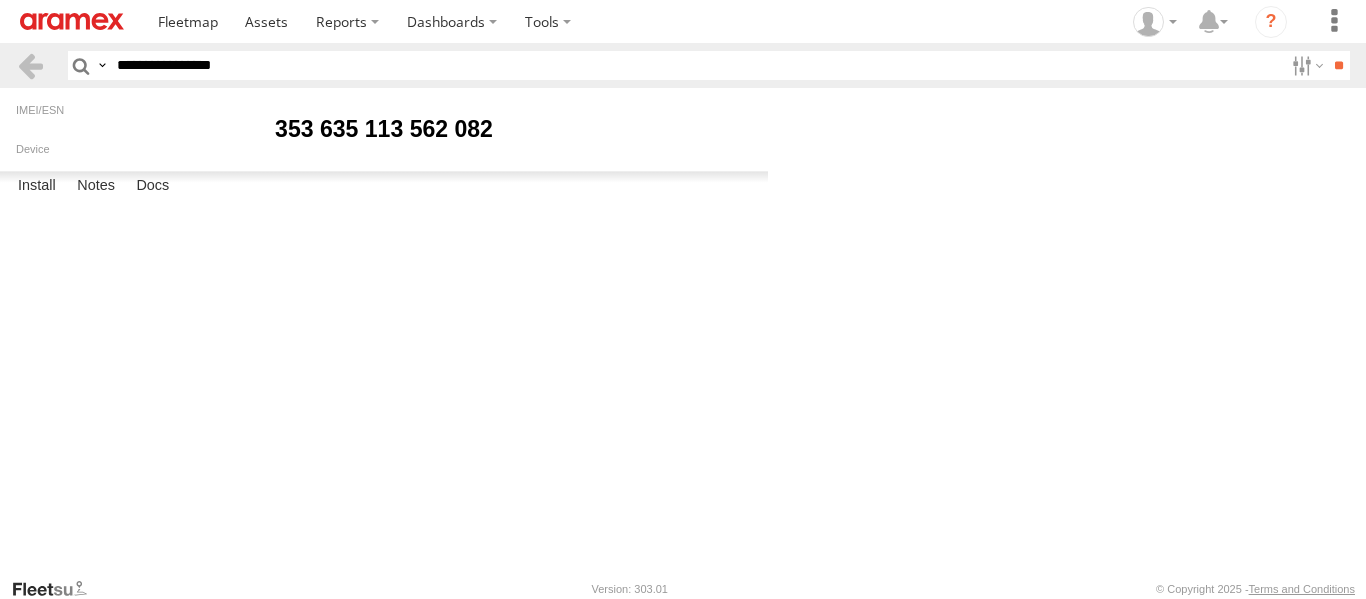 click on "**********" at bounding box center [696, 65] 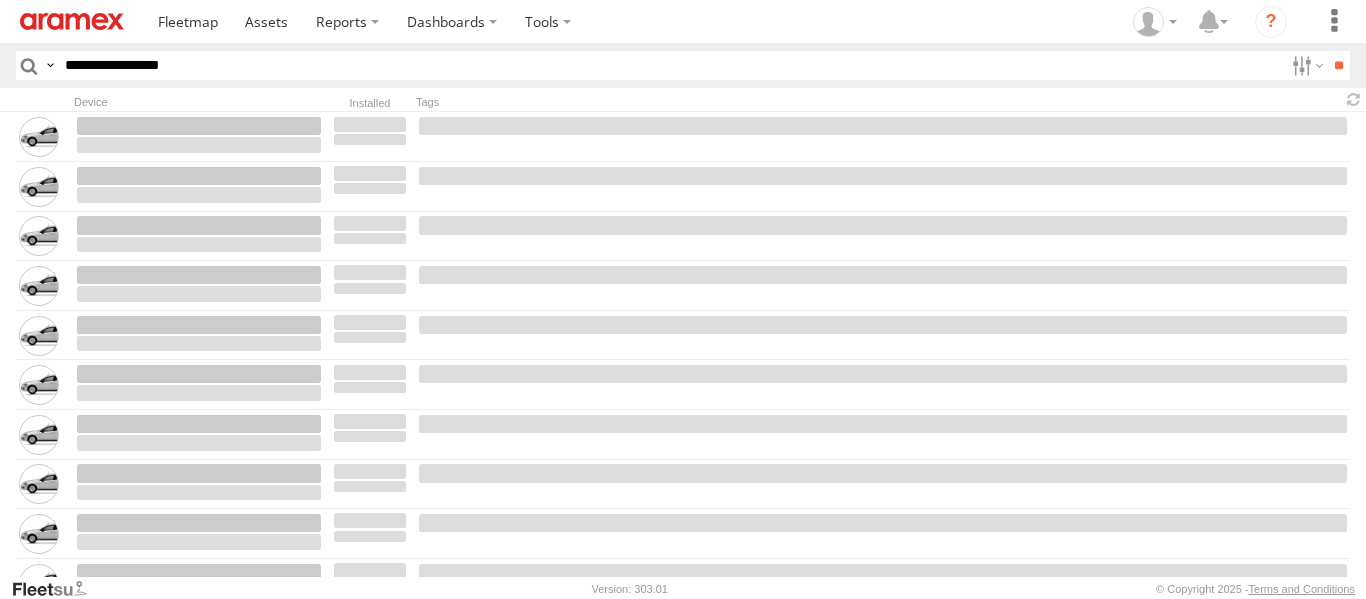 scroll, scrollTop: 0, scrollLeft: 0, axis: both 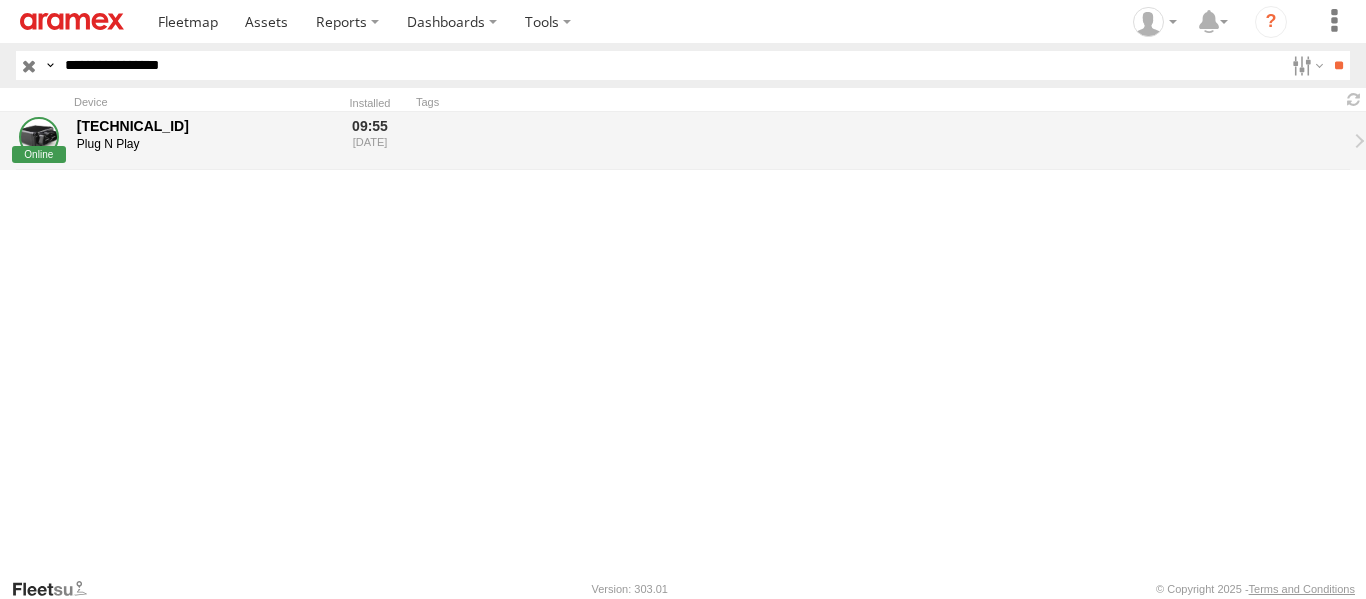 click on "[TECHNICAL_ID]" at bounding box center (199, 126) 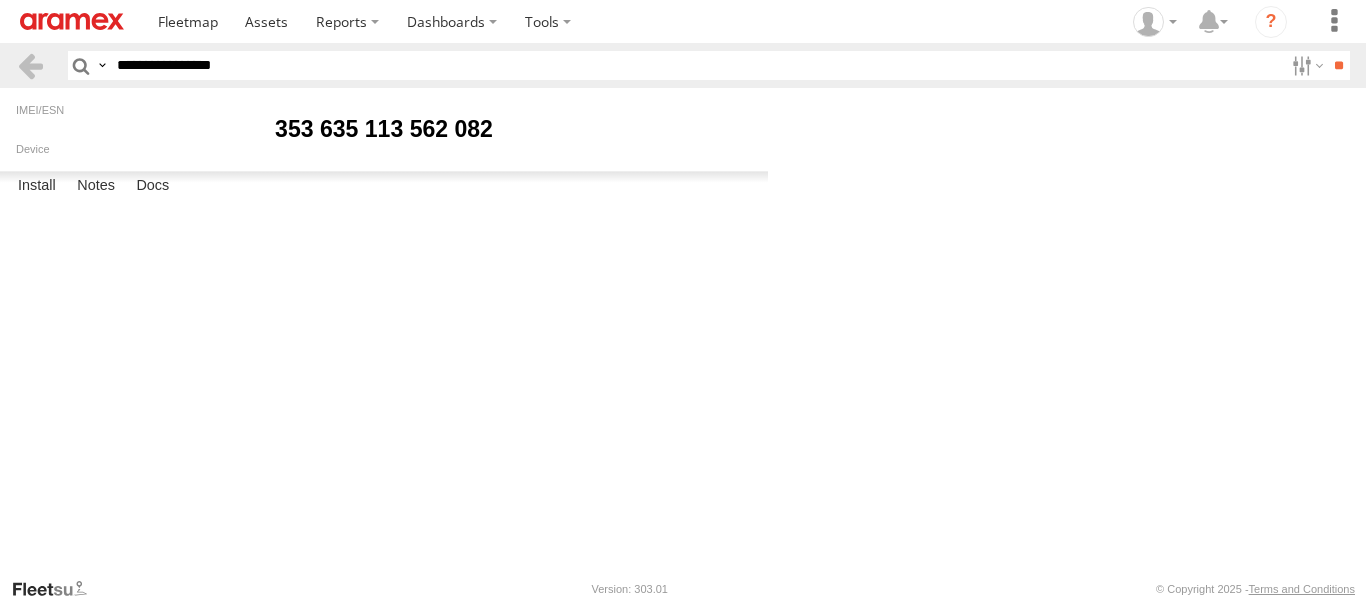 scroll, scrollTop: 0, scrollLeft: 0, axis: both 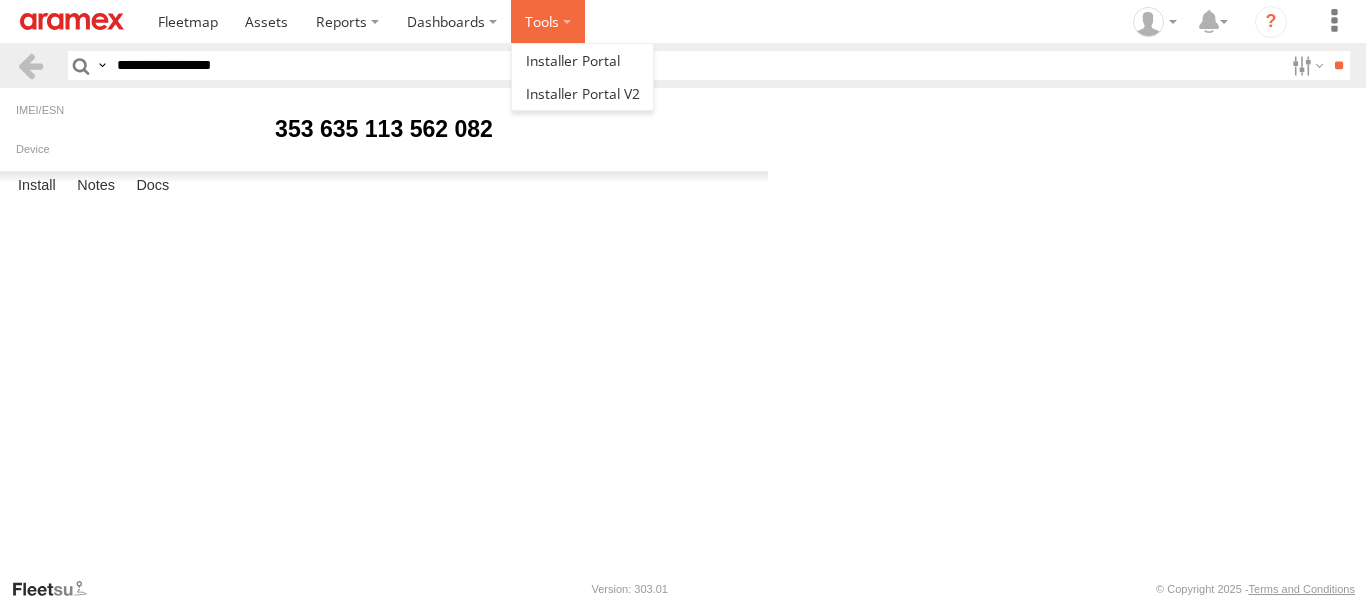 click at bounding box center [548, 21] 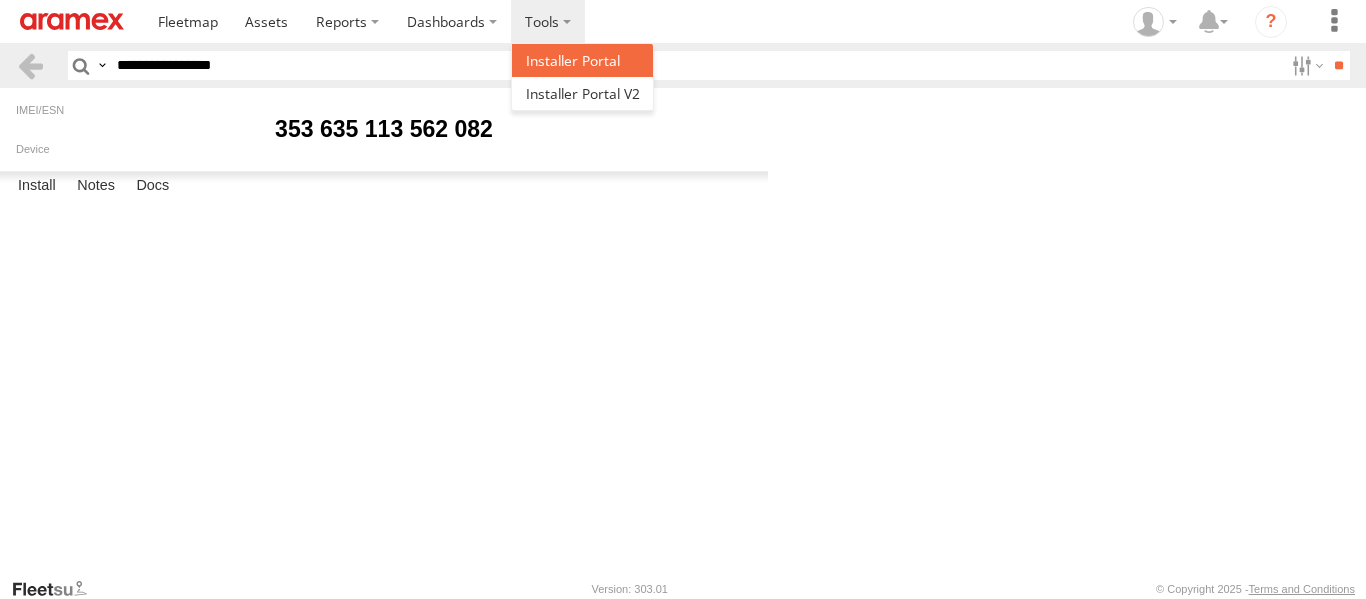 click at bounding box center [573, 60] 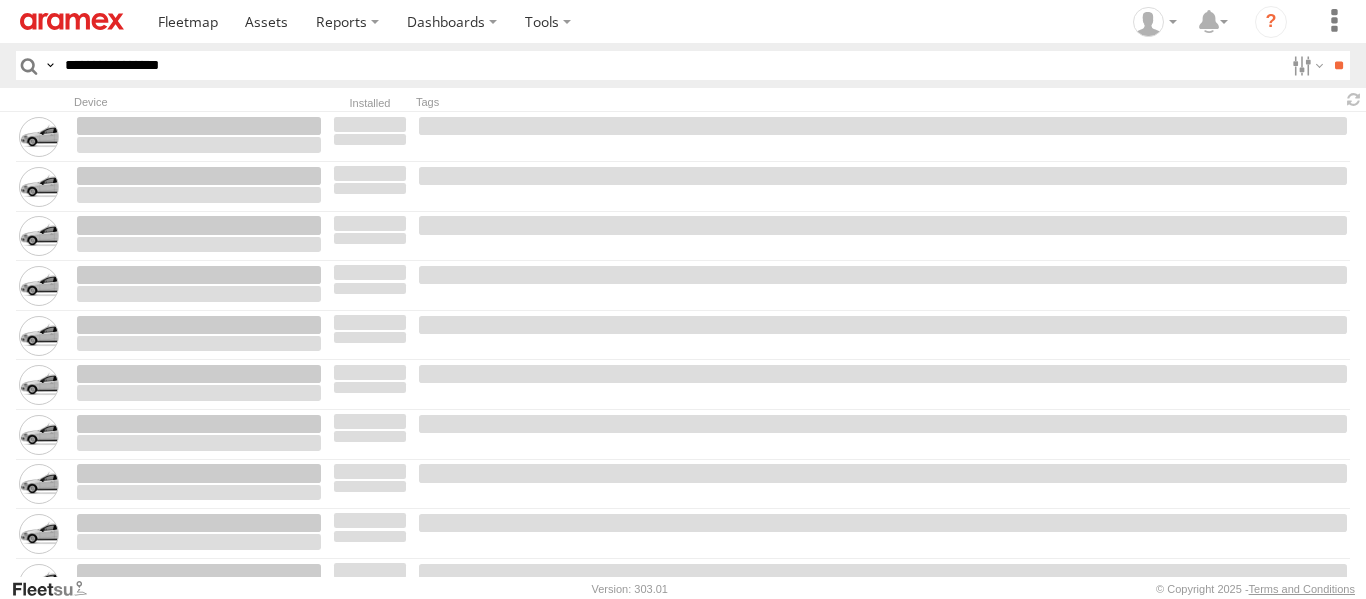 scroll, scrollTop: 0, scrollLeft: 0, axis: both 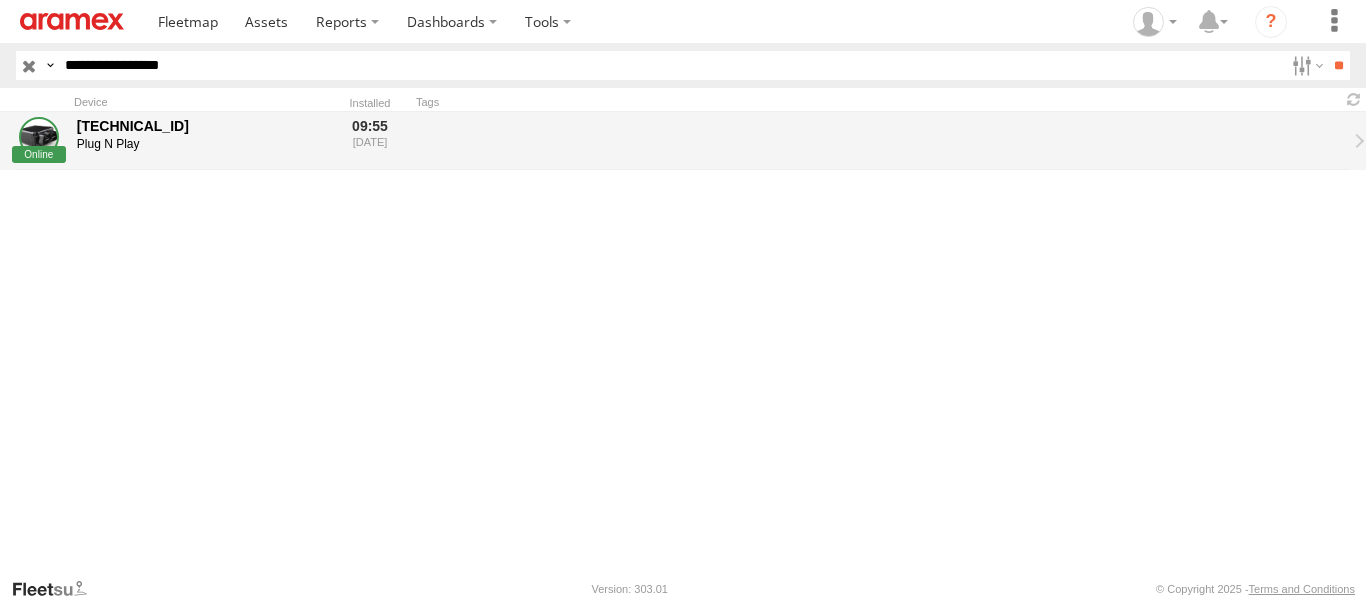 click on "353635113562082" at bounding box center (199, 126) 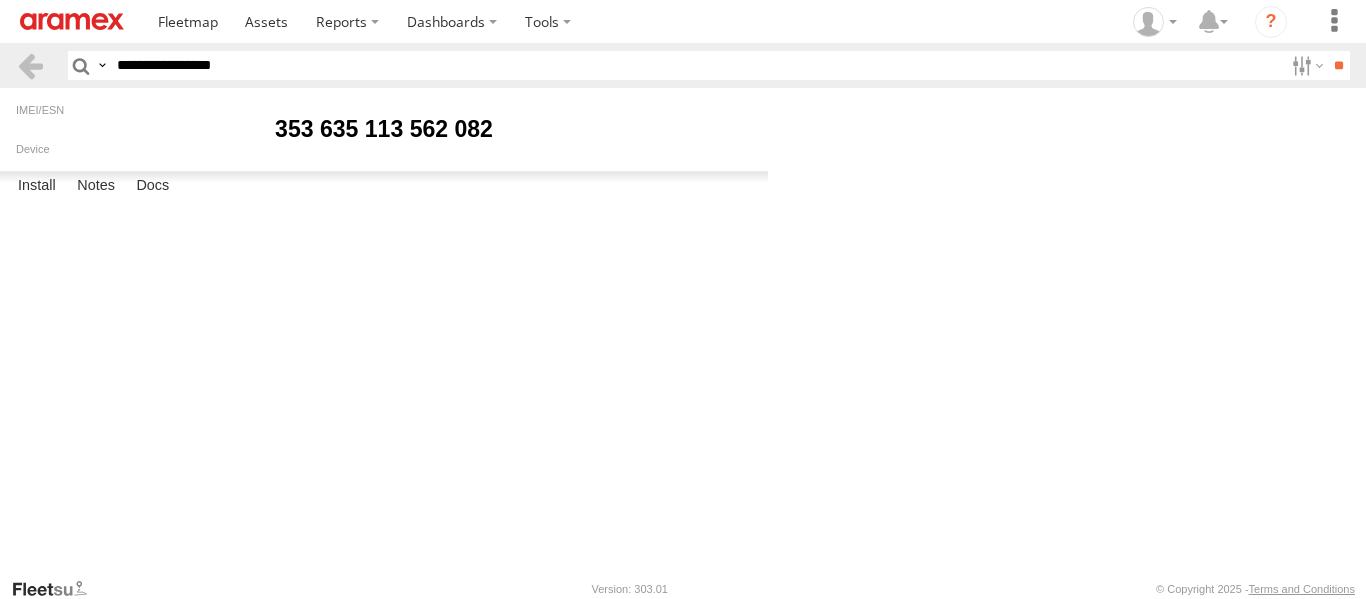 scroll, scrollTop: 0, scrollLeft: 0, axis: both 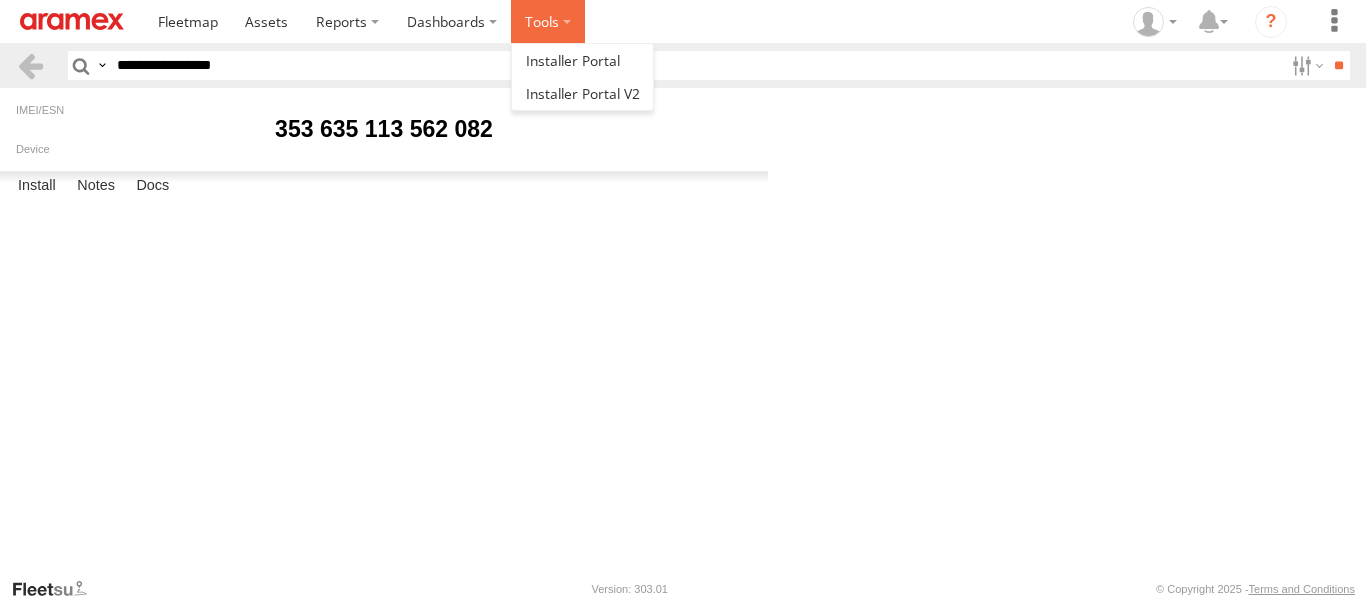 click at bounding box center [548, 21] 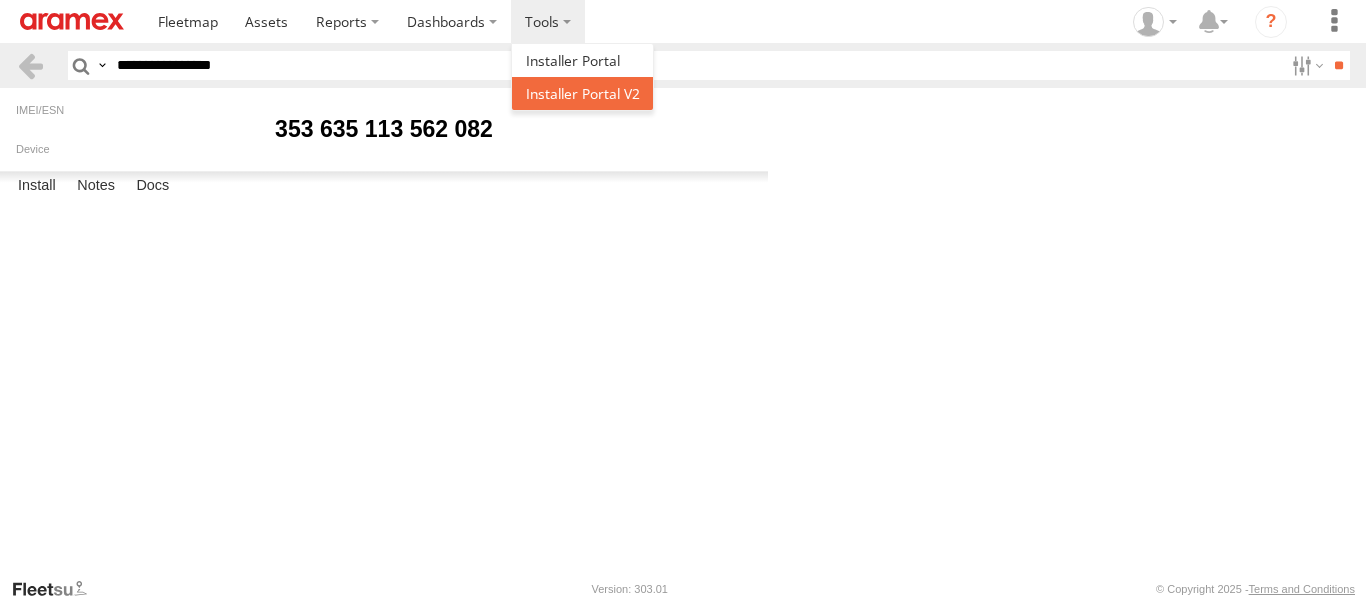 click at bounding box center [583, 93] 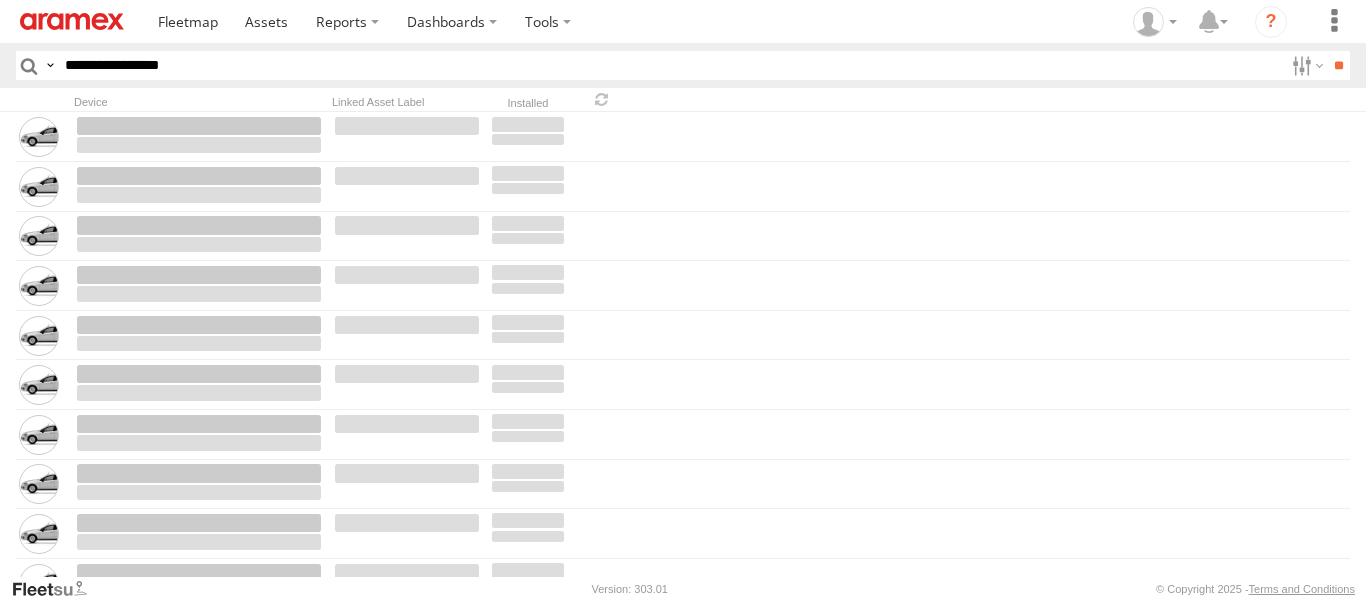 scroll, scrollTop: 0, scrollLeft: 0, axis: both 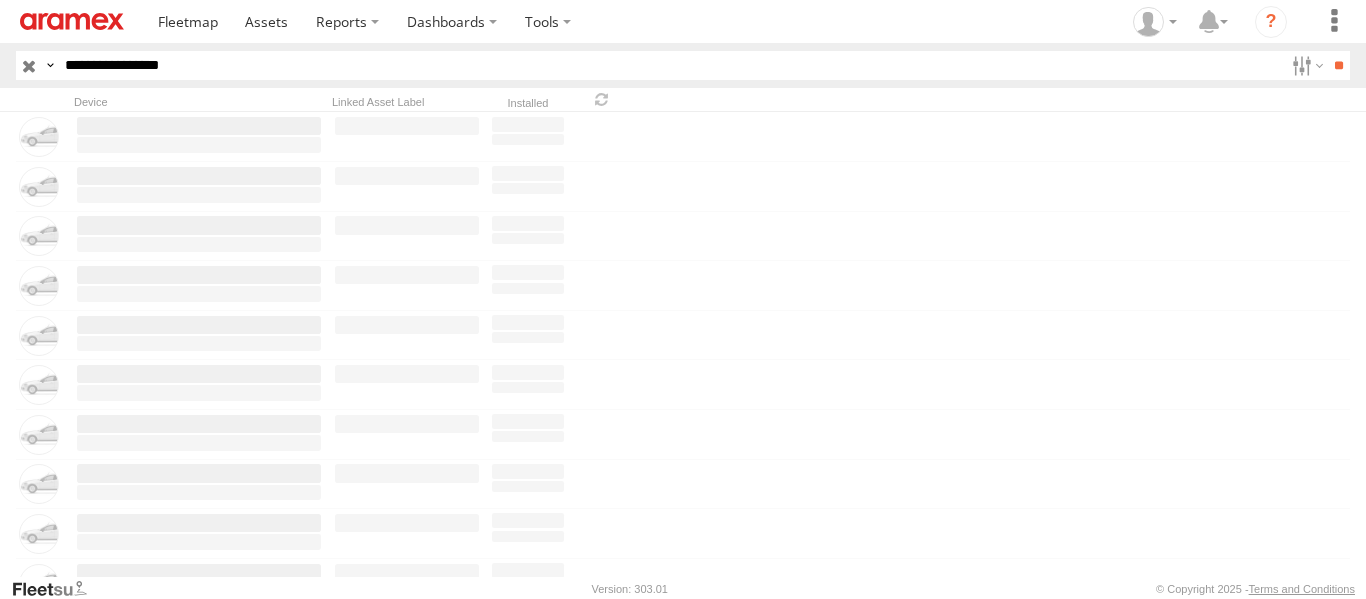 click on "**********" at bounding box center [670, 65] 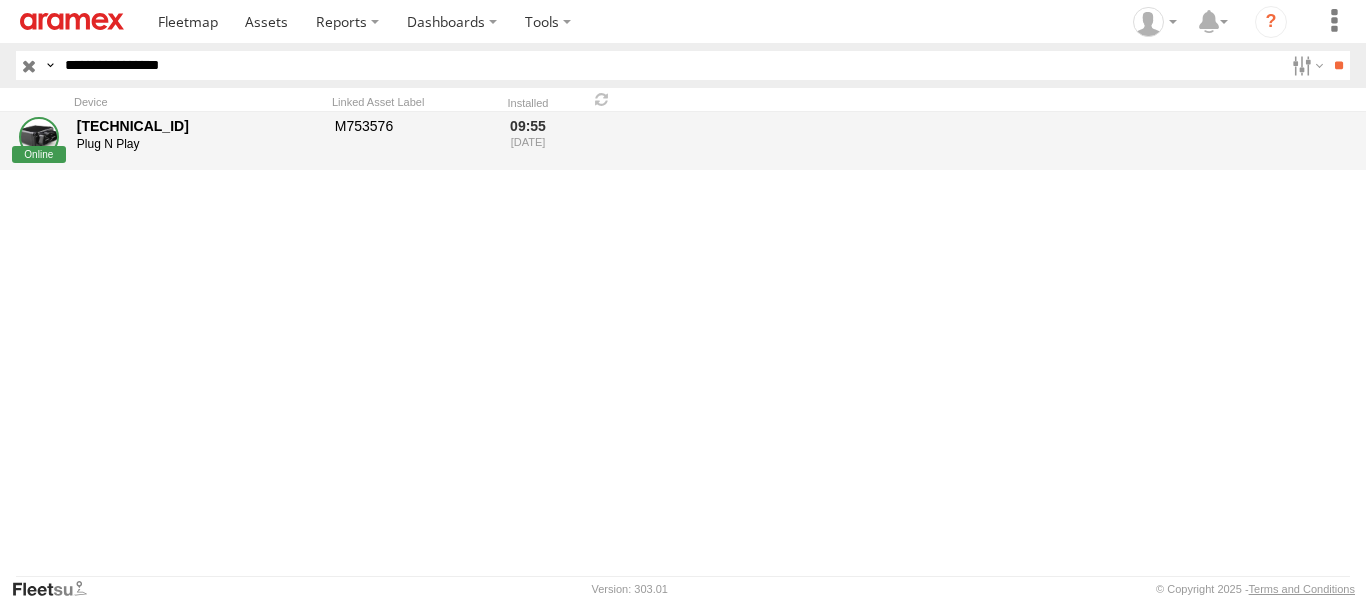 click on "Plug N Play" at bounding box center (199, 145) 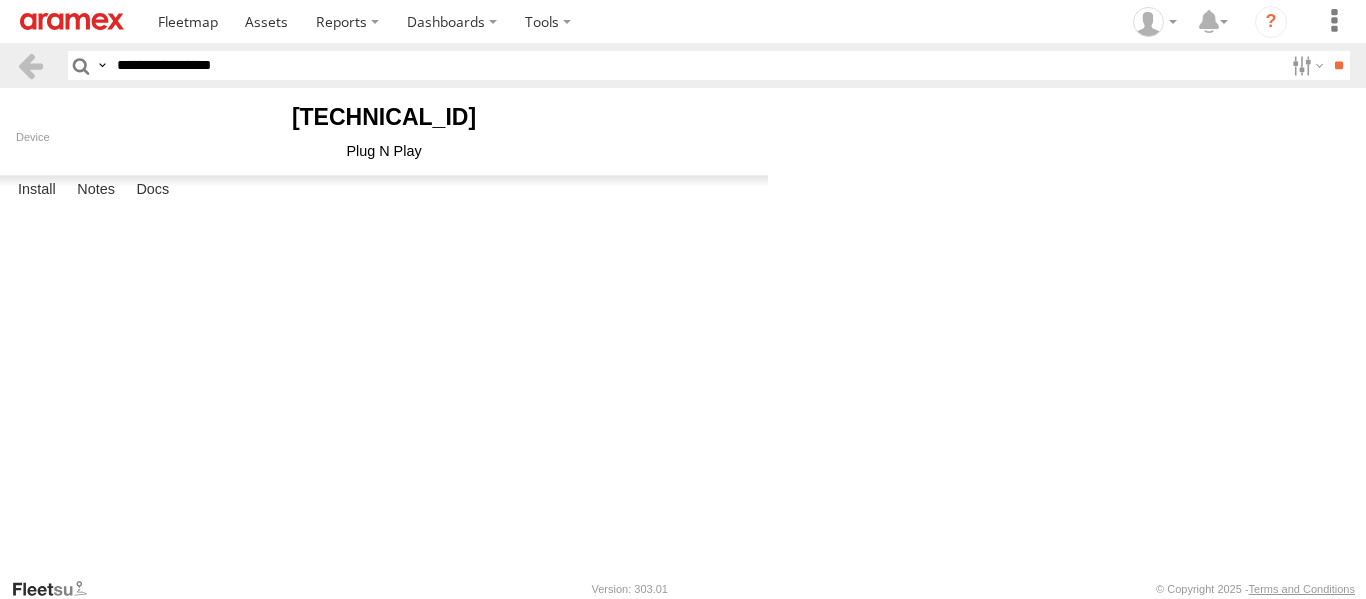 scroll, scrollTop: 0, scrollLeft: 0, axis: both 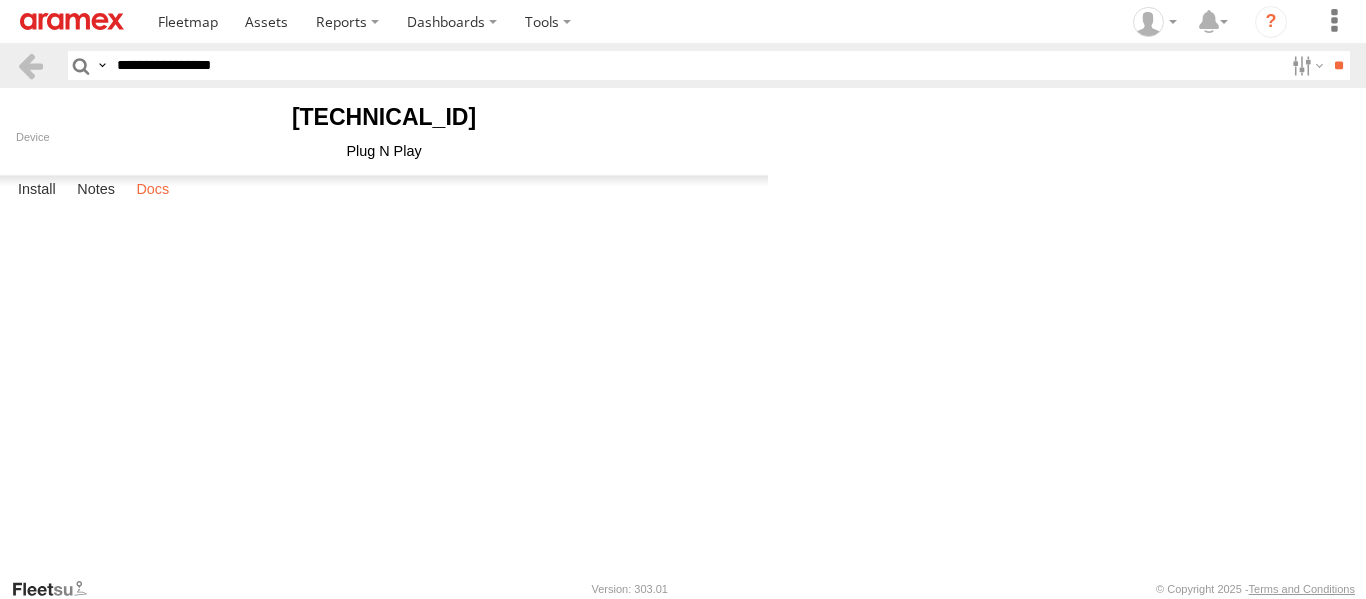 click on "Docs" at bounding box center [152, 190] 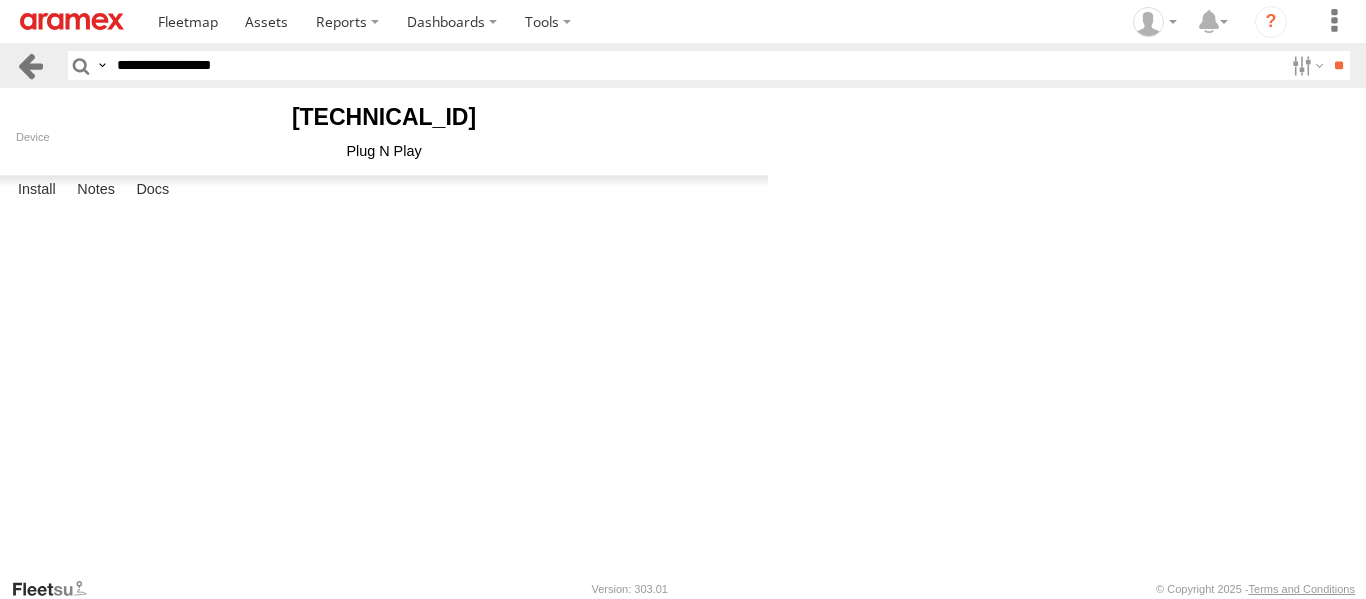 click at bounding box center (30, 65) 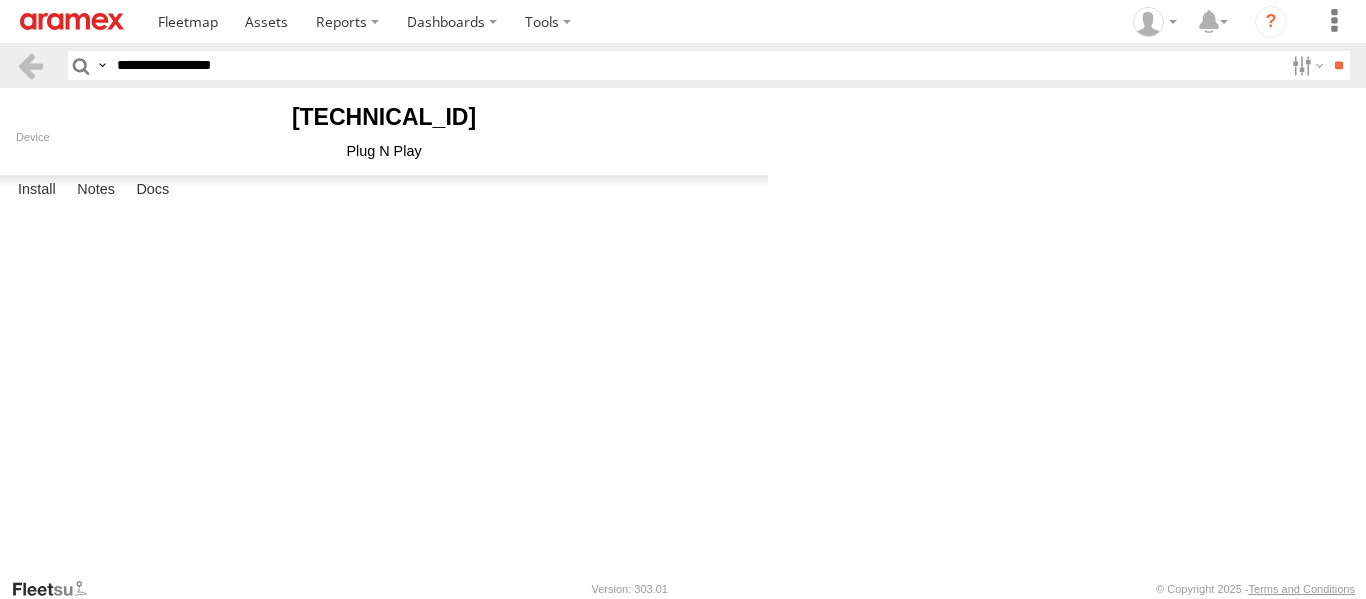 scroll, scrollTop: 0, scrollLeft: 0, axis: both 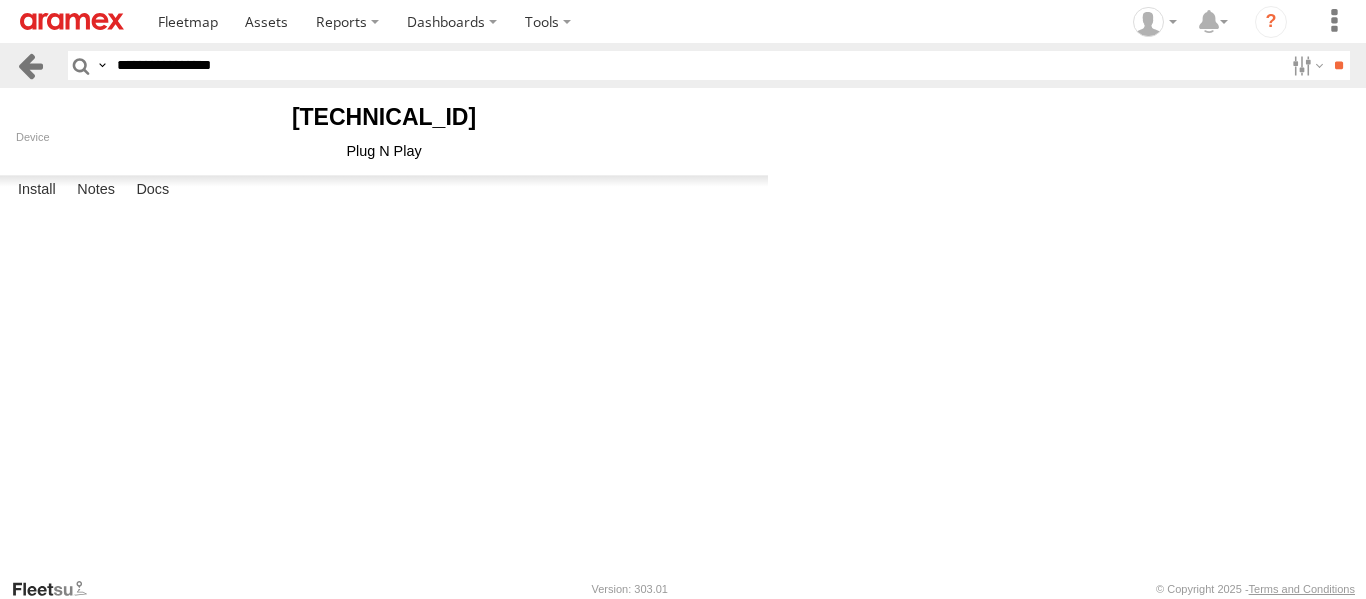 click at bounding box center [30, 65] 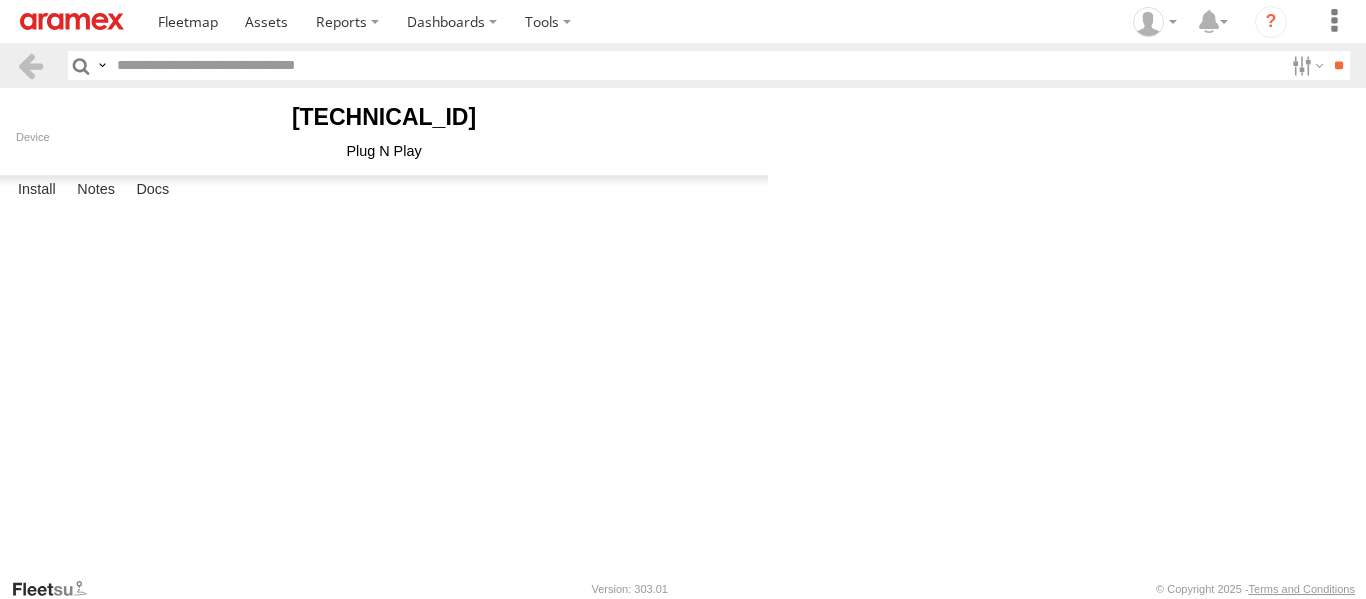 type on "**********" 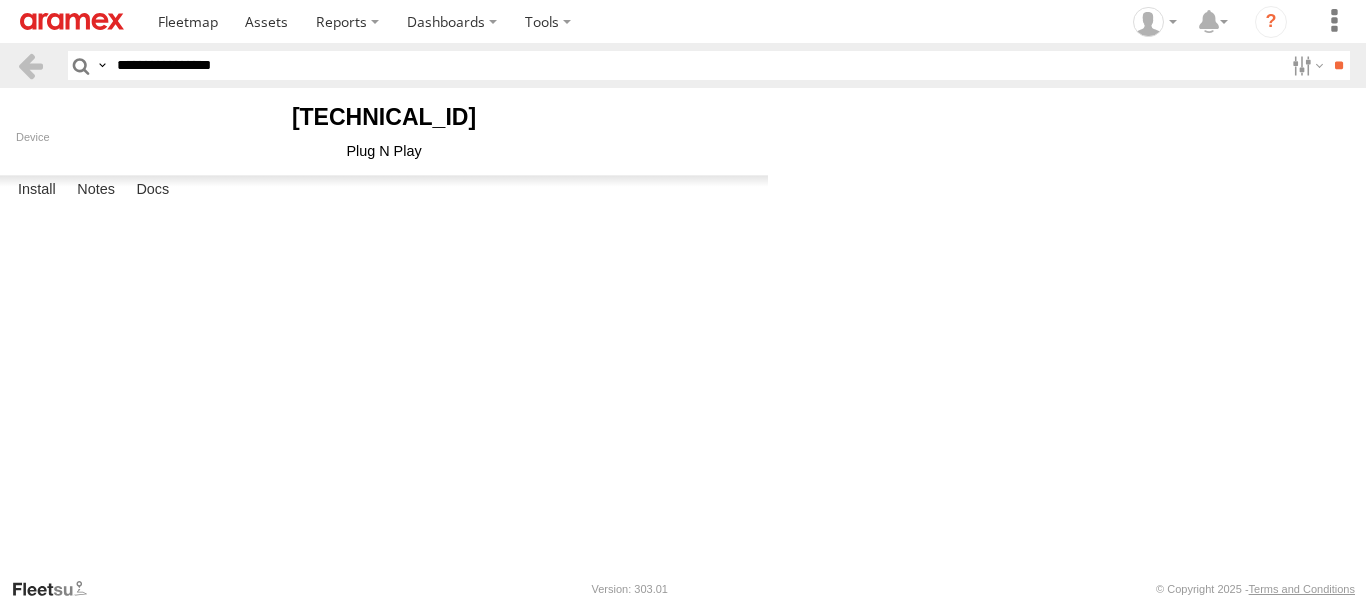 scroll, scrollTop: 0, scrollLeft: 0, axis: both 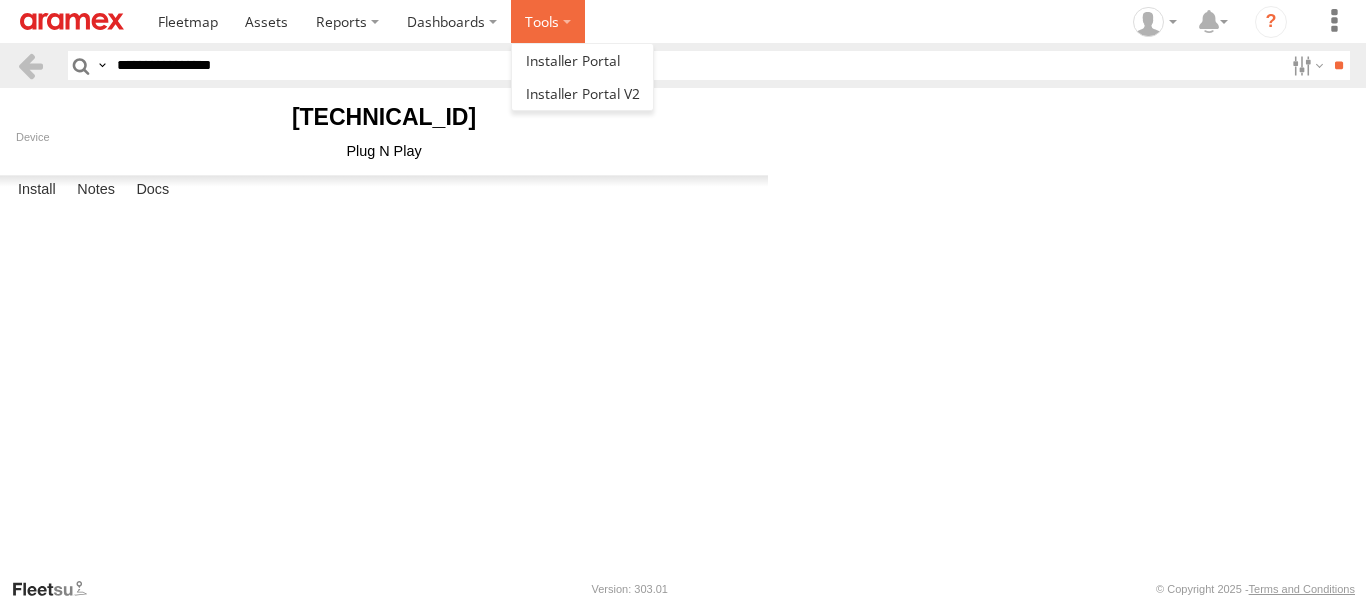 click at bounding box center [548, 21] 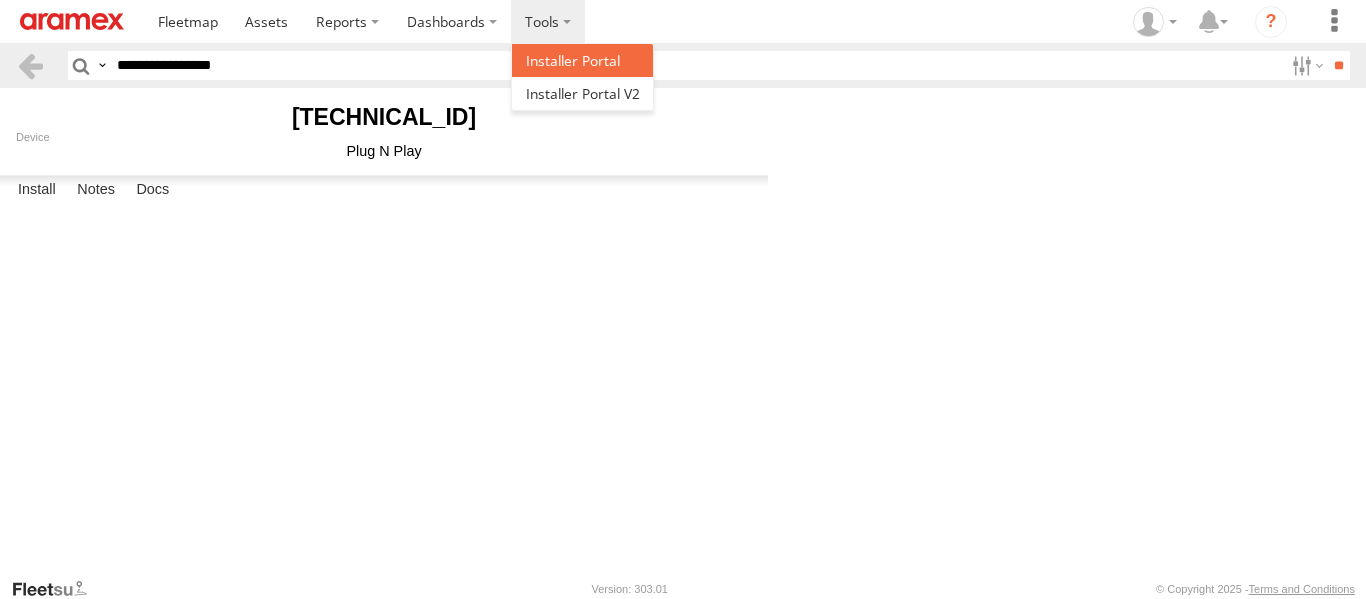 click at bounding box center (573, 60) 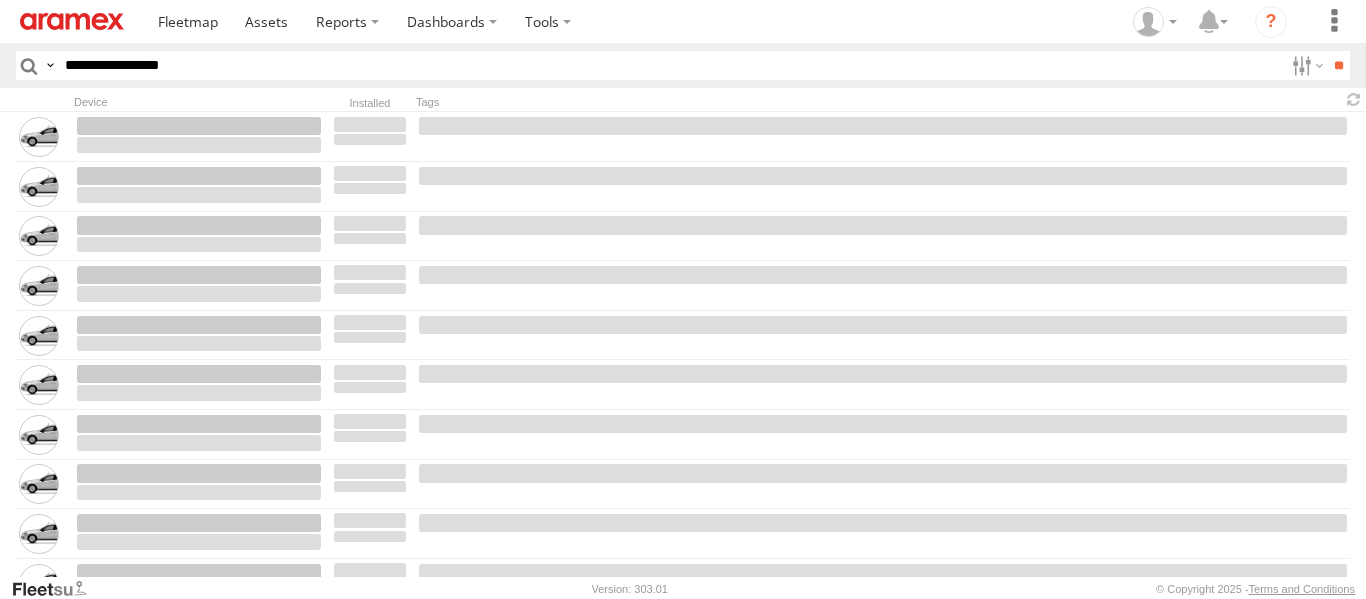 scroll, scrollTop: 0, scrollLeft: 0, axis: both 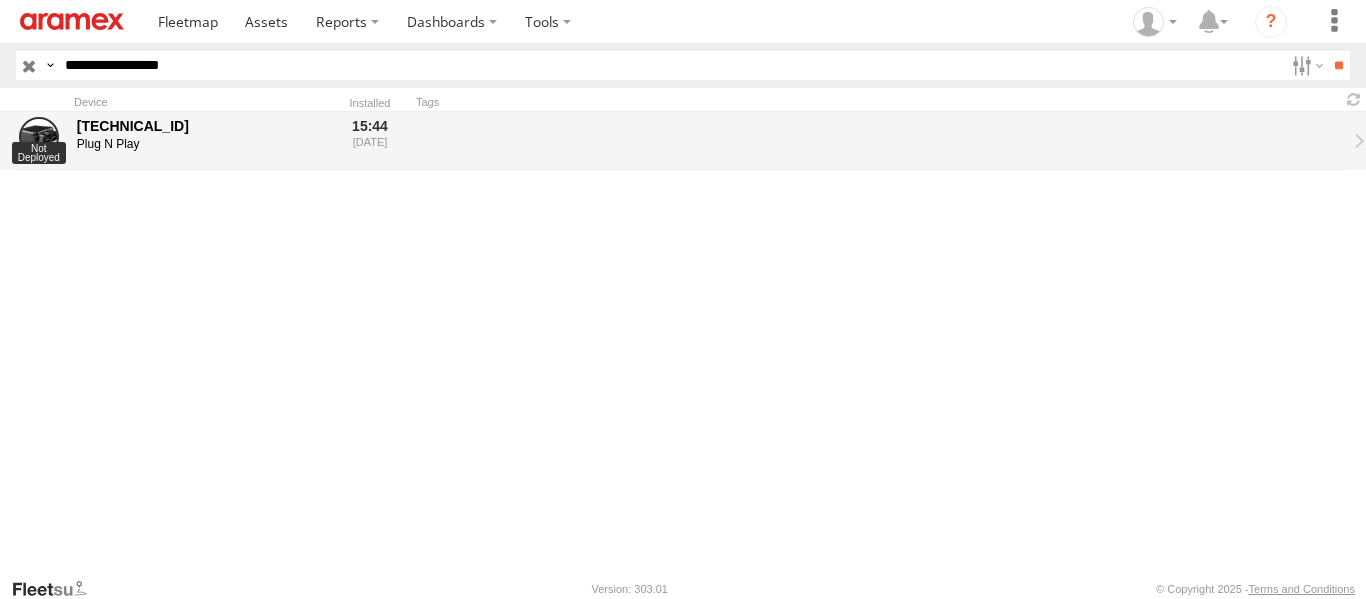 click on "[TECHNICAL_ID]" at bounding box center (199, 126) 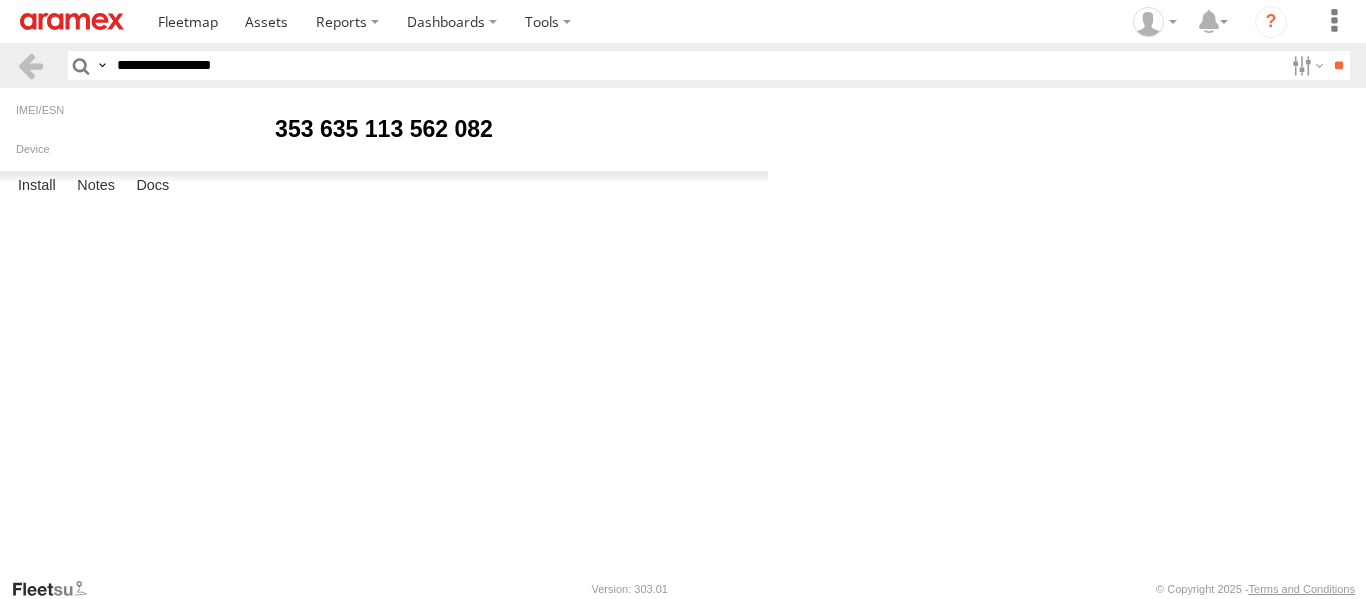scroll, scrollTop: 0, scrollLeft: 0, axis: both 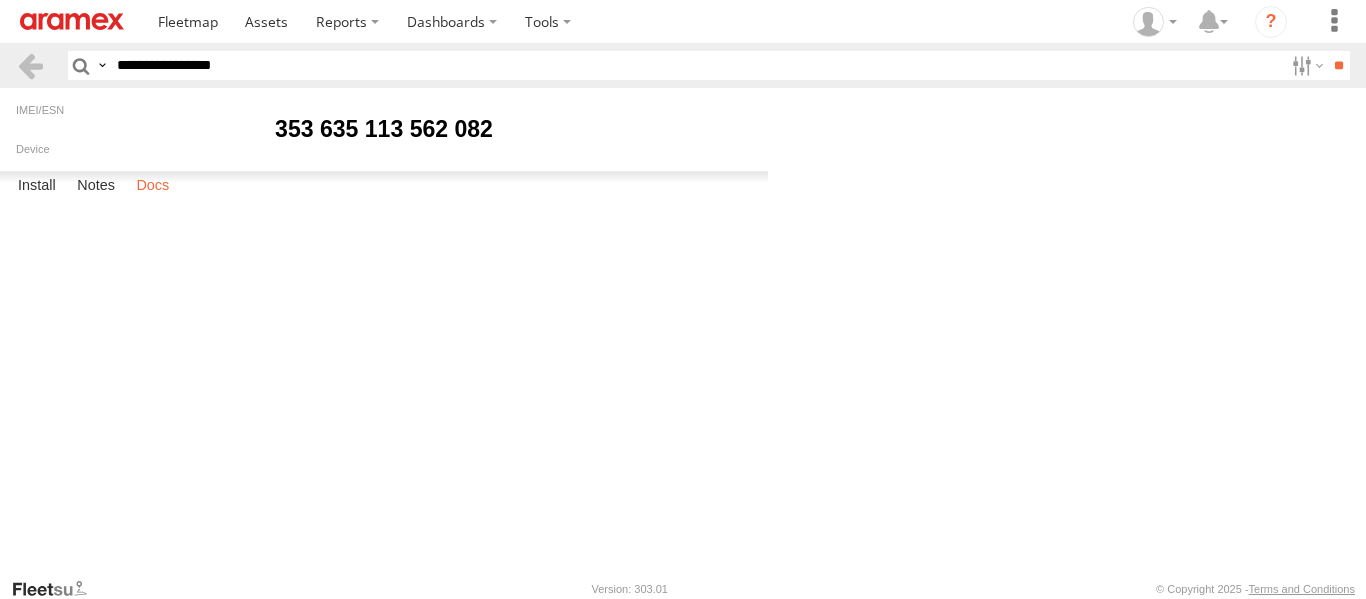click on "Docs" at bounding box center (152, 186) 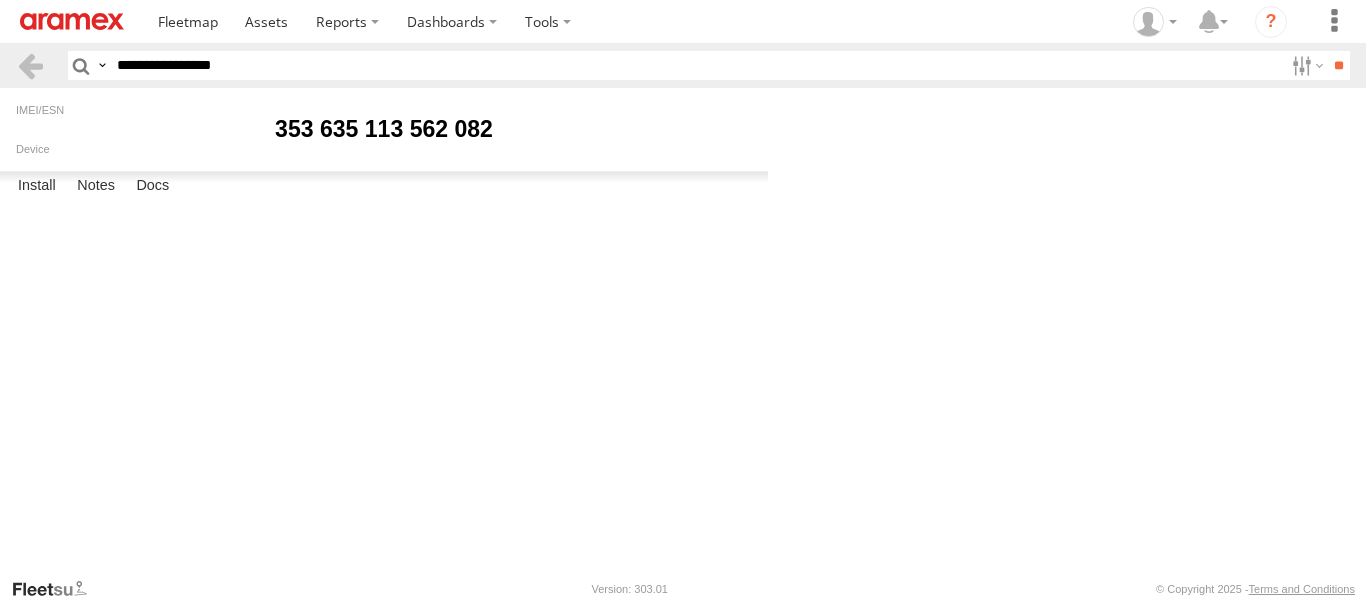 click at bounding box center (0, 0) 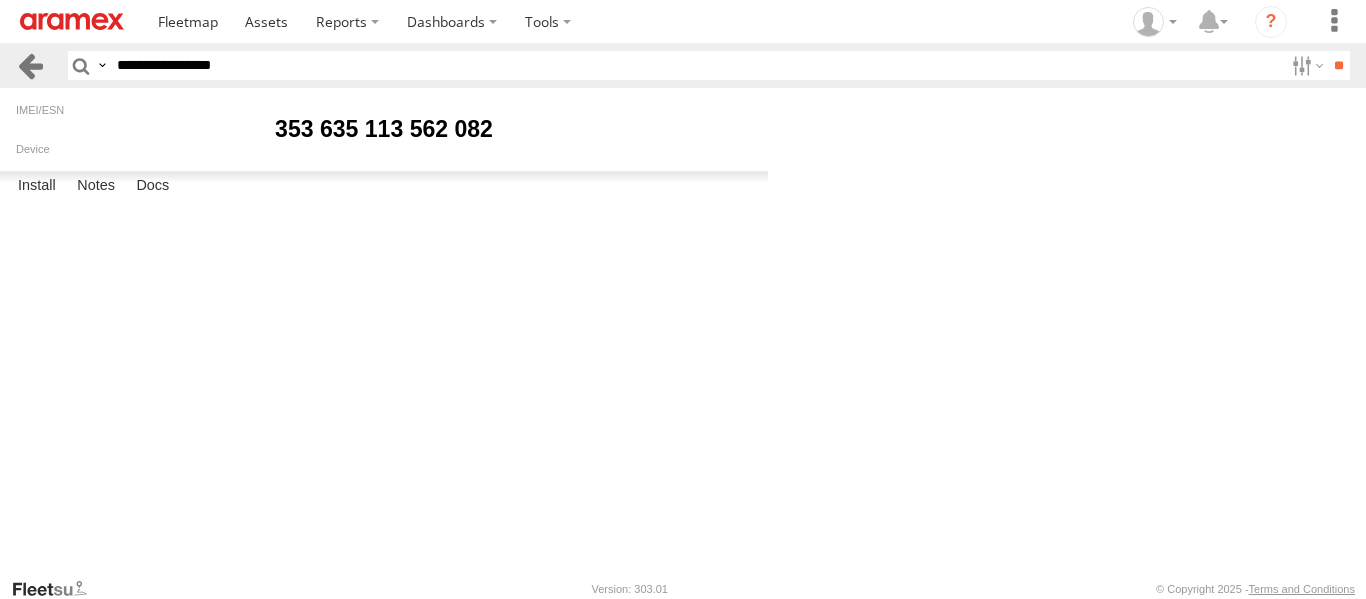 click at bounding box center (30, 65) 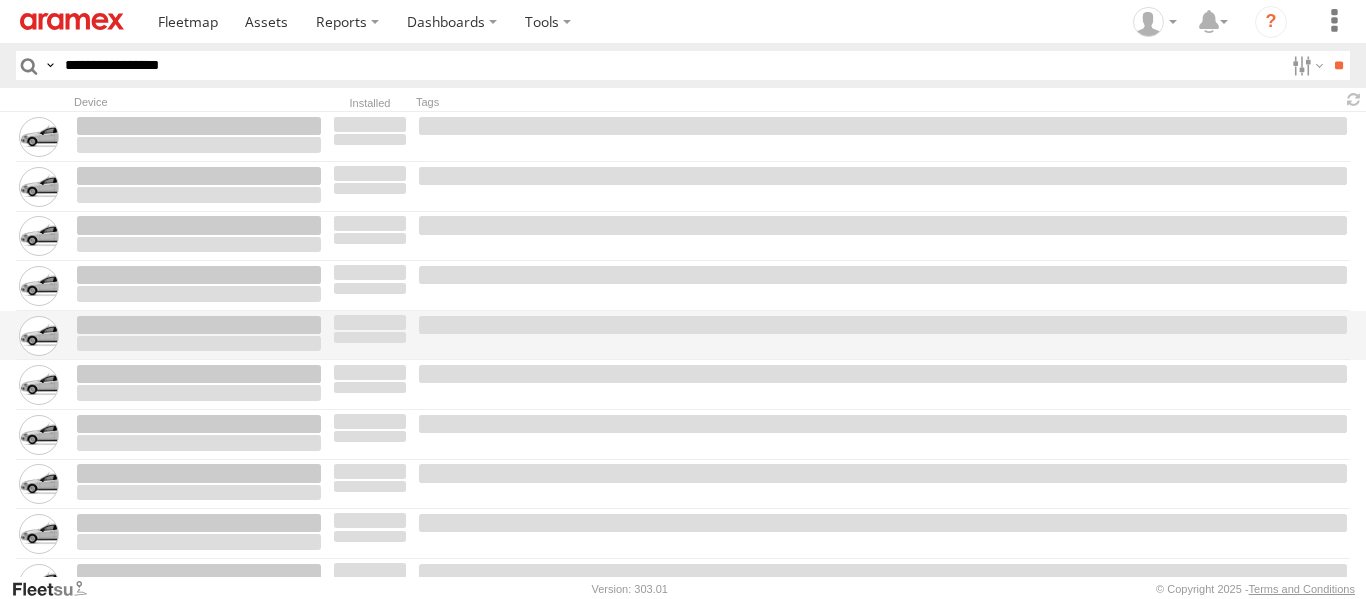 scroll, scrollTop: 0, scrollLeft: 0, axis: both 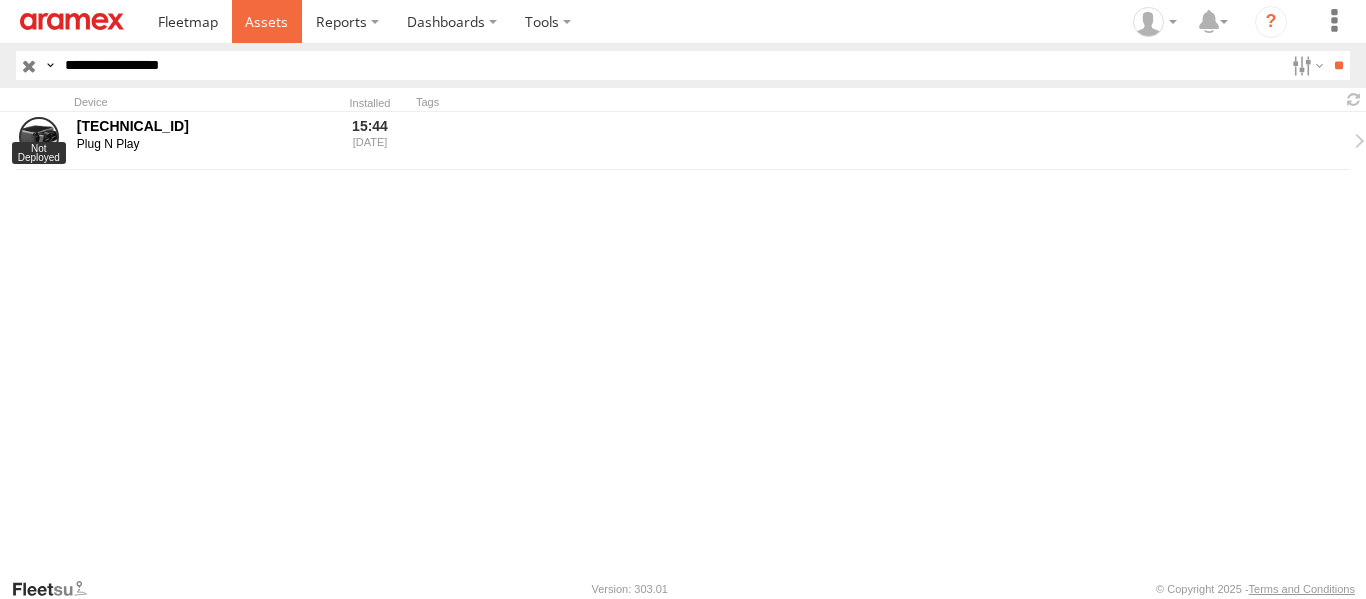 click at bounding box center [267, 21] 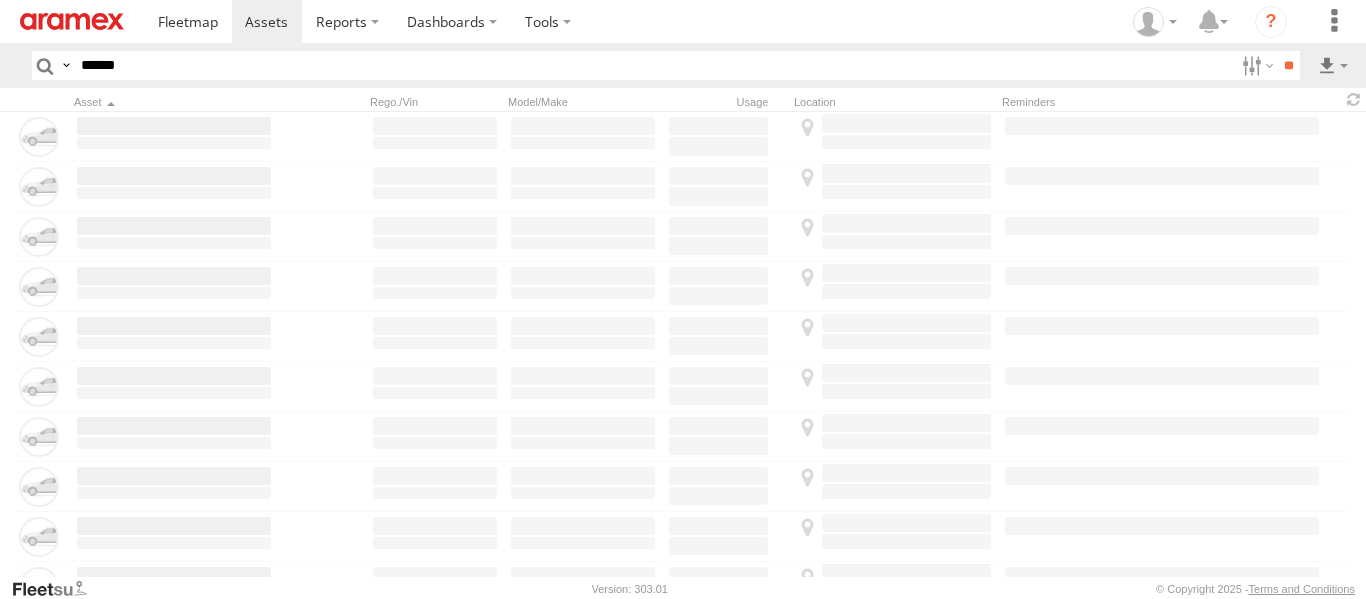 scroll, scrollTop: 0, scrollLeft: 0, axis: both 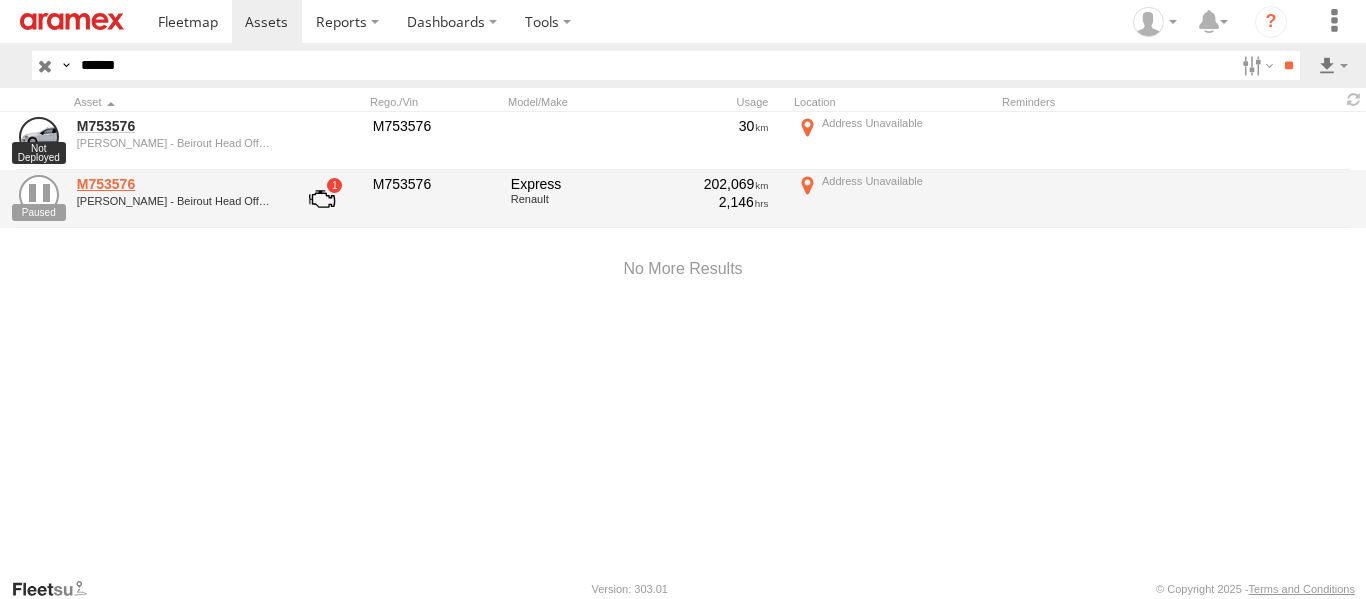 click on "M753576" at bounding box center [174, 184] 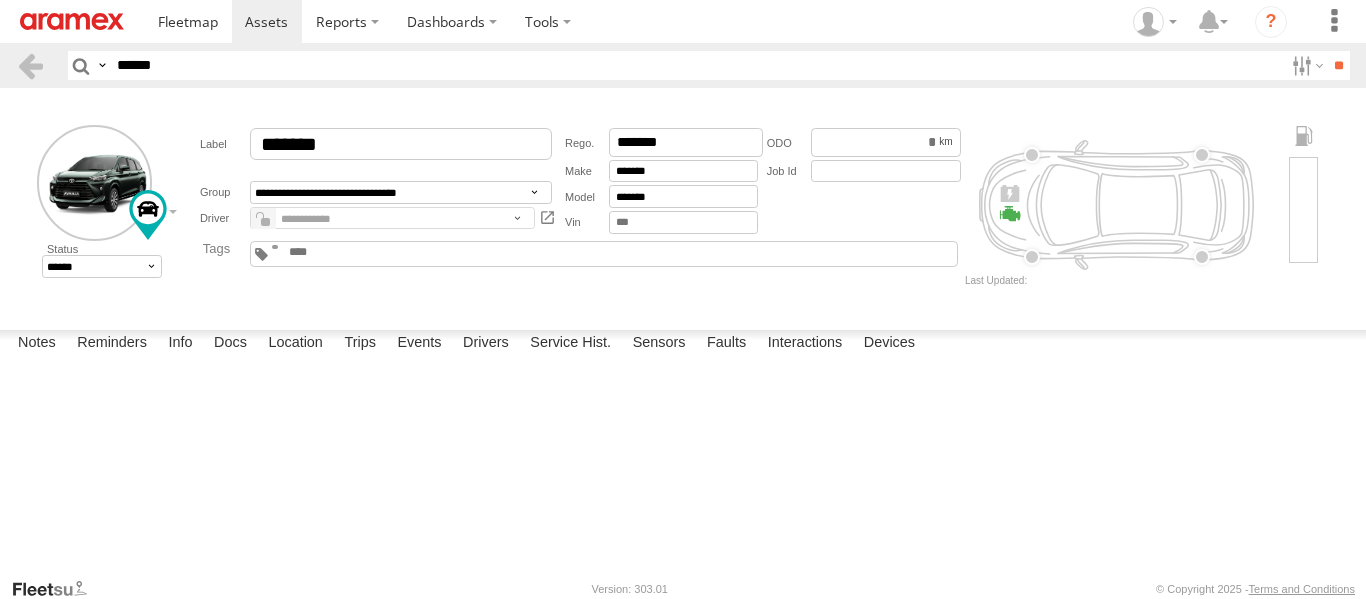 scroll, scrollTop: 0, scrollLeft: 0, axis: both 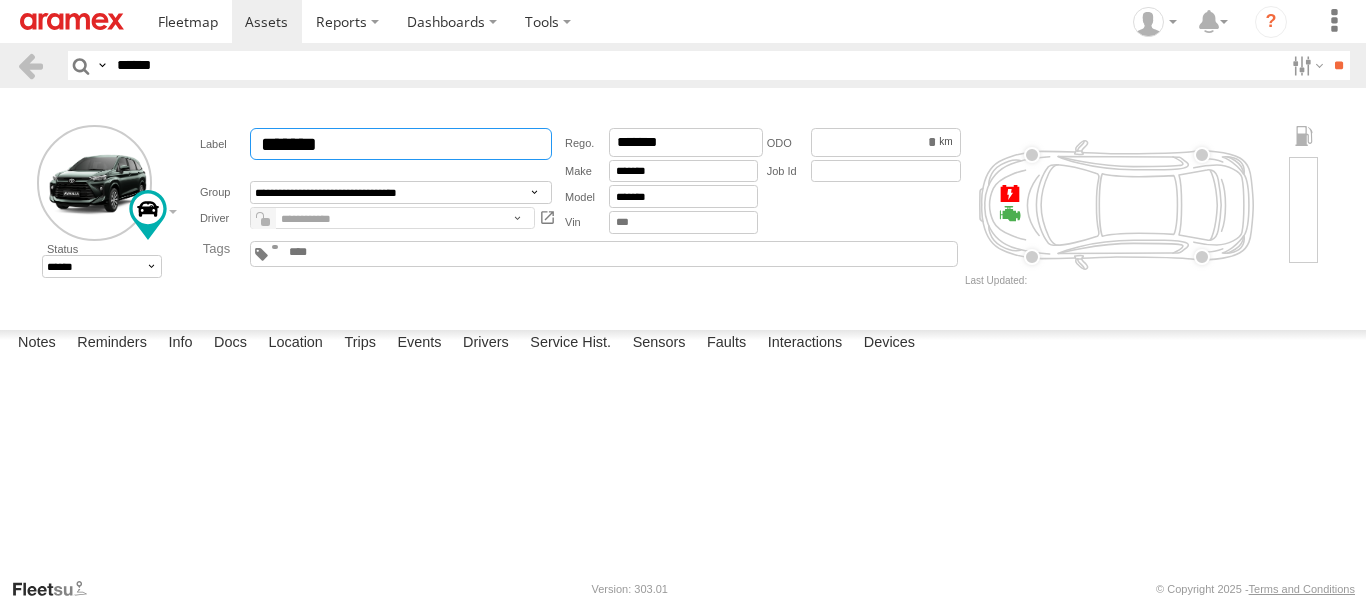 drag, startPoint x: 348, startPoint y: 145, endPoint x: 280, endPoint y: 139, distance: 68.26419 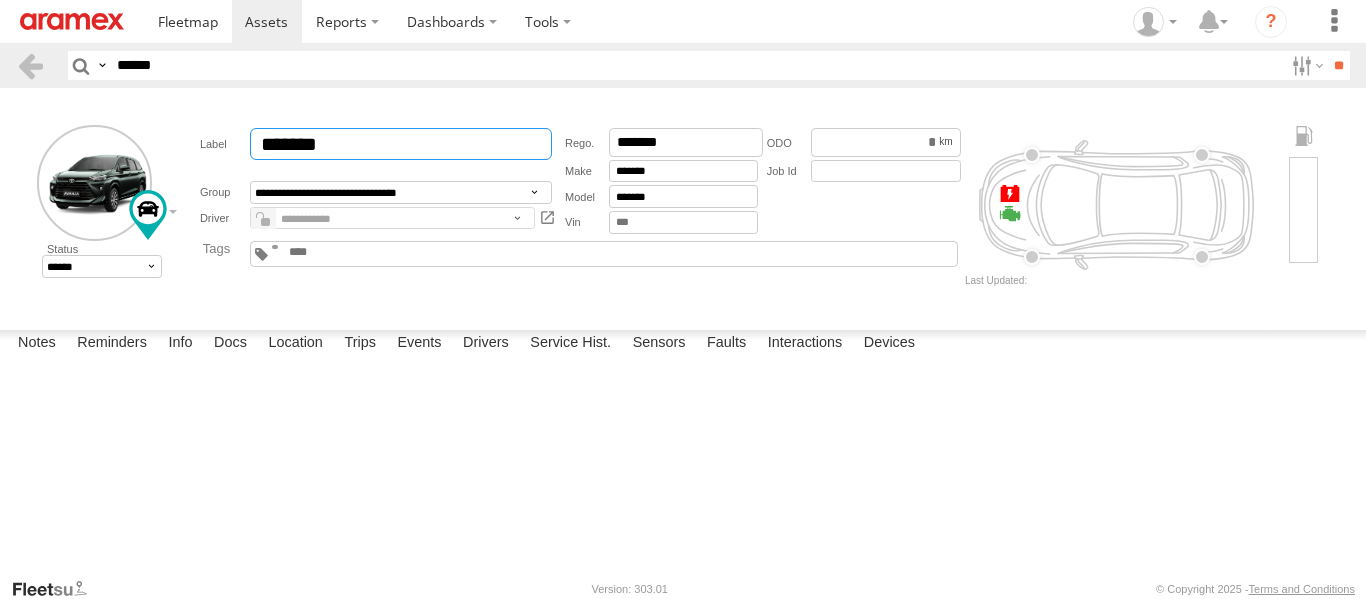 click on "*******" at bounding box center (401, 144) 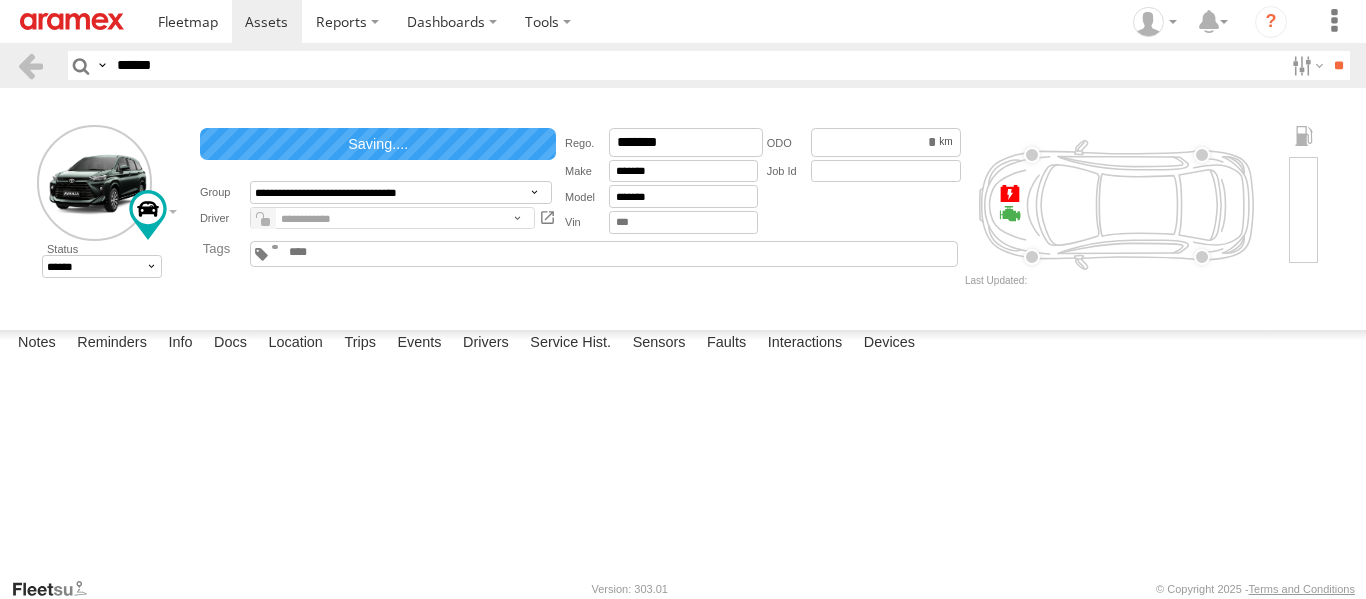 click on "*********" at bounding box center [863, 180] 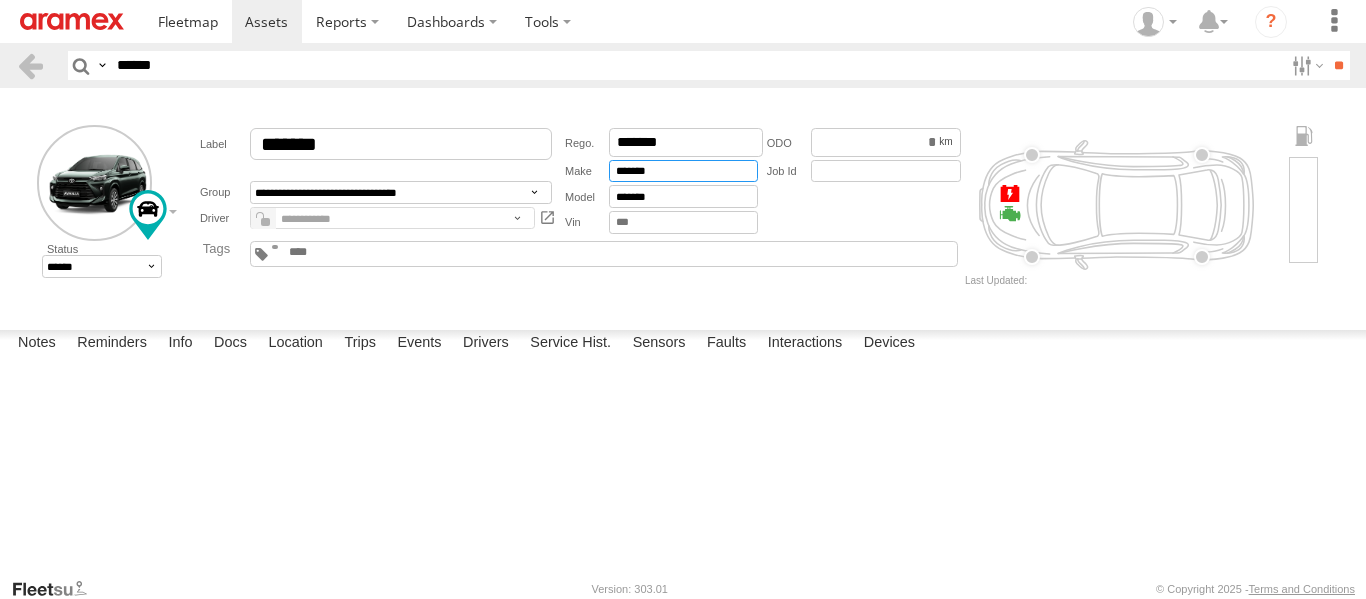drag, startPoint x: 633, startPoint y: 175, endPoint x: 592, endPoint y: 175, distance: 41 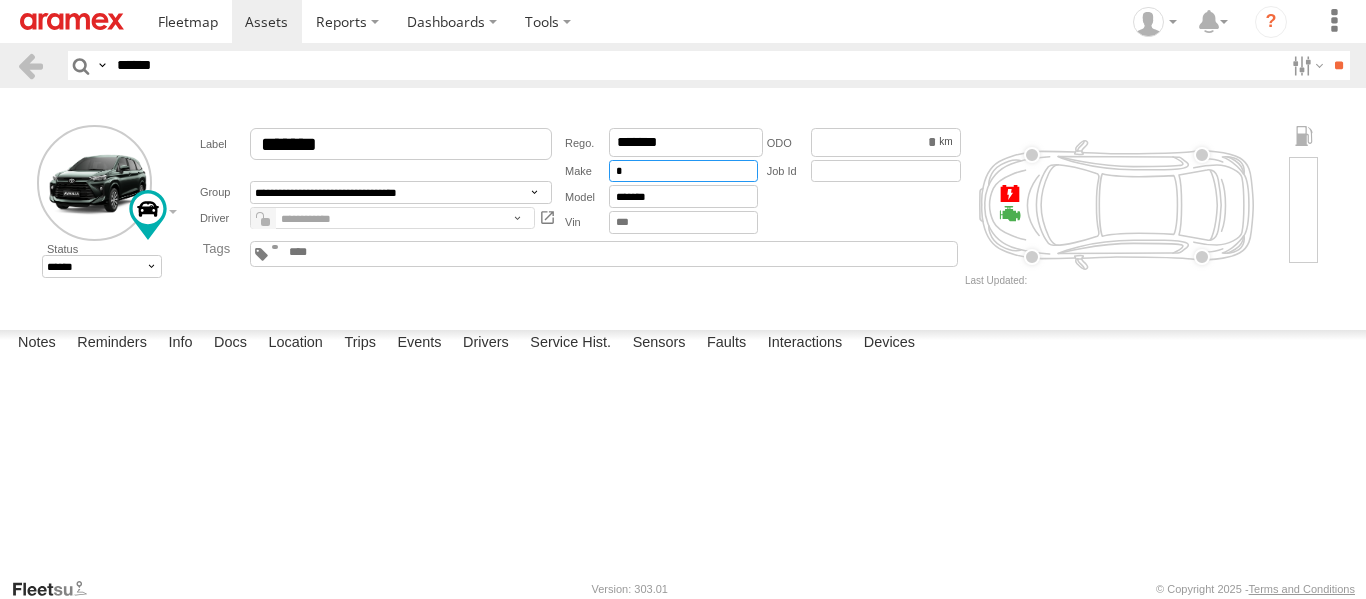 type on "******" 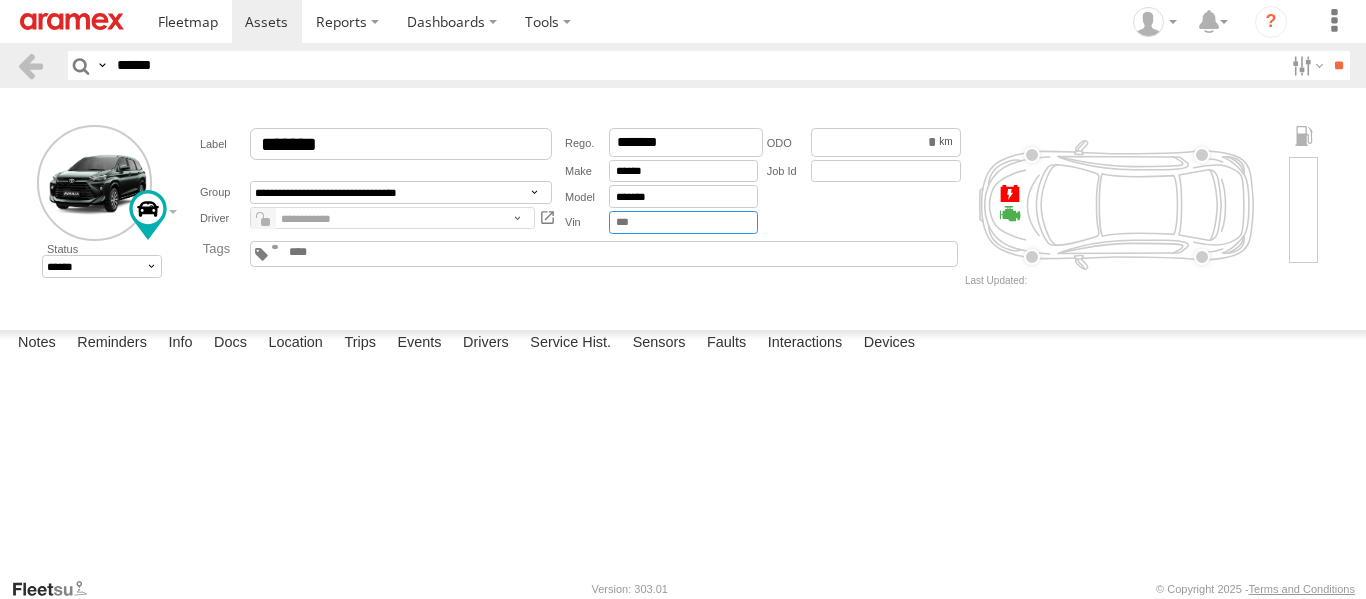 click at bounding box center [683, 222] 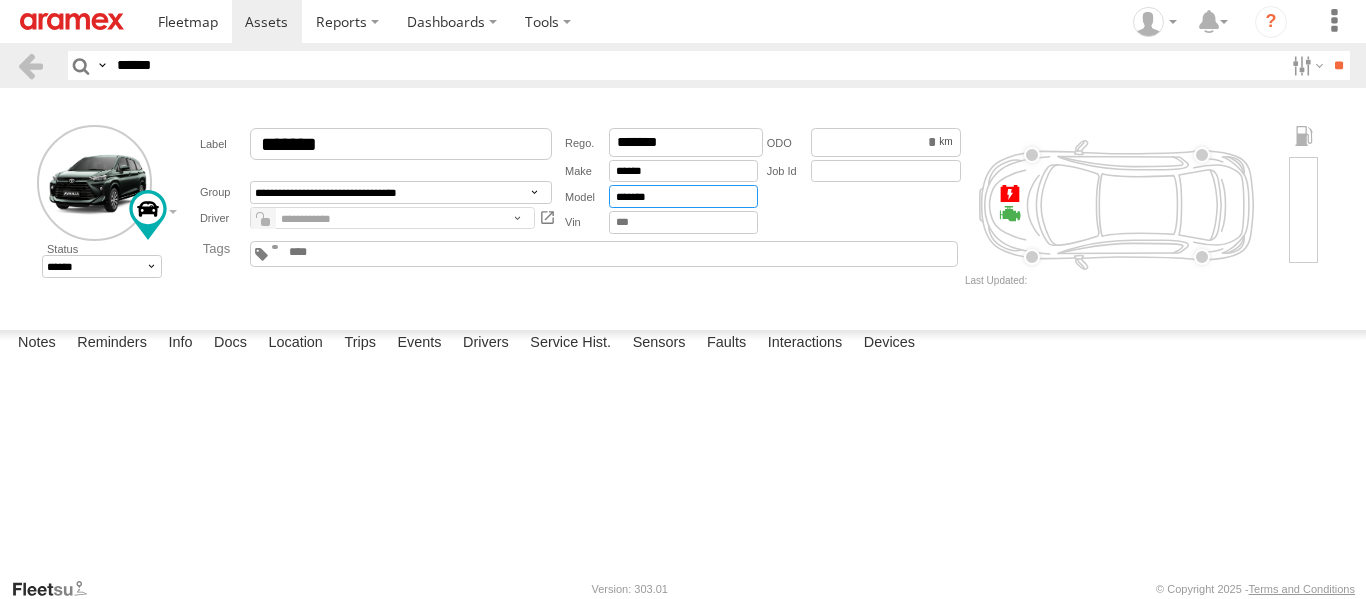 click on "*******" at bounding box center (683, 196) 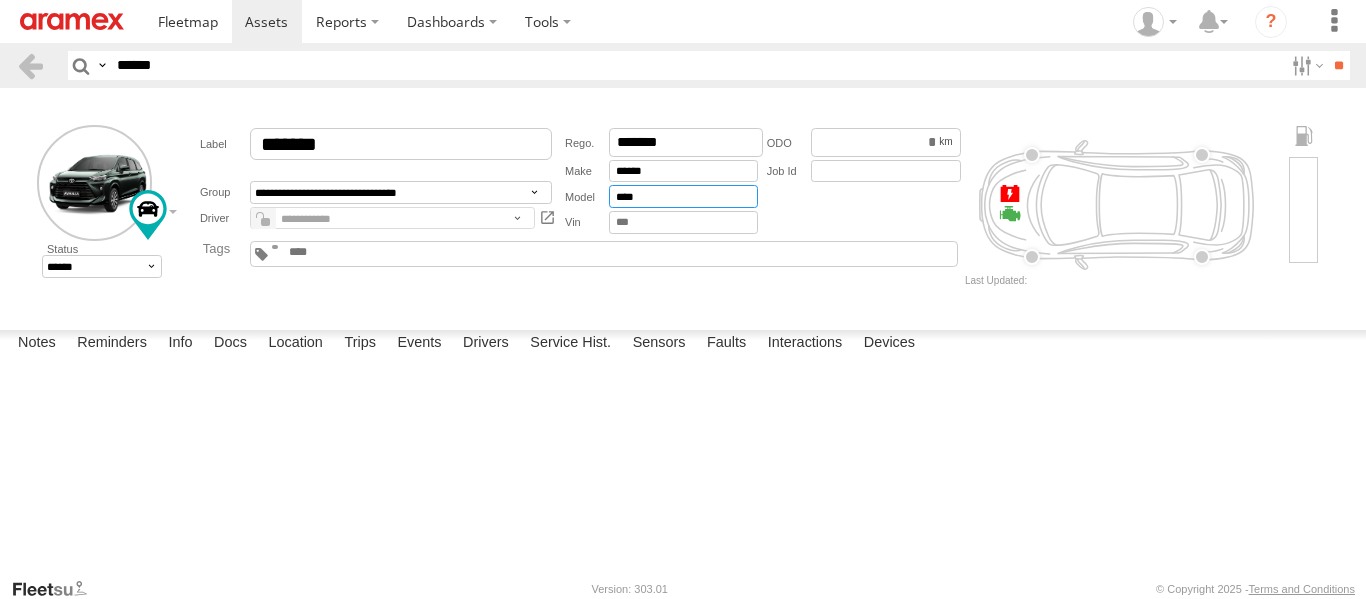 type on "******" 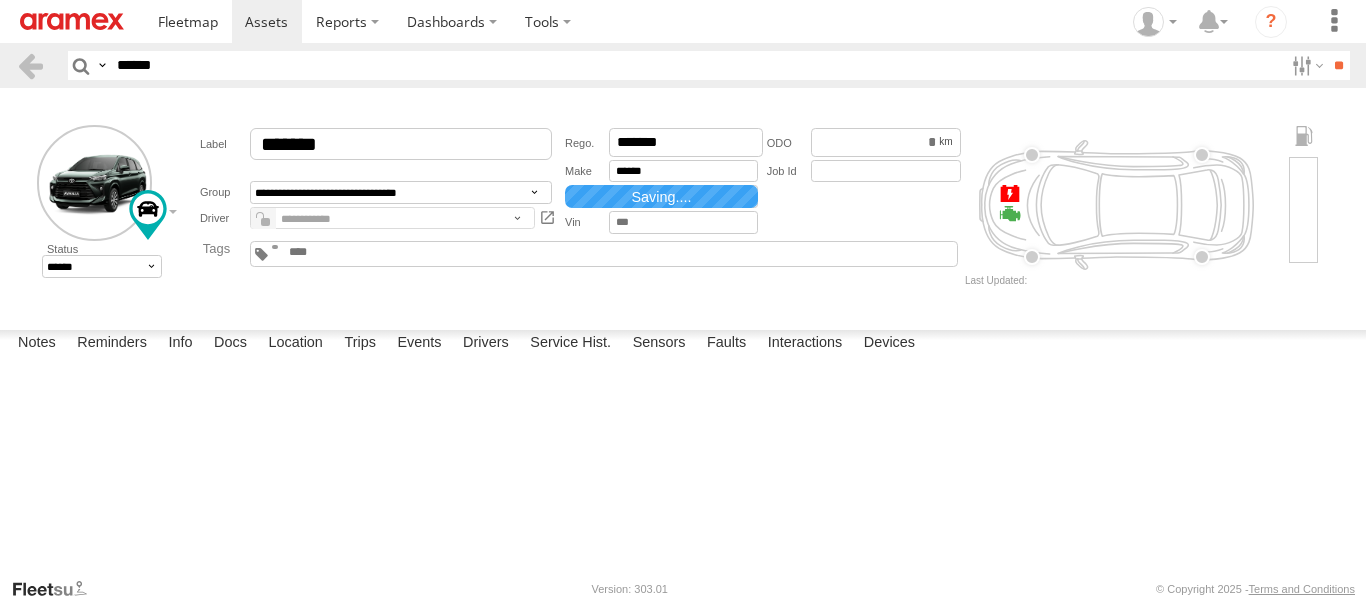 click on "**********" at bounding box center (683, 205) 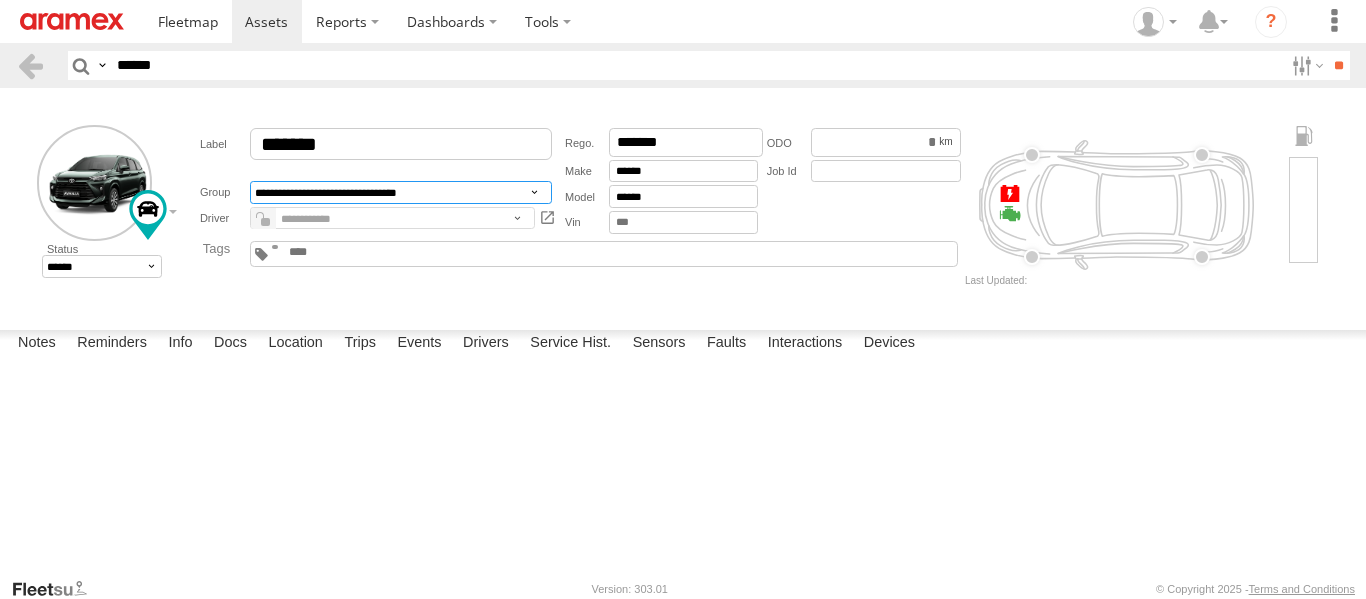 click on "**********" at bounding box center [401, 192] 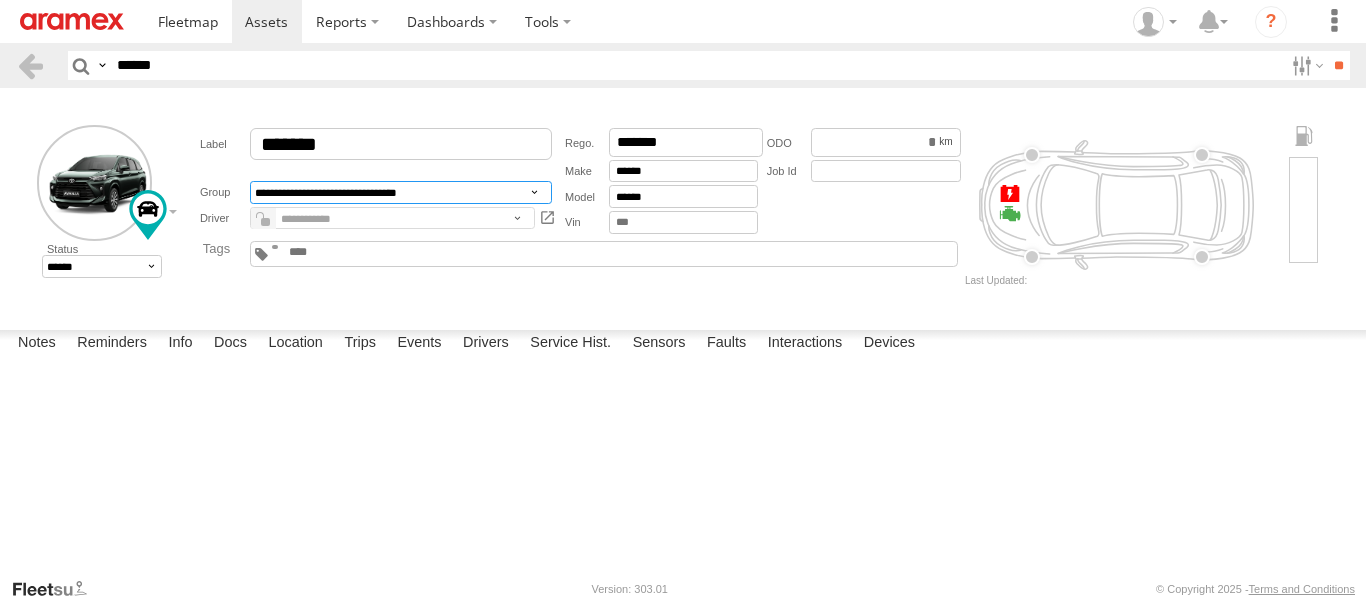 select on "*****" 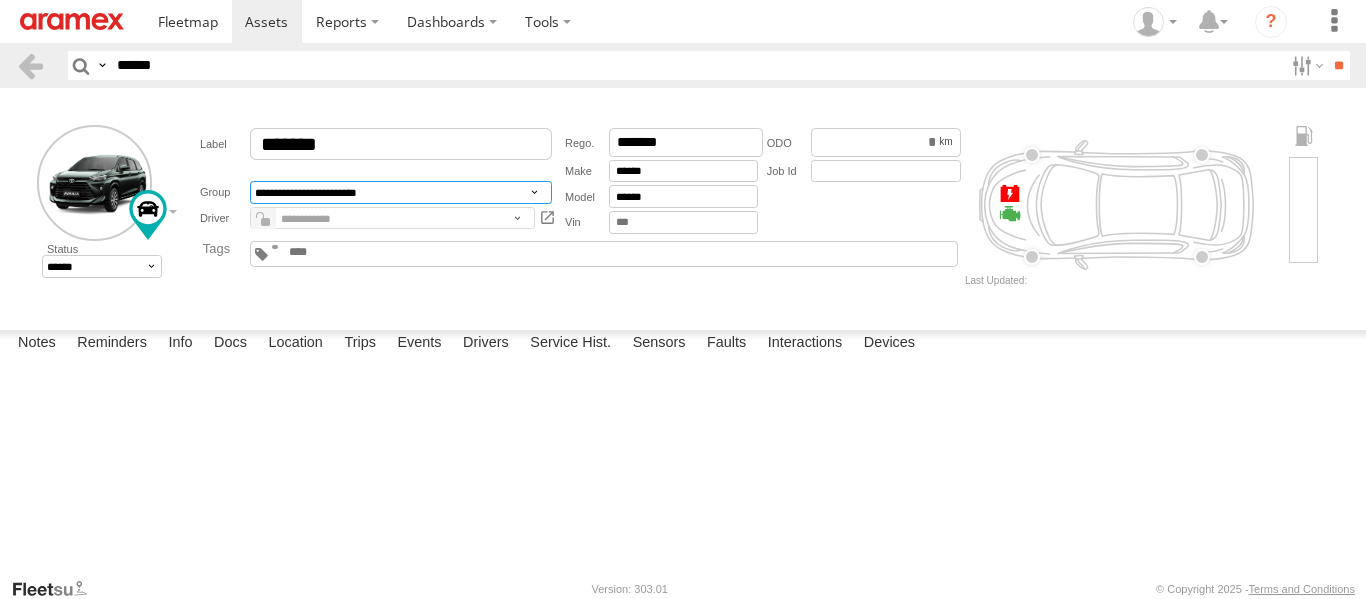 click on "**********" at bounding box center [401, 192] 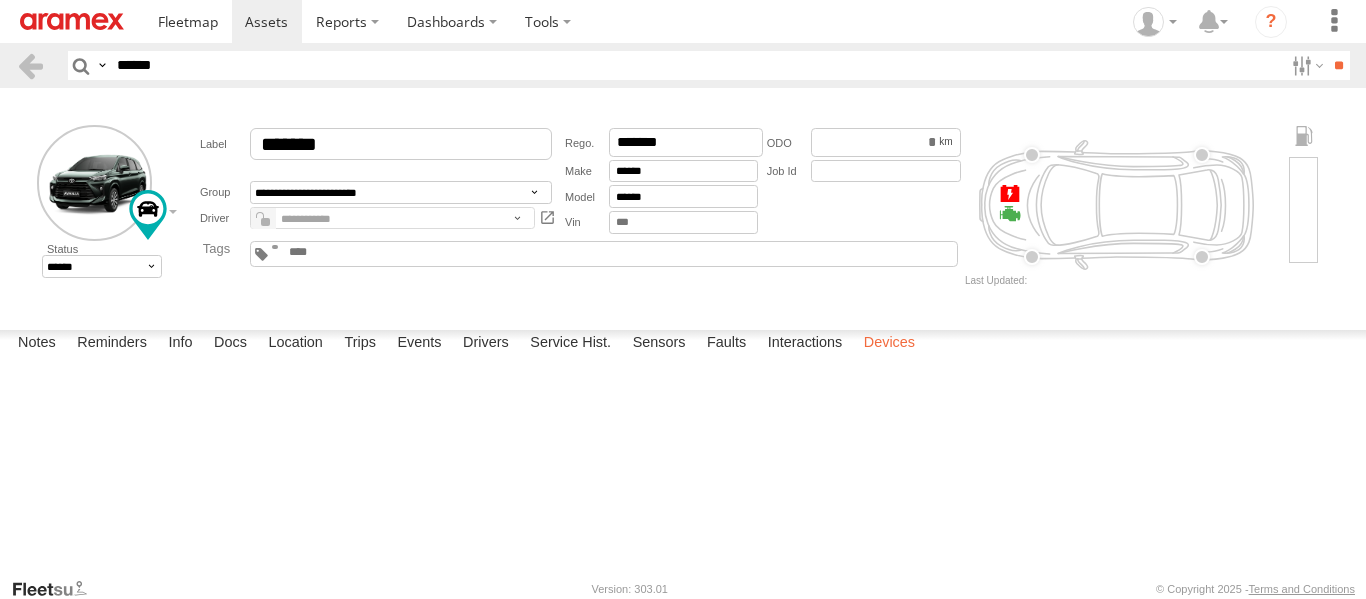 click on "Devices" at bounding box center (889, 344) 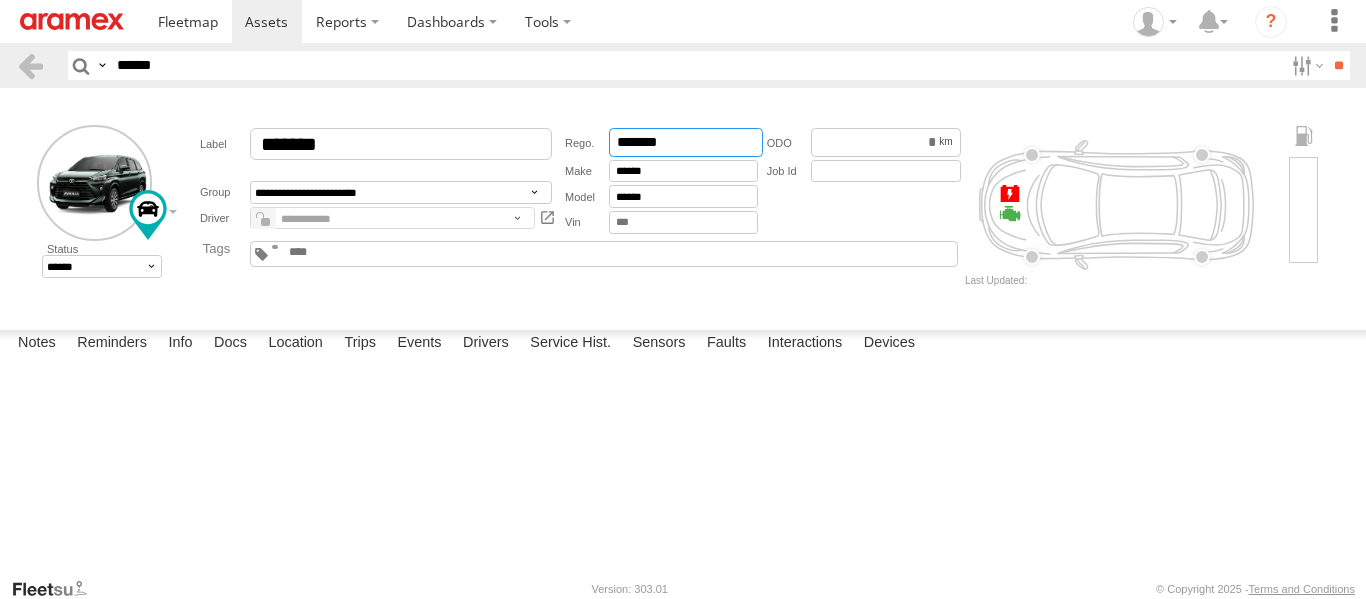 drag, startPoint x: 666, startPoint y: 133, endPoint x: 577, endPoint y: 144, distance: 89.6772 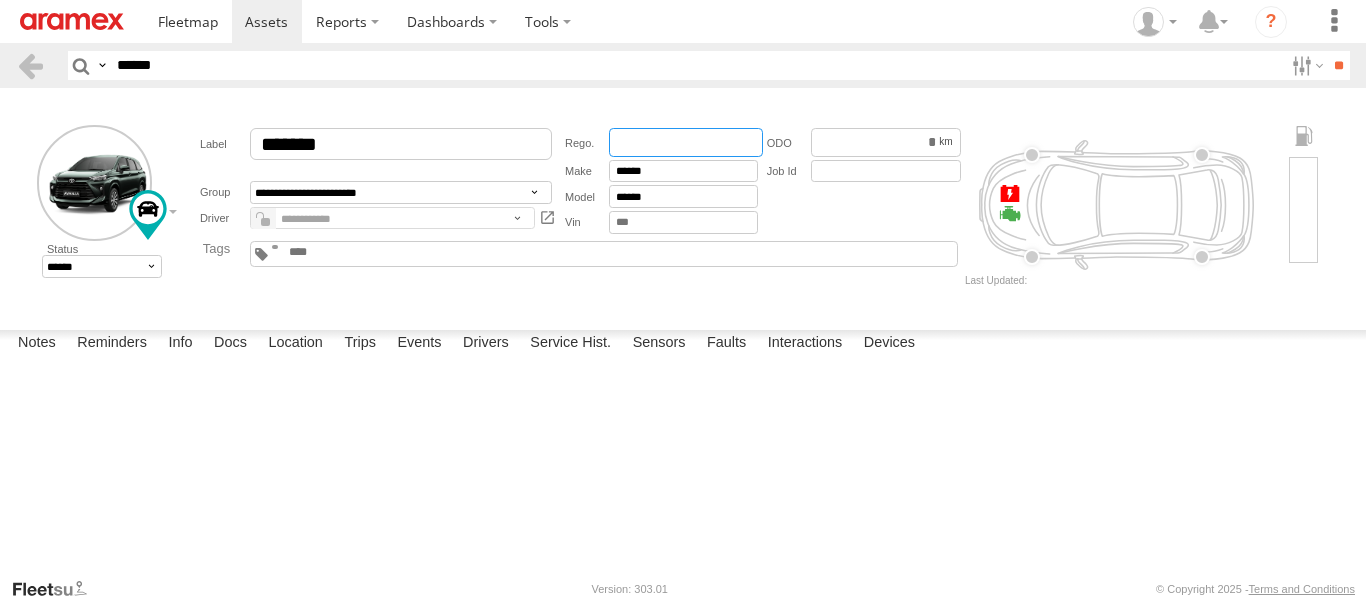 type 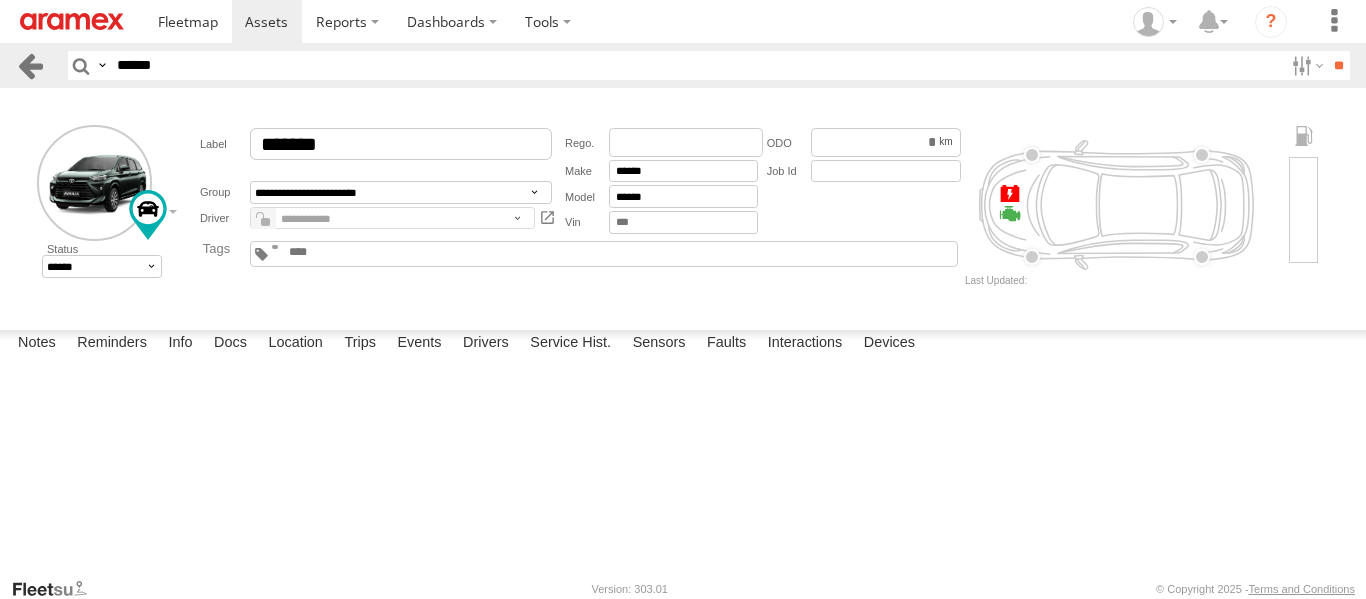 click at bounding box center (30, 65) 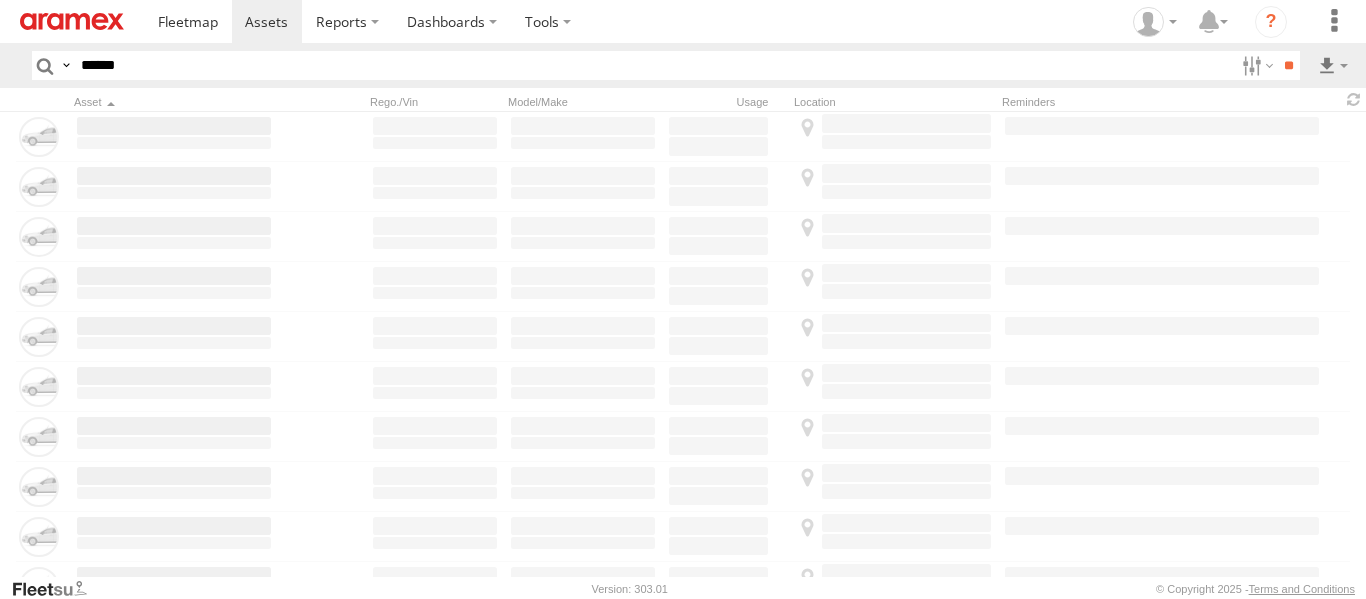 scroll, scrollTop: 0, scrollLeft: 0, axis: both 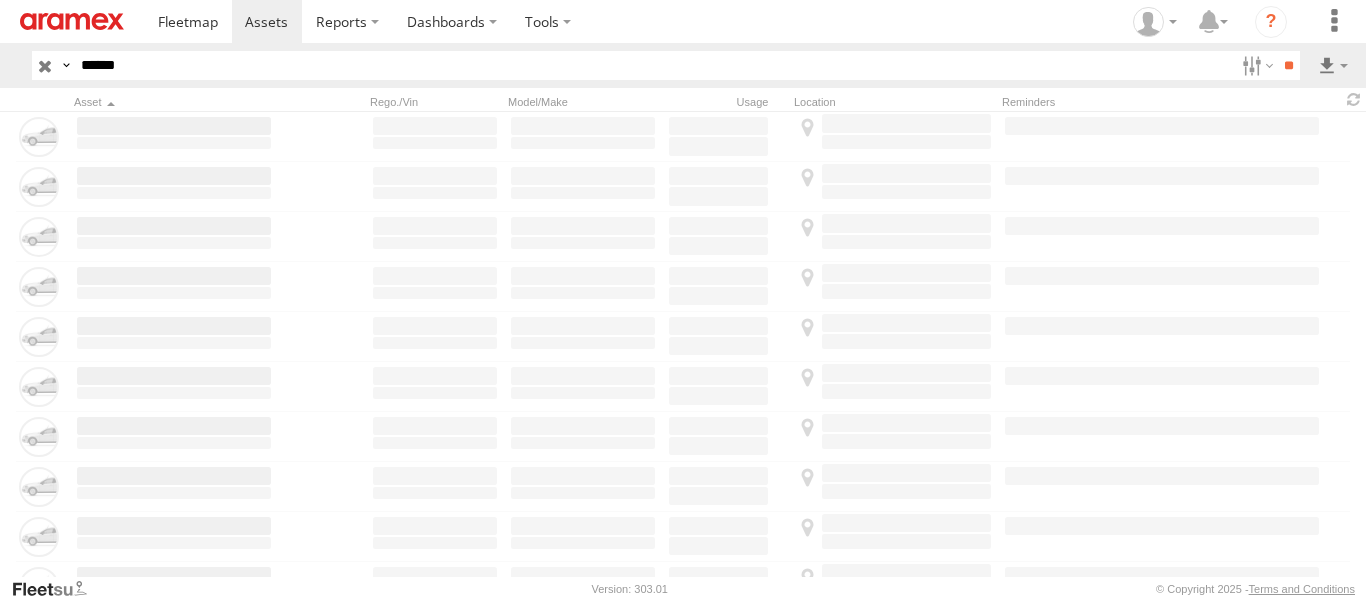 click on "******" at bounding box center [653, 65] 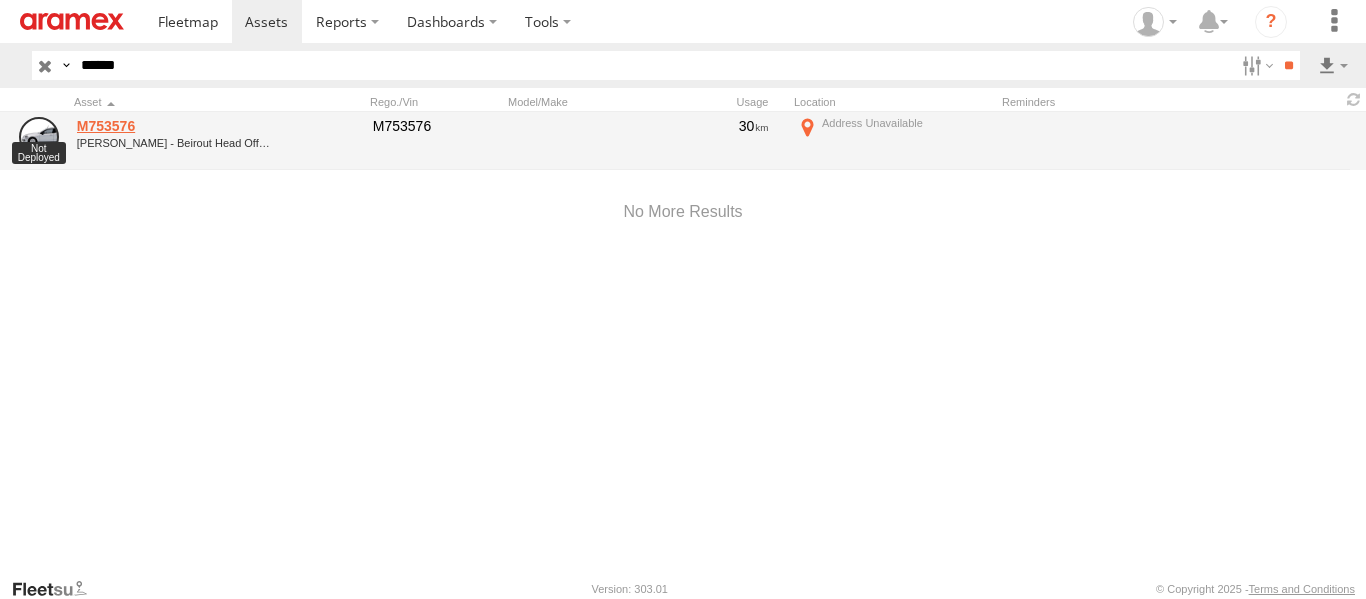 click on "M753576" at bounding box center [174, 126] 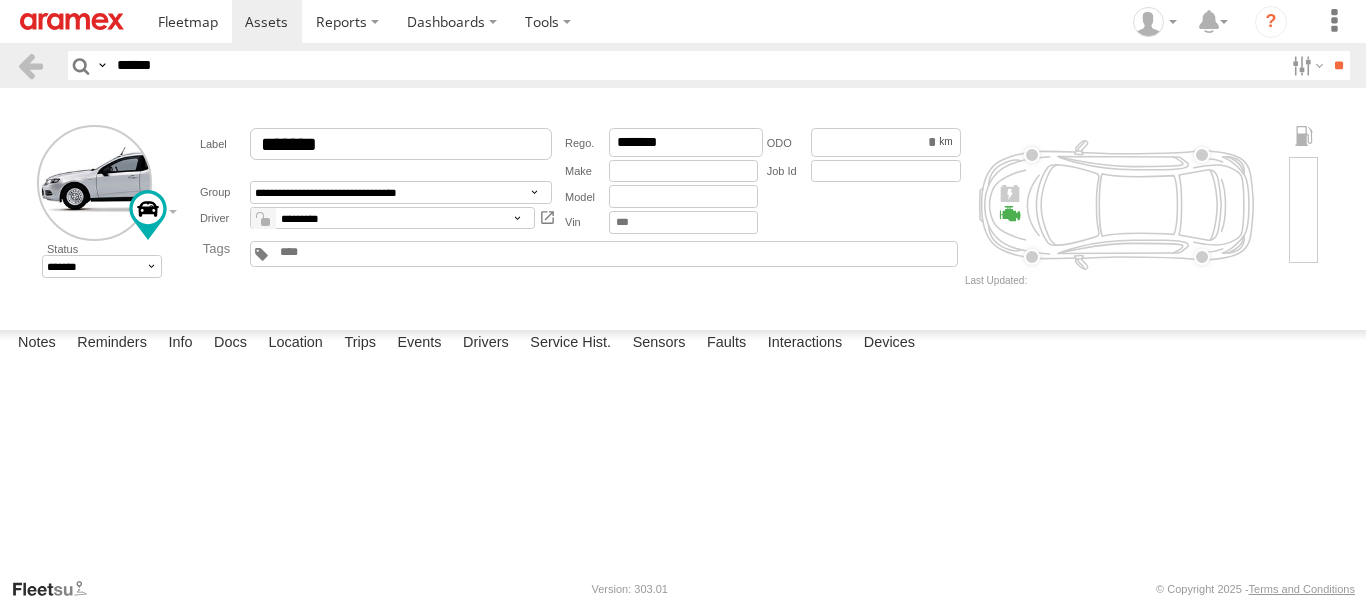 scroll, scrollTop: 0, scrollLeft: 0, axis: both 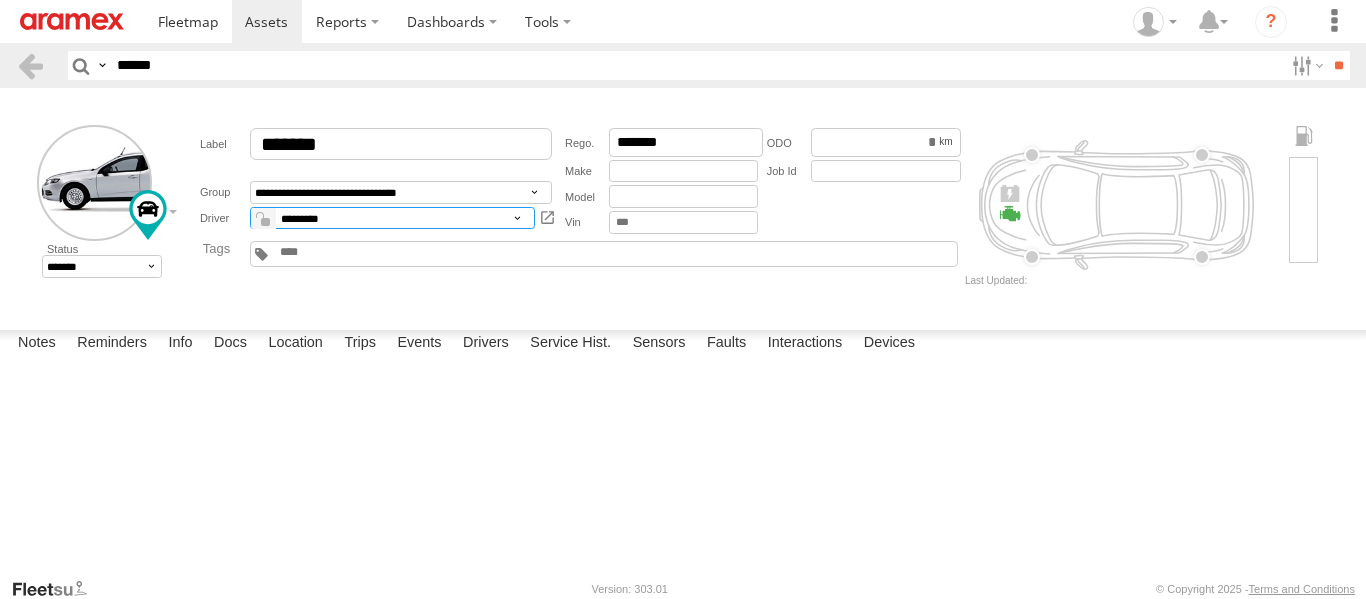 click on "**********" at bounding box center [392, 218] 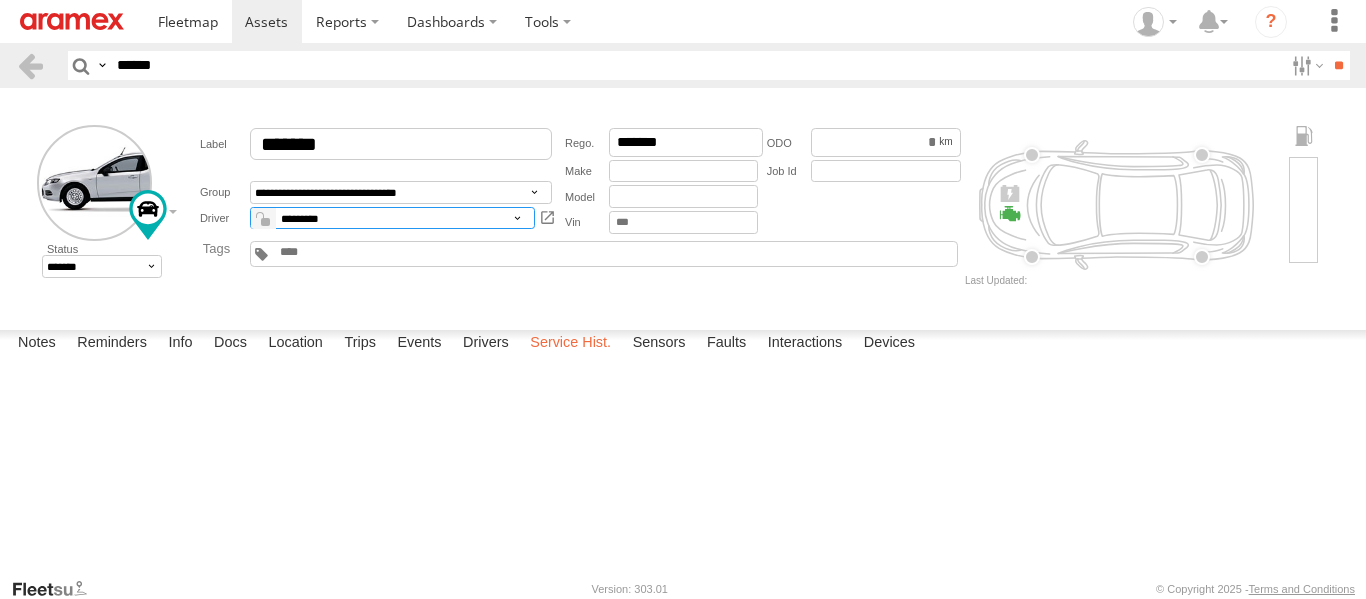 select on "*****" 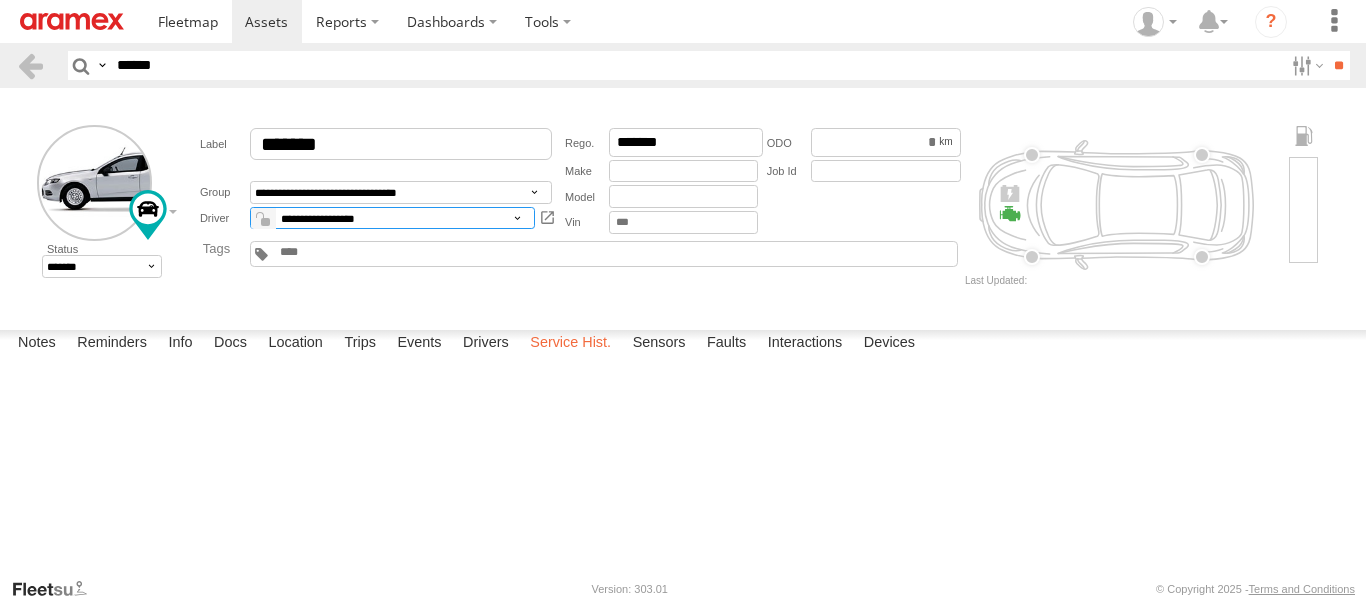 click on "**********" at bounding box center [392, 218] 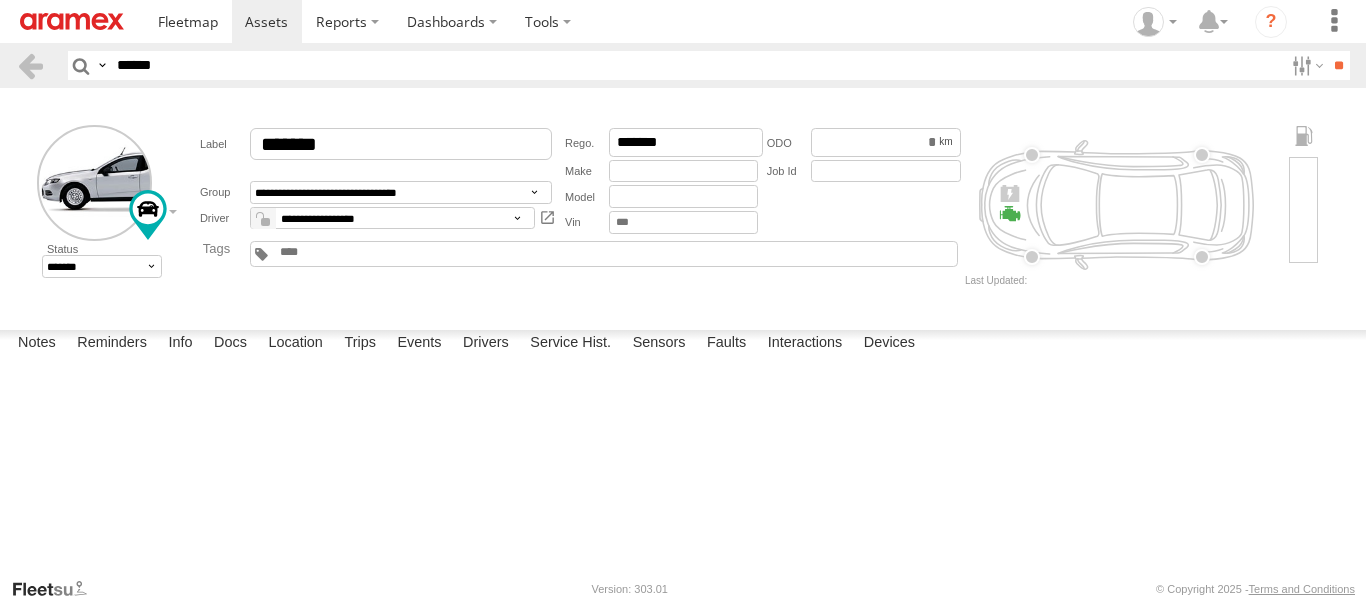click on "Autonomous Bot BEY-Accounting BEY-Admin BEY-CMT BEY-CMT - Outlets BEY-Collectors BEY-ContactCenter BEY-Corporate BEY-CRM BEY-Crowdsource BEY-CS - US Embassy BEY-Customer Service BEY-Dedicated - Head Office BEY-DOM General BEY-DOM PersonalDel BEY-DOM Standard BEY-EXP General BEY-EXP Inbound BEY-EXP Inbound CC BEY-EXP Outbound BEY-Facilities BEY-Floater - Head Office BEY-Freight BEY-FRT - Air BEY-FRT - CnD BEY-FRT - Land BEY-FRT - Sea BEY-FRT General BEY-GC Freight BEY-GC General BEY-Heavy BEY-HR BEY-IT BEY-Linehaul - Bekaa Area BEY-Linehaul - Head Office BEY-LOC - Mar Roukoz BEY-LOC Airport BEY-LOC Beirut BEY-LOC Clemenceau BEY-LOC Free Zone BEY-LOC OPS Building BEY-LOC Saida BEY-LOC Tripoli BEY-LOG Jamalon BEY-Logistics BEY-Management BEY-Normal - Bekaa Area BEY-Normal - Head Office BEY-Normal - North Area BEY-Normal - South Area BEY-Ops EXP & DOM BEY-Ops General BEY-Regional" at bounding box center [604, 254] 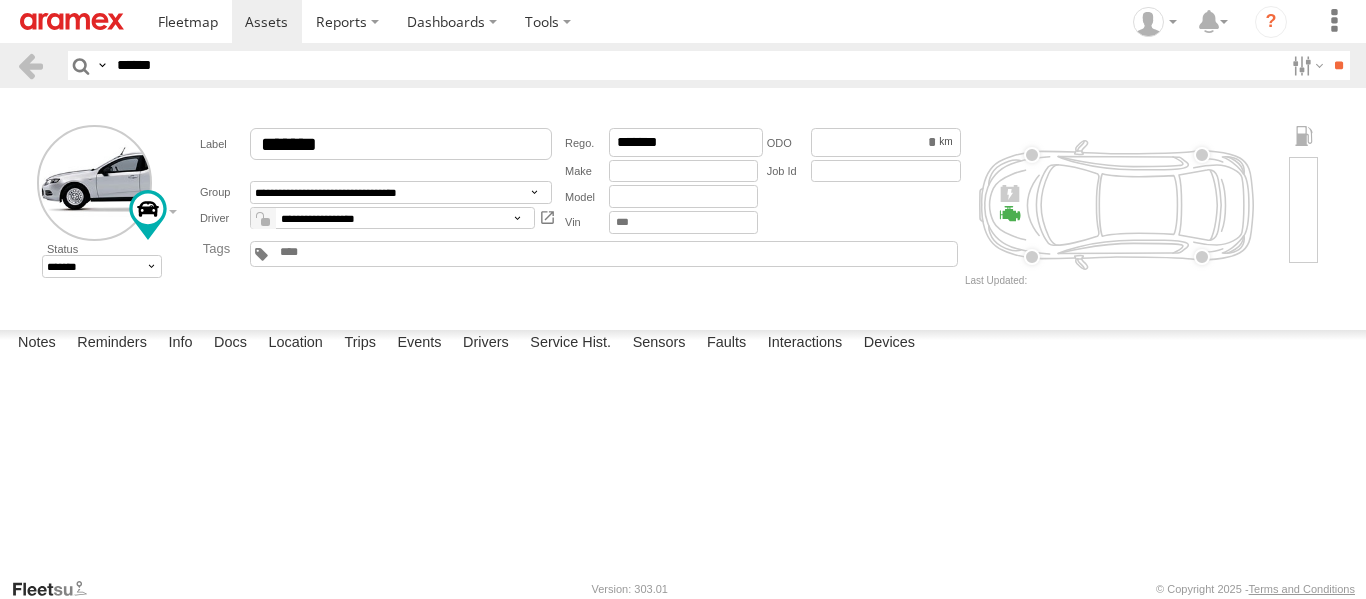 type 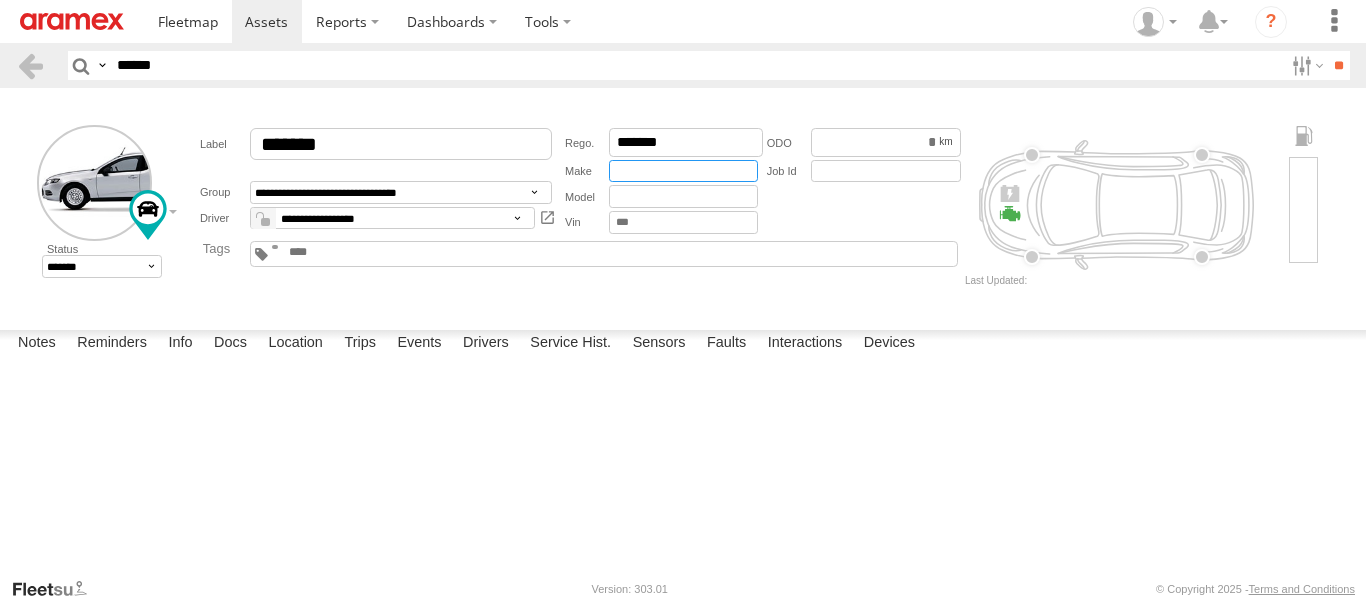 click at bounding box center [683, 171] 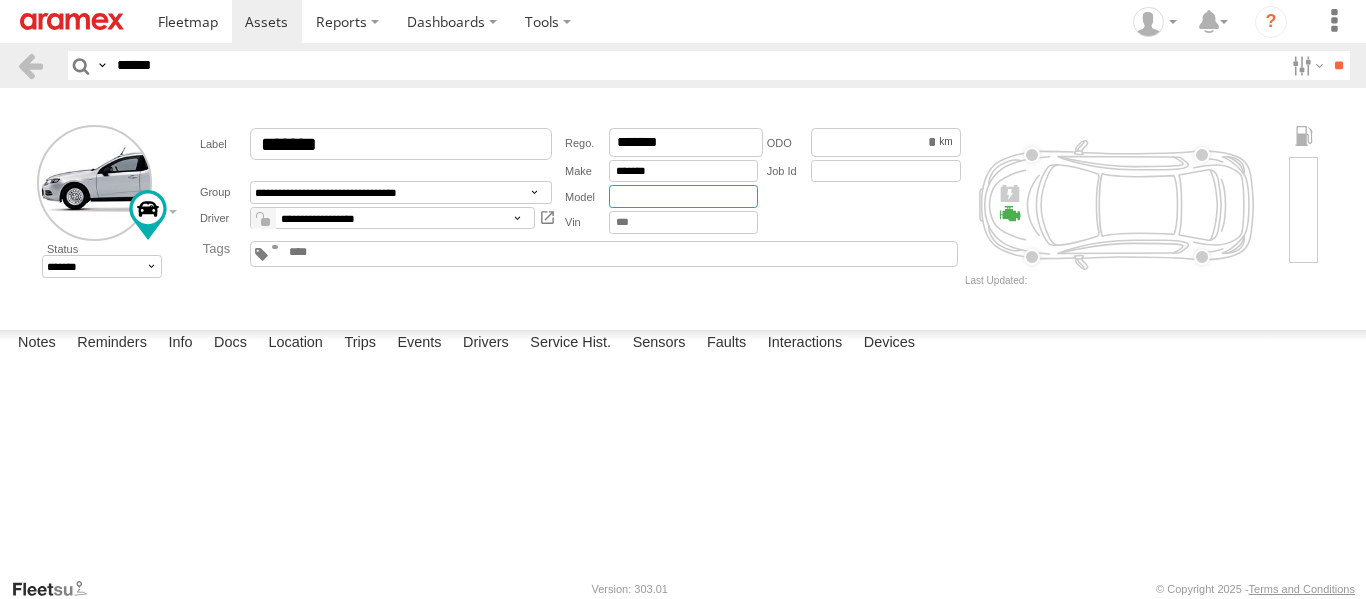 click at bounding box center [683, 196] 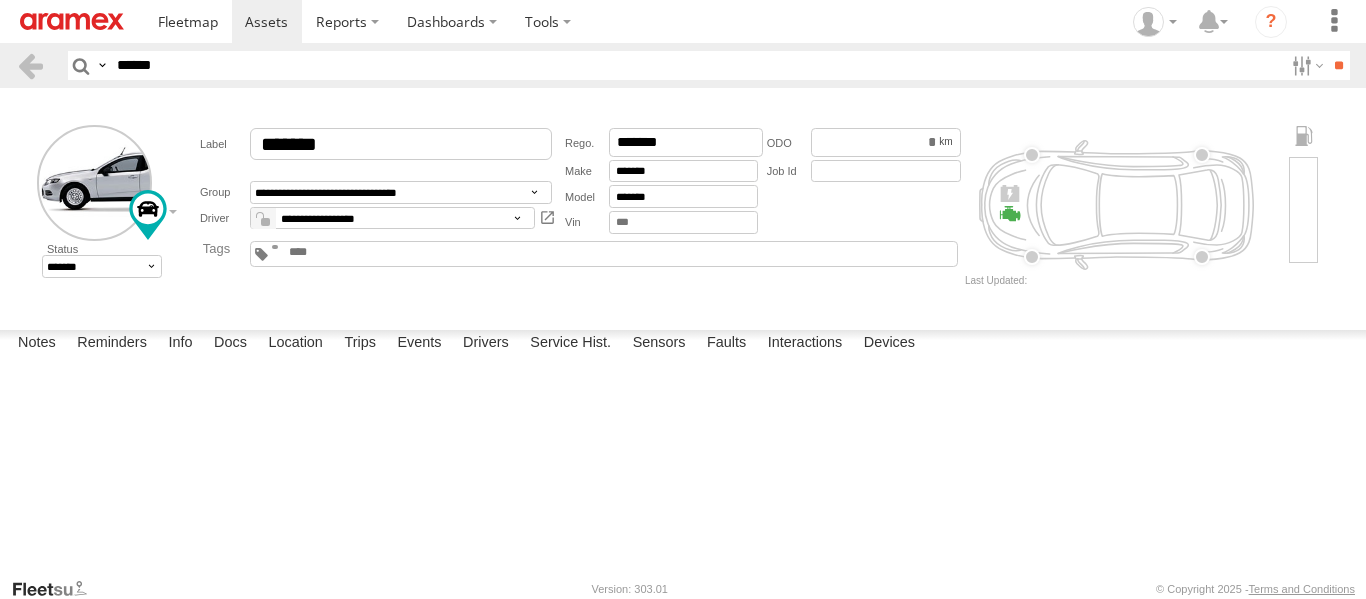 click on "**********" at bounding box center [683, 205] 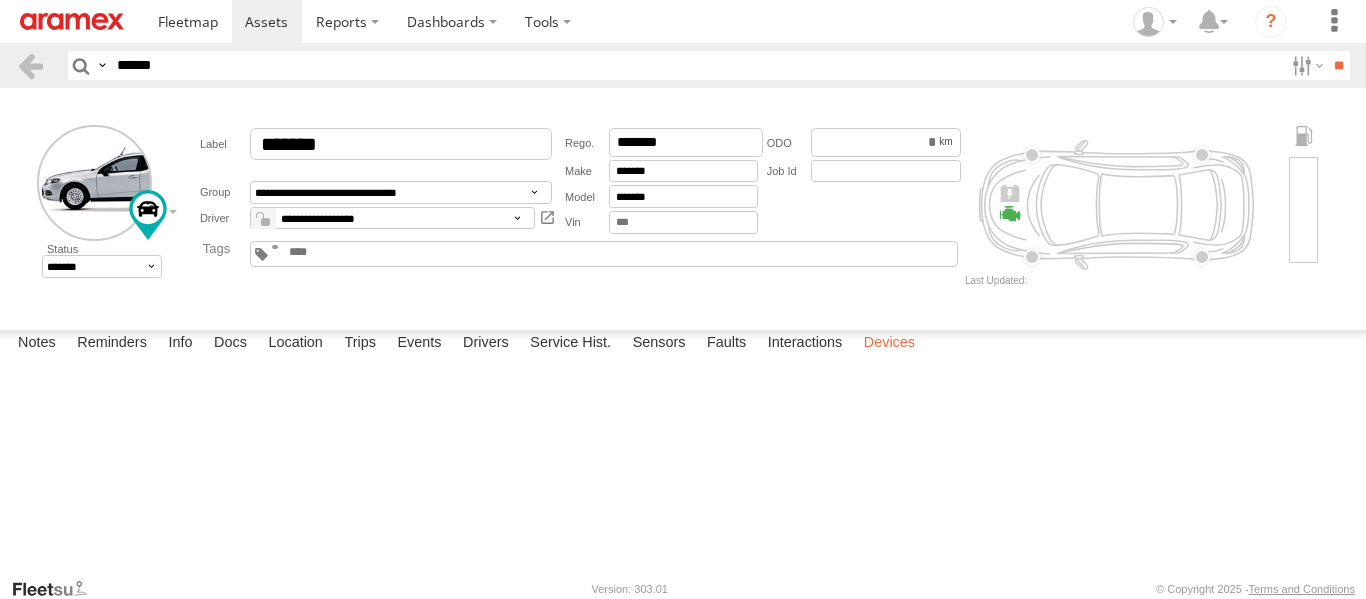 click on "Devices" at bounding box center (889, 344) 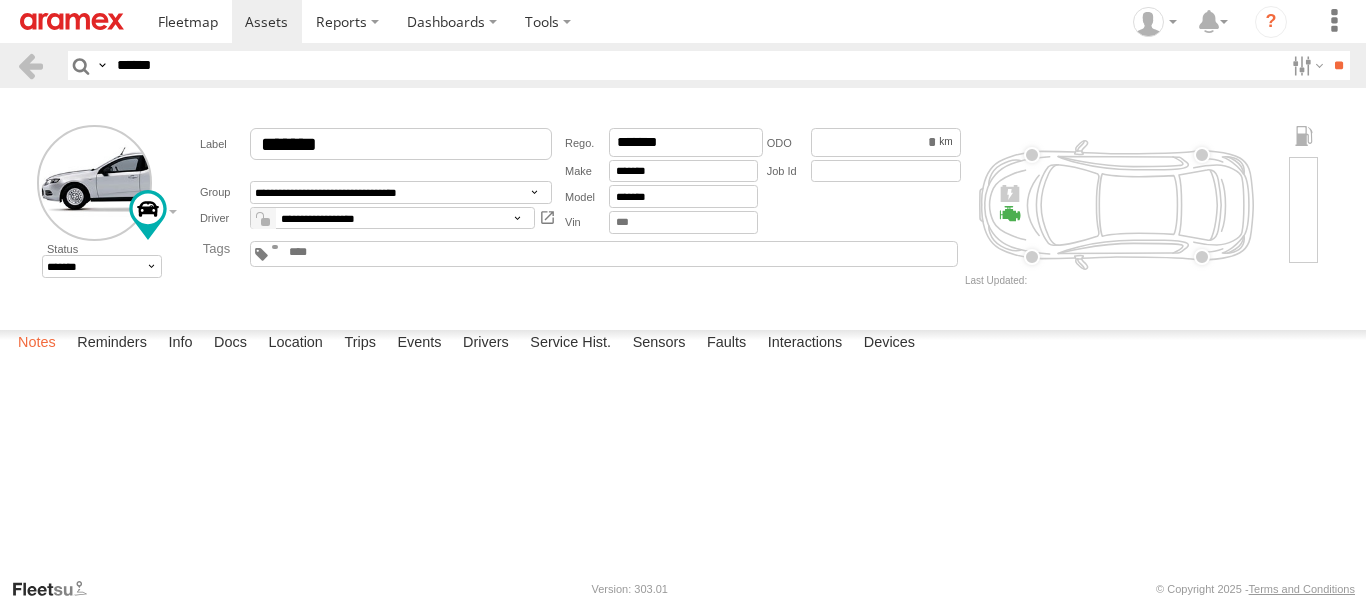 click on "Notes" at bounding box center [37, 344] 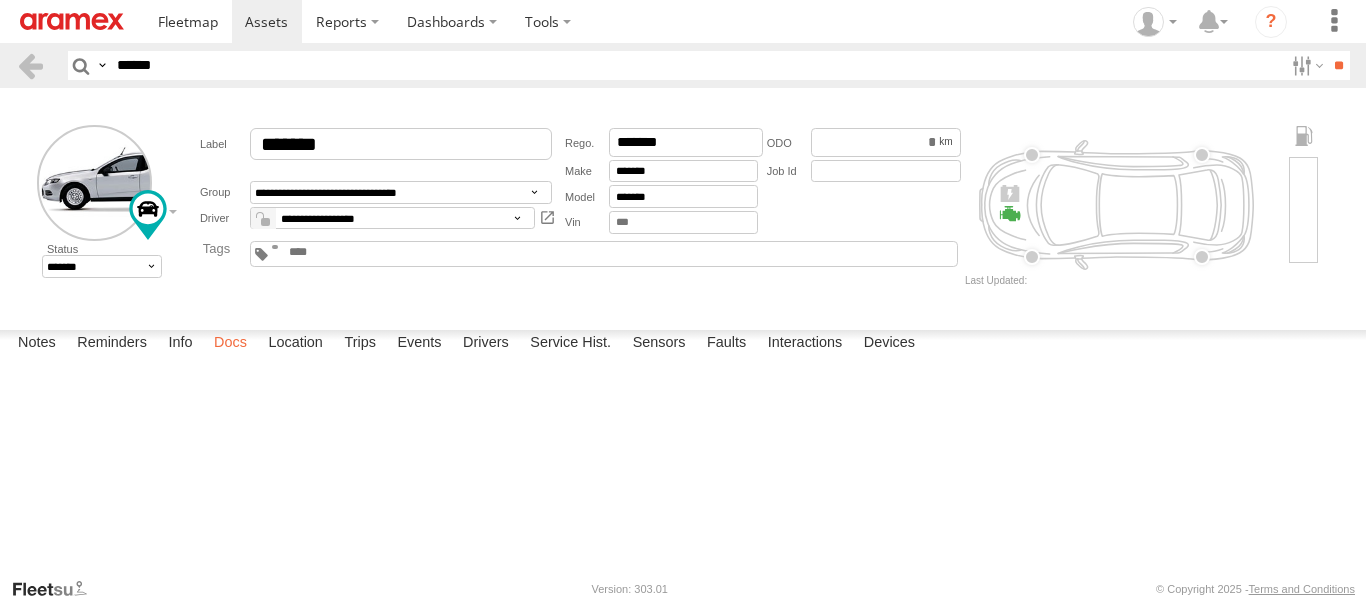 click on "Docs" at bounding box center (230, 344) 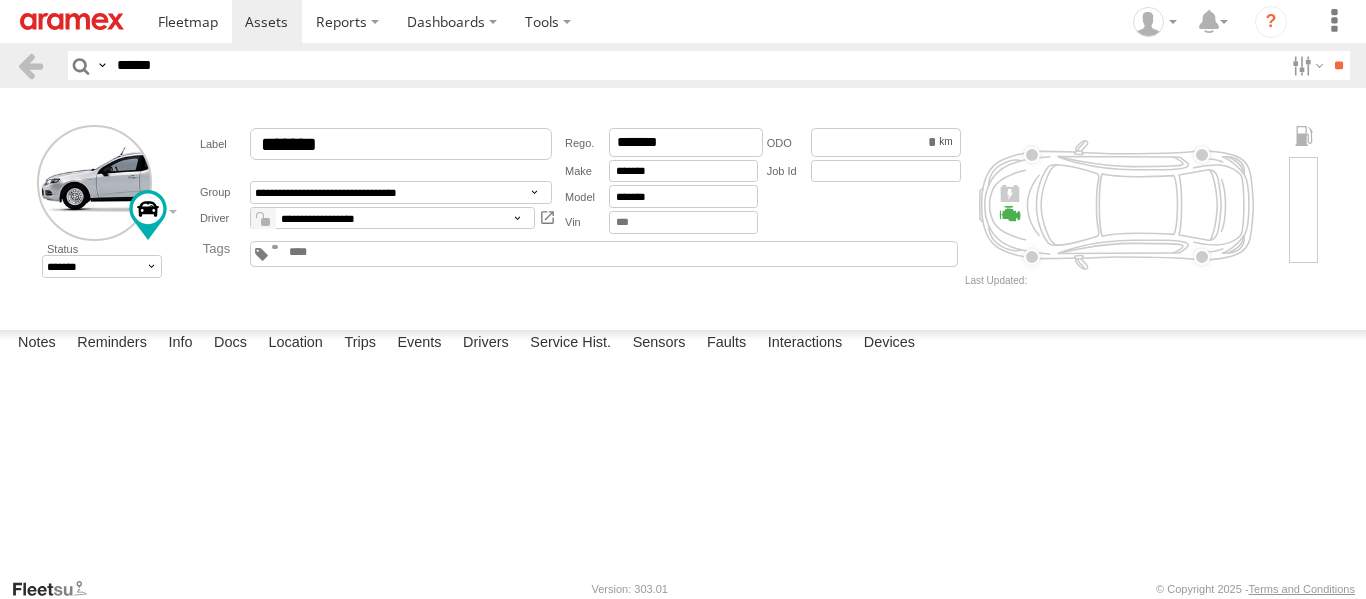 click at bounding box center [0, 0] 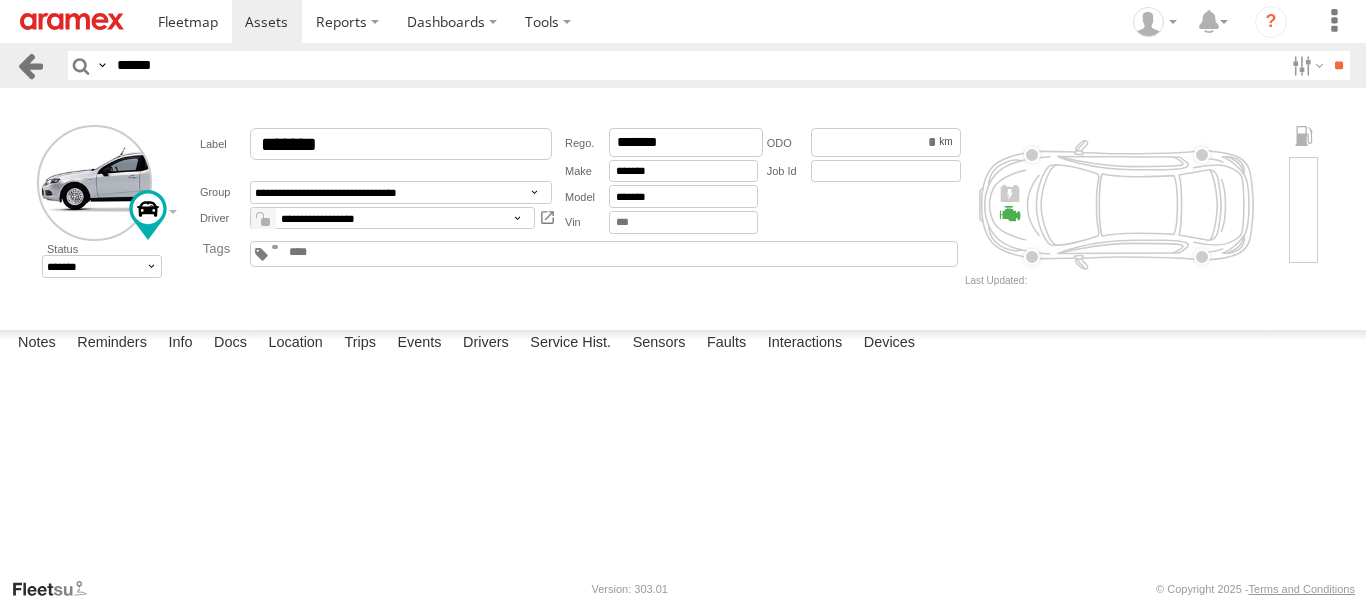 click at bounding box center (30, 65) 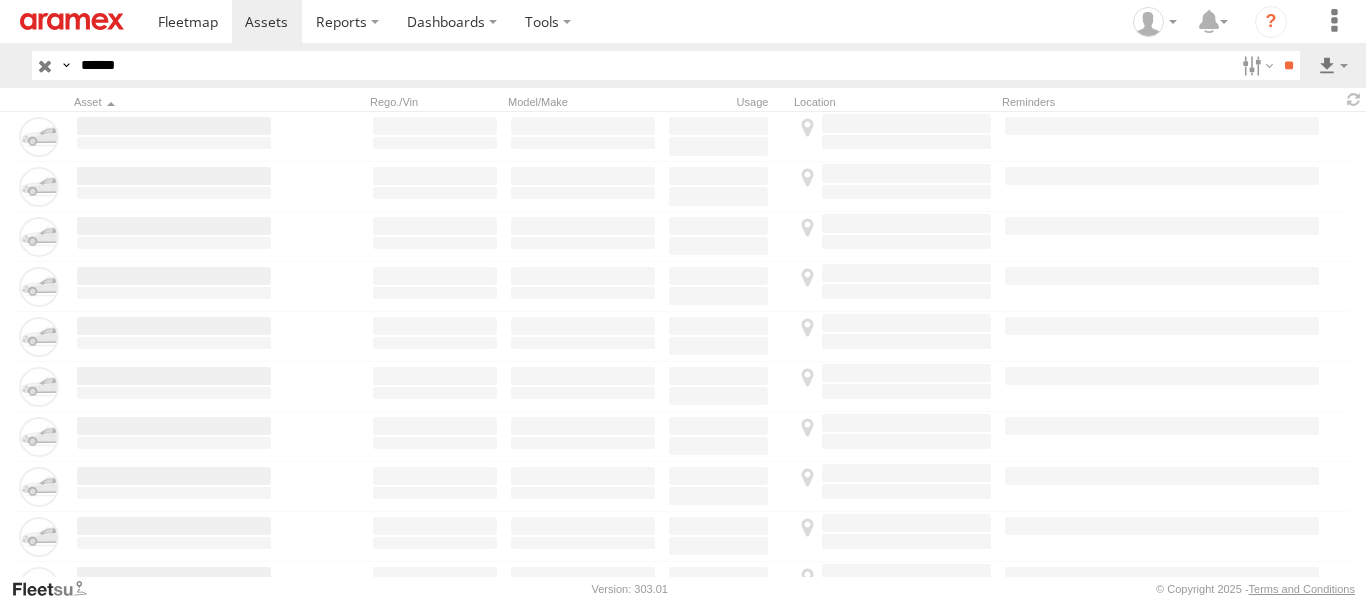 scroll, scrollTop: 0, scrollLeft: 0, axis: both 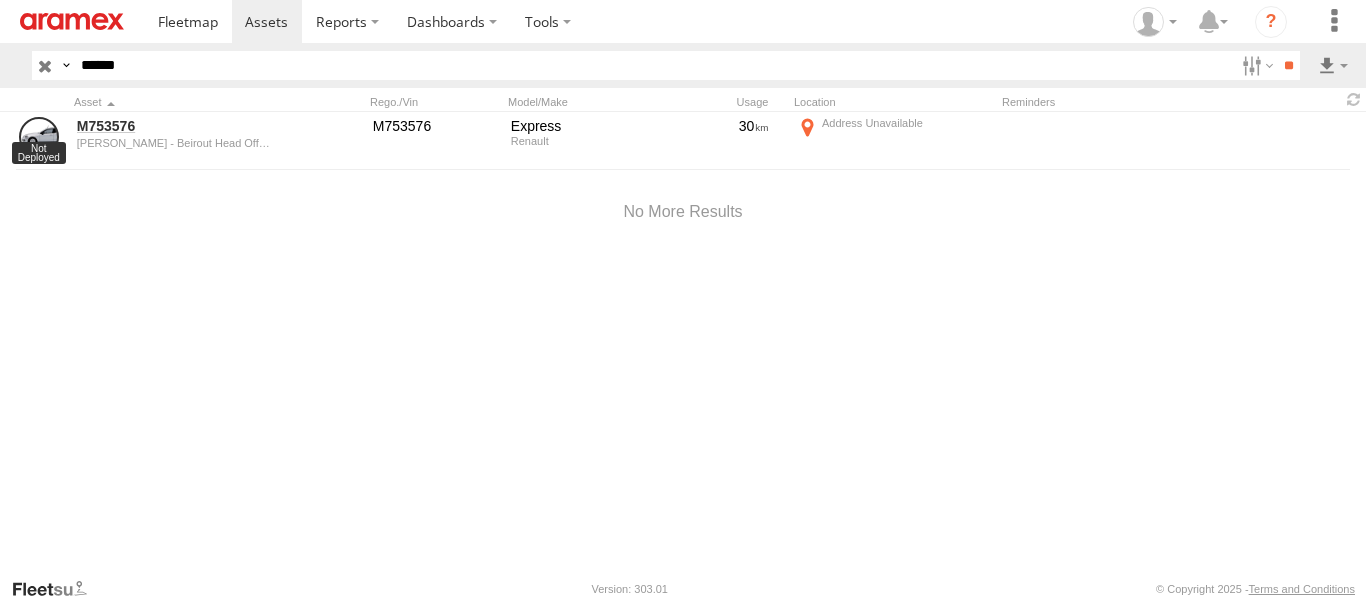click at bounding box center [45, 65] 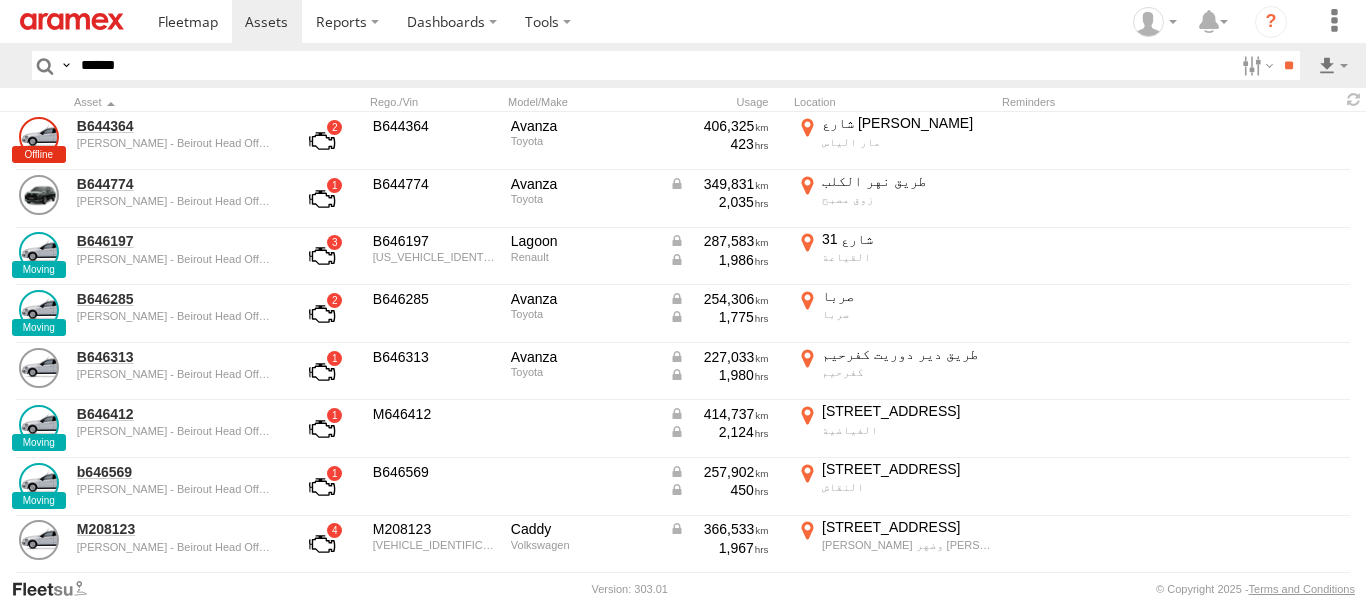 click on "******" at bounding box center [653, 65] 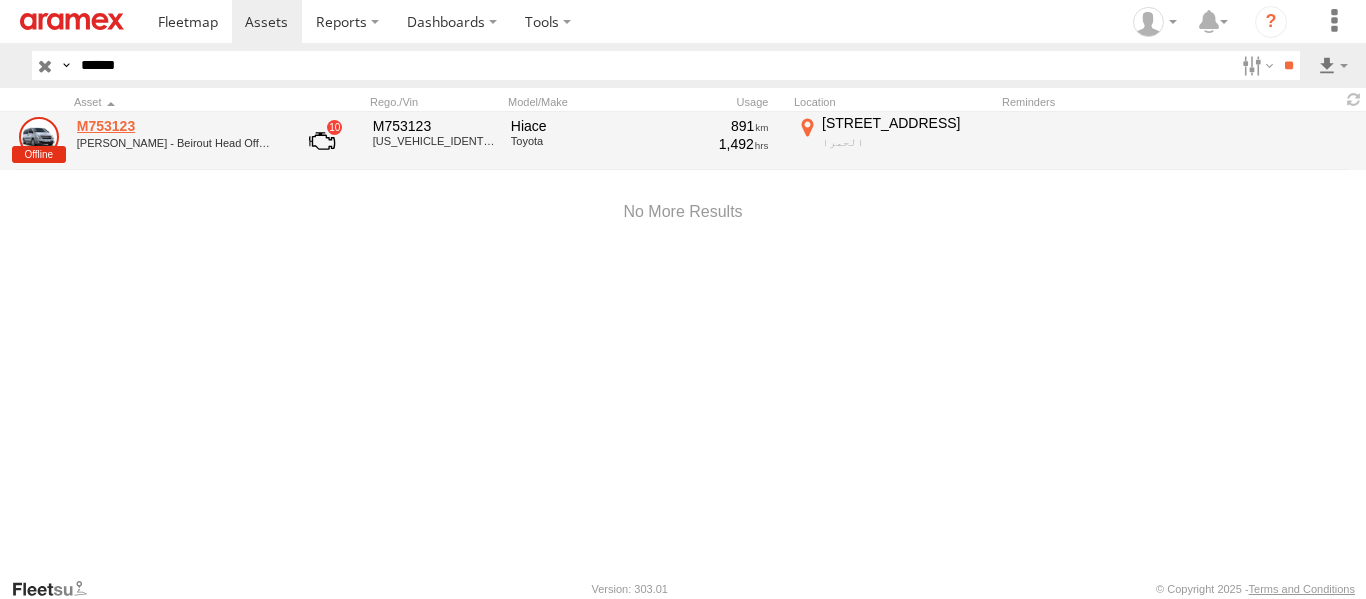 click on "M753123" at bounding box center [174, 126] 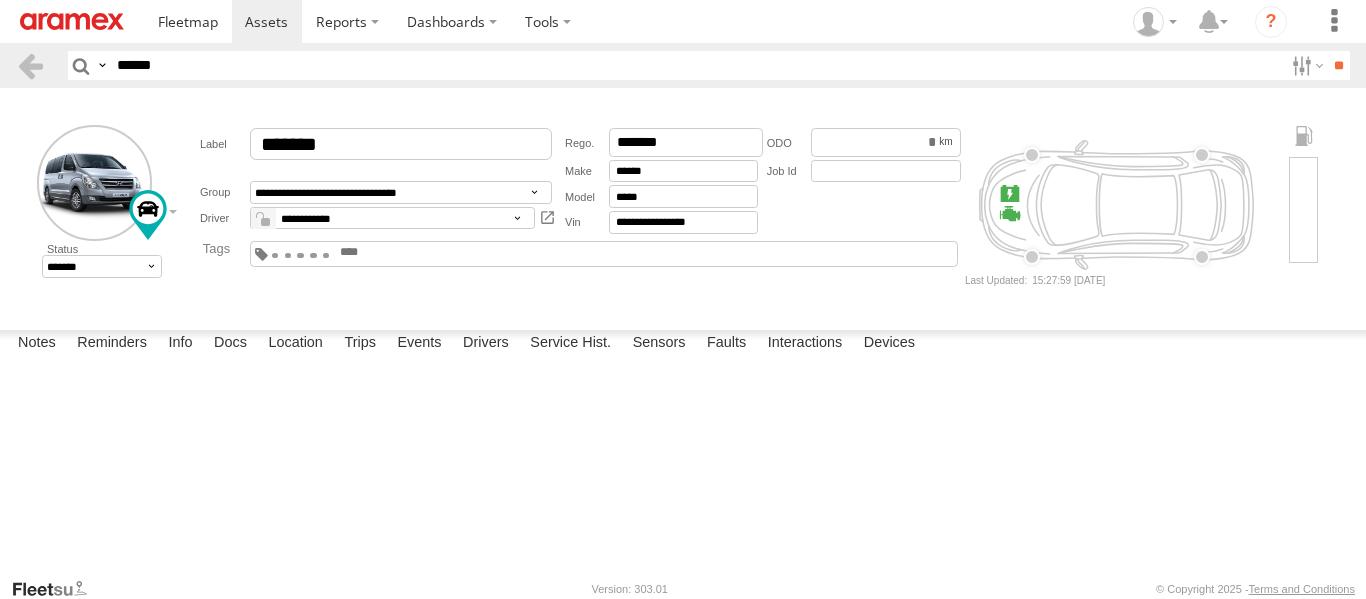 scroll, scrollTop: 0, scrollLeft: 0, axis: both 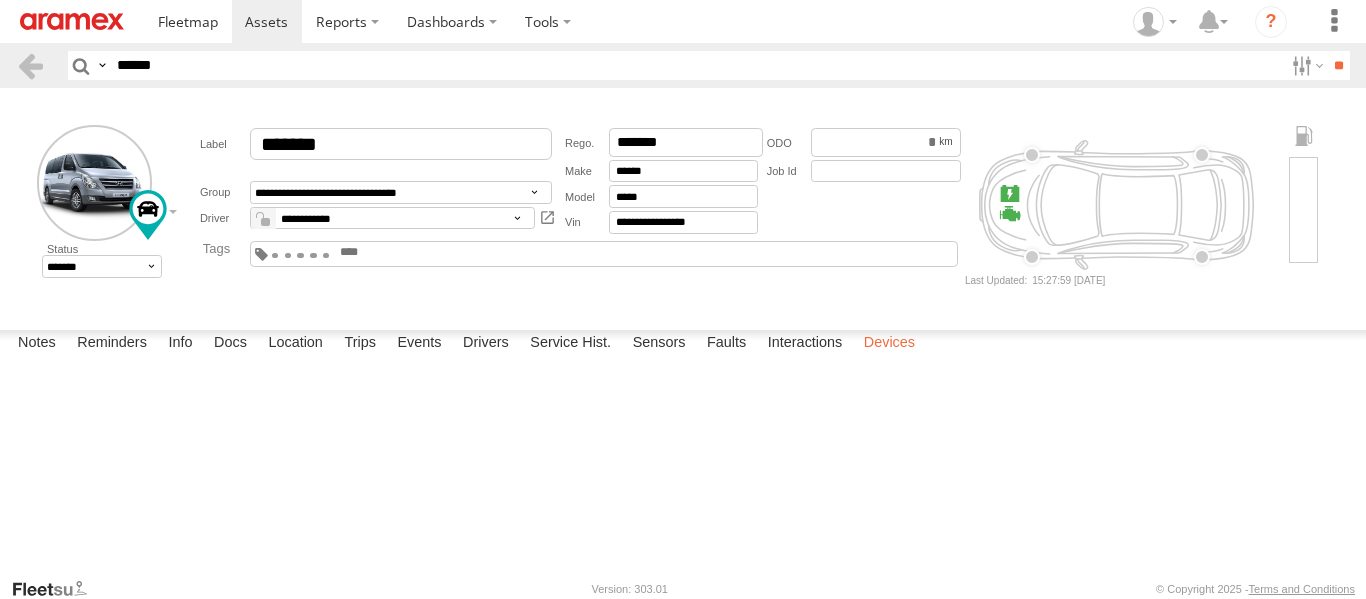 click on "Devices" at bounding box center (889, 344) 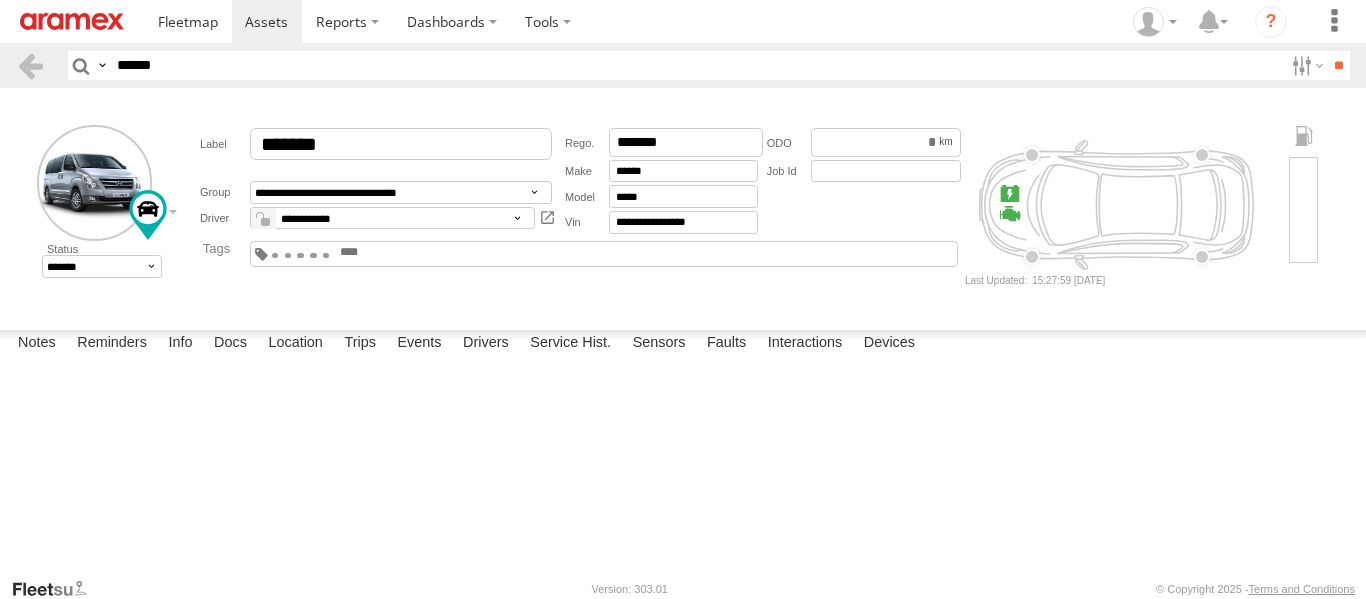 drag, startPoint x: 226, startPoint y: 425, endPoint x: 129, endPoint y: 424, distance: 97.00516 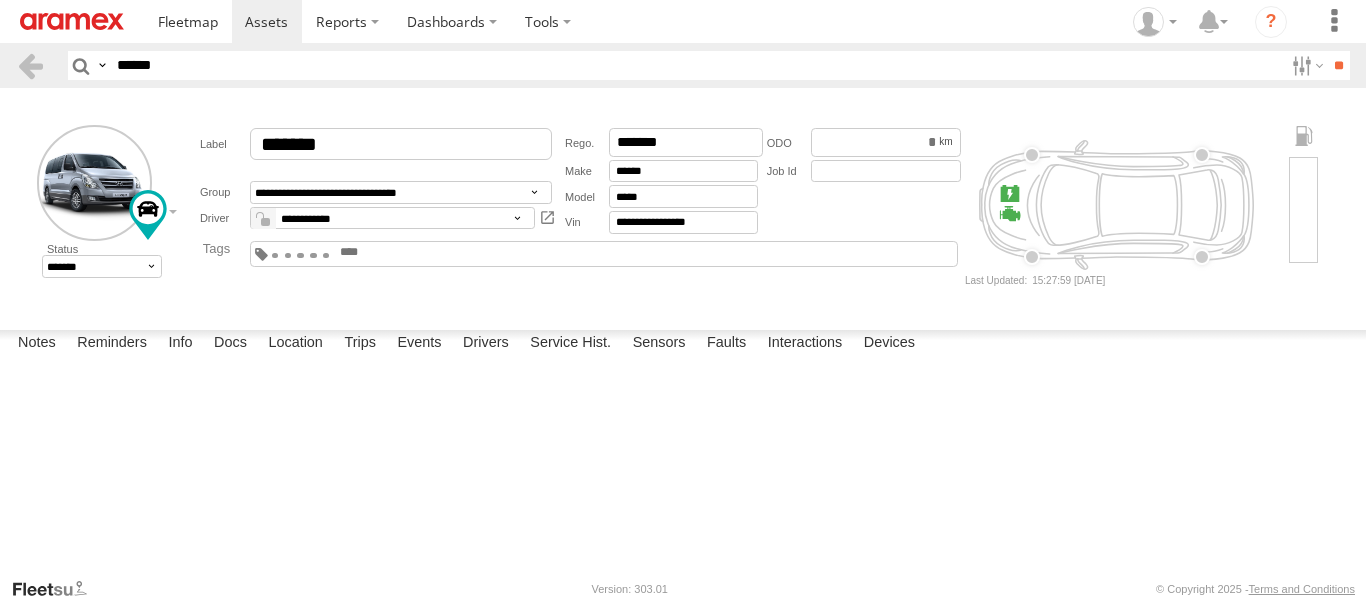 click on "[GEOGRAPHIC_DATA]" at bounding box center [0, 0] 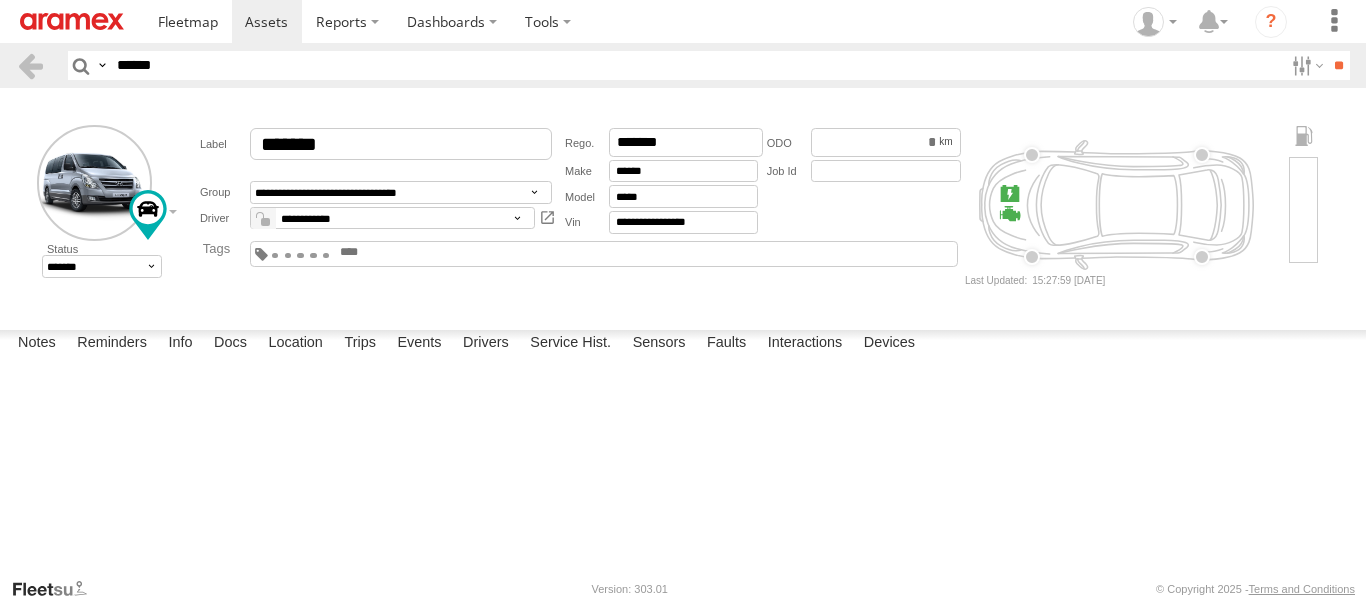 click on "[TECHNICAL_ID]" at bounding box center (0, 0) 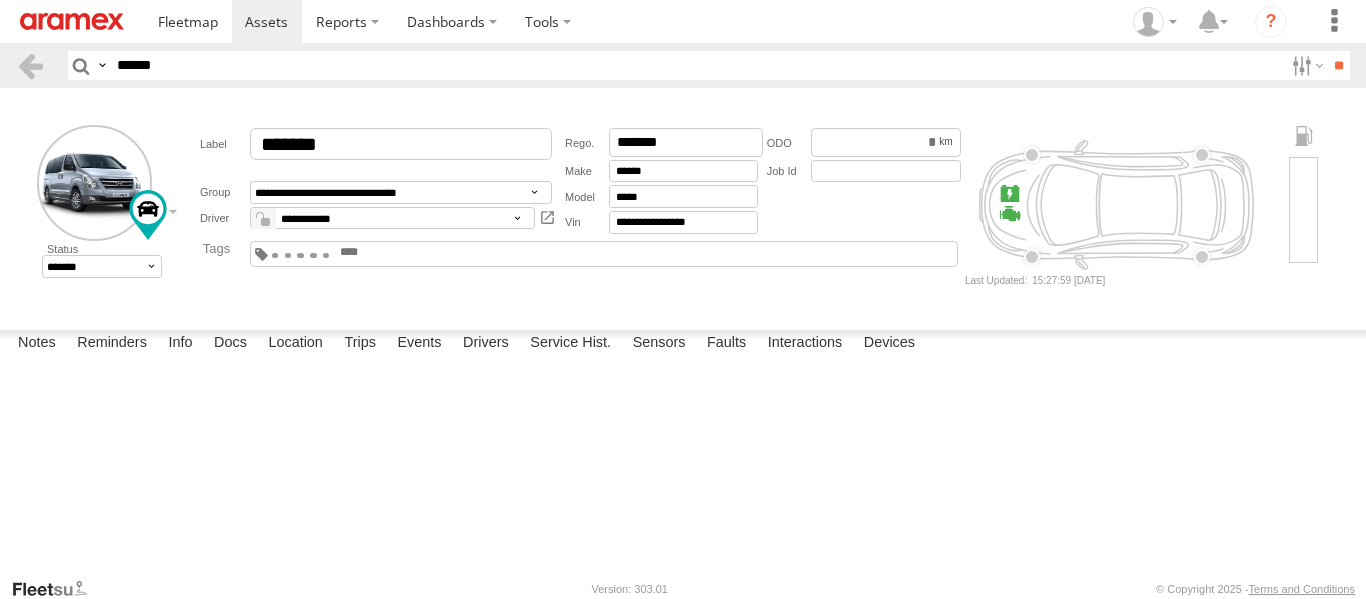 copy on "353635119768840" 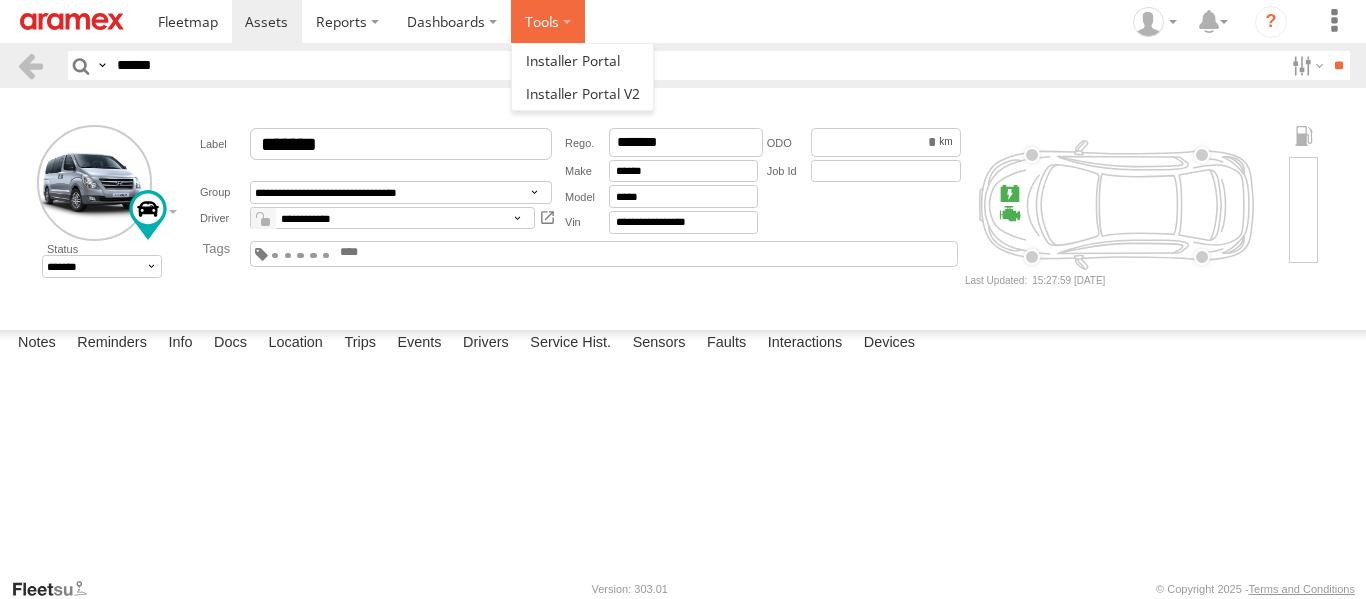 click at bounding box center [548, 21] 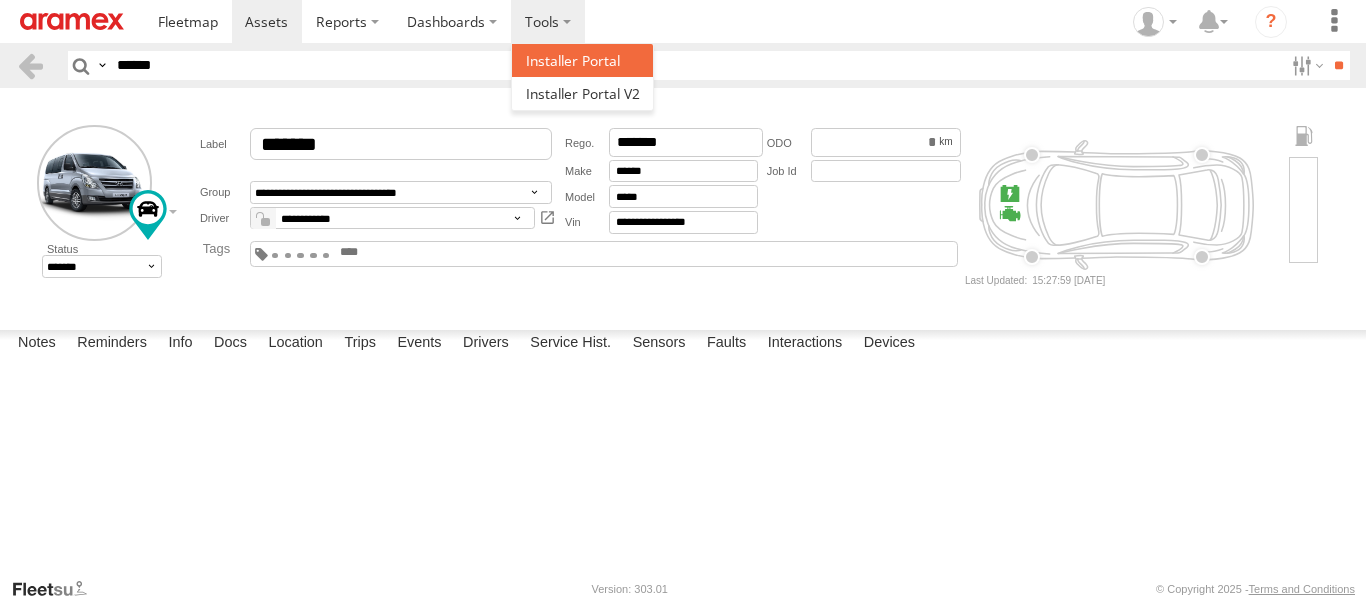 click at bounding box center (573, 60) 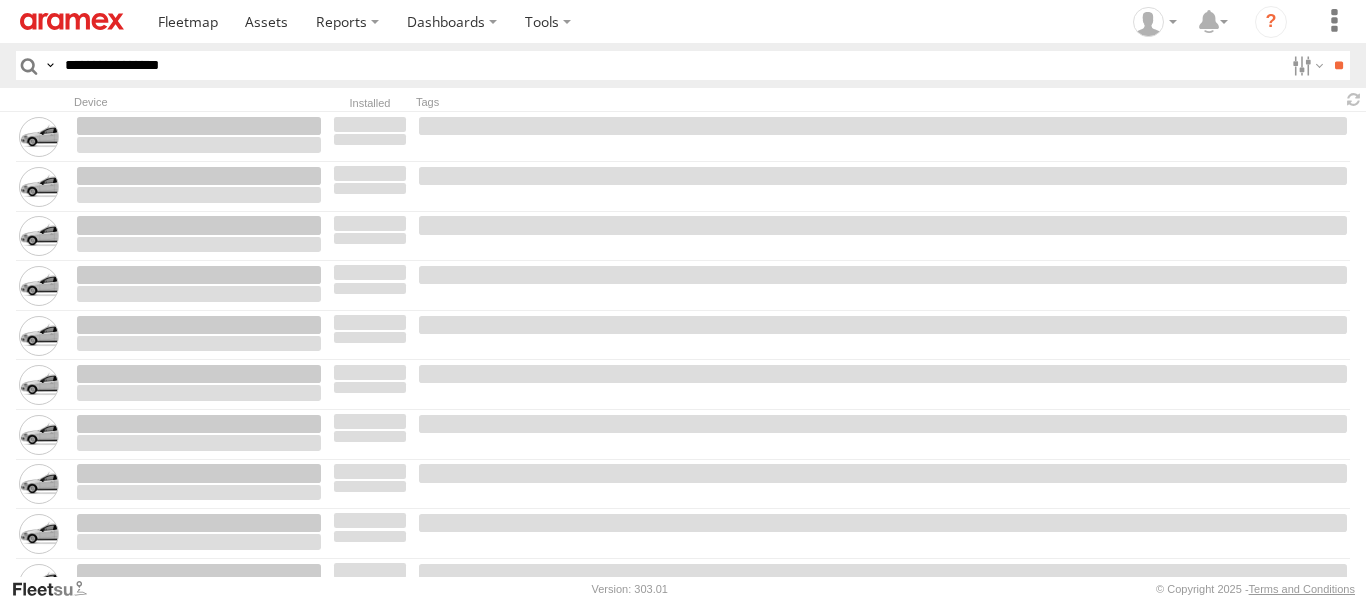 scroll, scrollTop: 0, scrollLeft: 0, axis: both 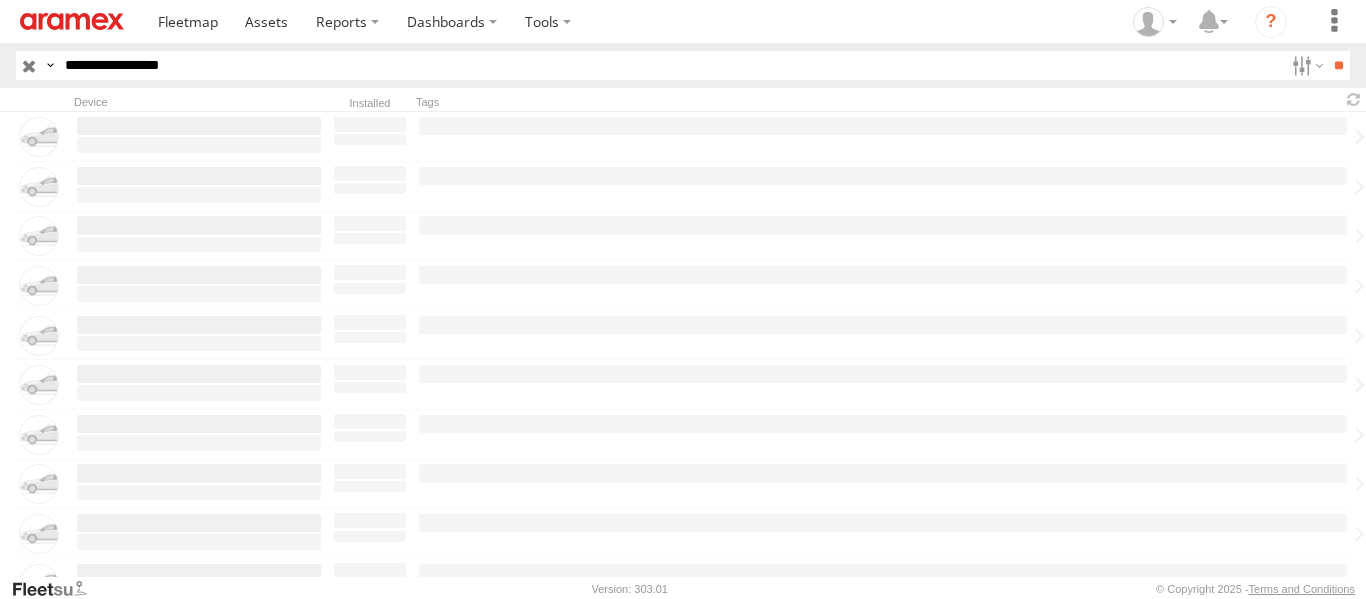 click on "**********" at bounding box center (670, 65) 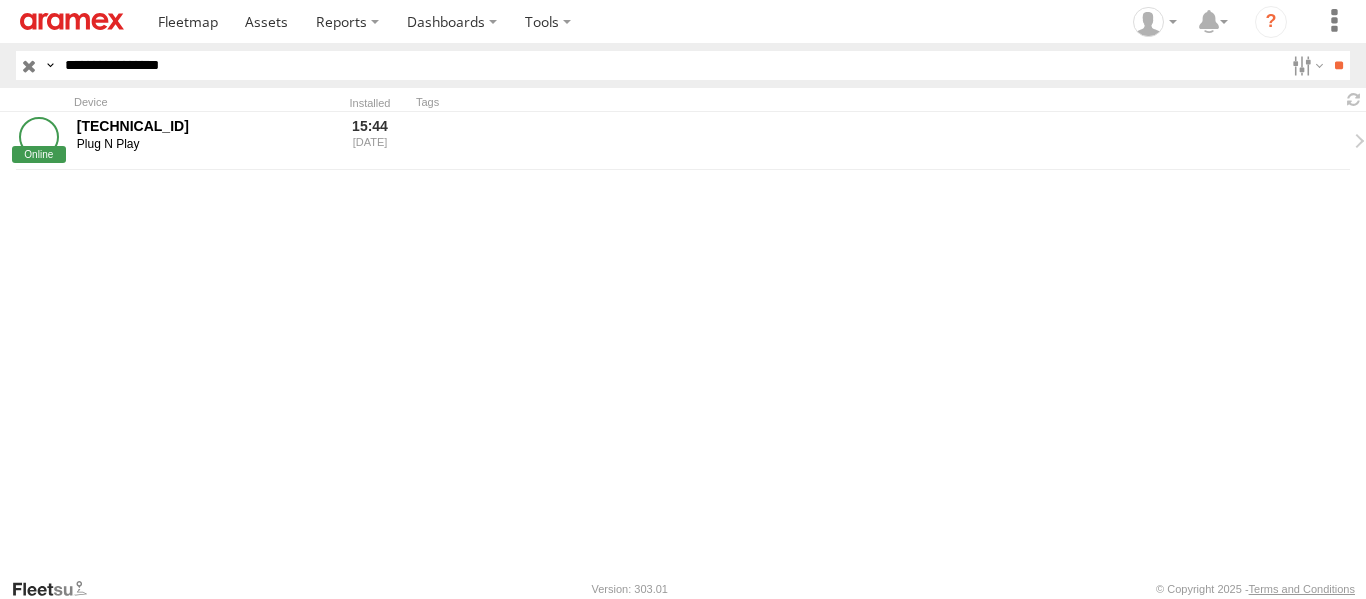 type on "**********" 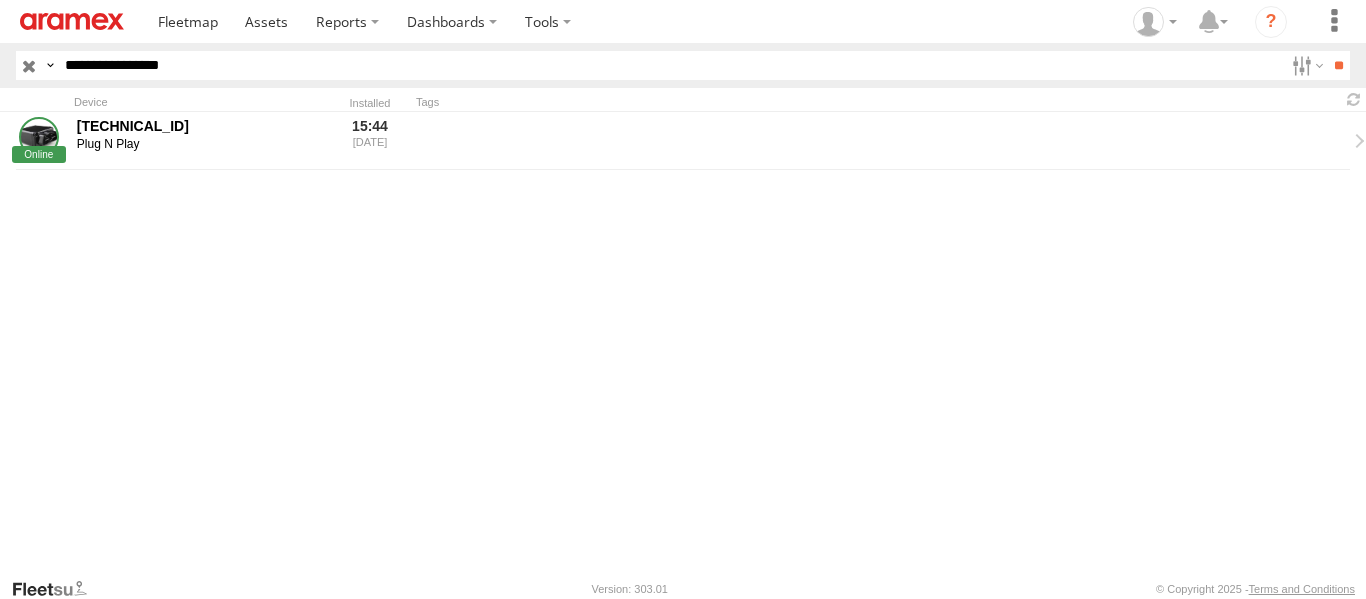 click on "**" at bounding box center (1338, 65) 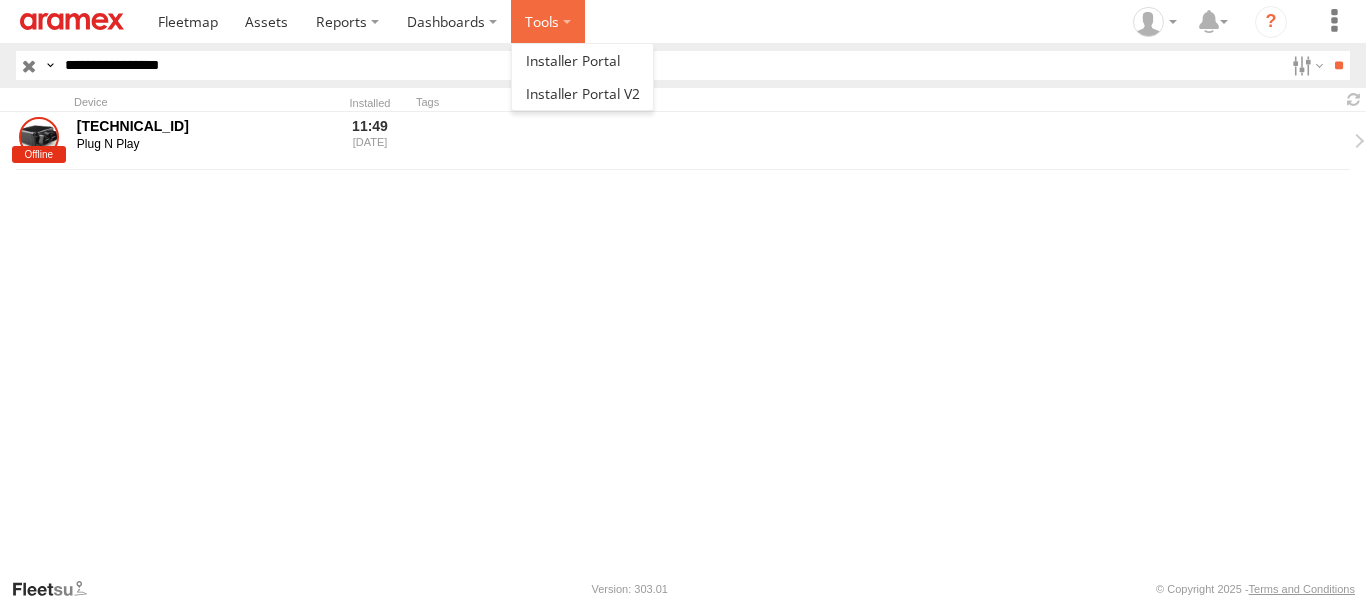 click at bounding box center (548, 21) 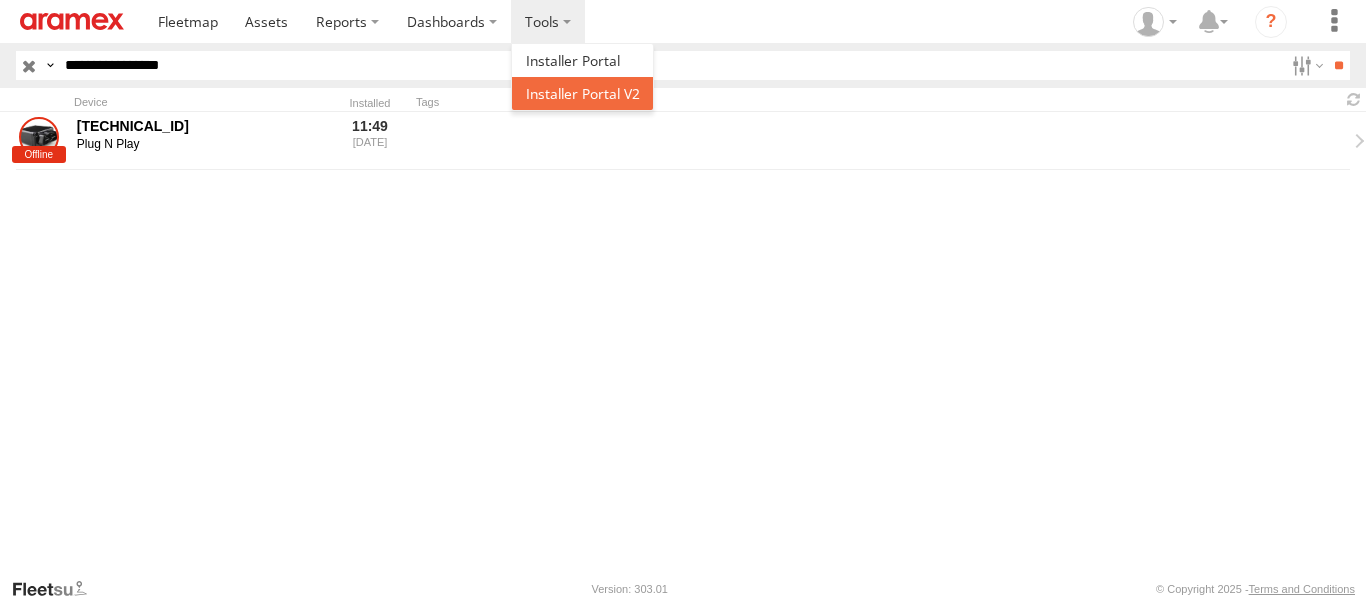 click at bounding box center (583, 93) 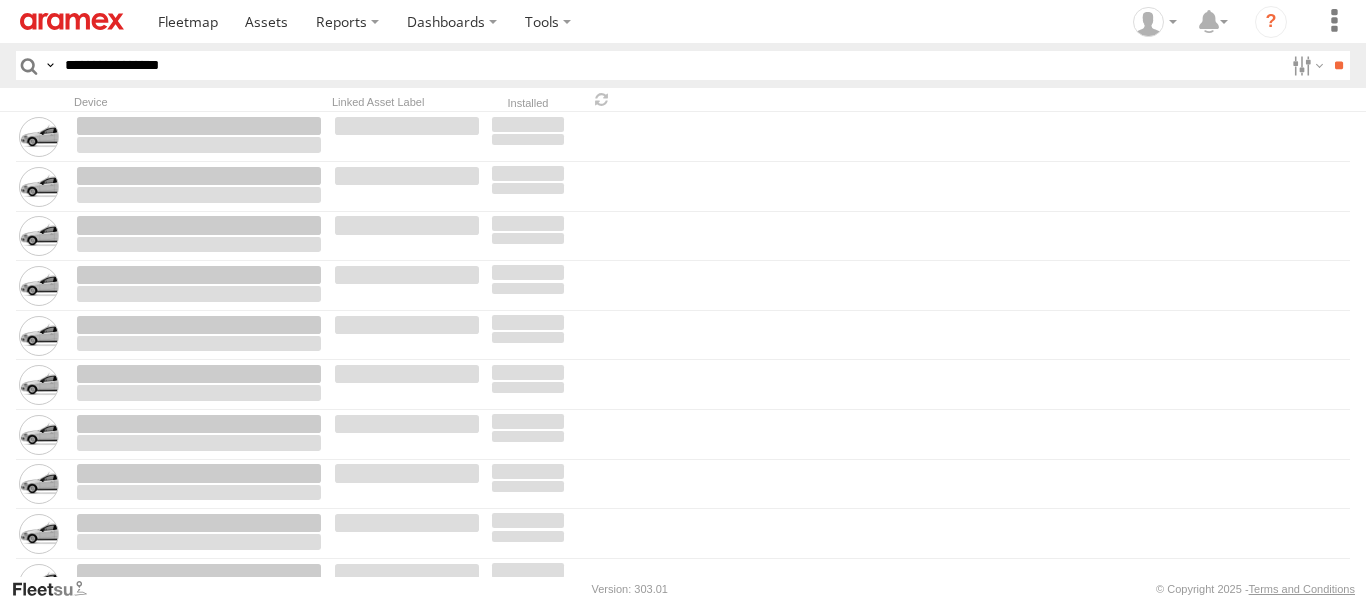 scroll, scrollTop: 0, scrollLeft: 0, axis: both 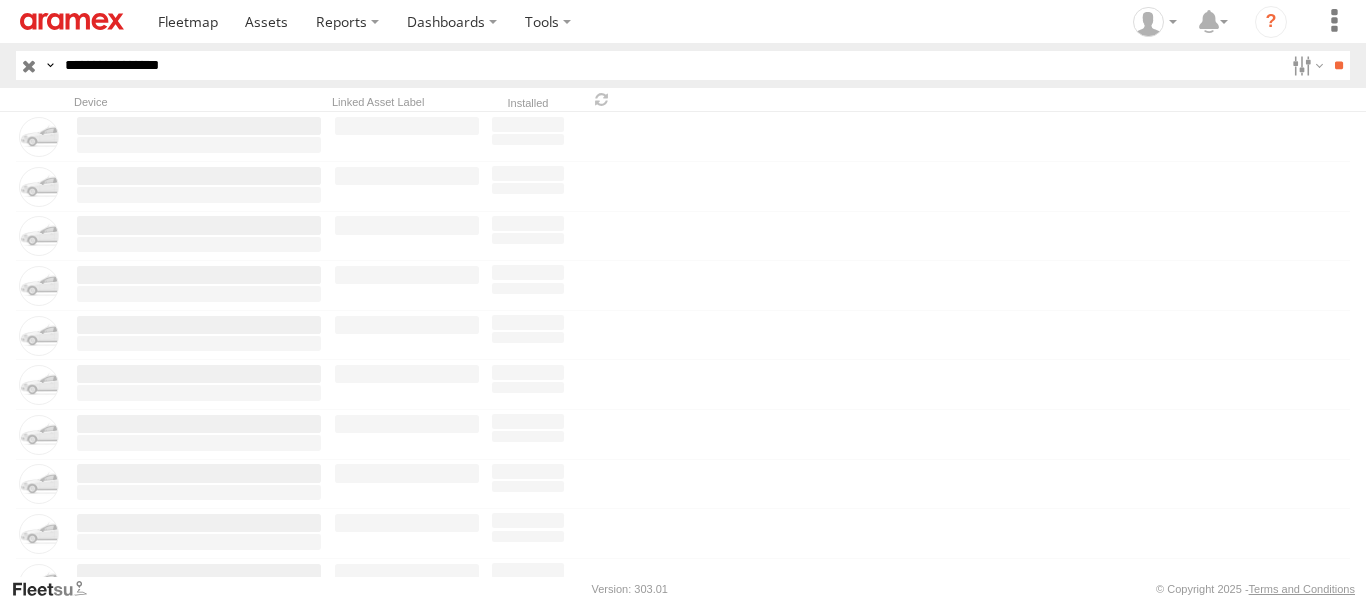 drag, startPoint x: 228, startPoint y: 70, endPoint x: -6, endPoint y: 56, distance: 234.41843 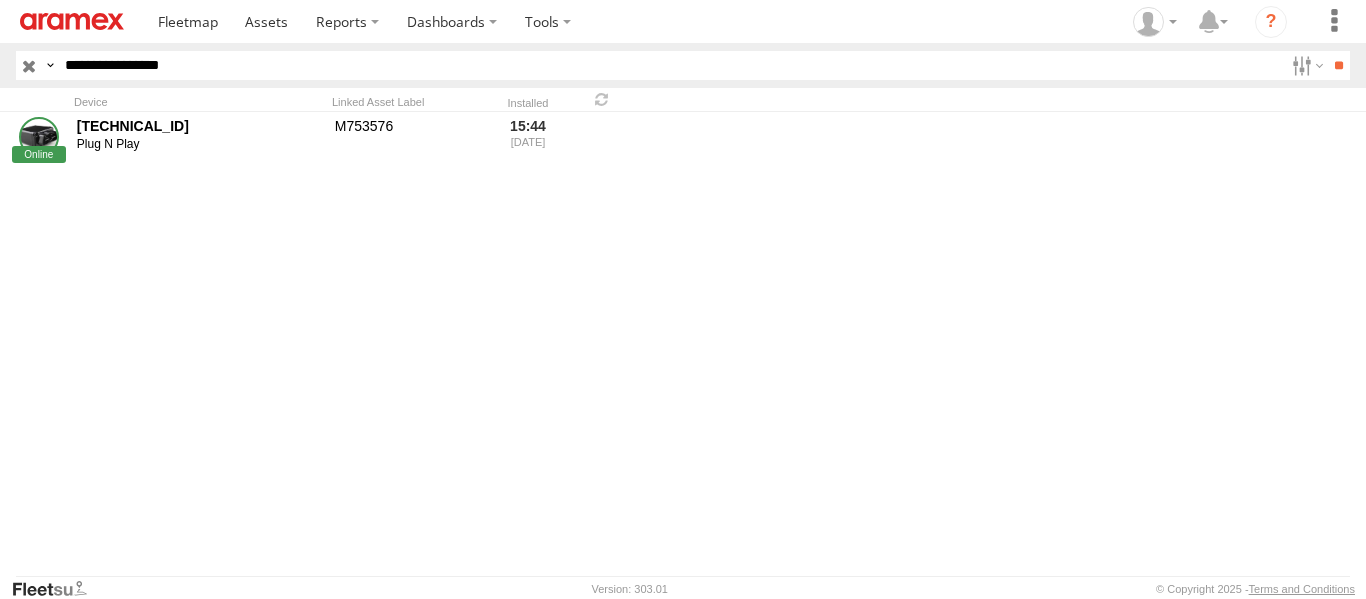 paste 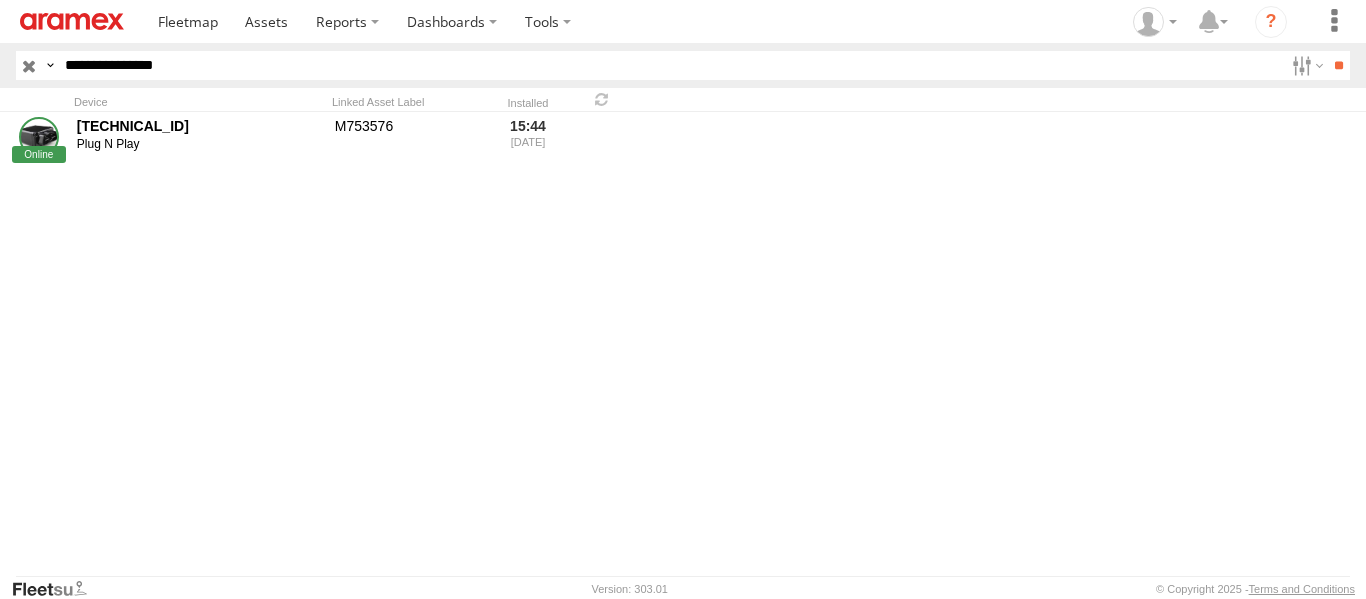 type on "**********" 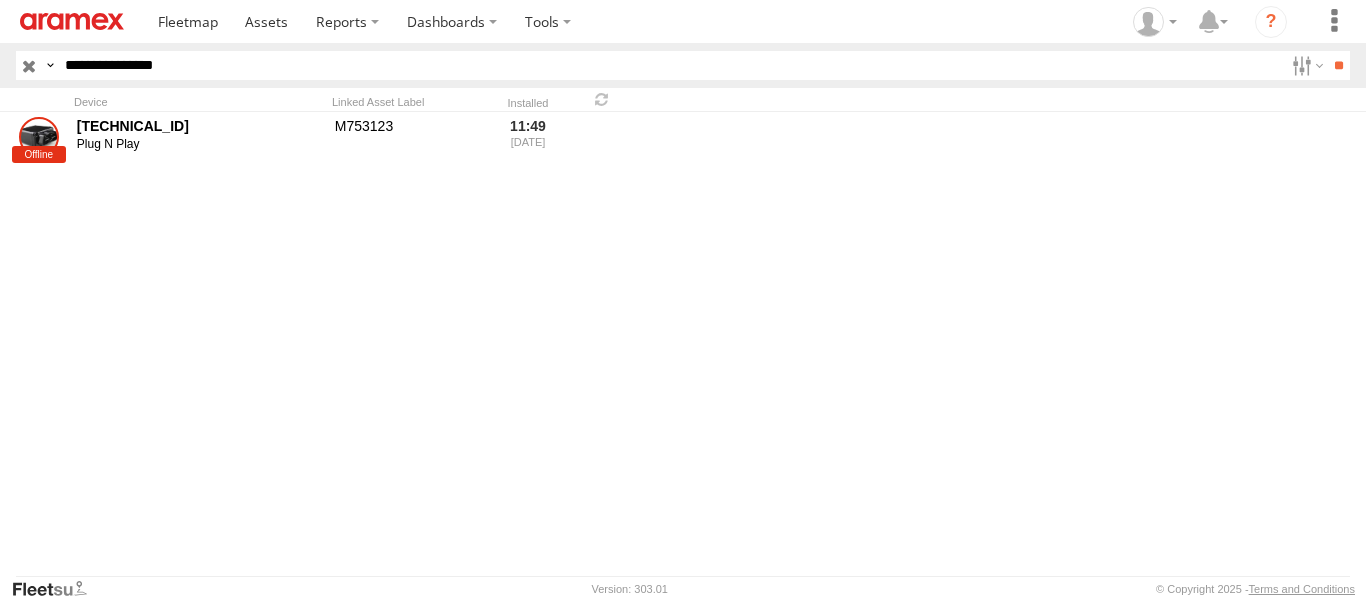 click at bounding box center [29, 65] 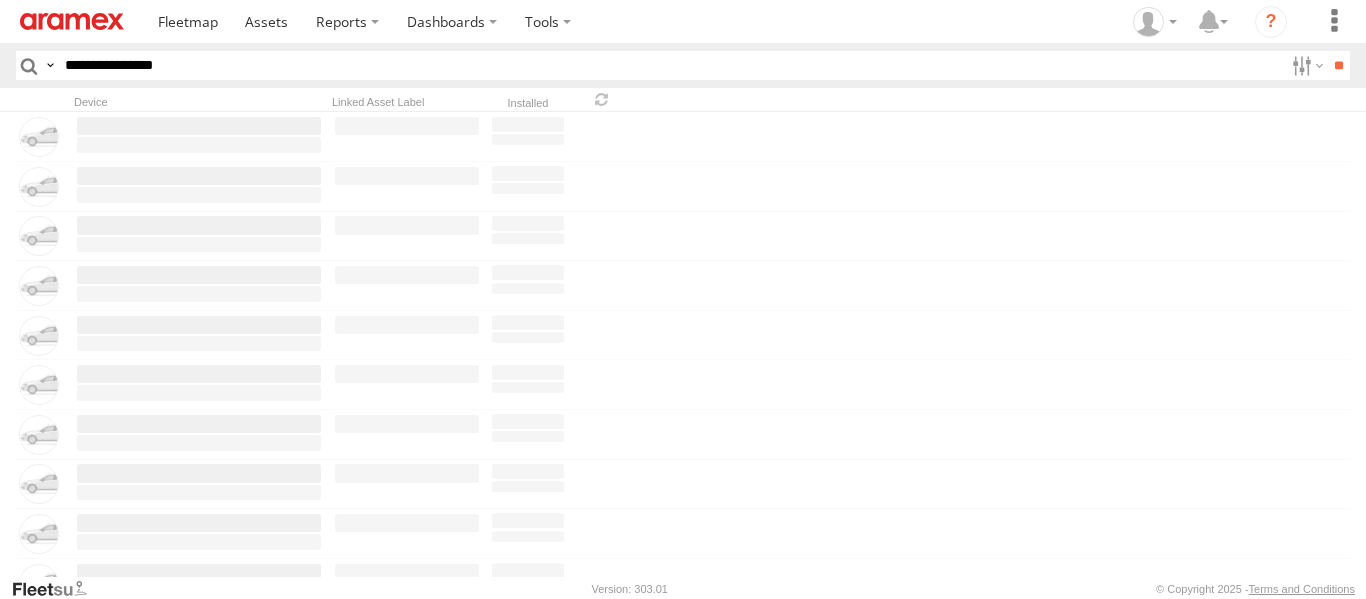click at bounding box center (29, 65) 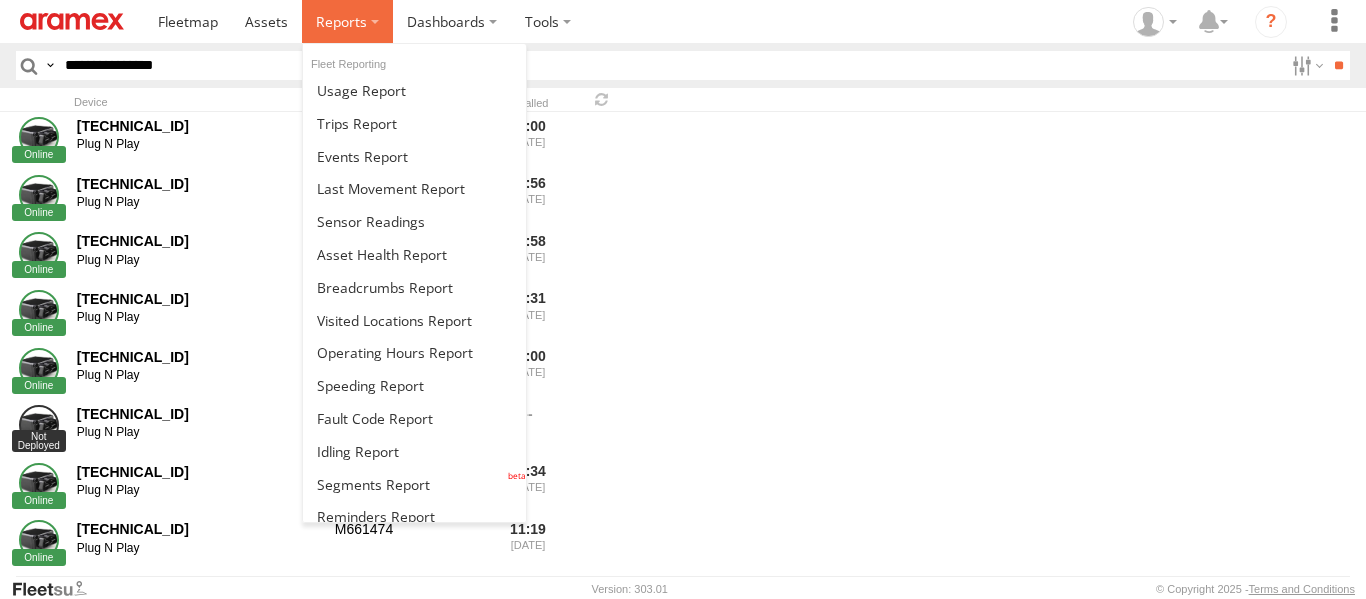 click at bounding box center [347, 21] 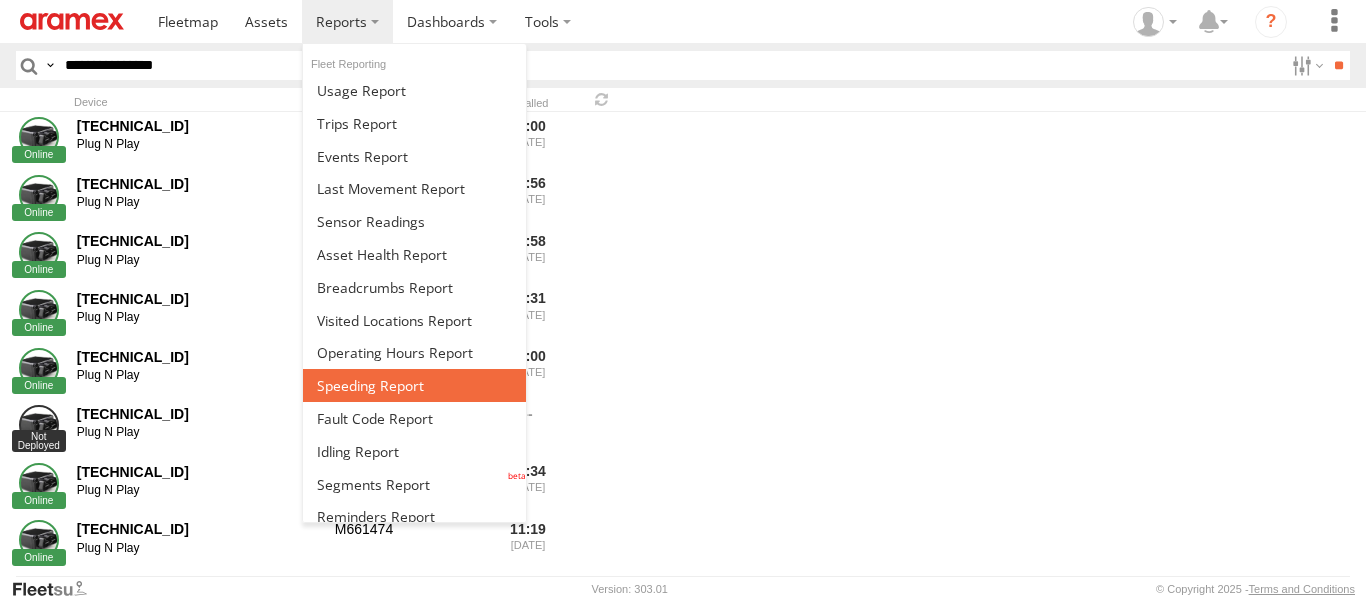 click at bounding box center (370, 385) 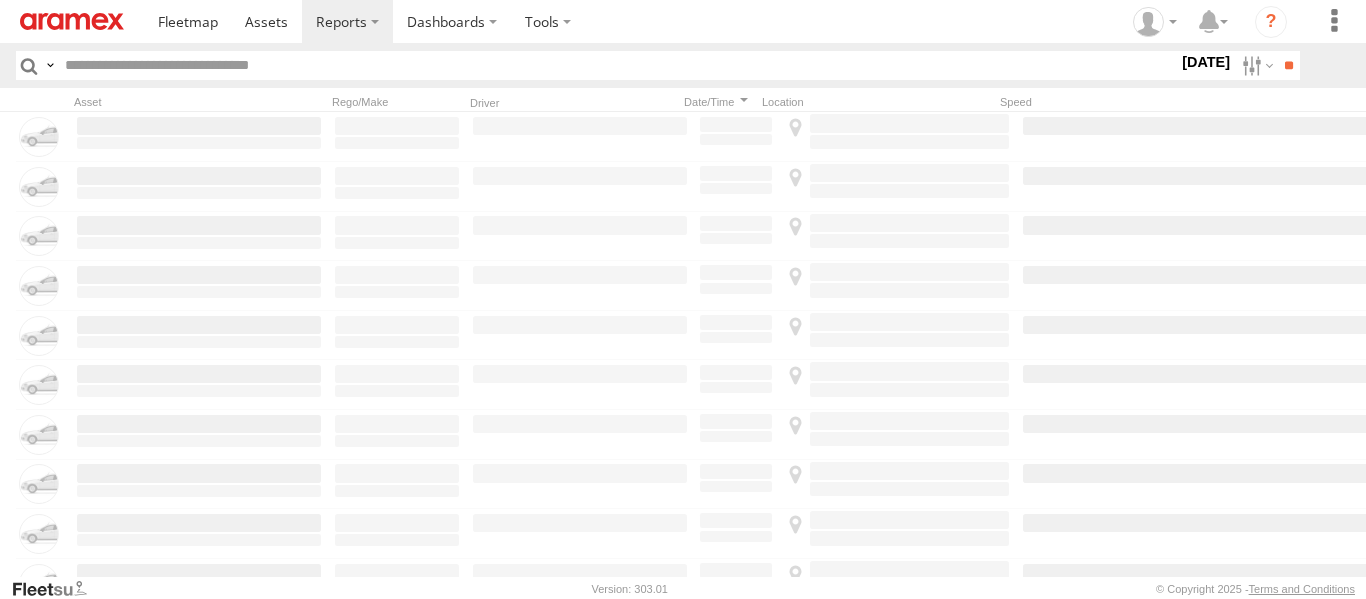 scroll, scrollTop: 0, scrollLeft: 0, axis: both 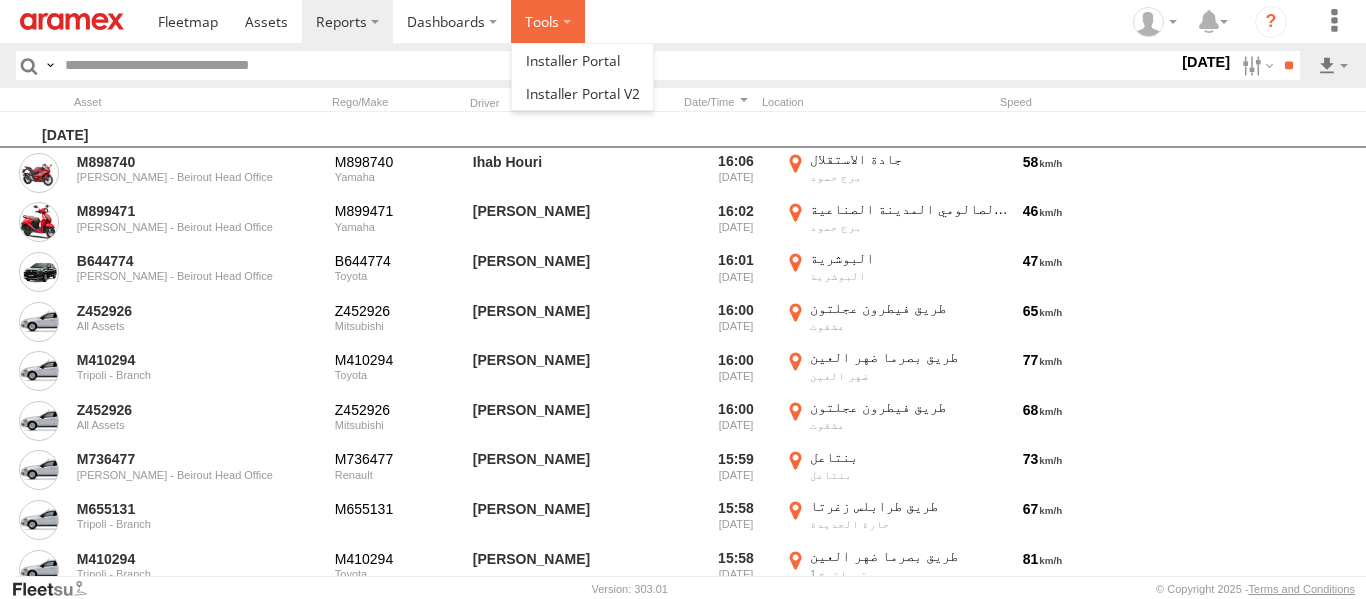click at bounding box center (548, 21) 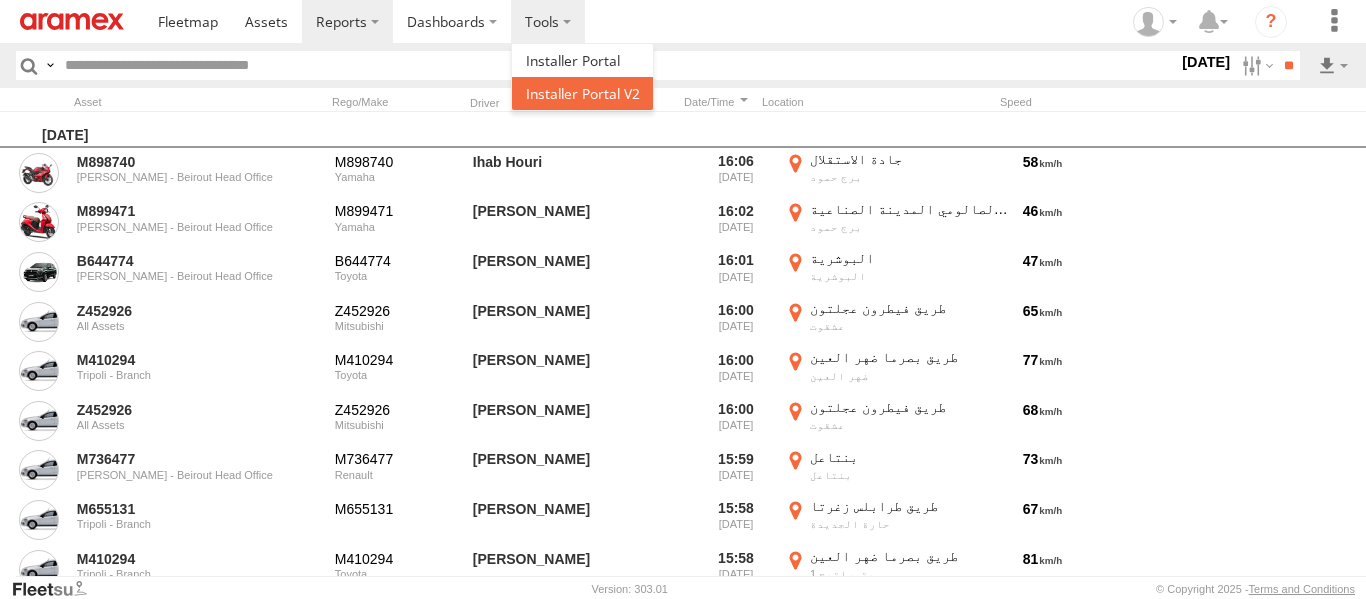 click at bounding box center (583, 93) 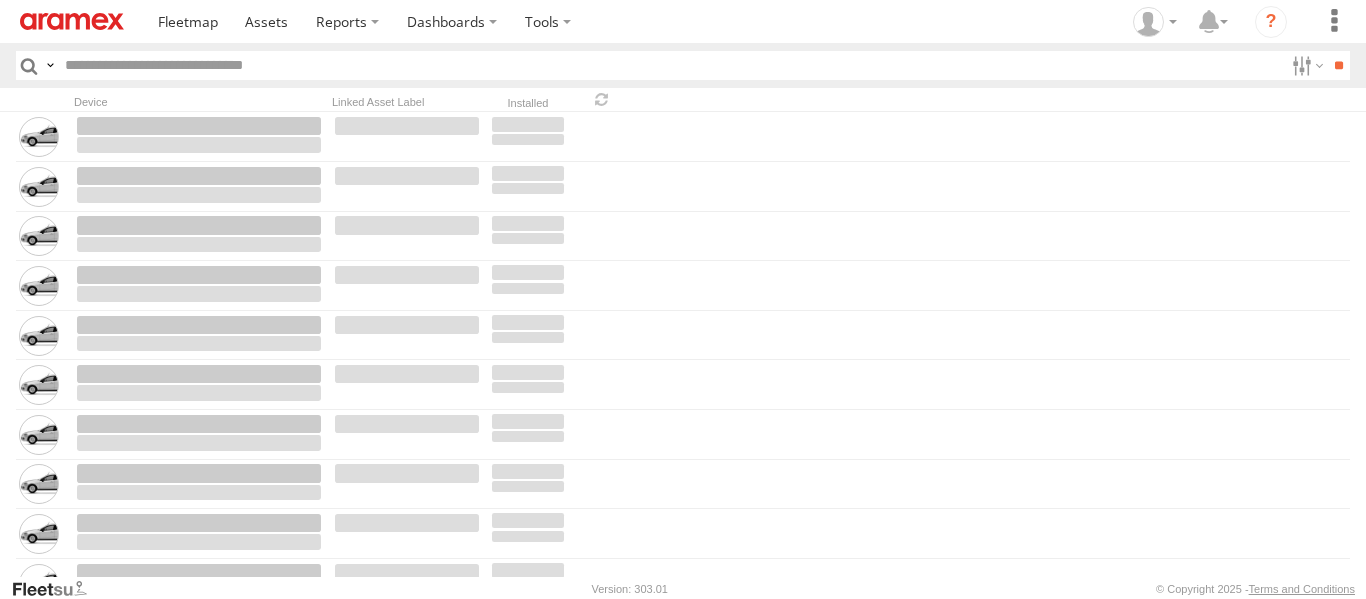 scroll, scrollTop: 0, scrollLeft: 0, axis: both 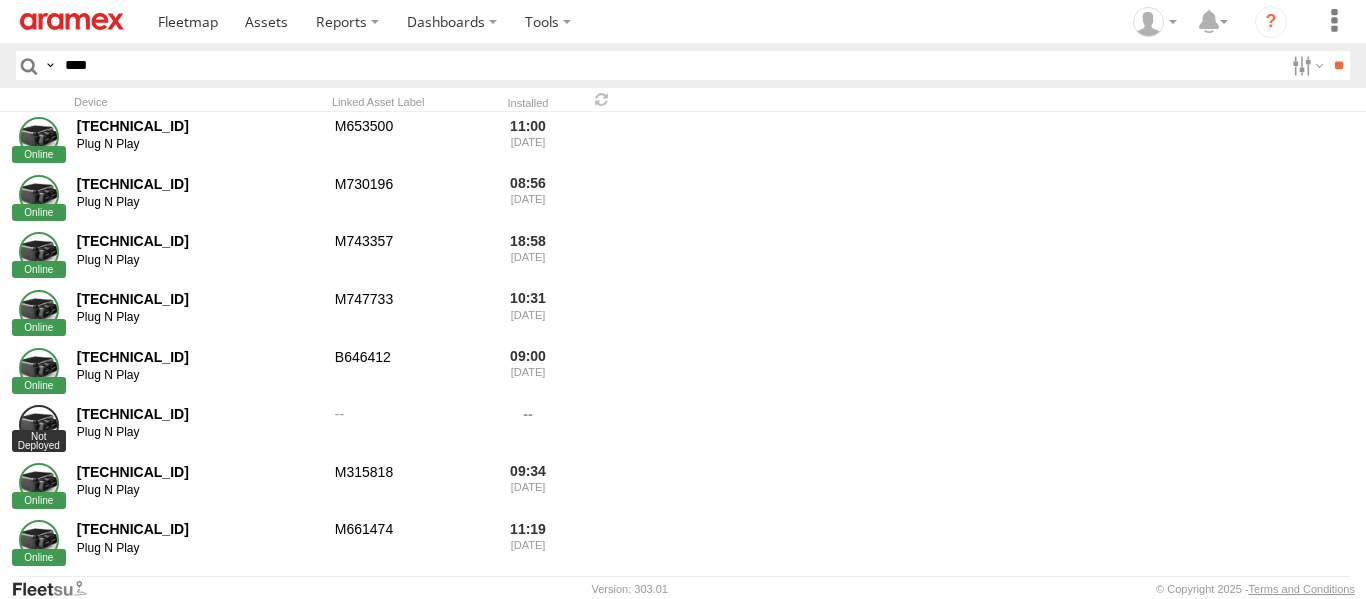 type on "****" 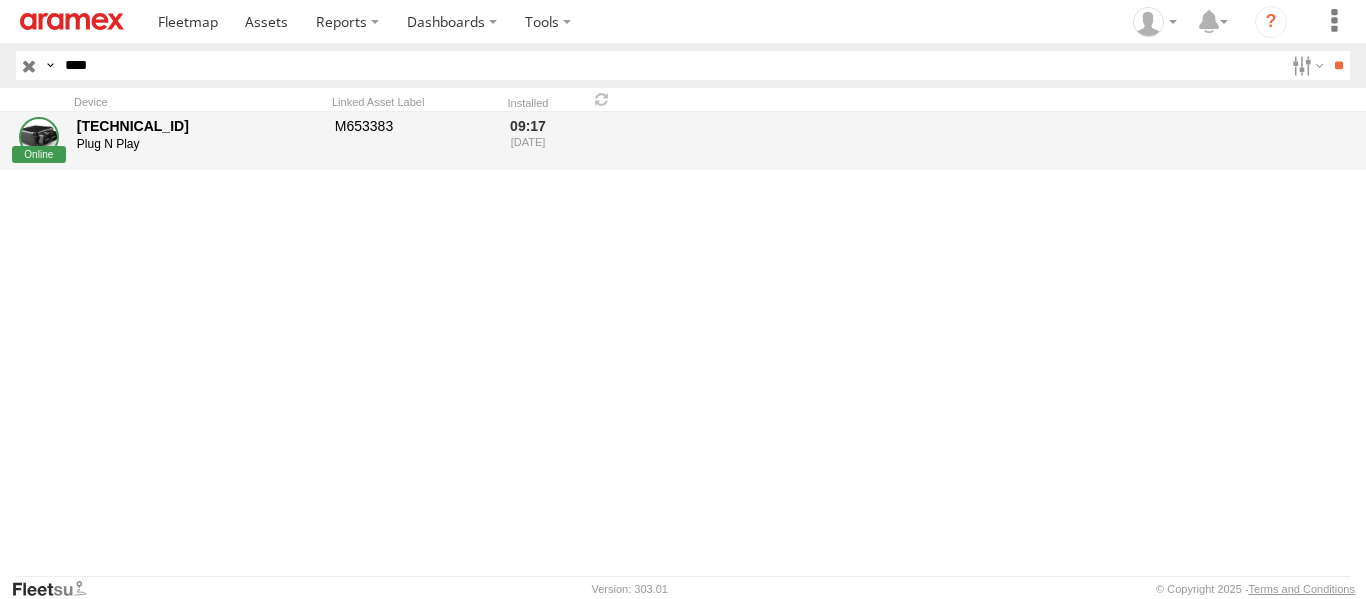 click on "[TECHNICAL_ID]" at bounding box center (199, 126) 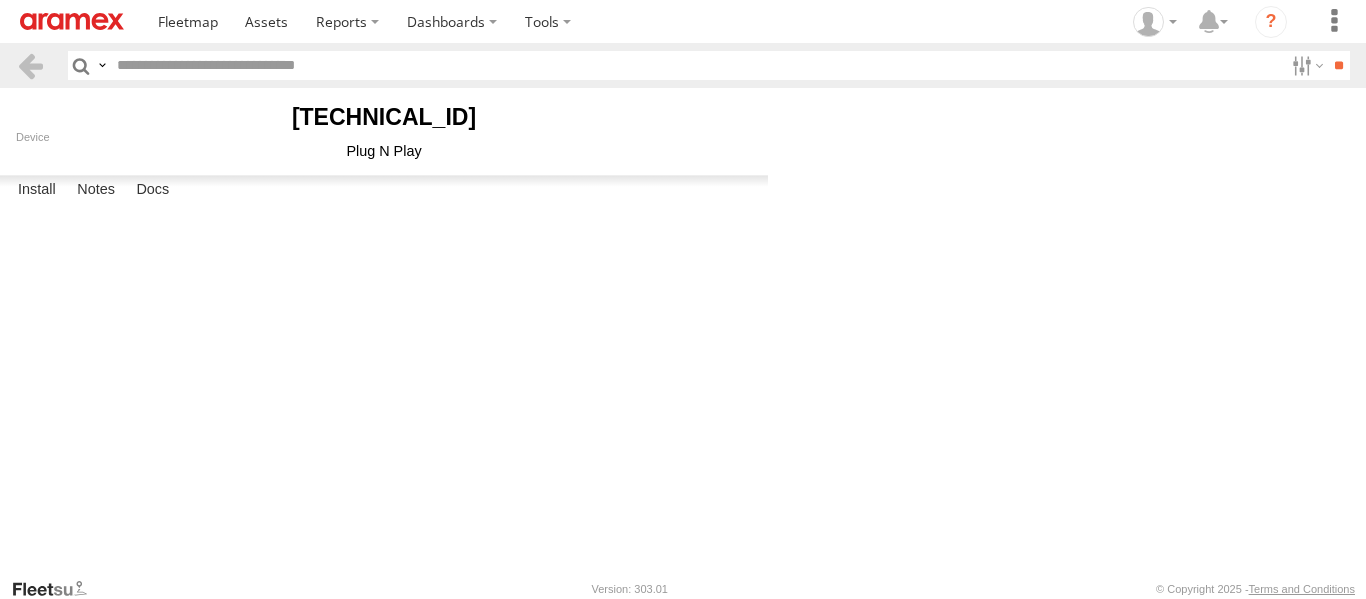 scroll, scrollTop: 0, scrollLeft: 0, axis: both 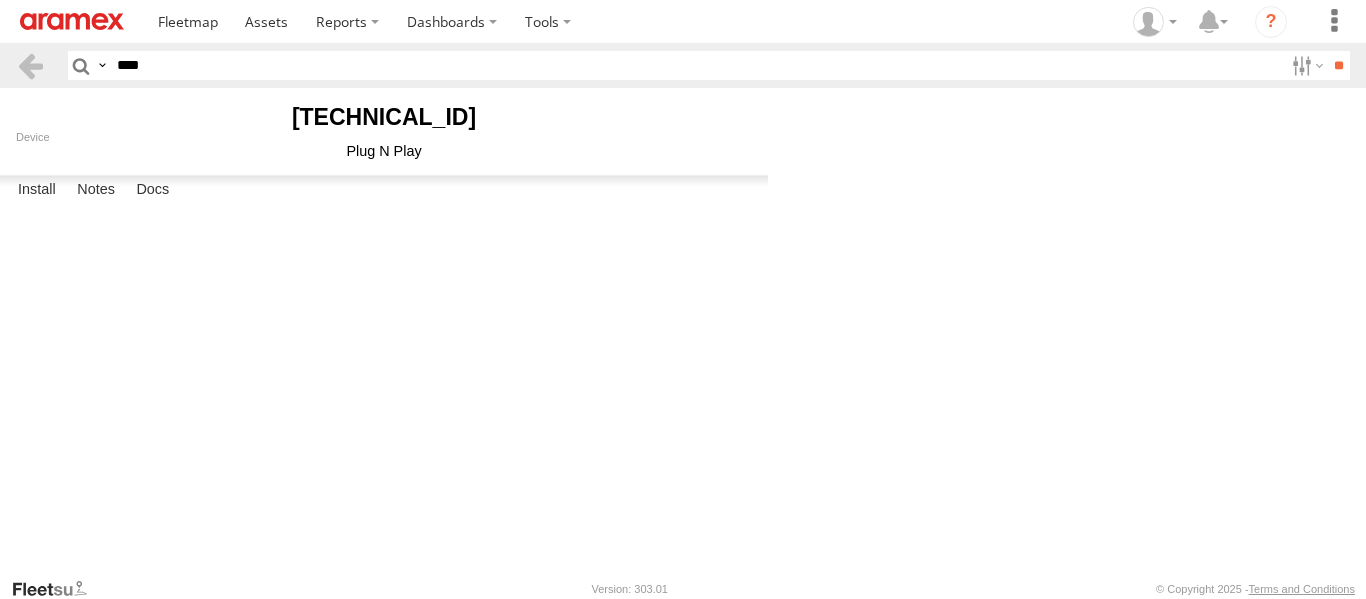 type on "*******" 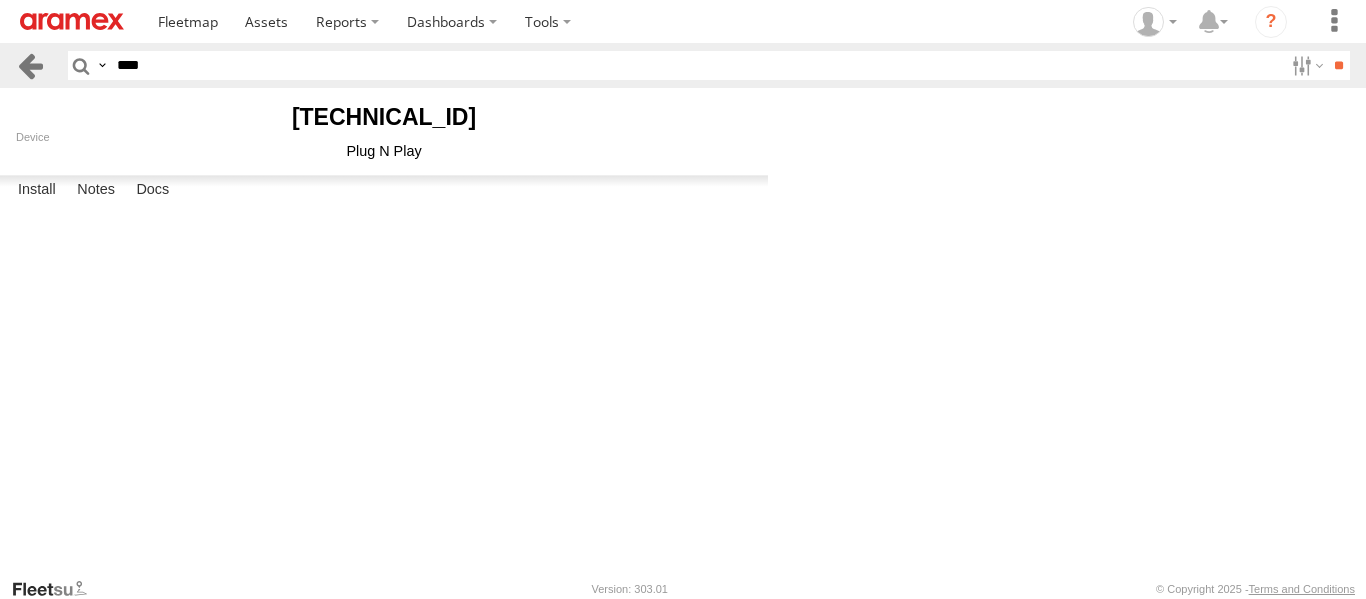 click at bounding box center [30, 65] 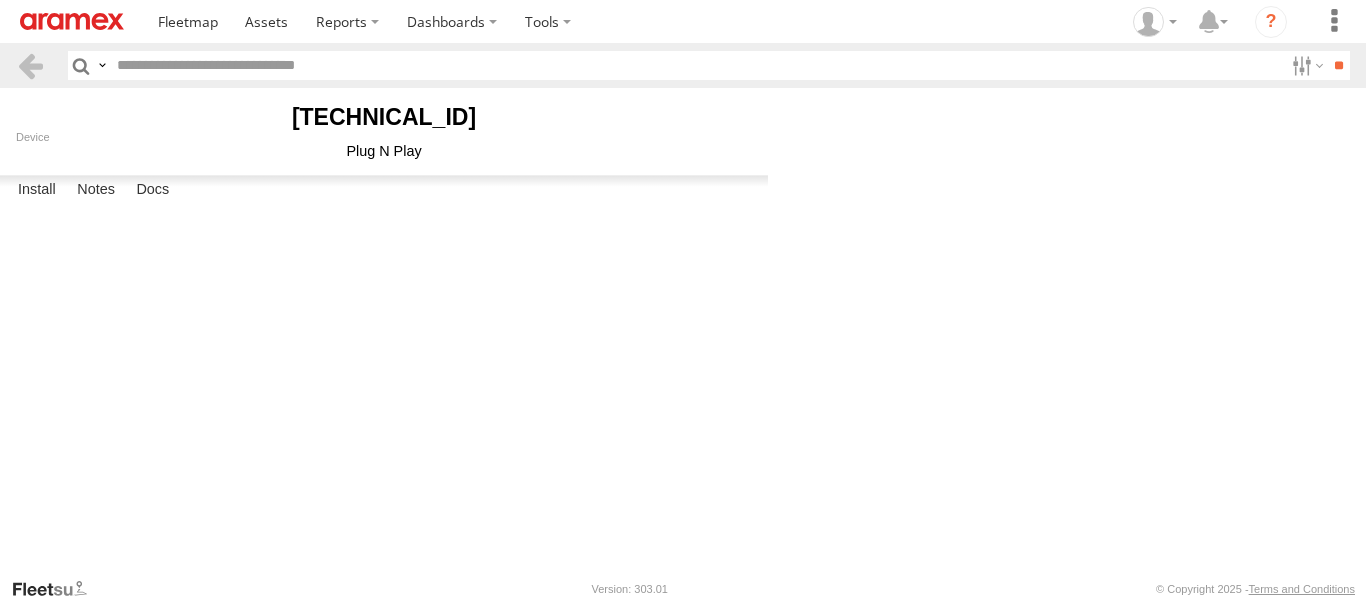 scroll, scrollTop: 0, scrollLeft: 0, axis: both 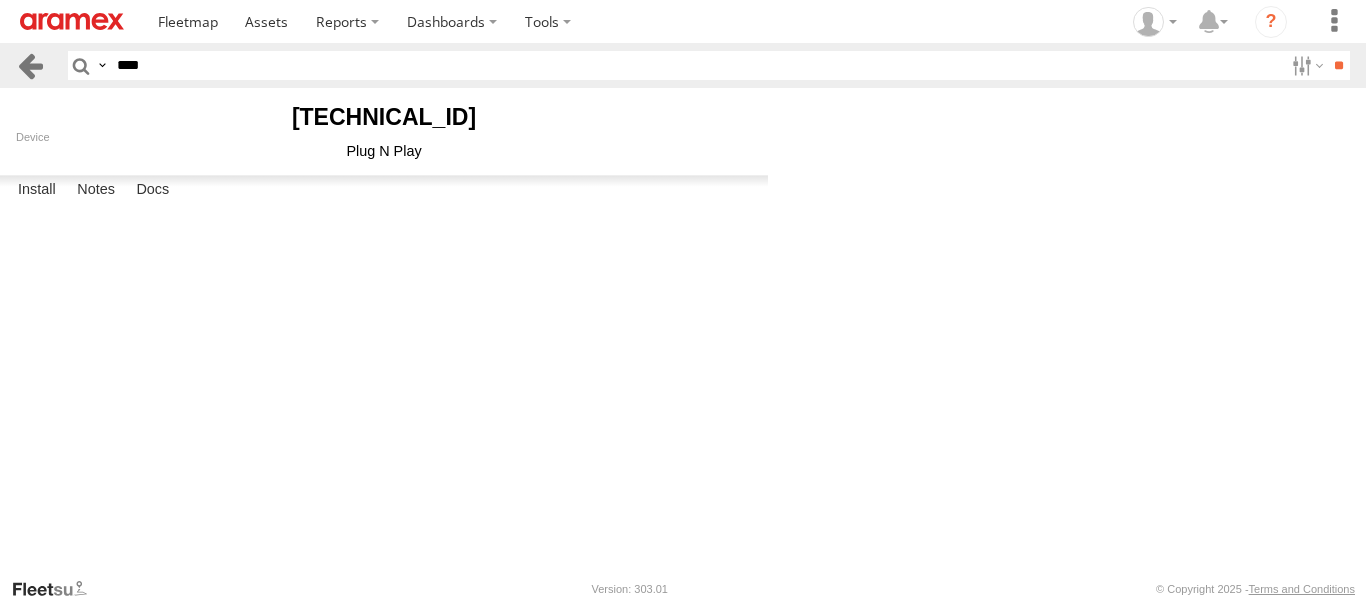 click at bounding box center [30, 65] 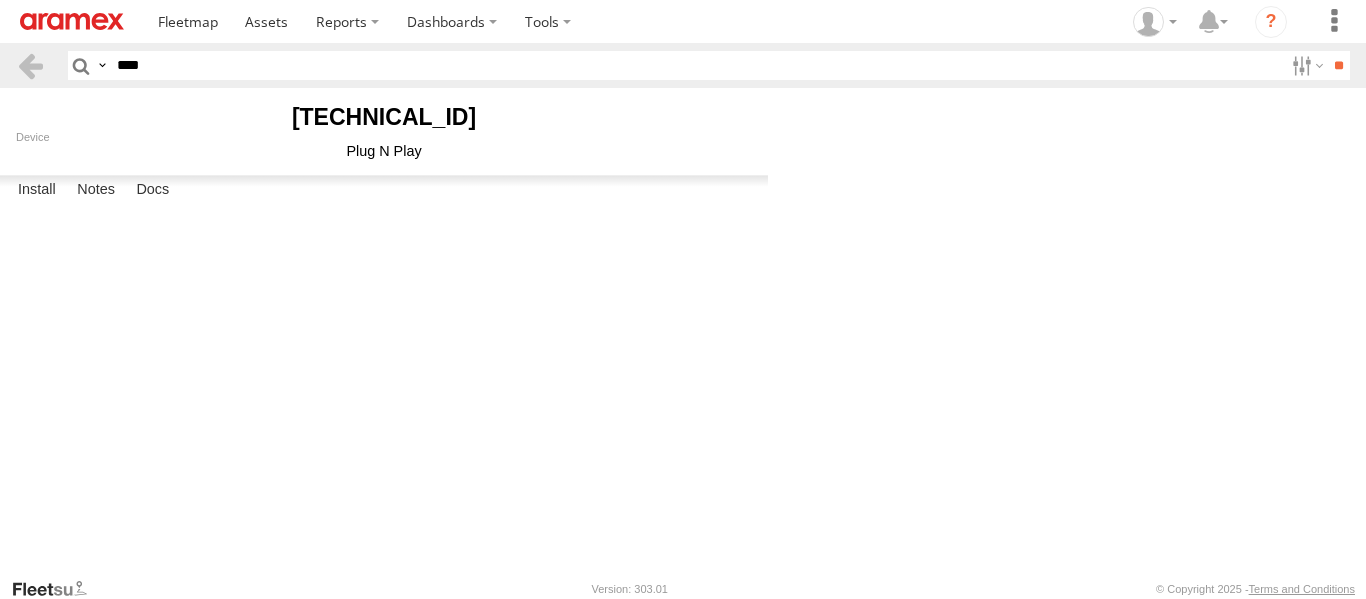 scroll, scrollTop: 0, scrollLeft: 0, axis: both 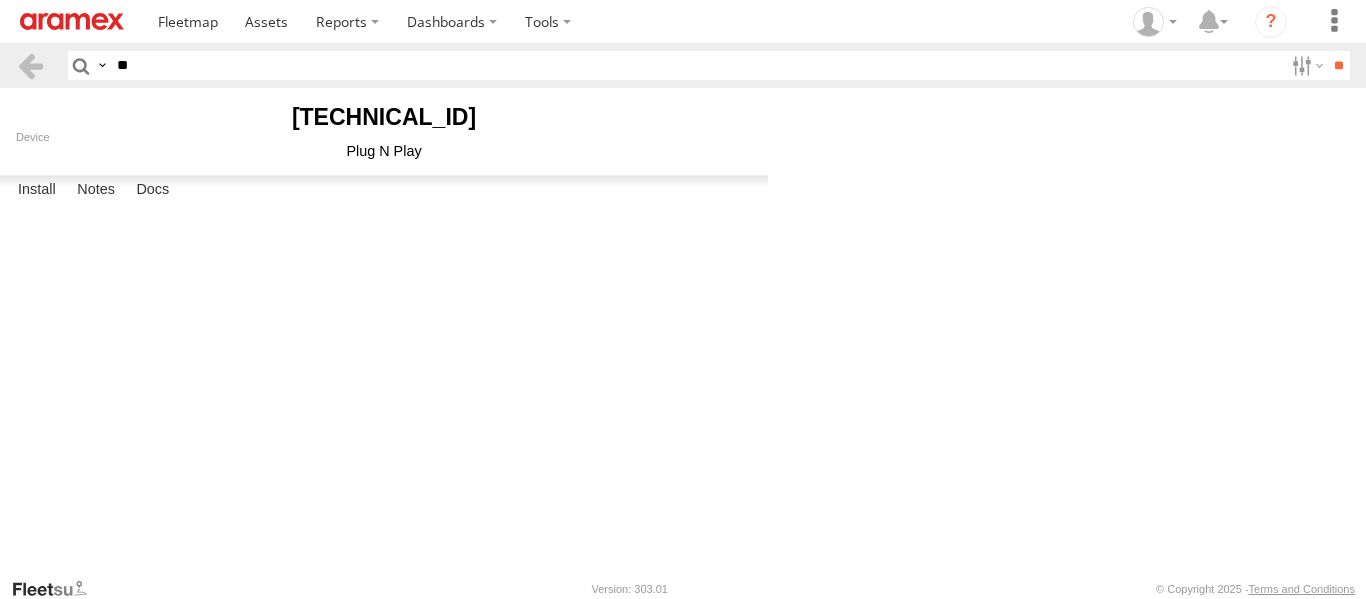 type on "*" 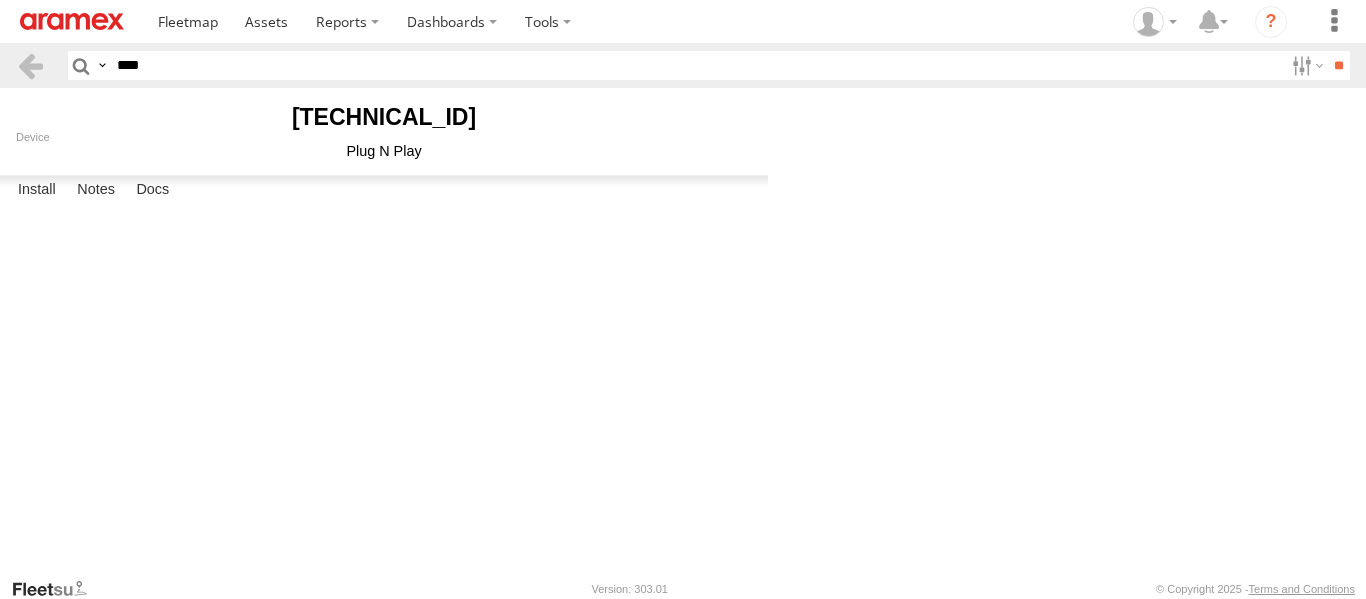 type on "****" 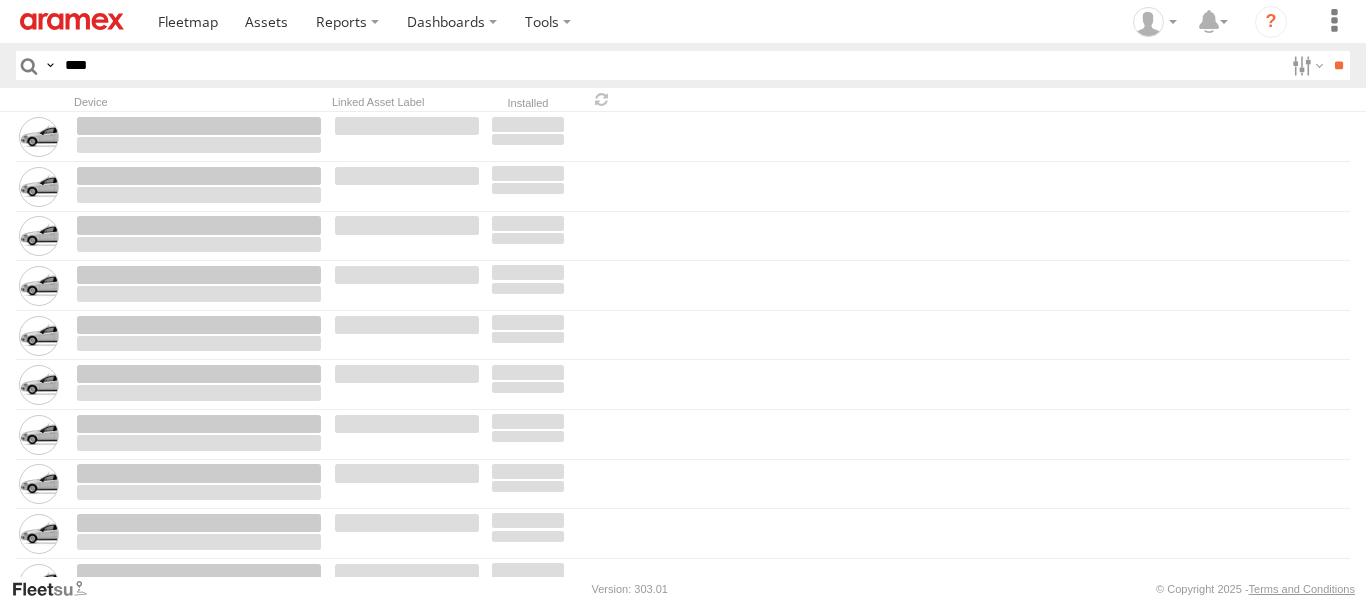 scroll, scrollTop: 0, scrollLeft: 0, axis: both 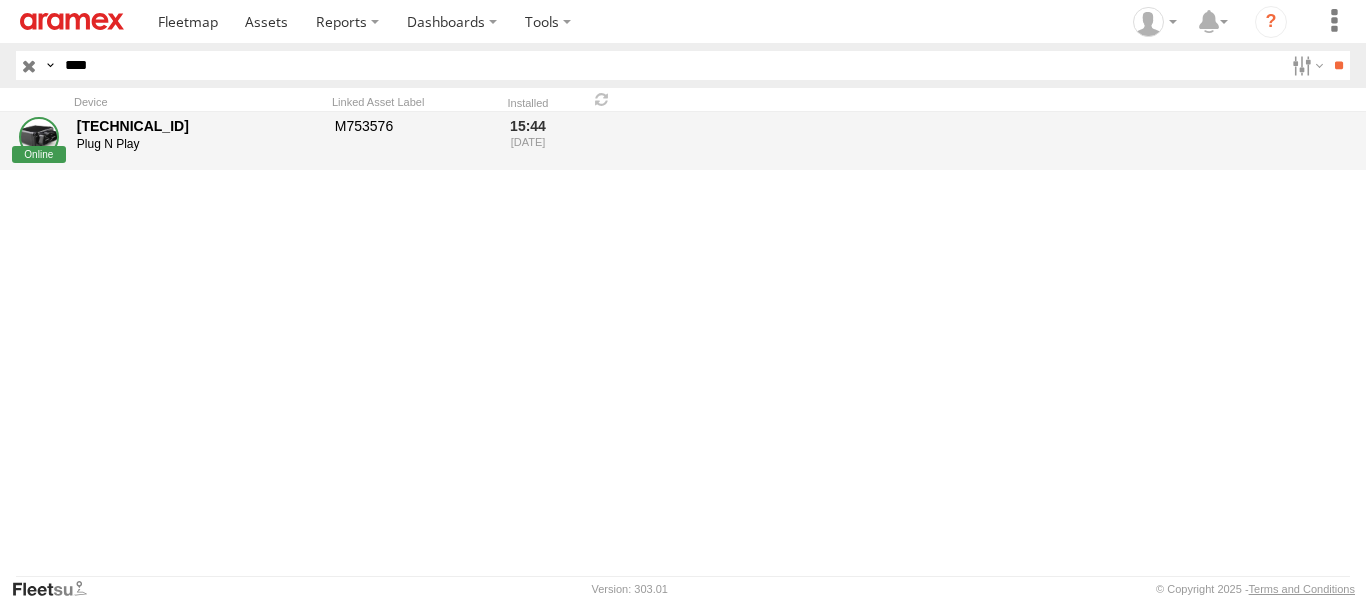 click on "[TECHNICAL_ID]" at bounding box center (199, 126) 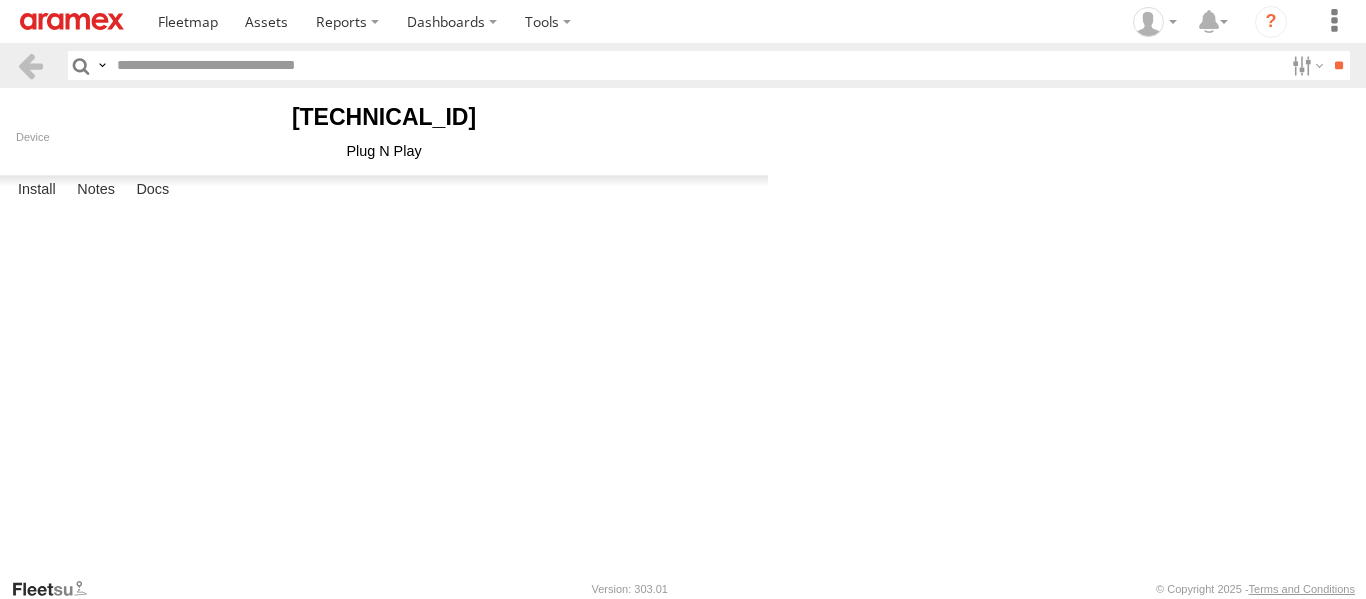 scroll, scrollTop: 0, scrollLeft: 0, axis: both 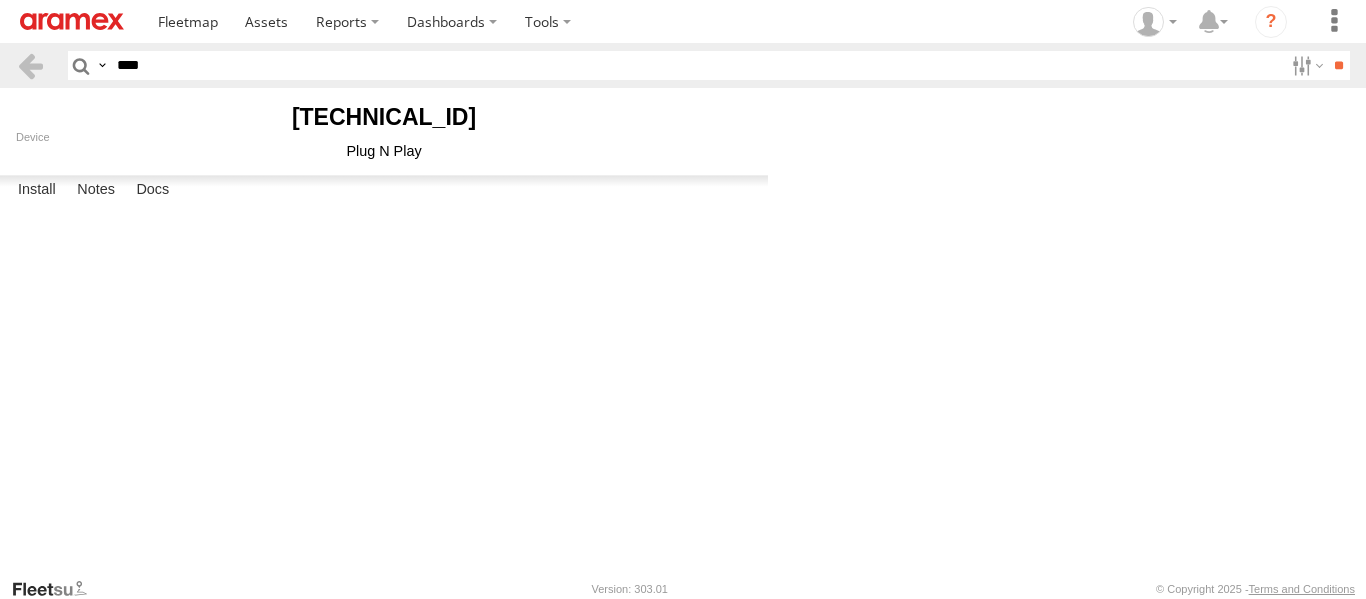 type on "*******" 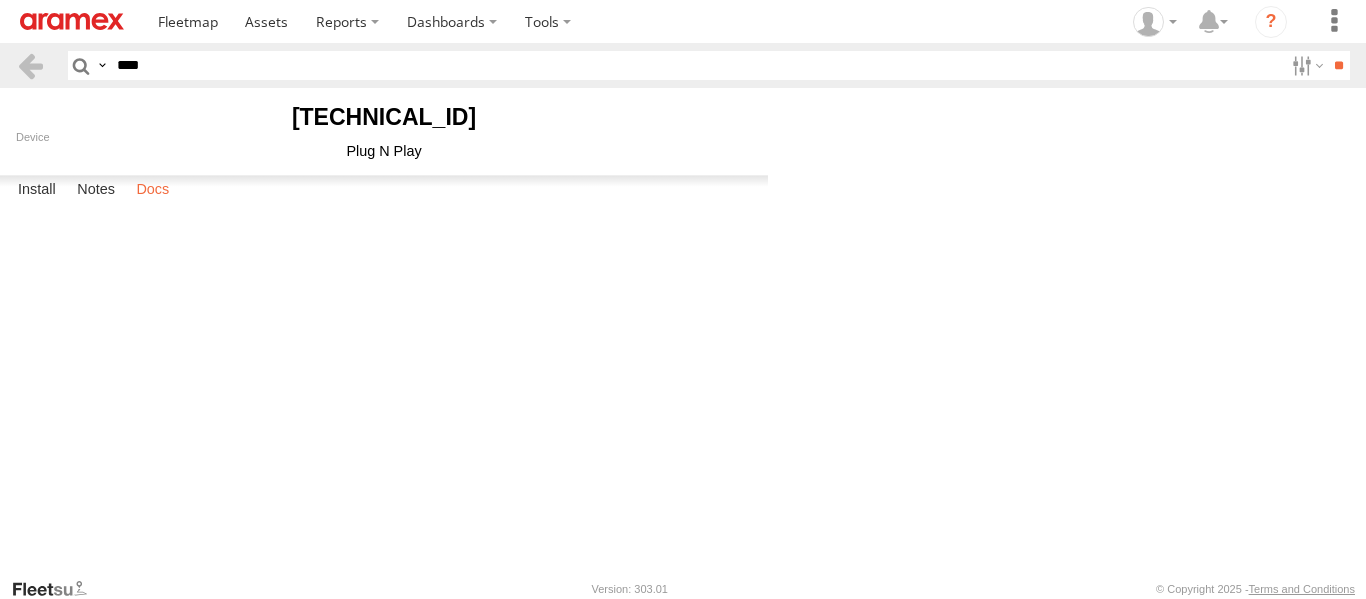 click on "Docs" at bounding box center [152, 190] 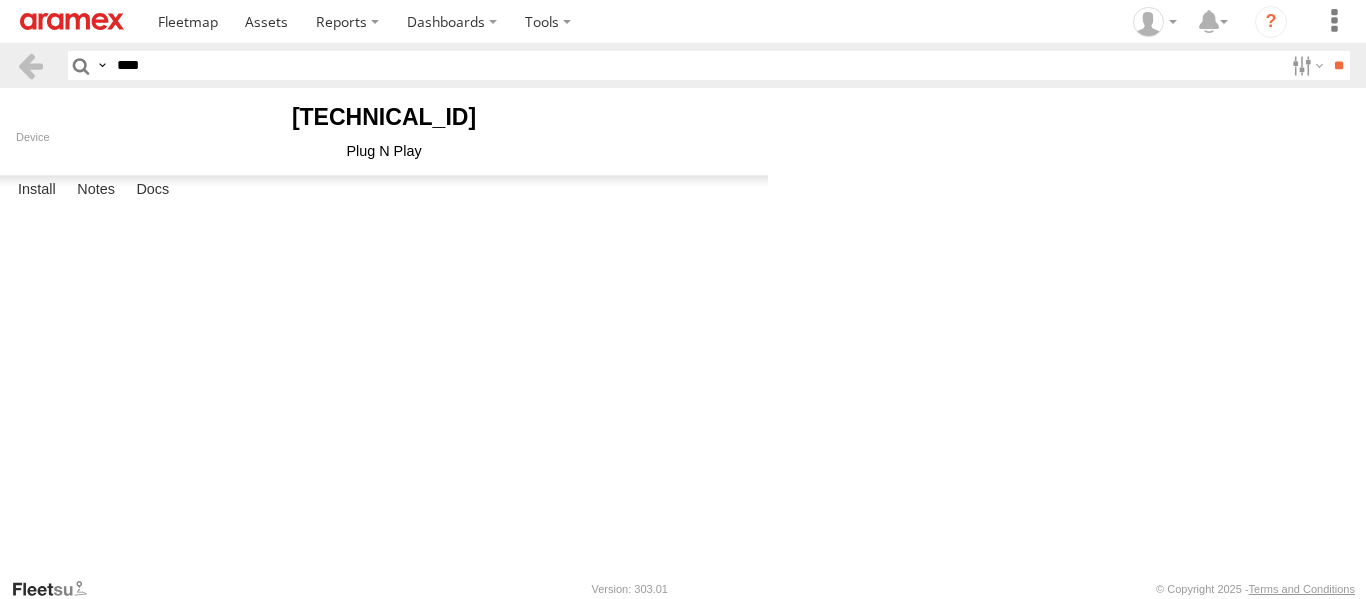 click at bounding box center (0, 0) 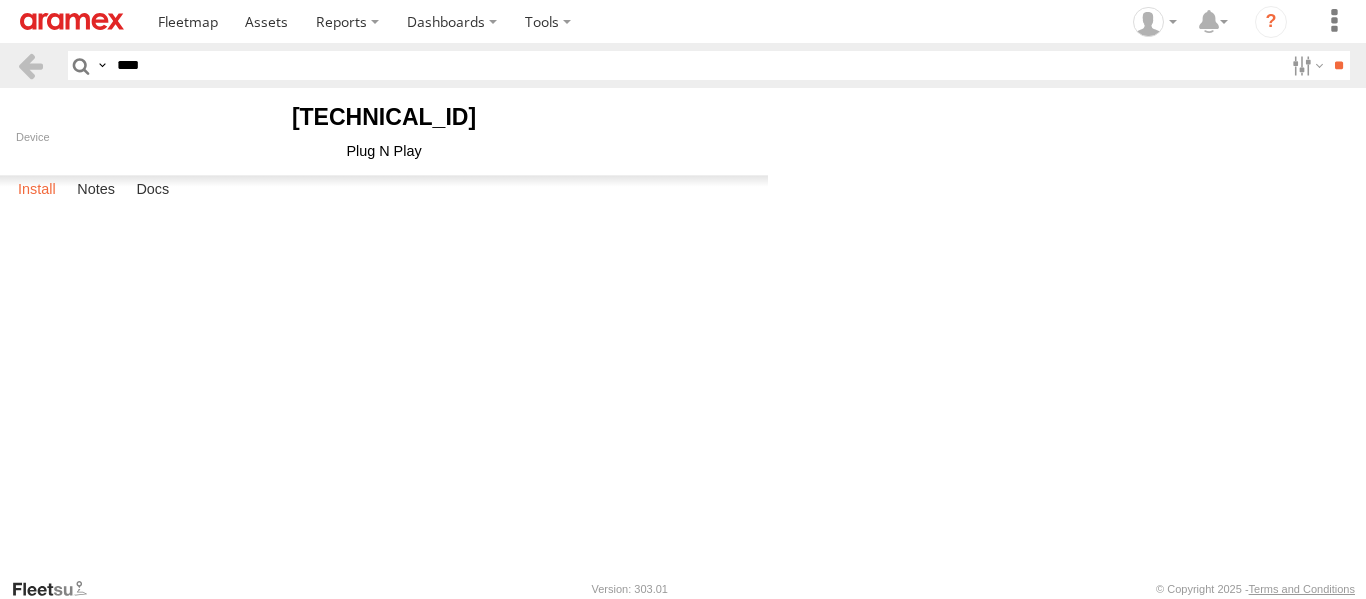 click on "Install" at bounding box center (37, 190) 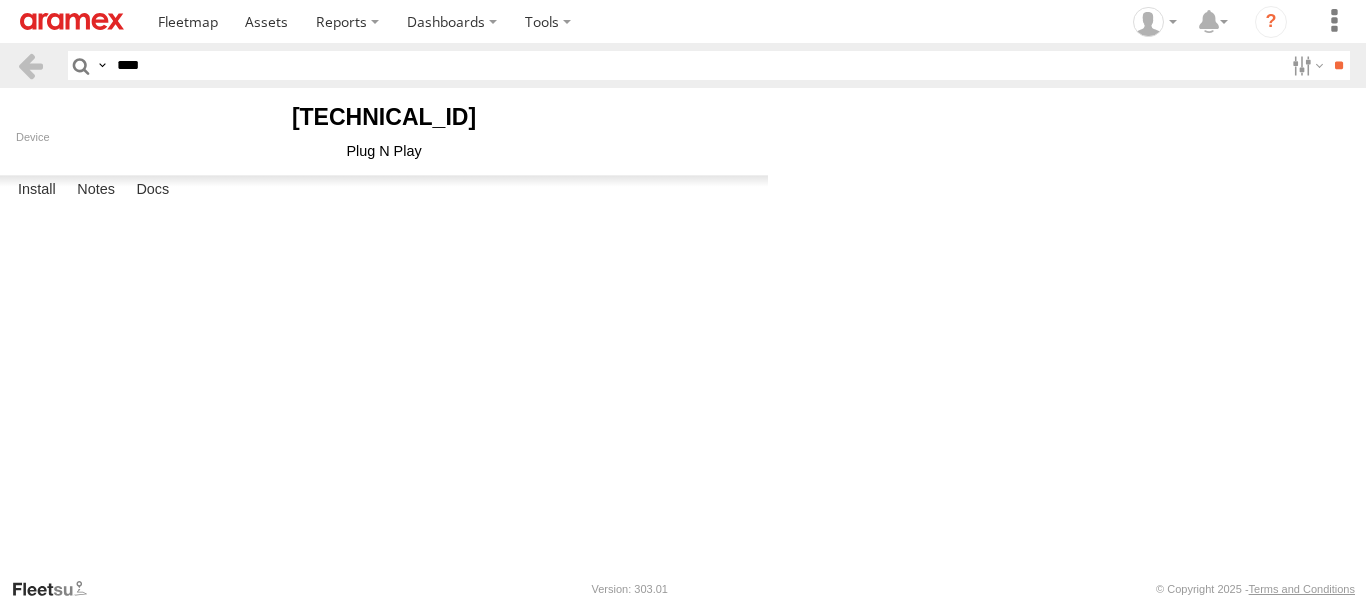 click at bounding box center [0, 0] 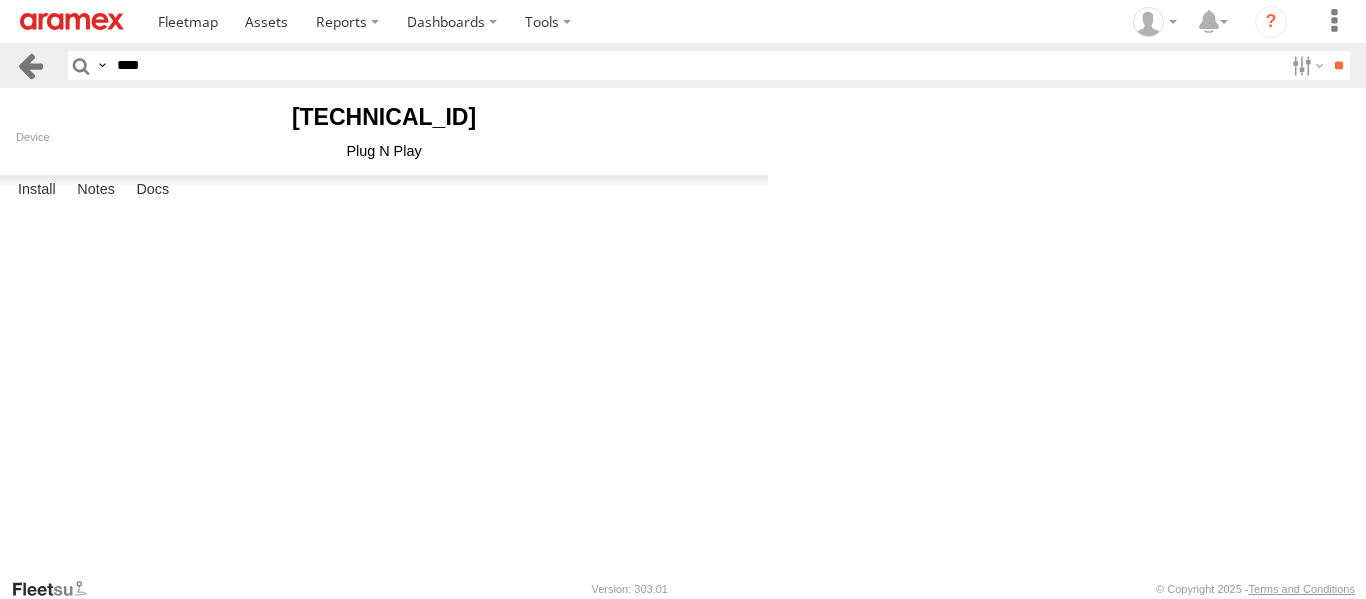 click at bounding box center (30, 65) 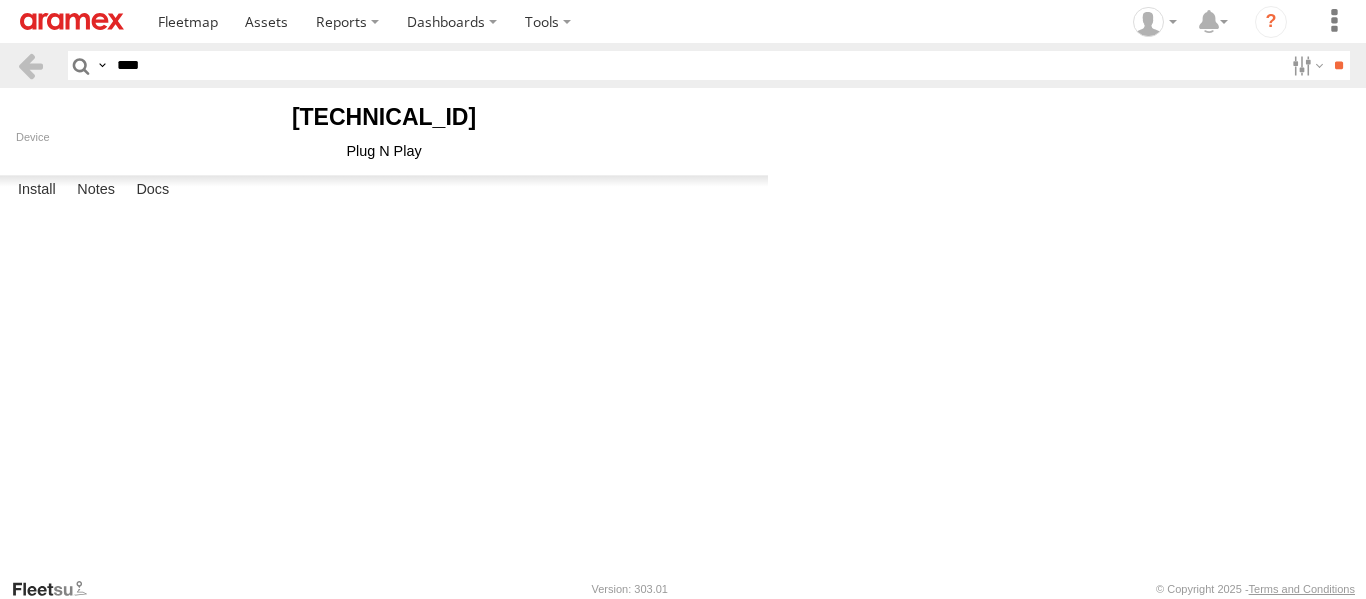 select on "********" 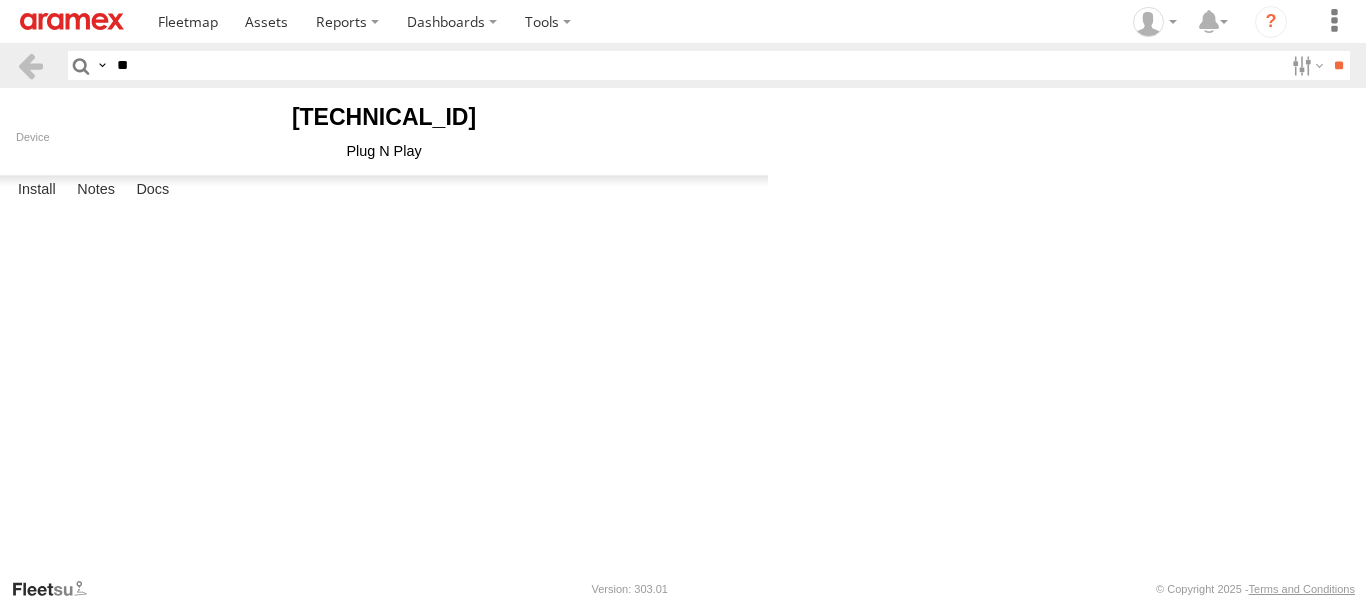 type on "*" 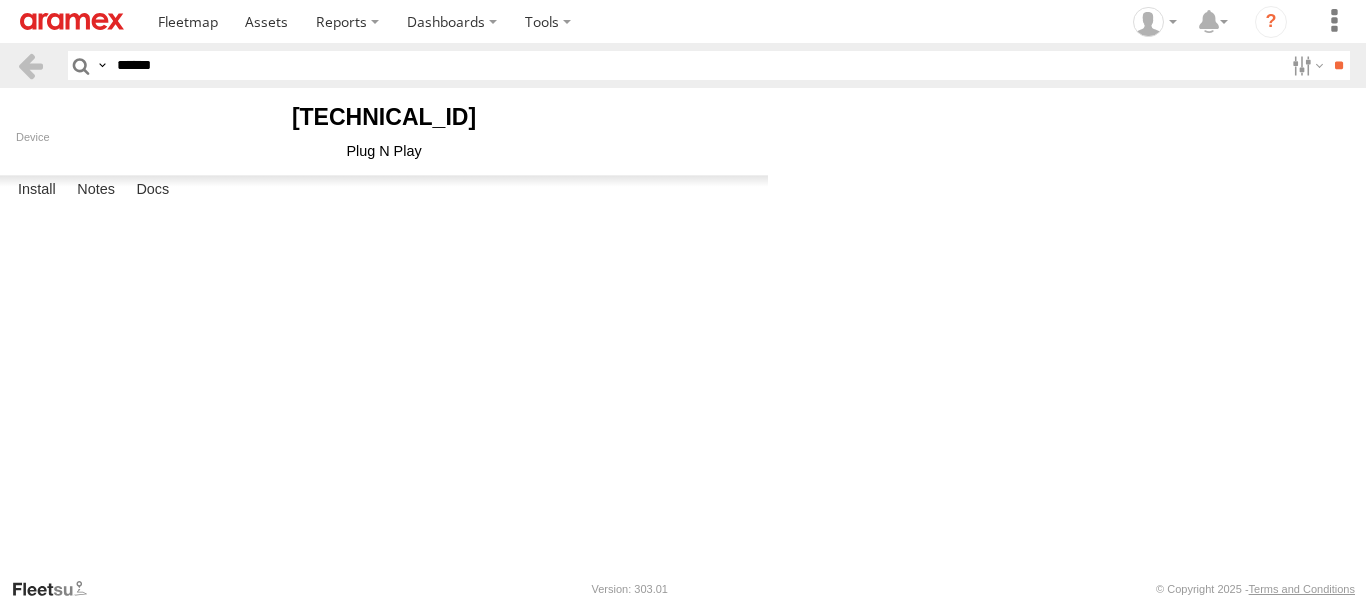 type on "******" 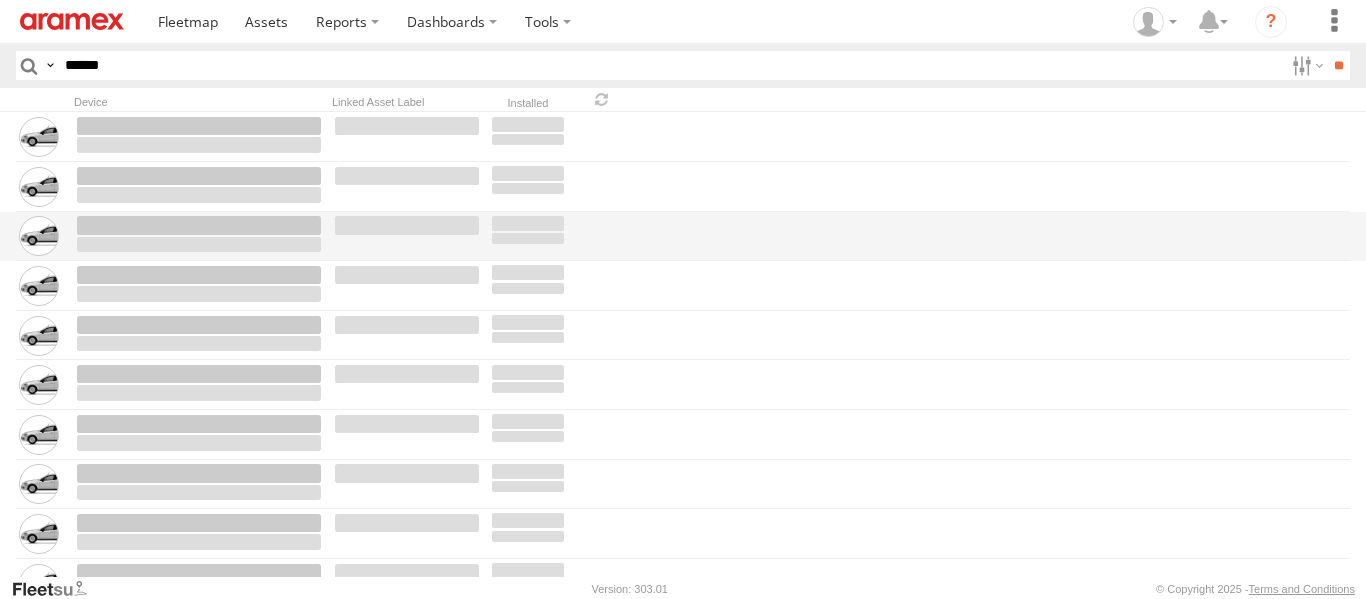 scroll, scrollTop: 0, scrollLeft: 0, axis: both 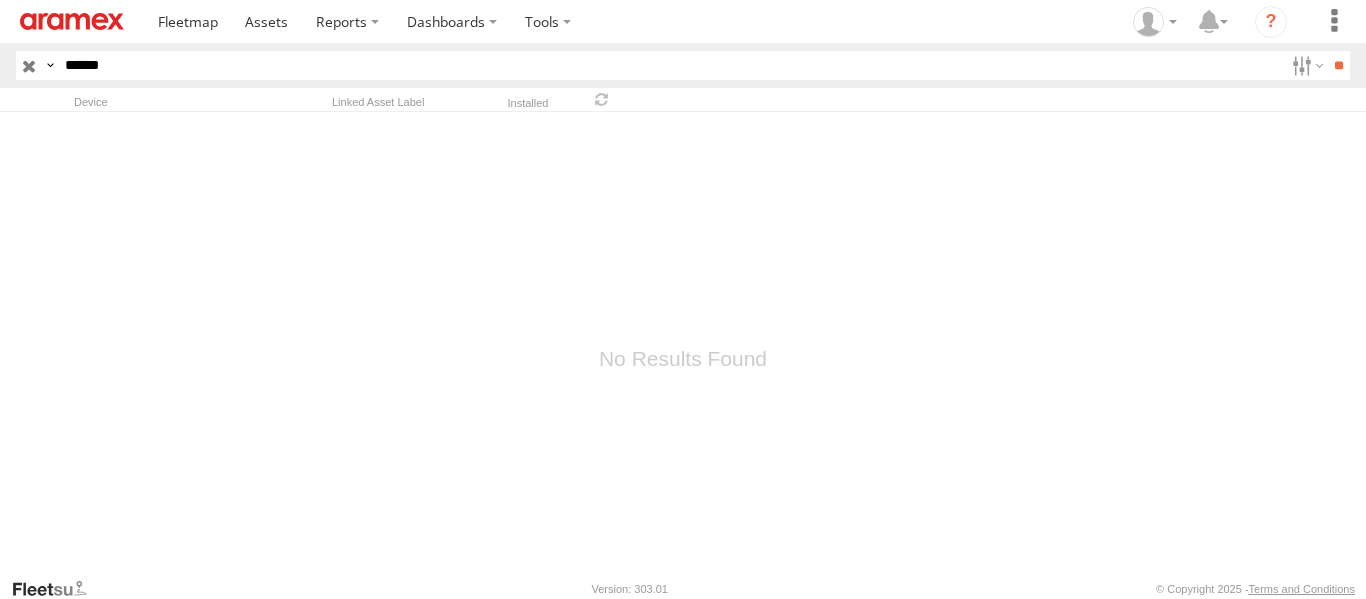 drag, startPoint x: 134, startPoint y: 65, endPoint x: 48, endPoint y: 65, distance: 86 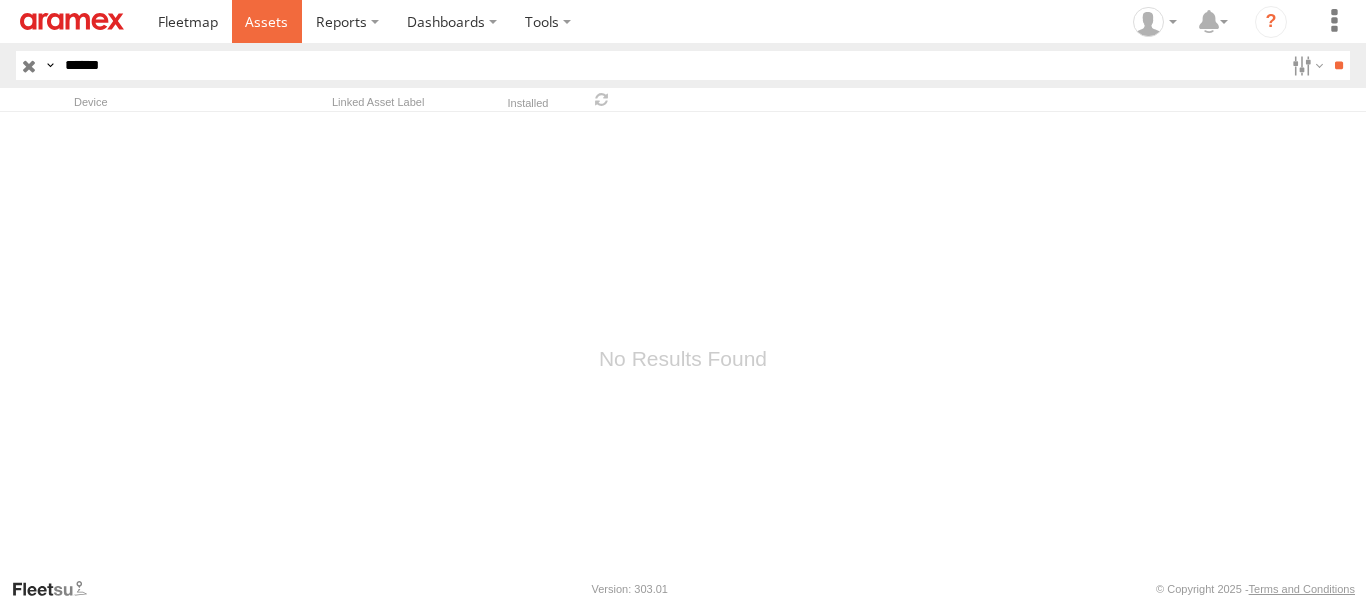 click at bounding box center (266, 21) 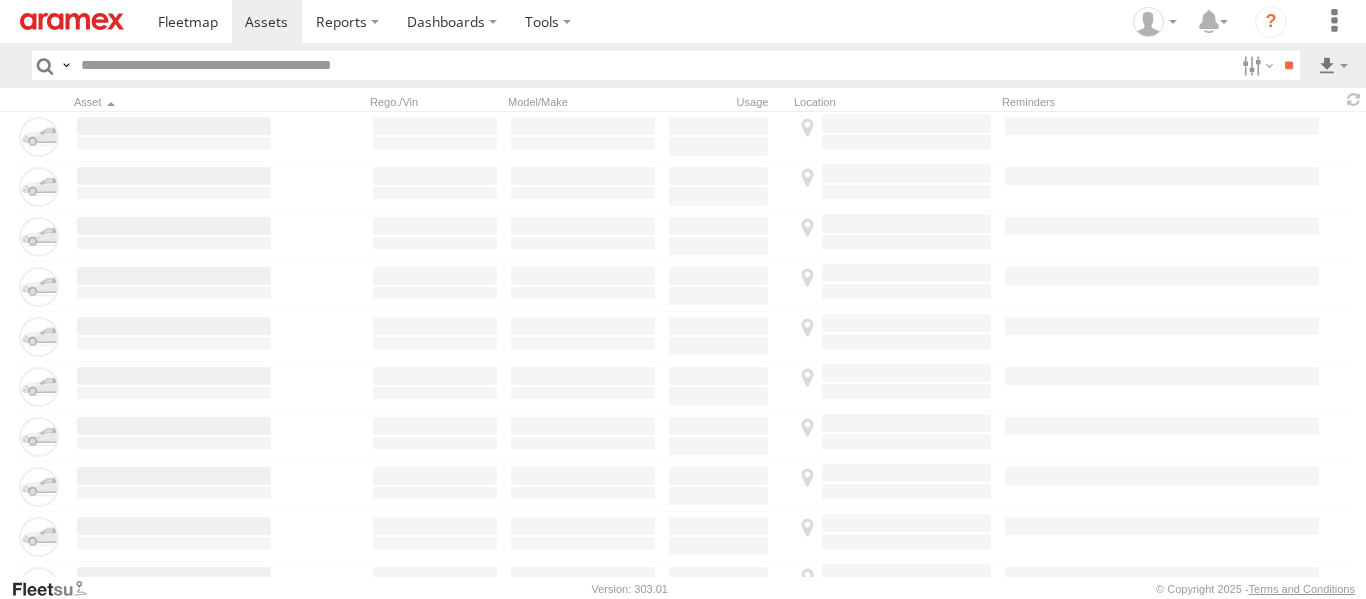 type on "******" 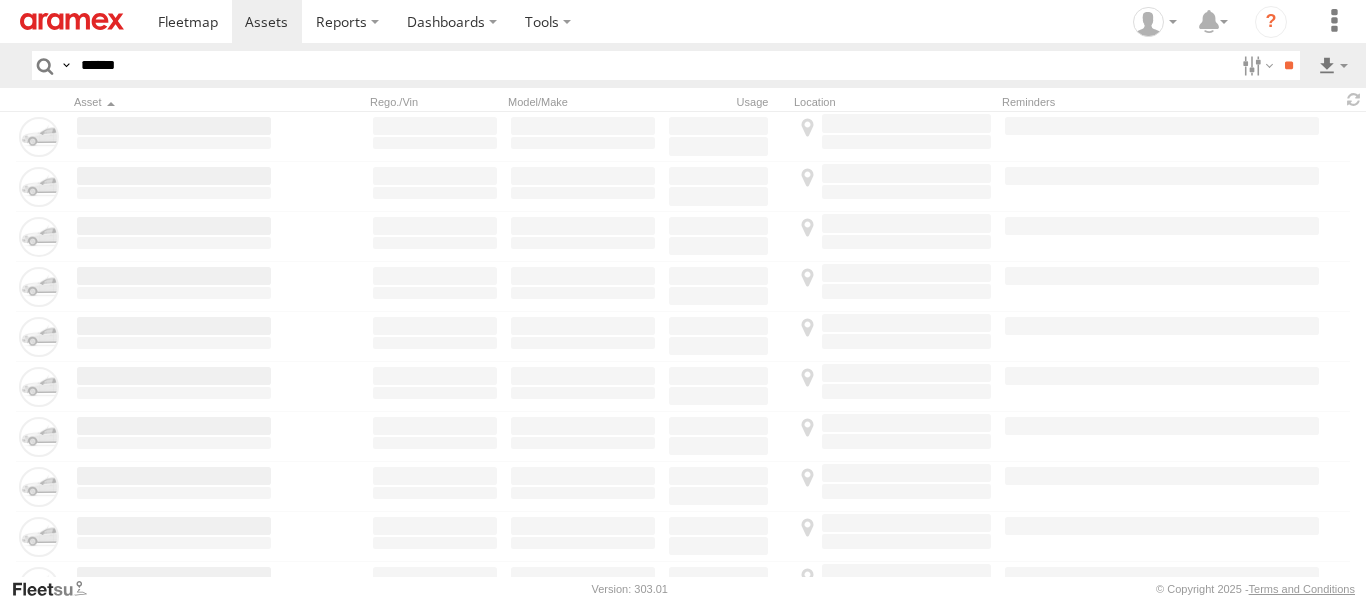 scroll, scrollTop: 0, scrollLeft: 0, axis: both 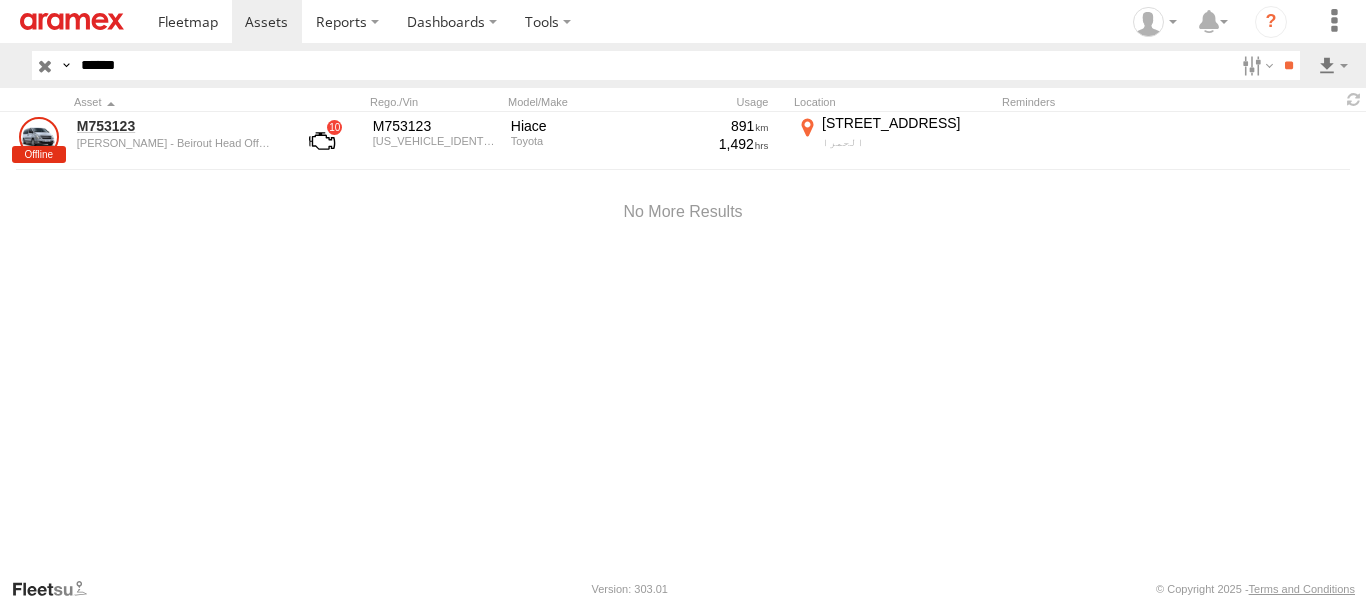 drag, startPoint x: 0, startPoint y: 0, endPoint x: 53, endPoint y: 63, distance: 82.32861 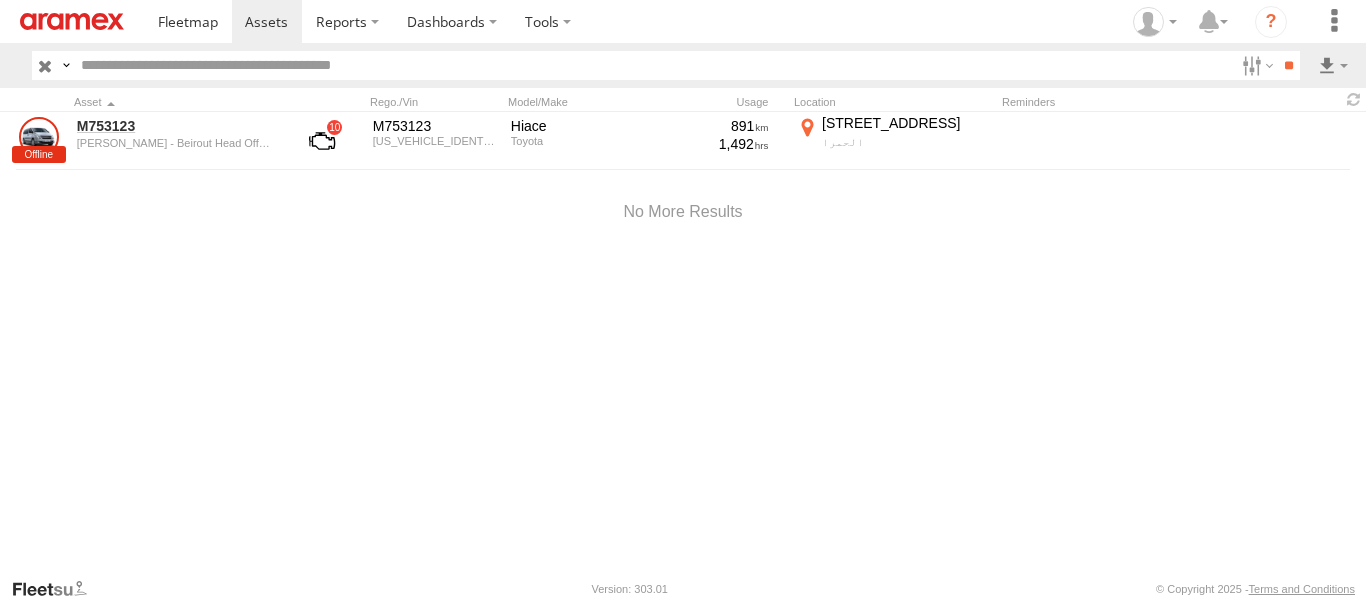 type 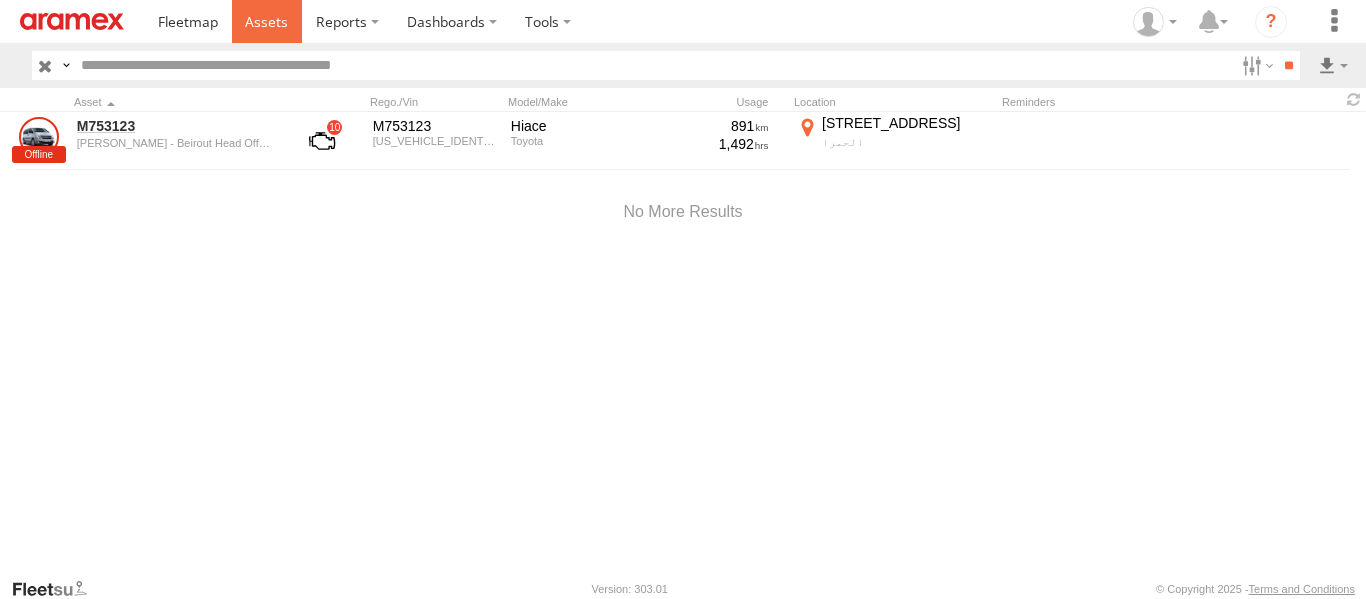 click at bounding box center (267, 21) 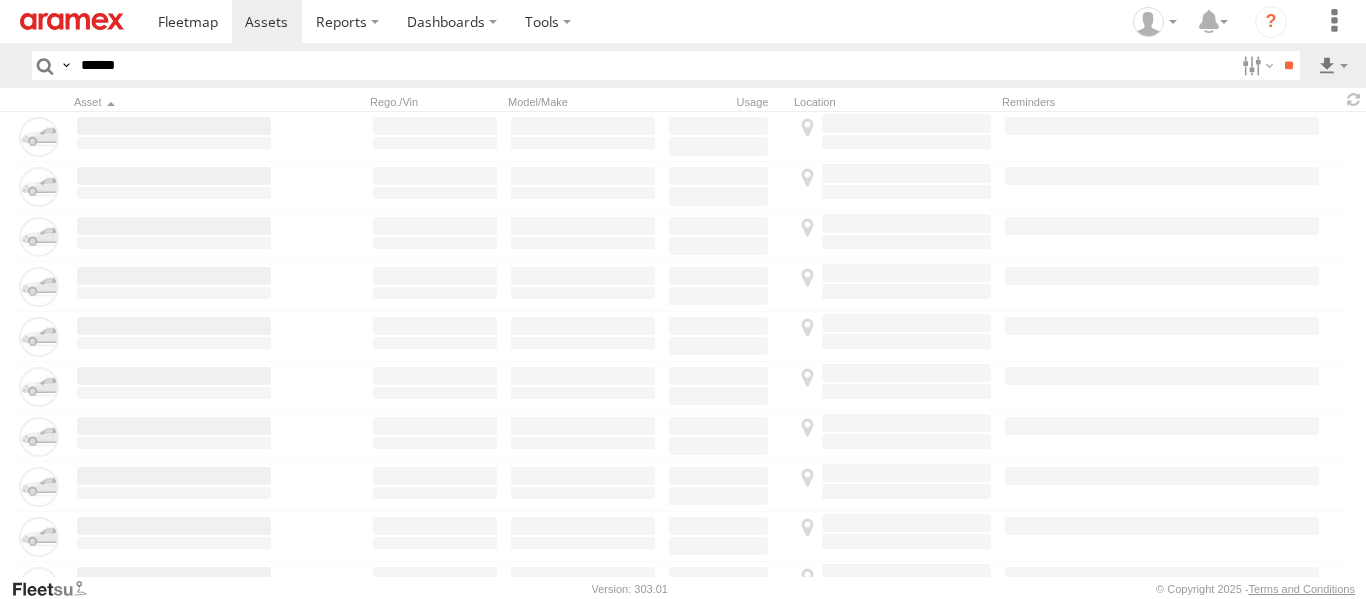 scroll, scrollTop: 0, scrollLeft: 0, axis: both 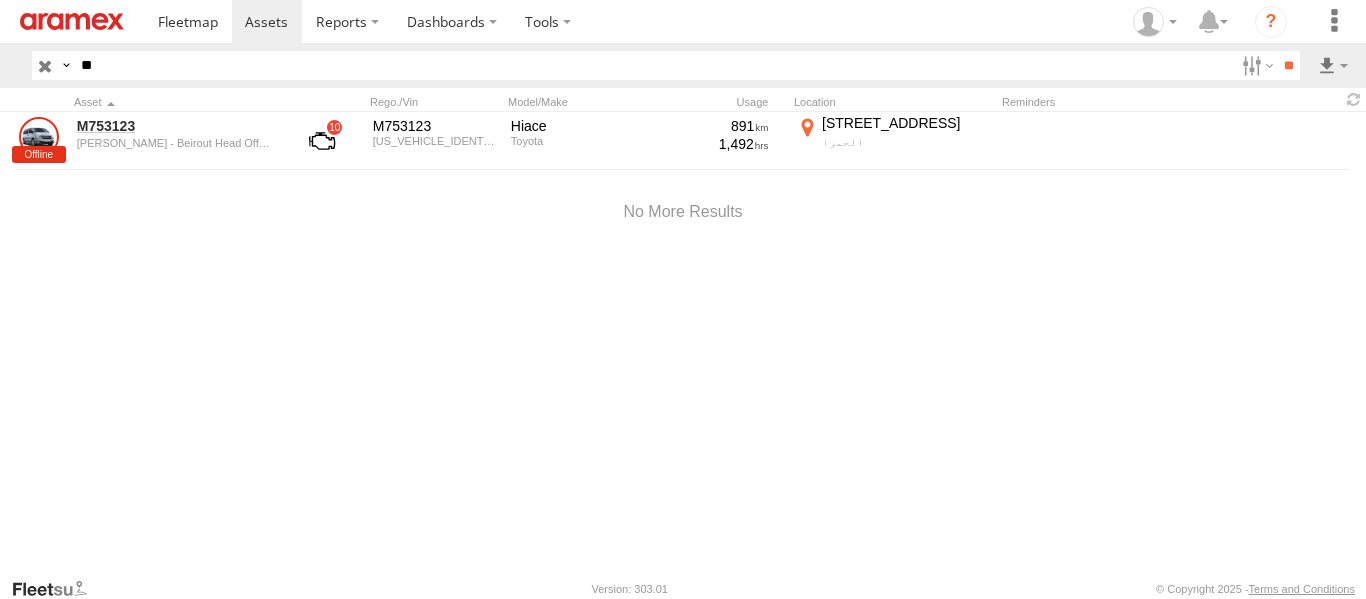 type on "*" 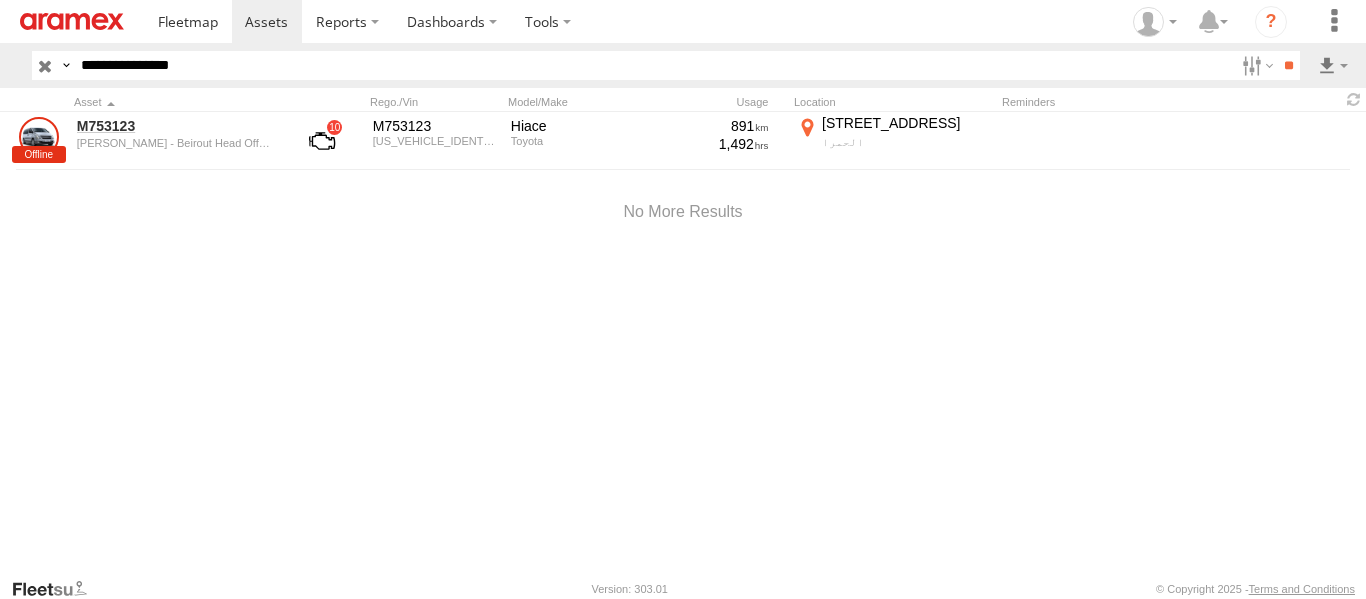 type on "**********" 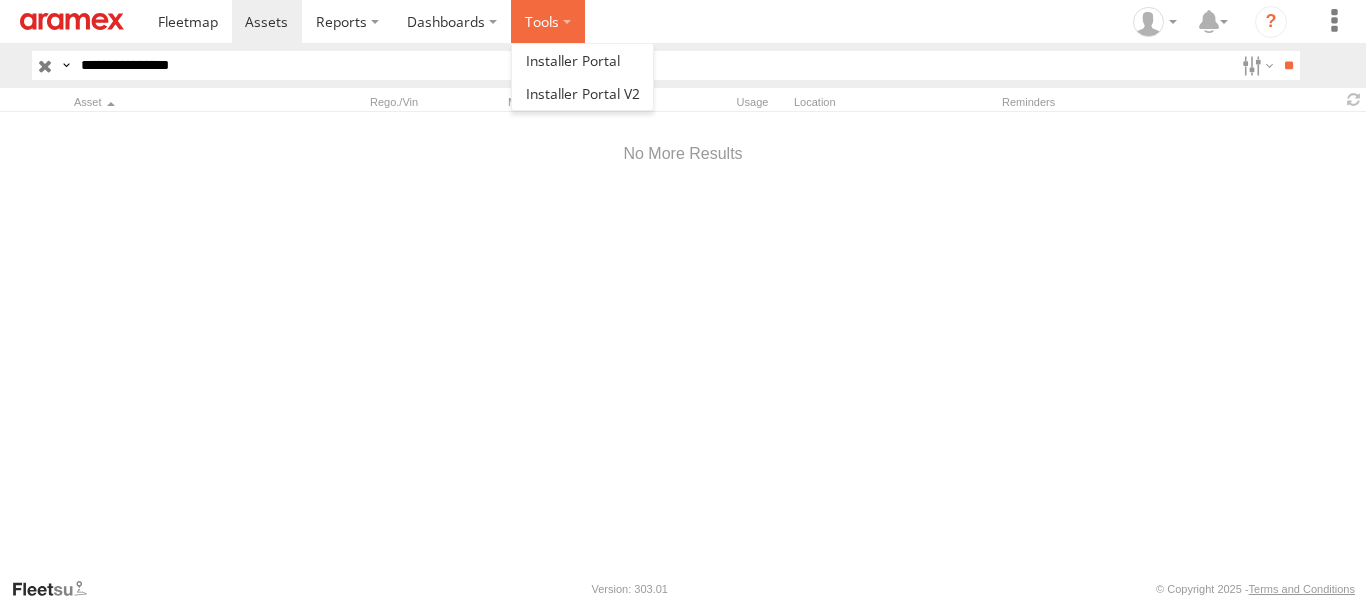 click at bounding box center [548, 21] 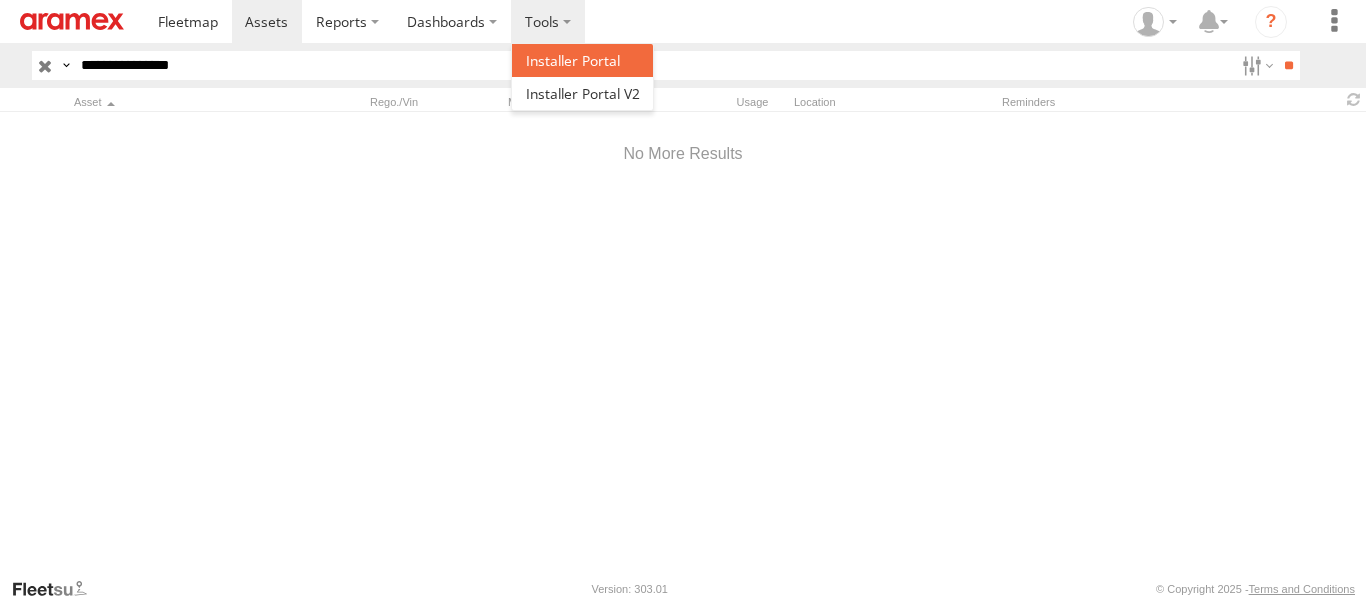 click at bounding box center (573, 60) 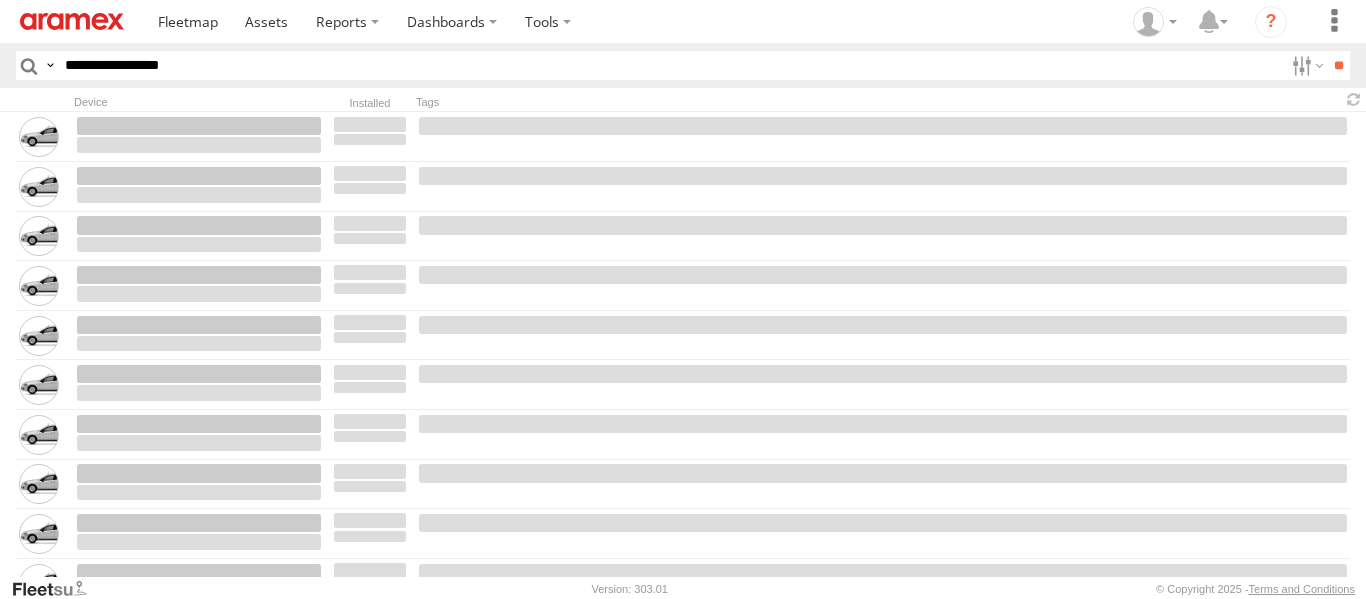 scroll, scrollTop: 0, scrollLeft: 0, axis: both 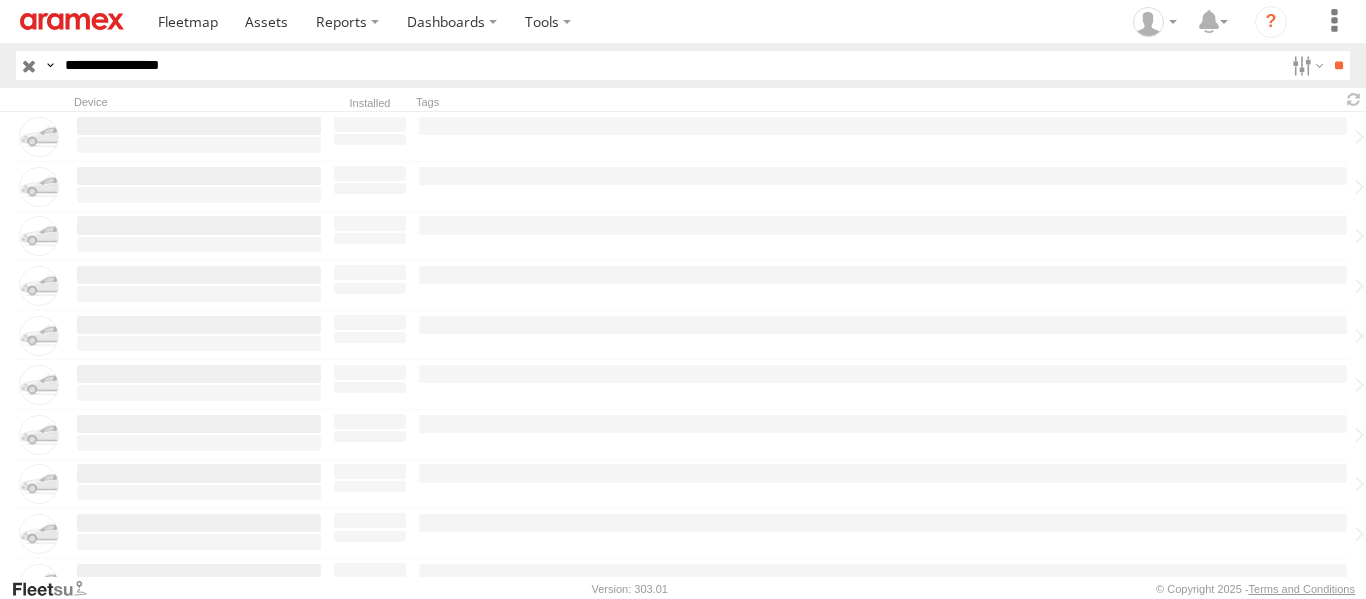 click on "**********" at bounding box center (670, 65) 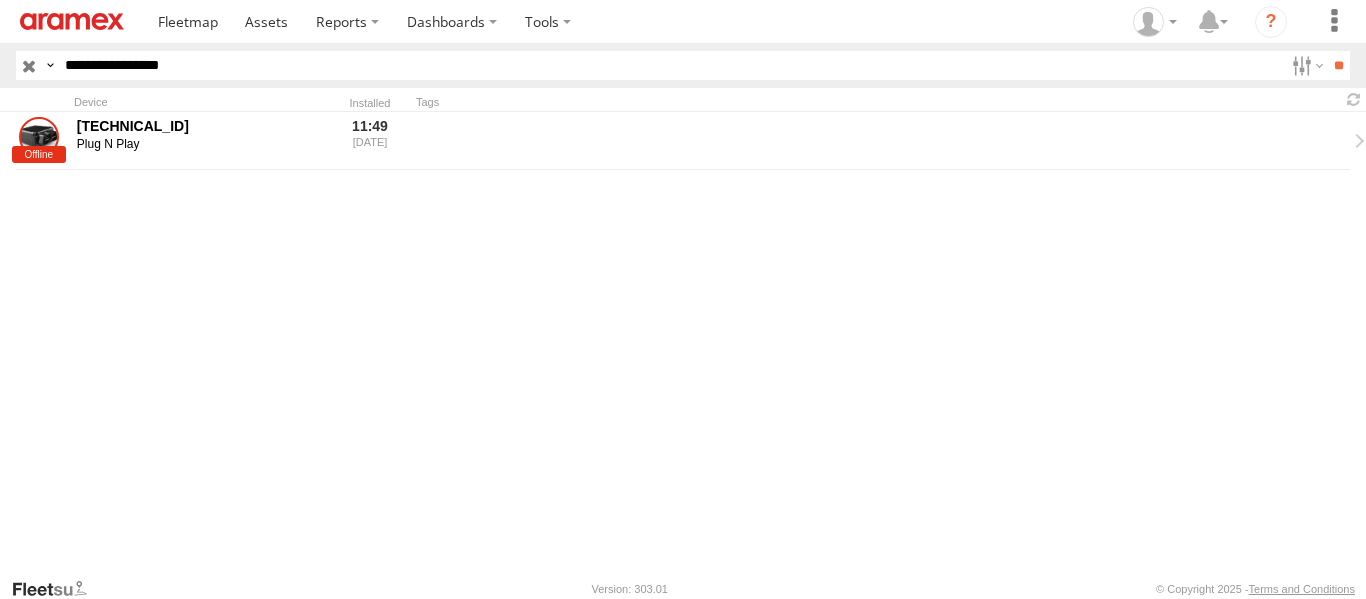 paste 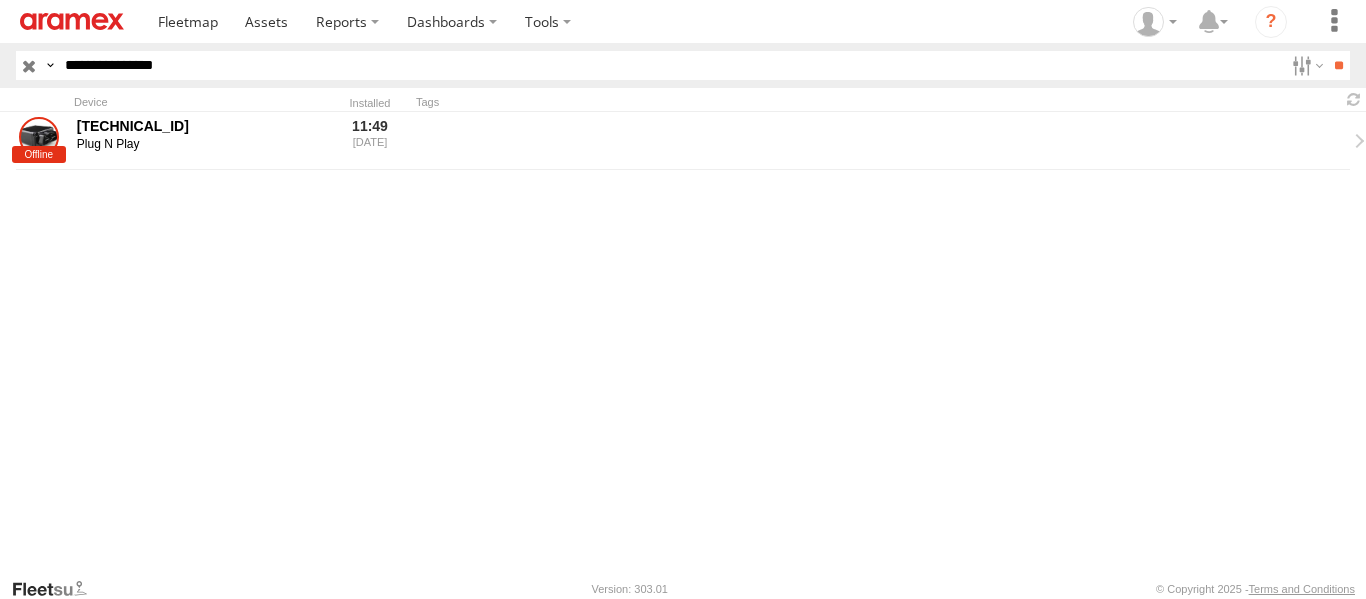 type on "**********" 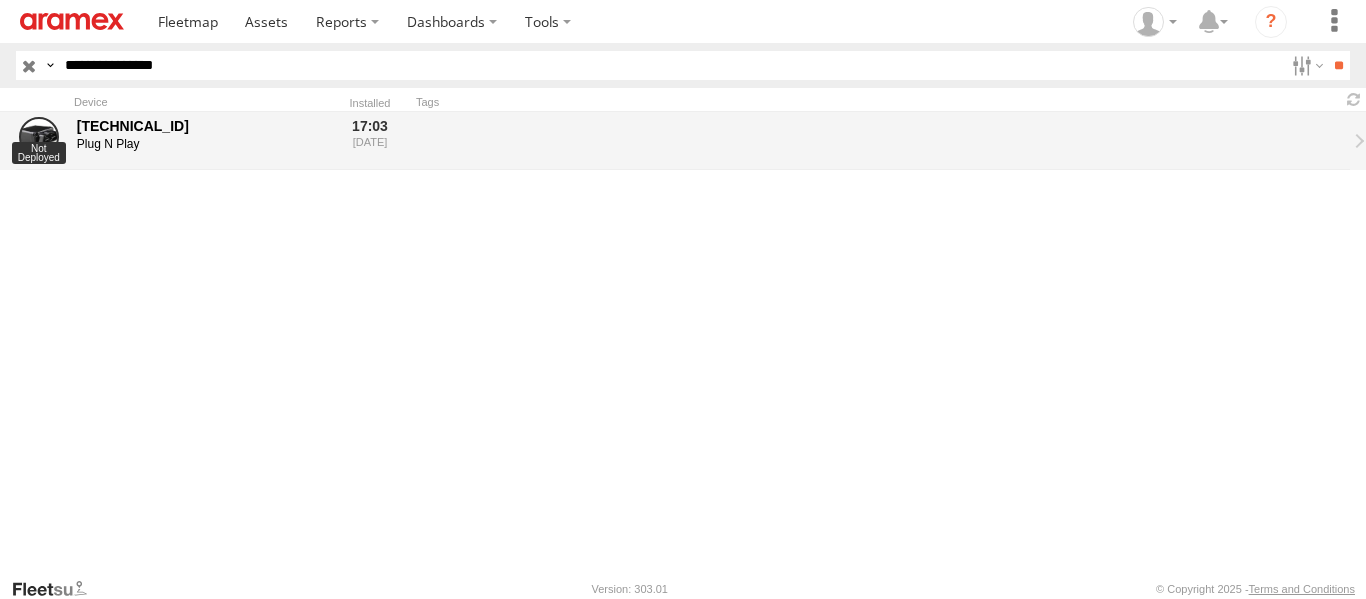 click on "[TECHNICAL_ID]" at bounding box center (199, 126) 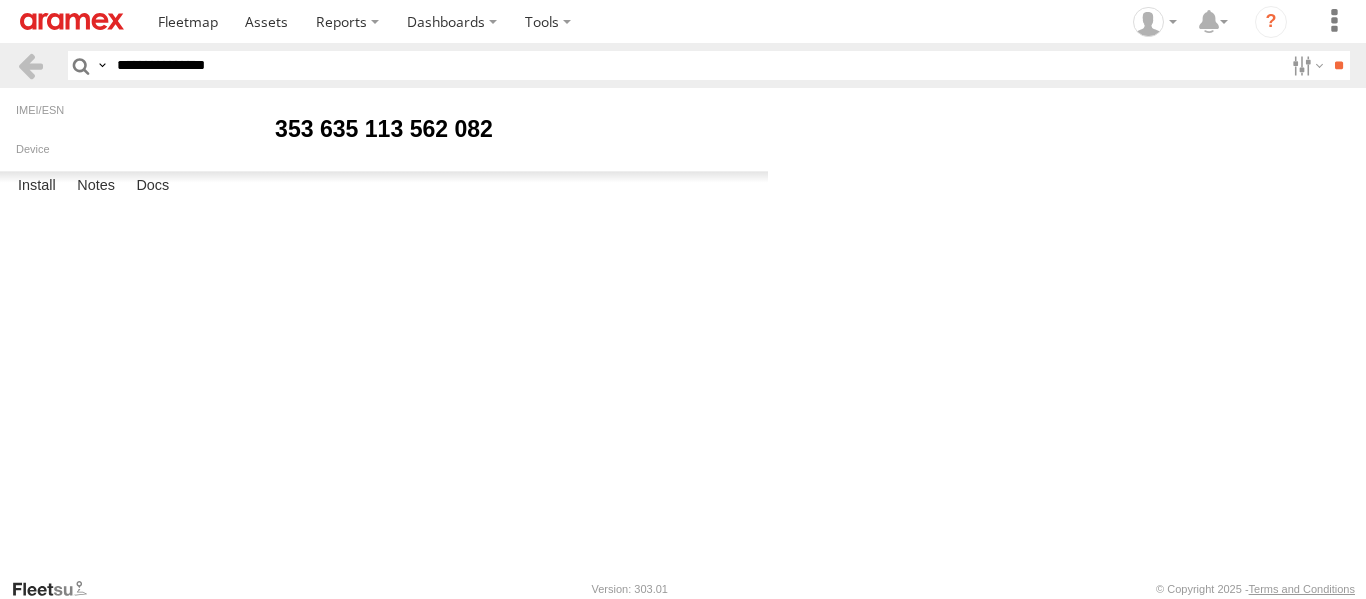 scroll, scrollTop: 0, scrollLeft: 0, axis: both 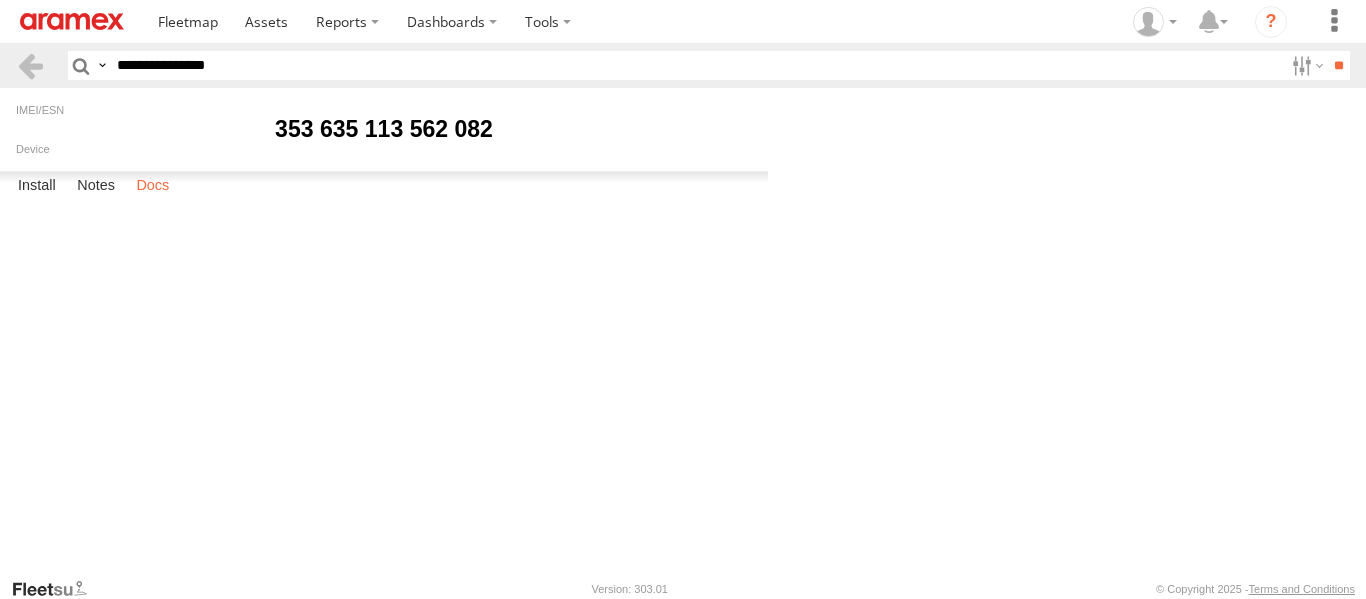 click on "Docs" at bounding box center [152, 186] 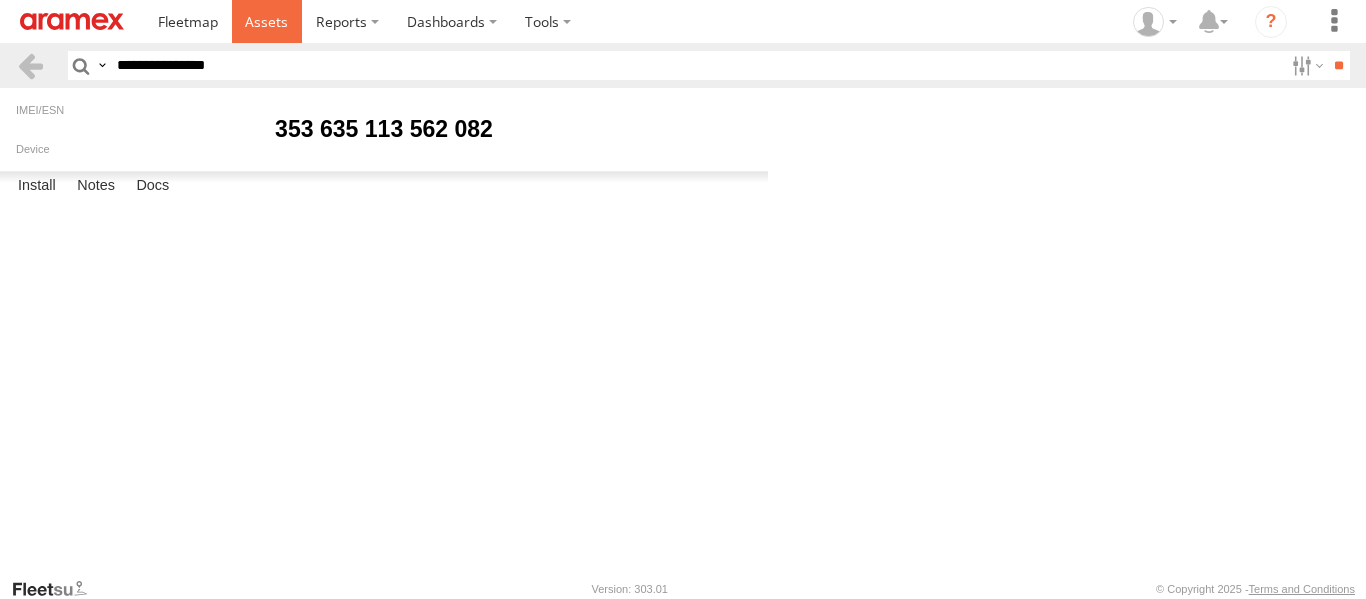 click at bounding box center [266, 21] 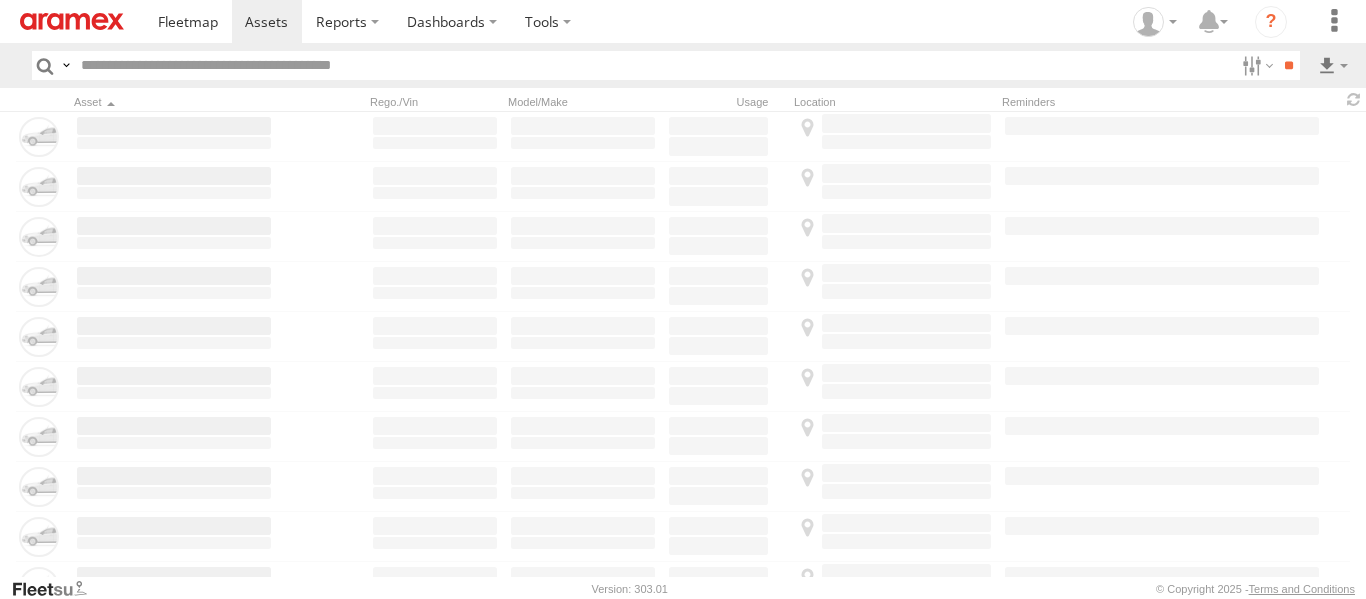 scroll, scrollTop: 0, scrollLeft: 0, axis: both 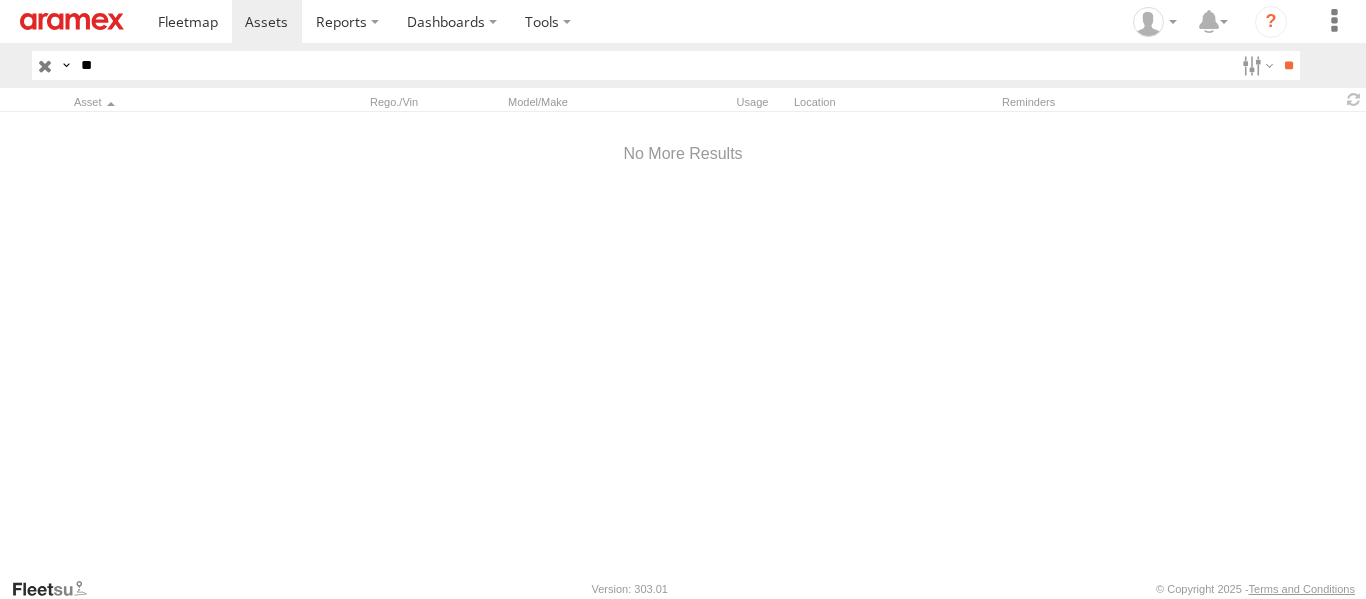 type on "*" 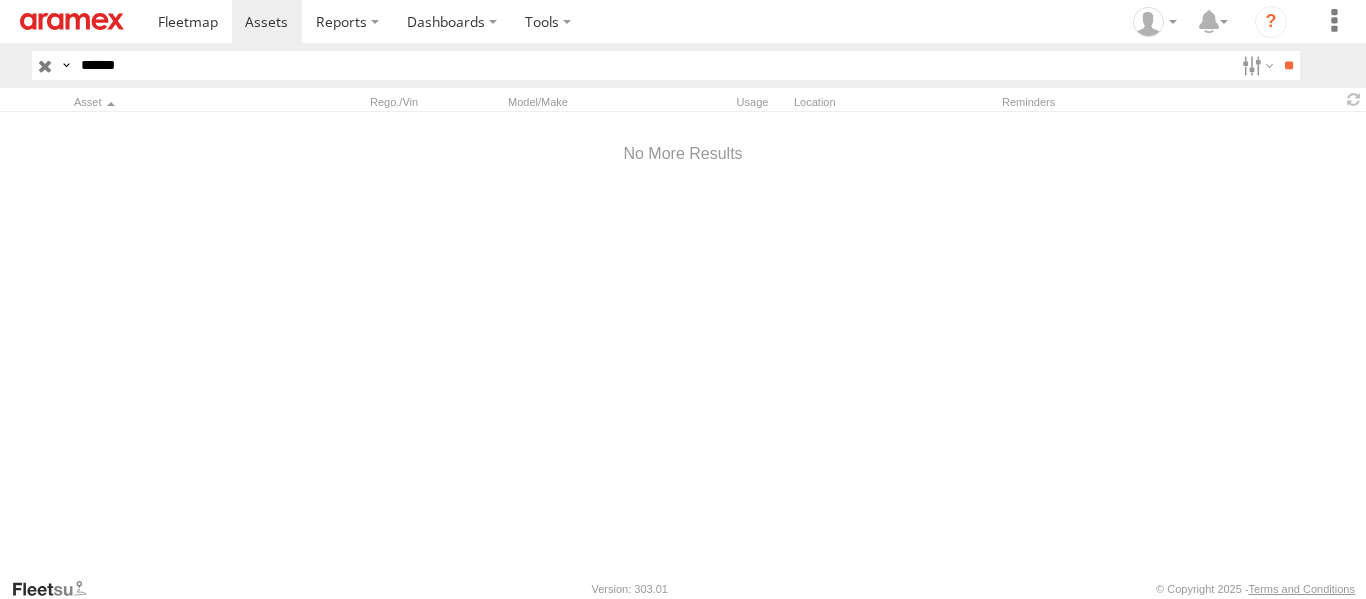 click on "**" at bounding box center [1288, 65] 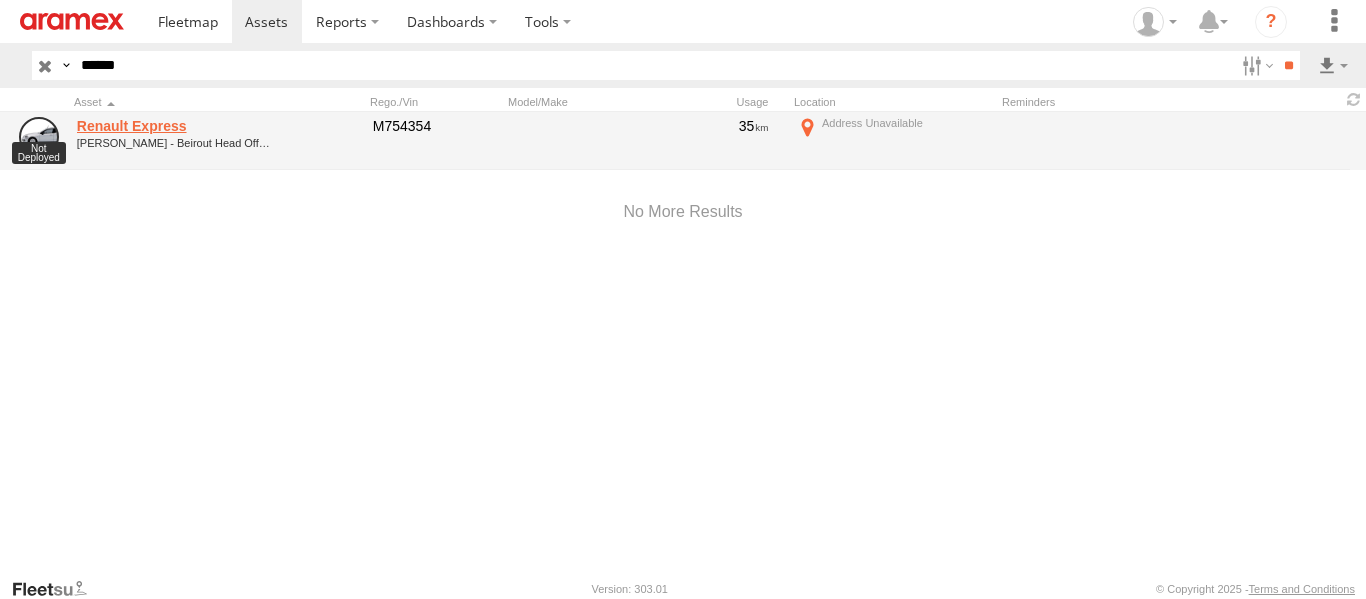 click on "Renault Express" at bounding box center (174, 126) 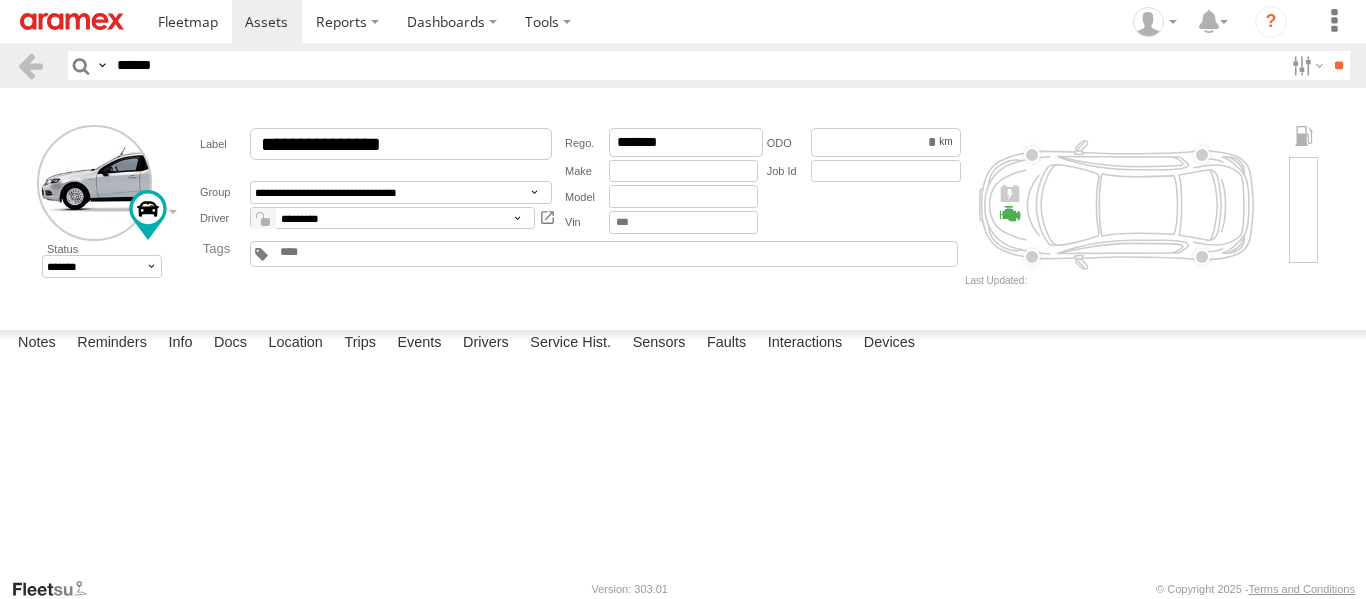 scroll, scrollTop: 0, scrollLeft: 0, axis: both 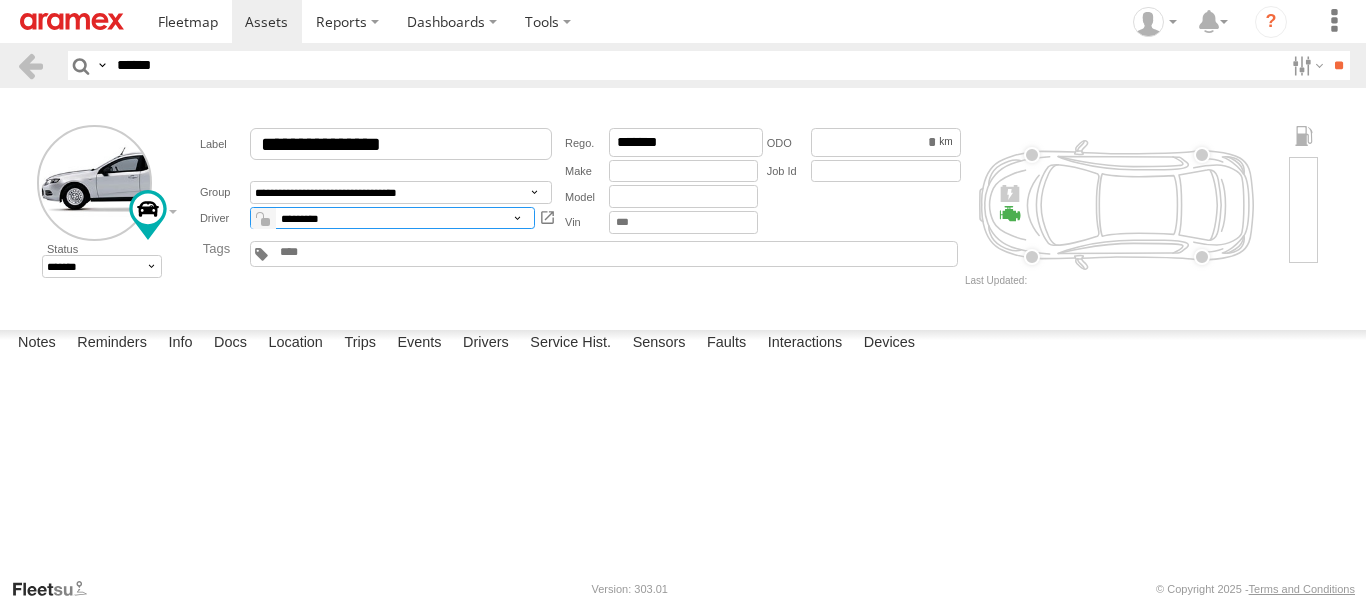 click on "**********" at bounding box center (392, 218) 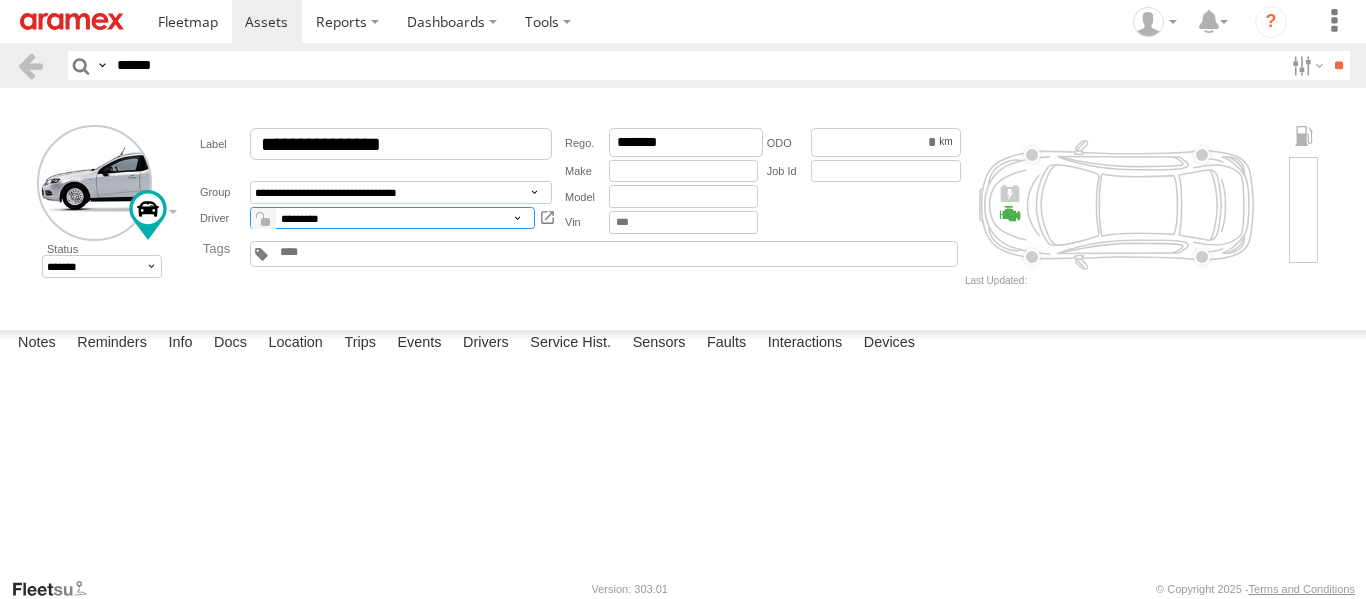 select on "*****" 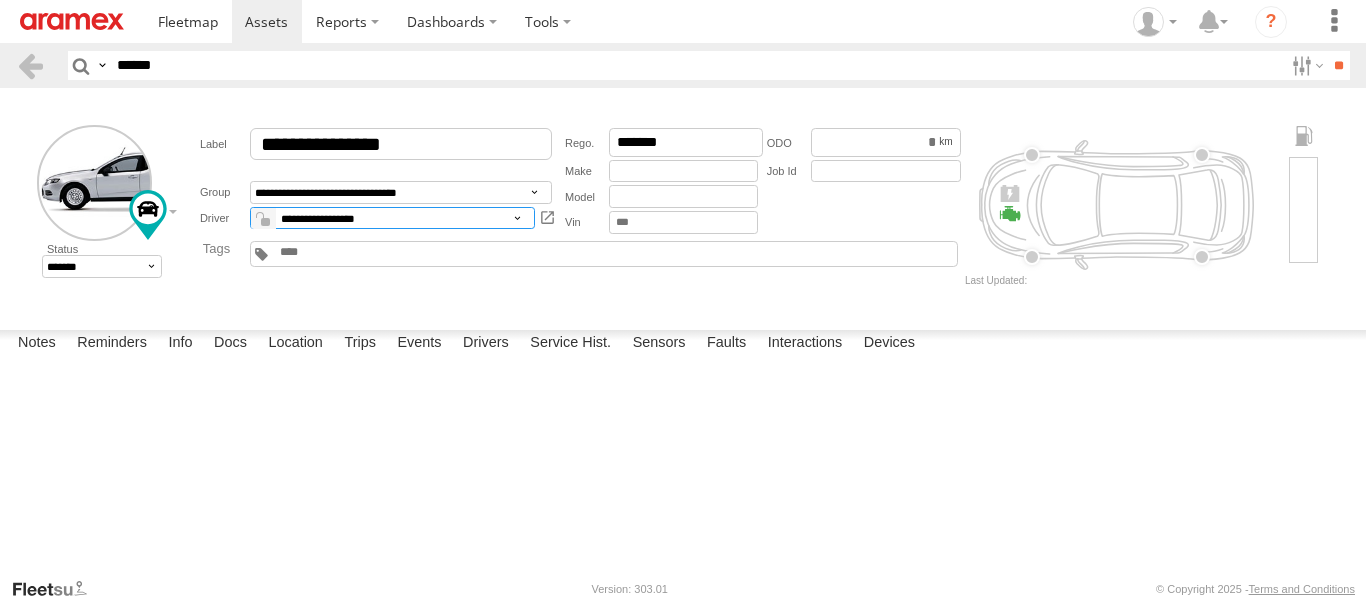click on "**********" at bounding box center [392, 218] 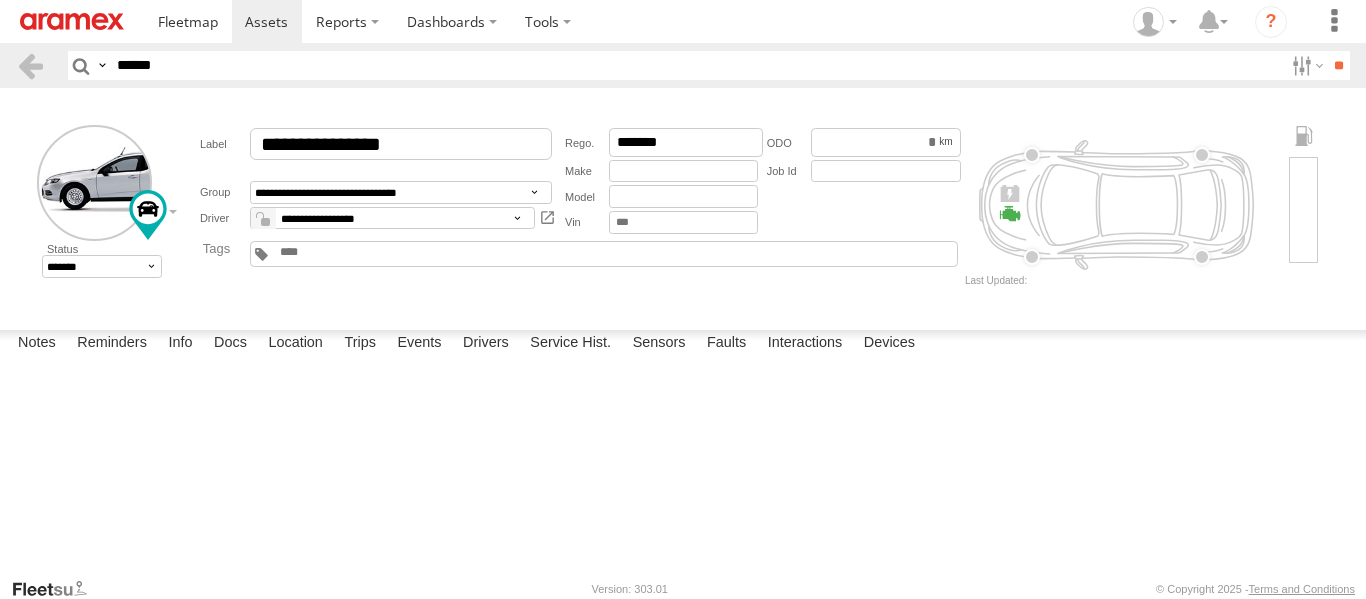 drag, startPoint x: 324, startPoint y: 245, endPoint x: 338, endPoint y: 249, distance: 14.56022 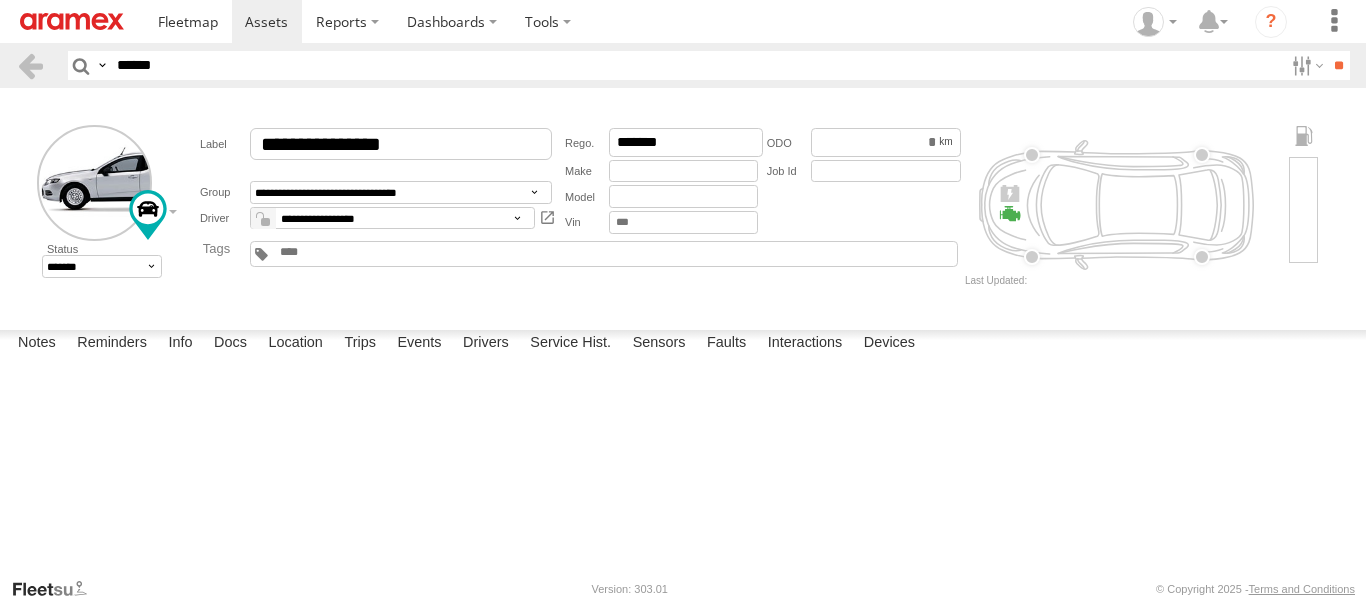 type 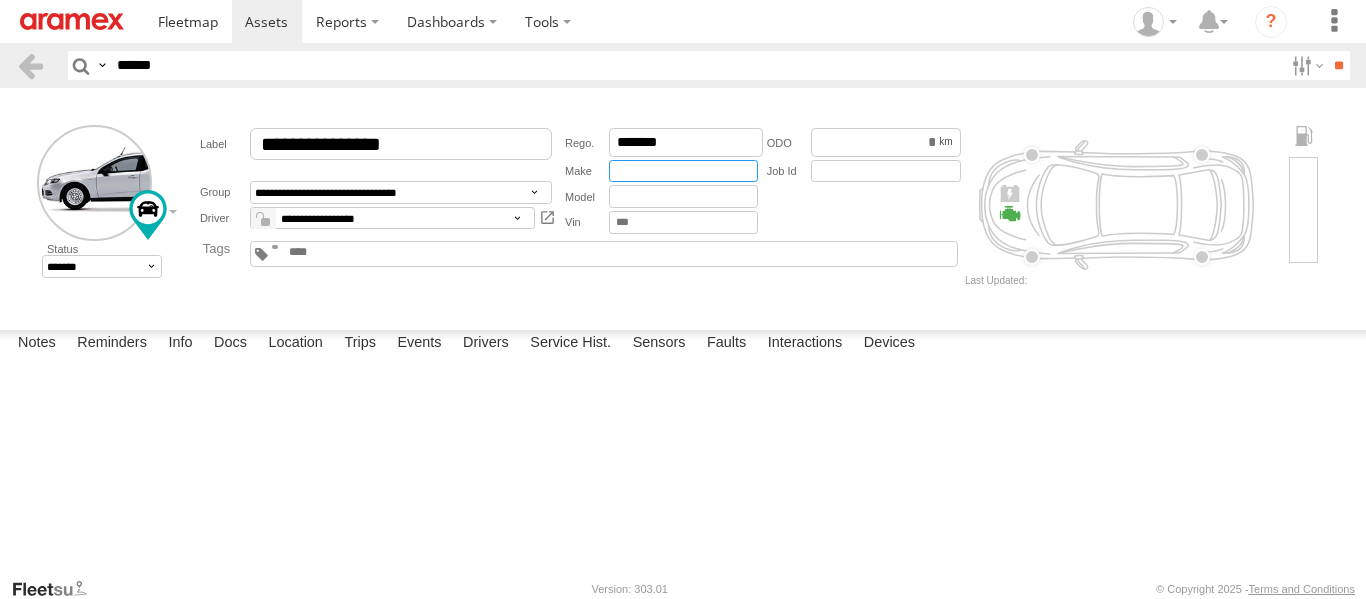 click at bounding box center [683, 171] 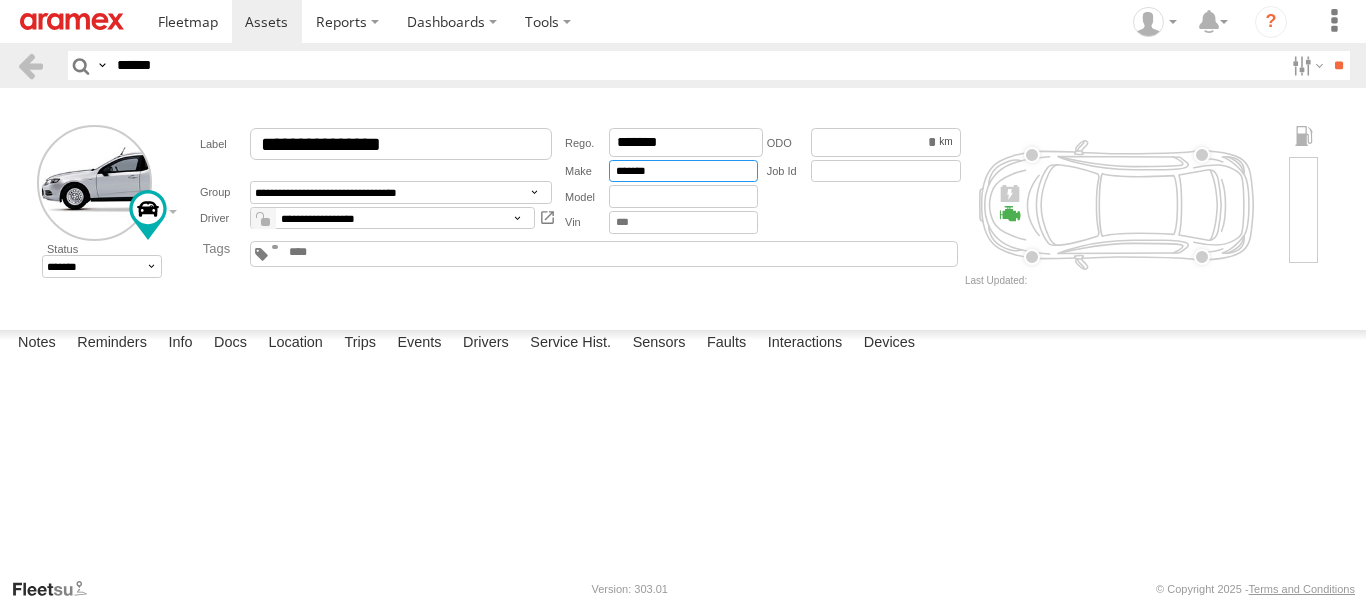 type on "*******" 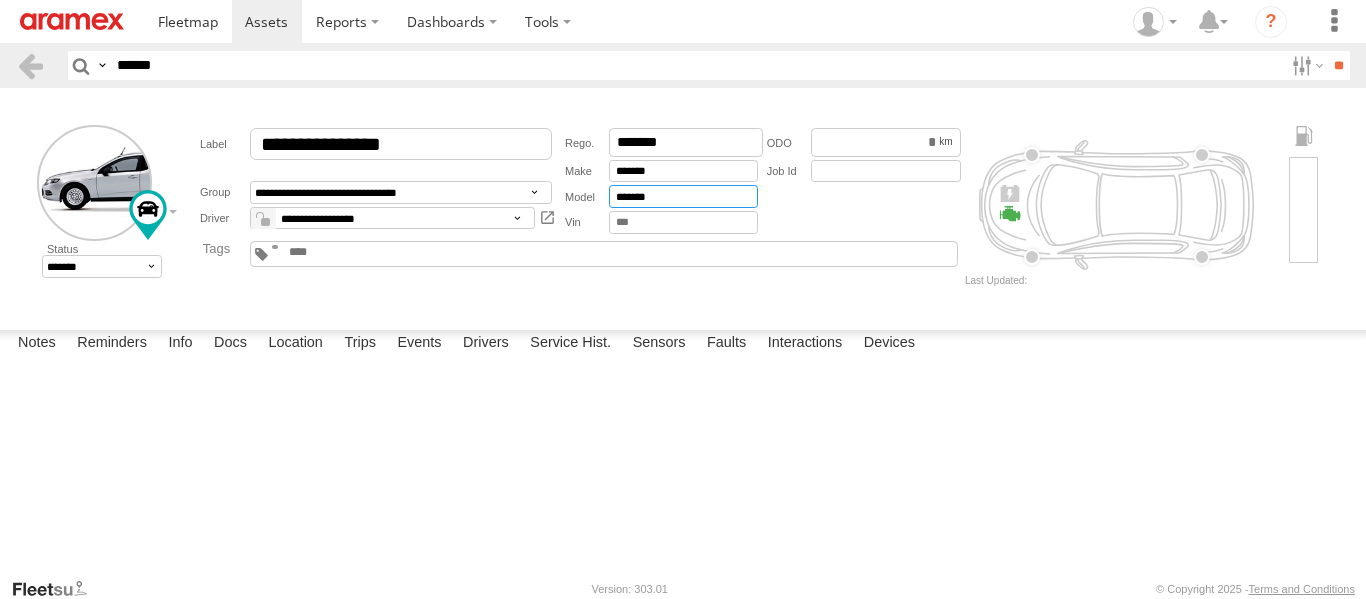 type on "*******" 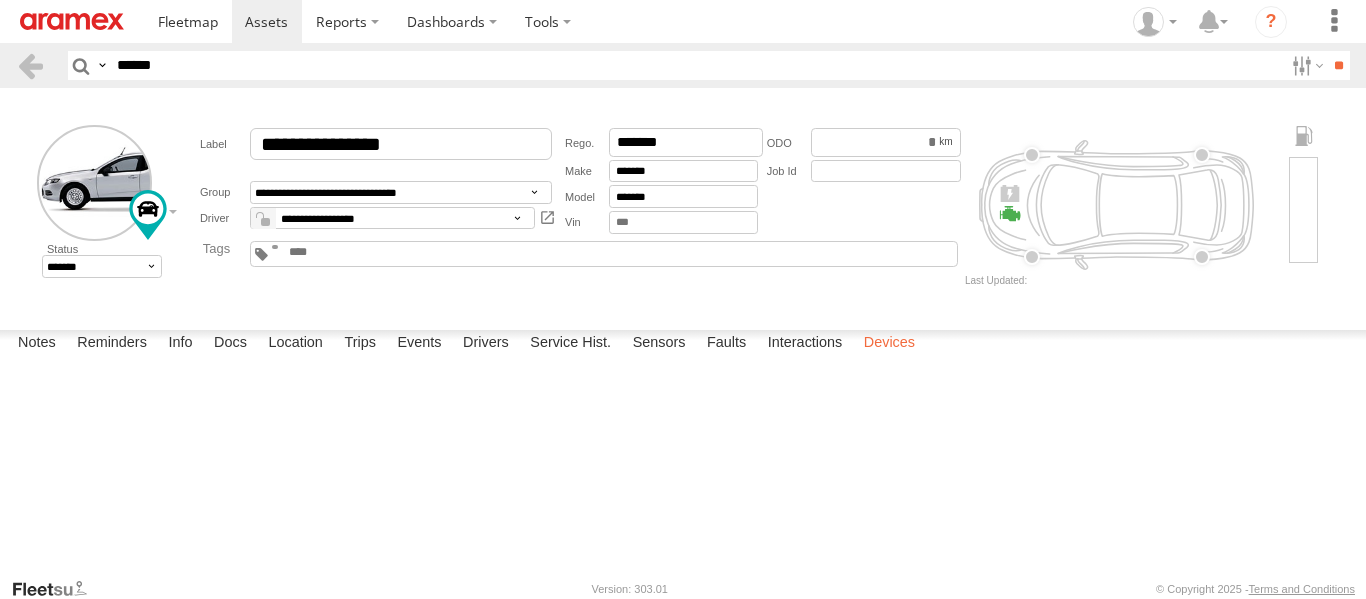 click on "Devices" at bounding box center [889, 344] 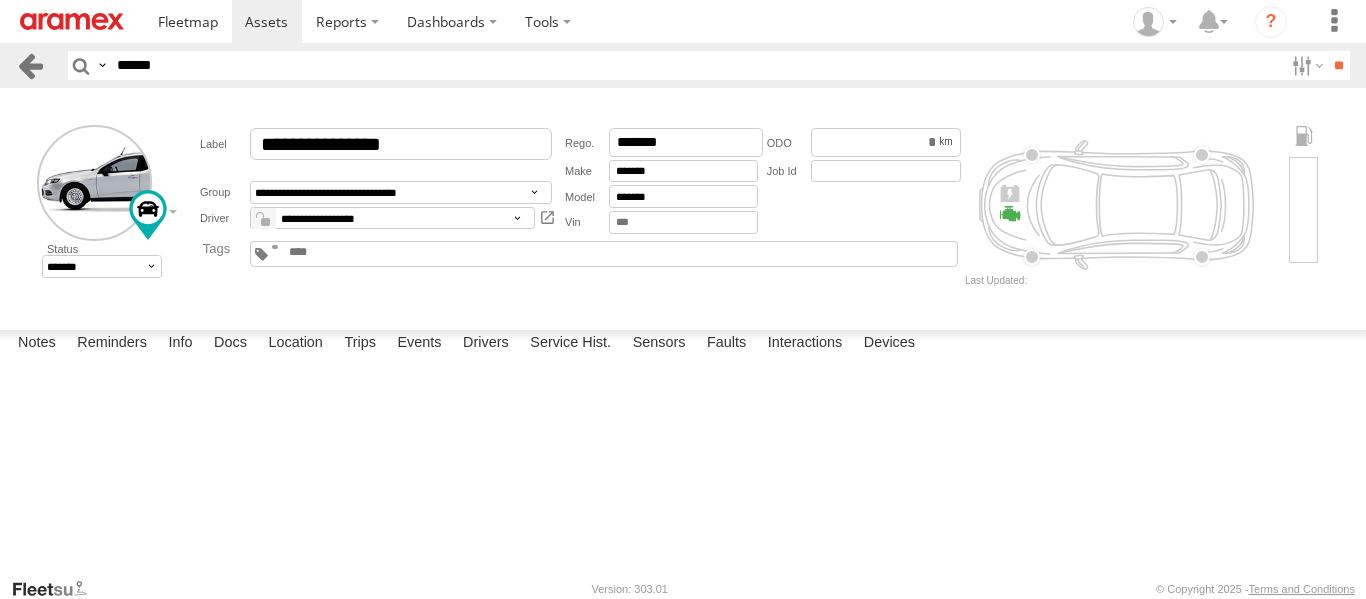 click at bounding box center [30, 65] 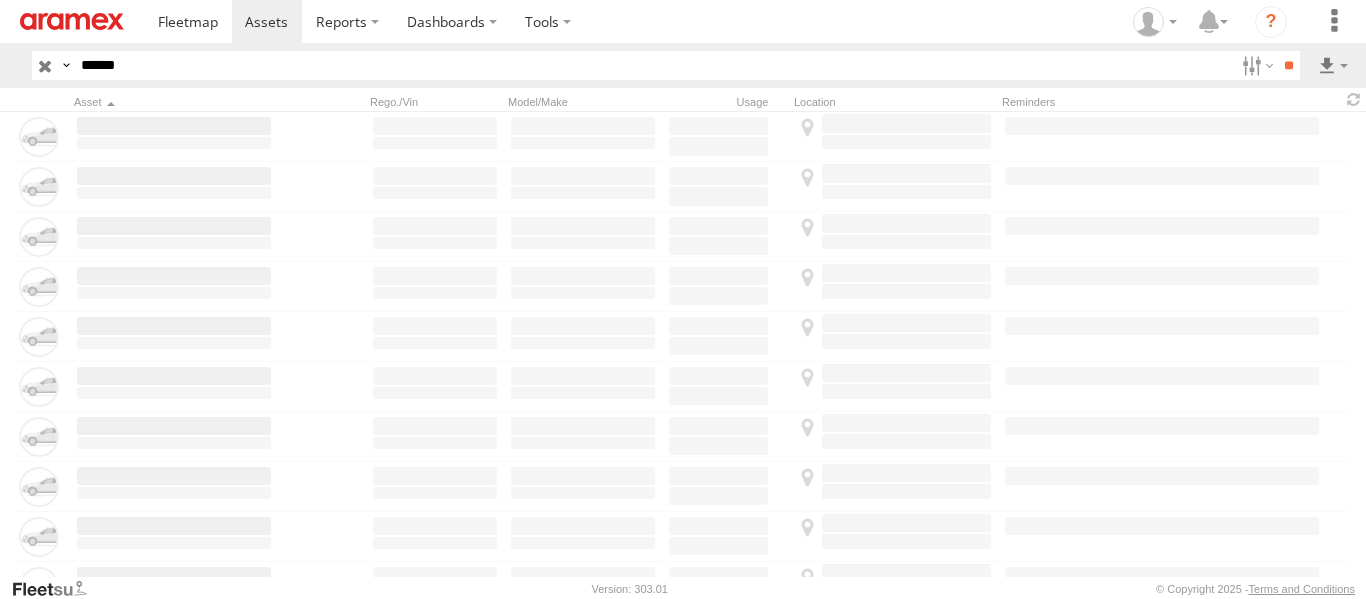 scroll, scrollTop: 0, scrollLeft: 0, axis: both 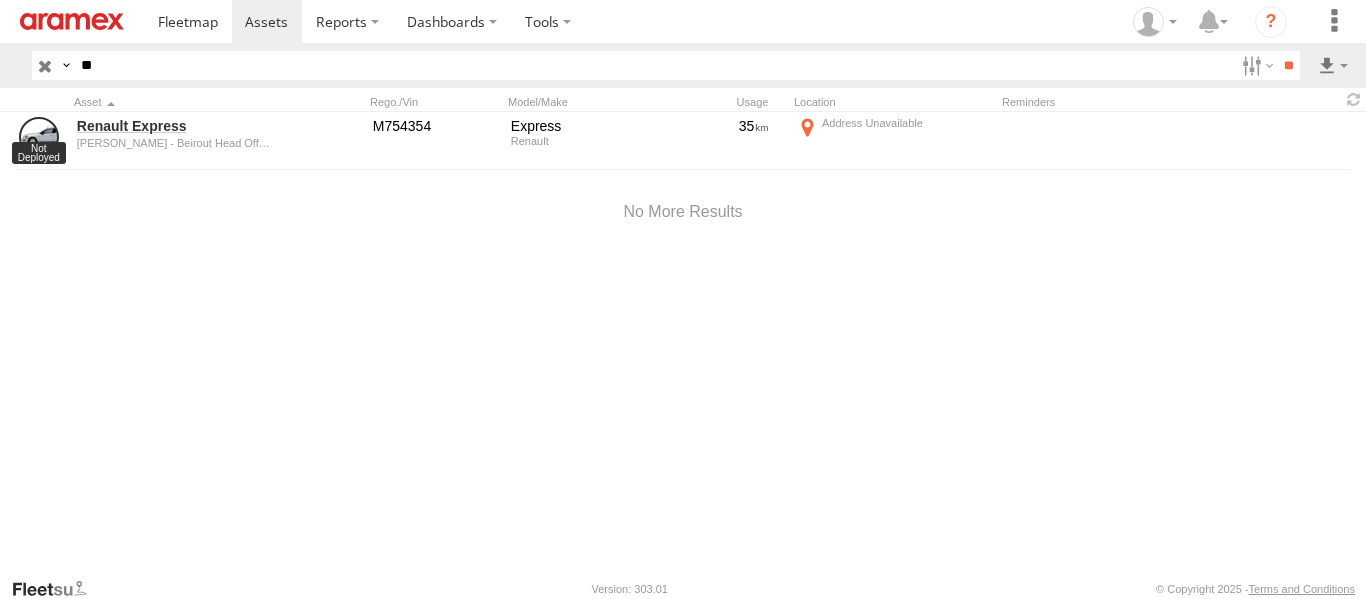 type on "*" 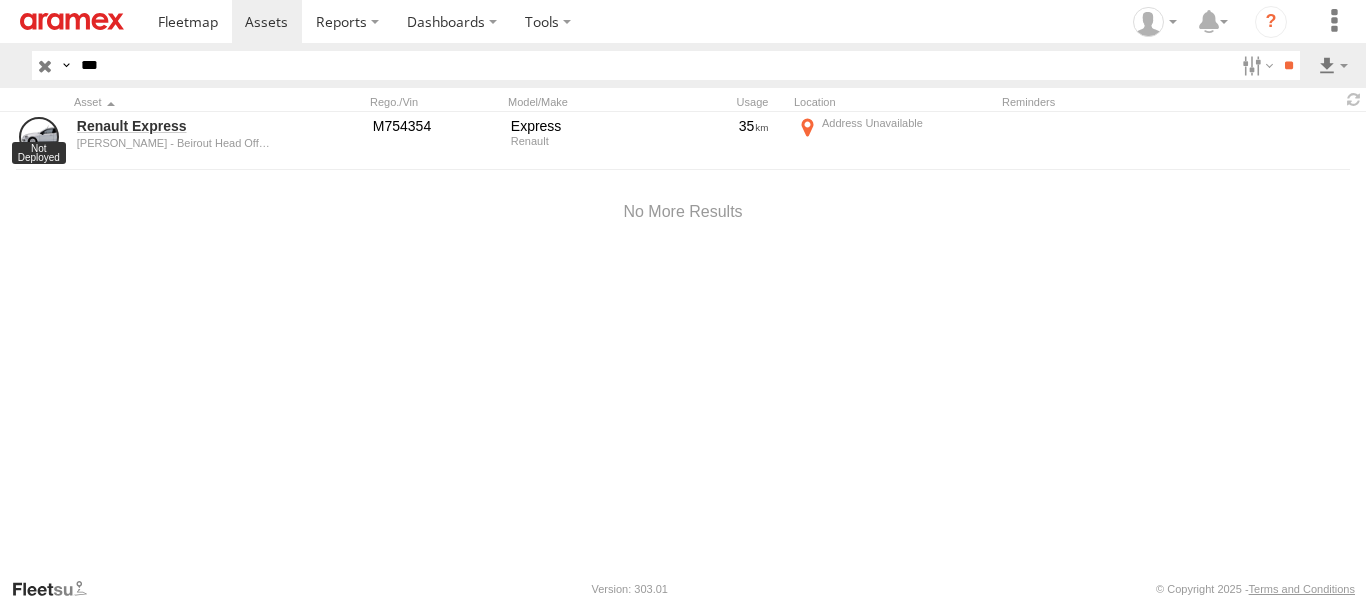 type on "***" 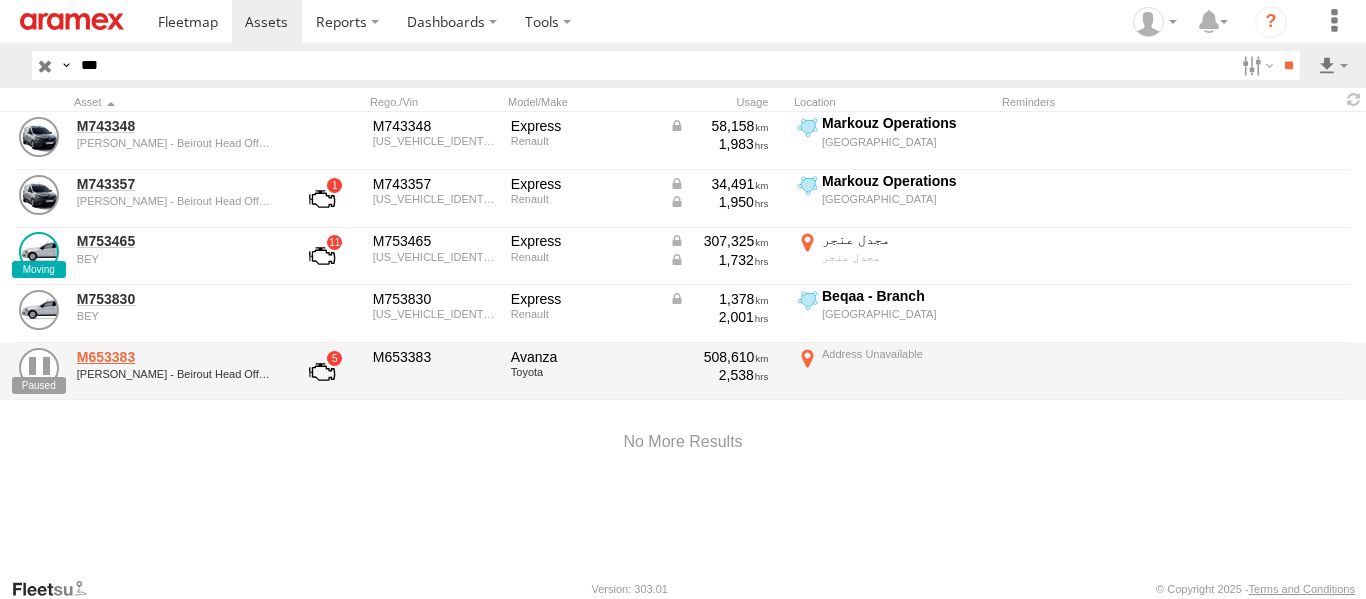 click on "M653383" at bounding box center (174, 357) 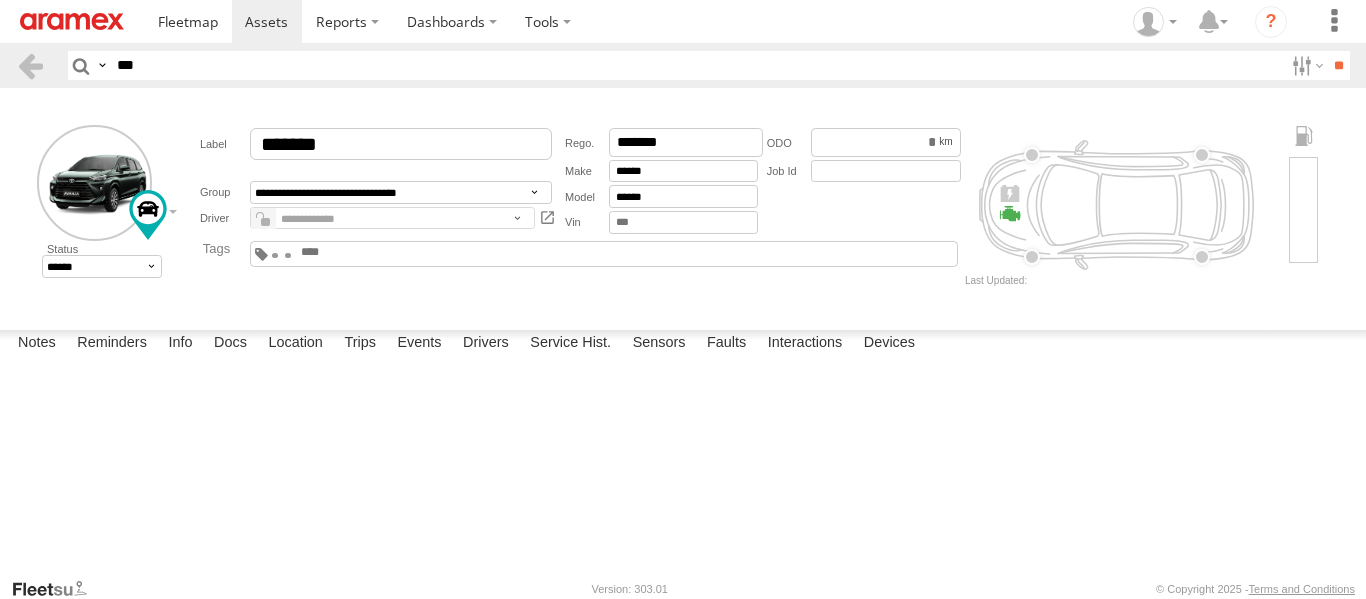 scroll, scrollTop: 0, scrollLeft: 0, axis: both 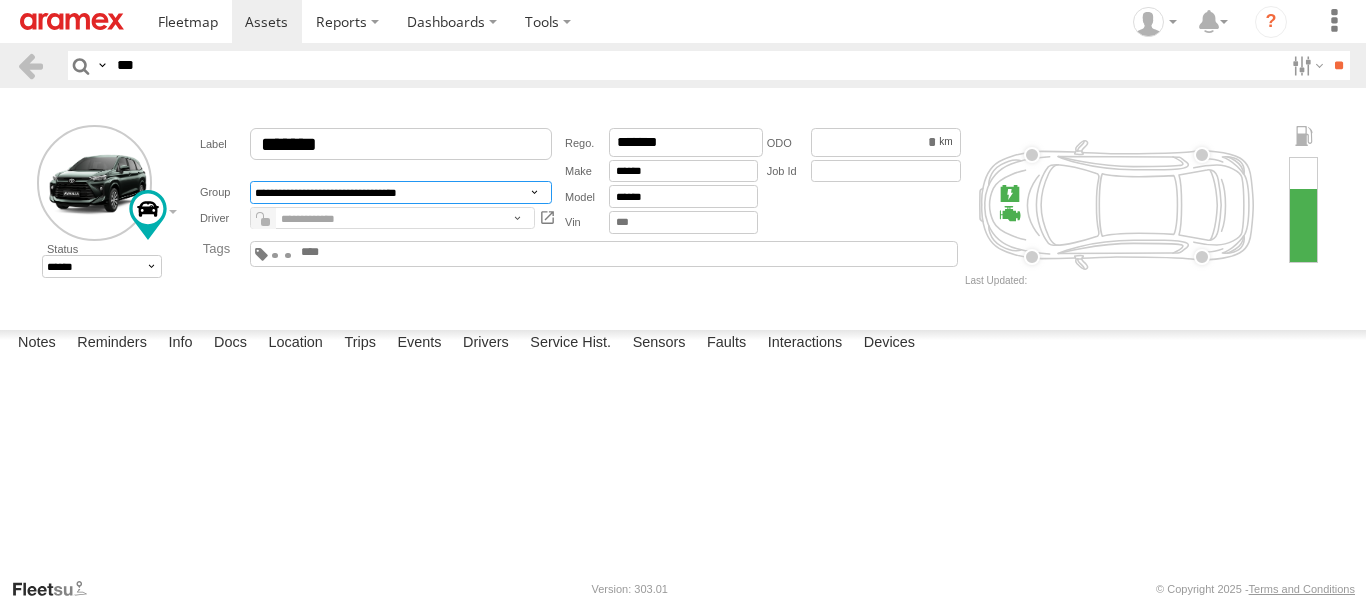 click on "**********" at bounding box center [401, 192] 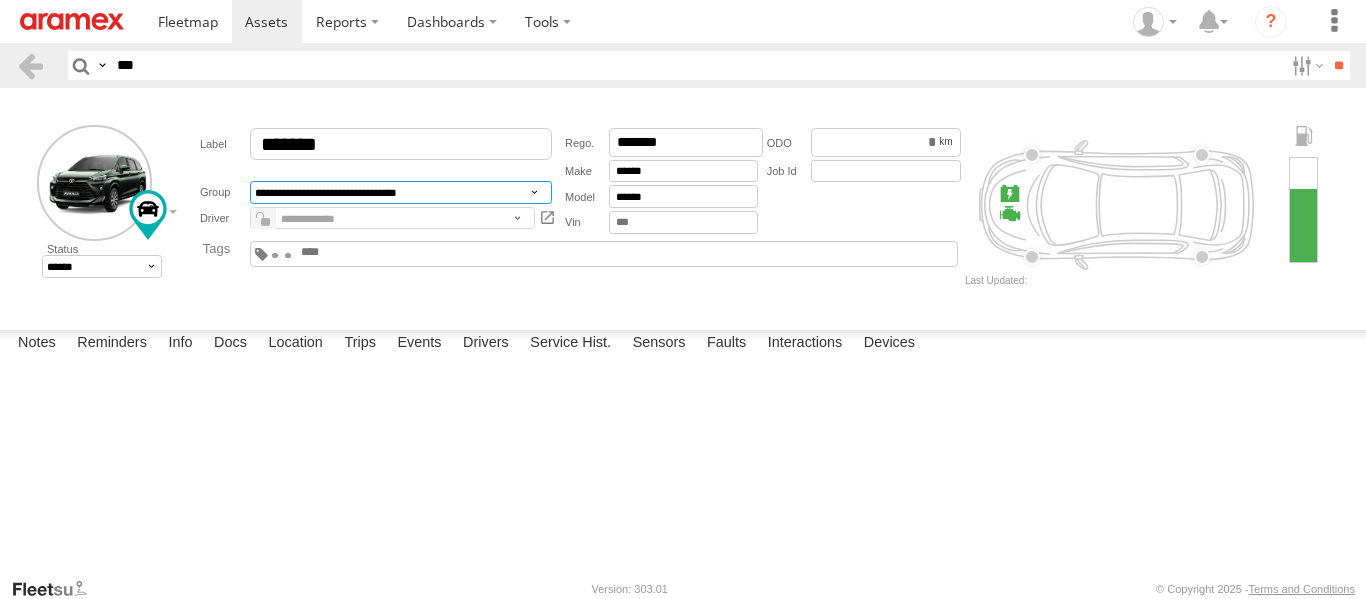 select on "*****" 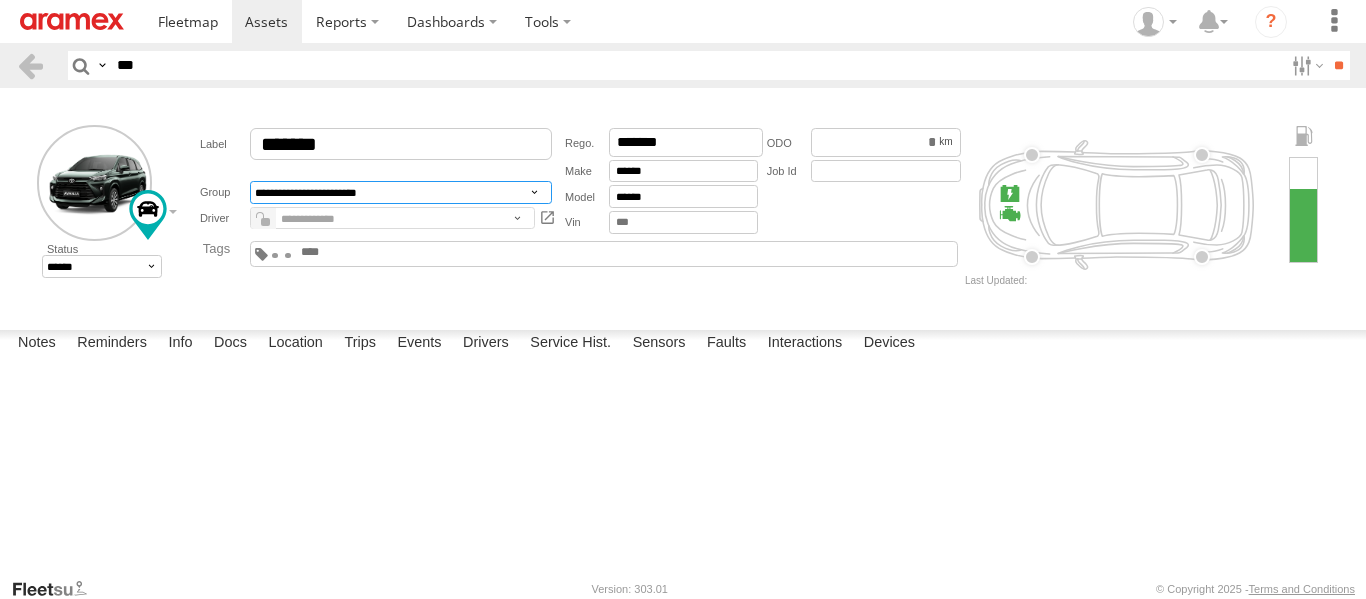 click on "**********" at bounding box center [401, 192] 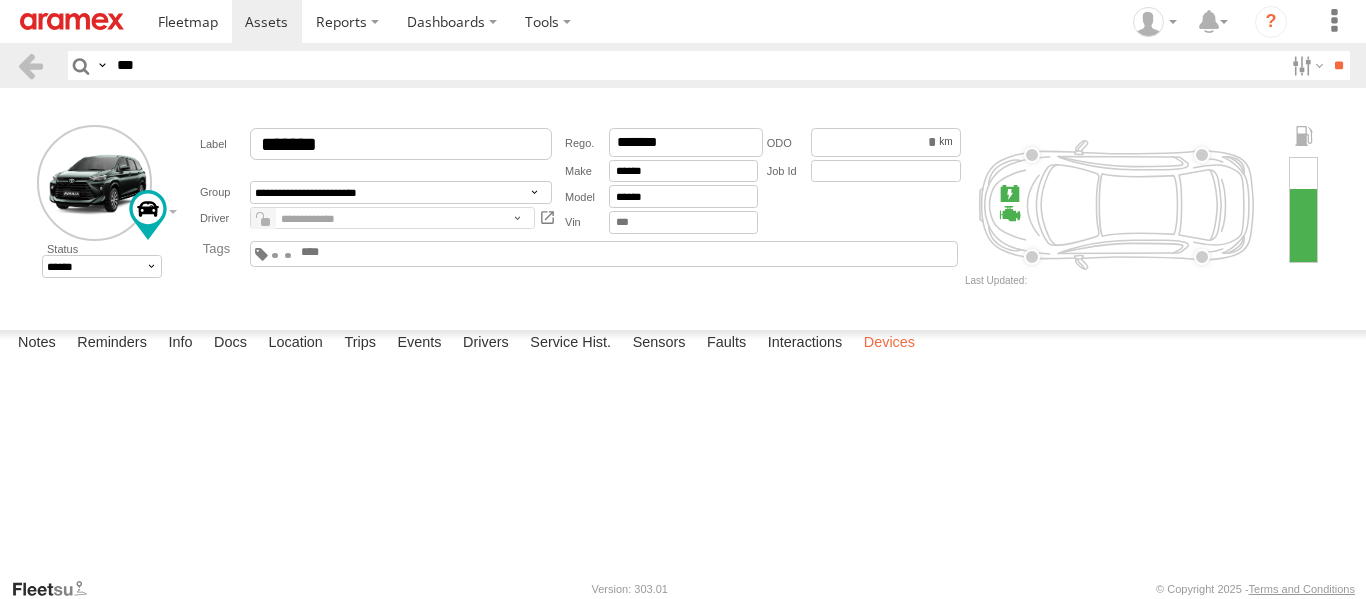 click on "Devices" at bounding box center [889, 344] 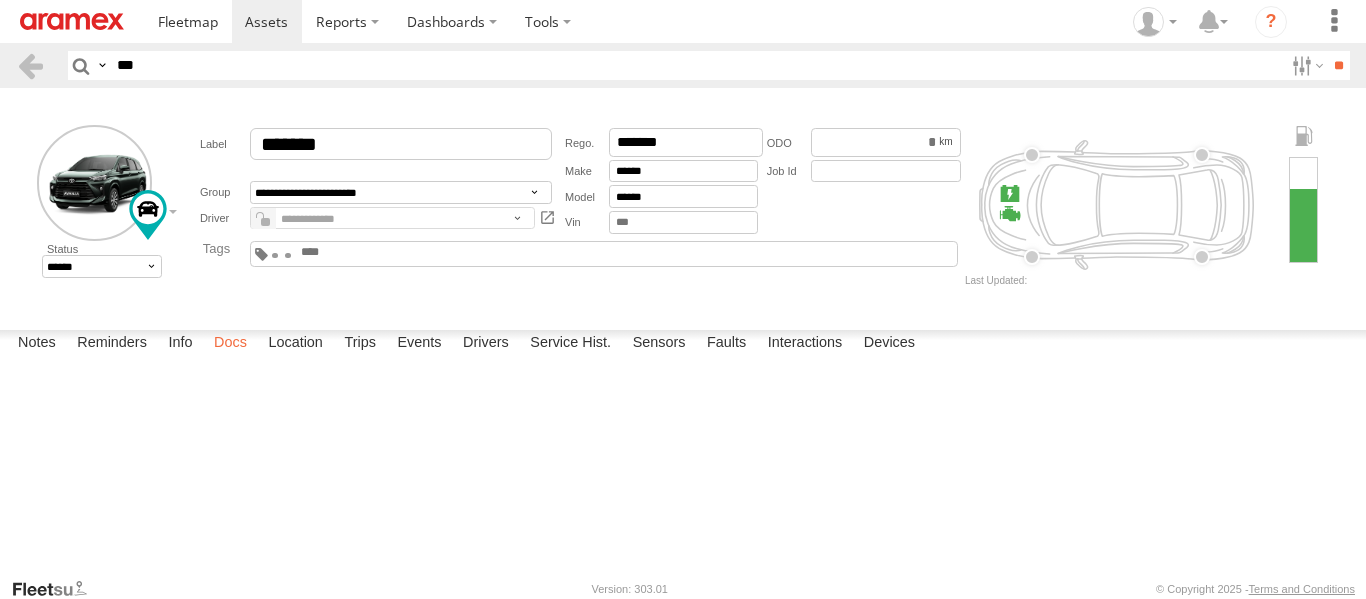 click on "Docs" at bounding box center (230, 344) 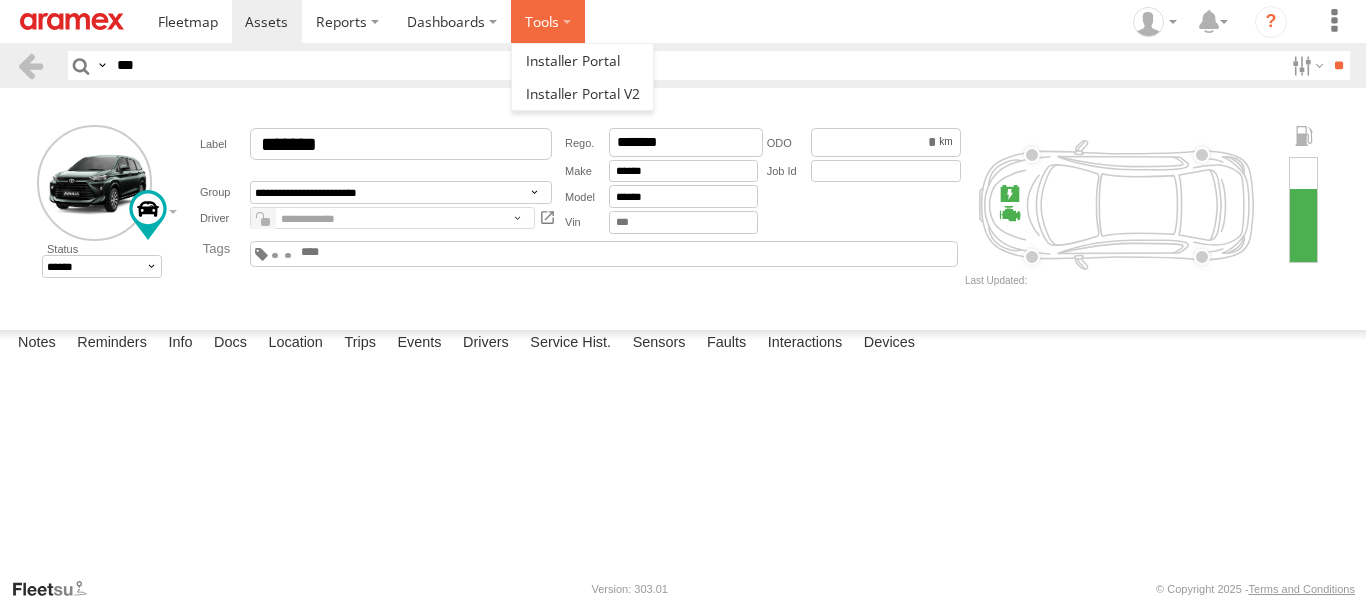click at bounding box center (548, 21) 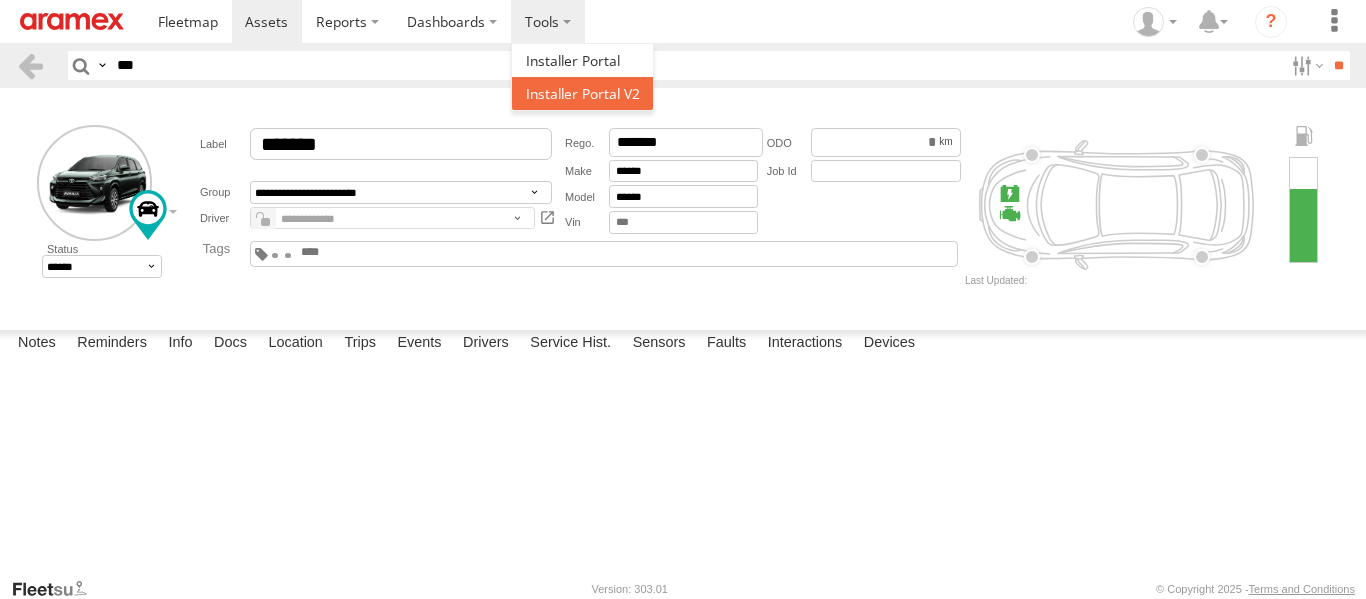 click at bounding box center [583, 93] 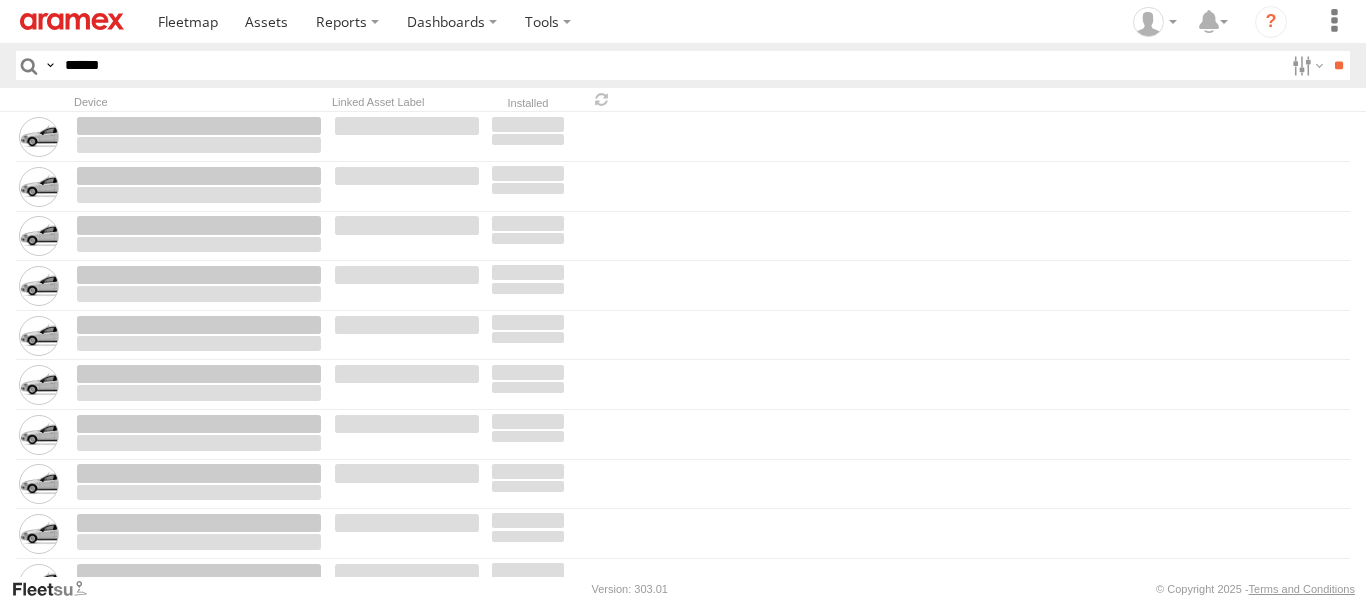 scroll, scrollTop: 0, scrollLeft: 0, axis: both 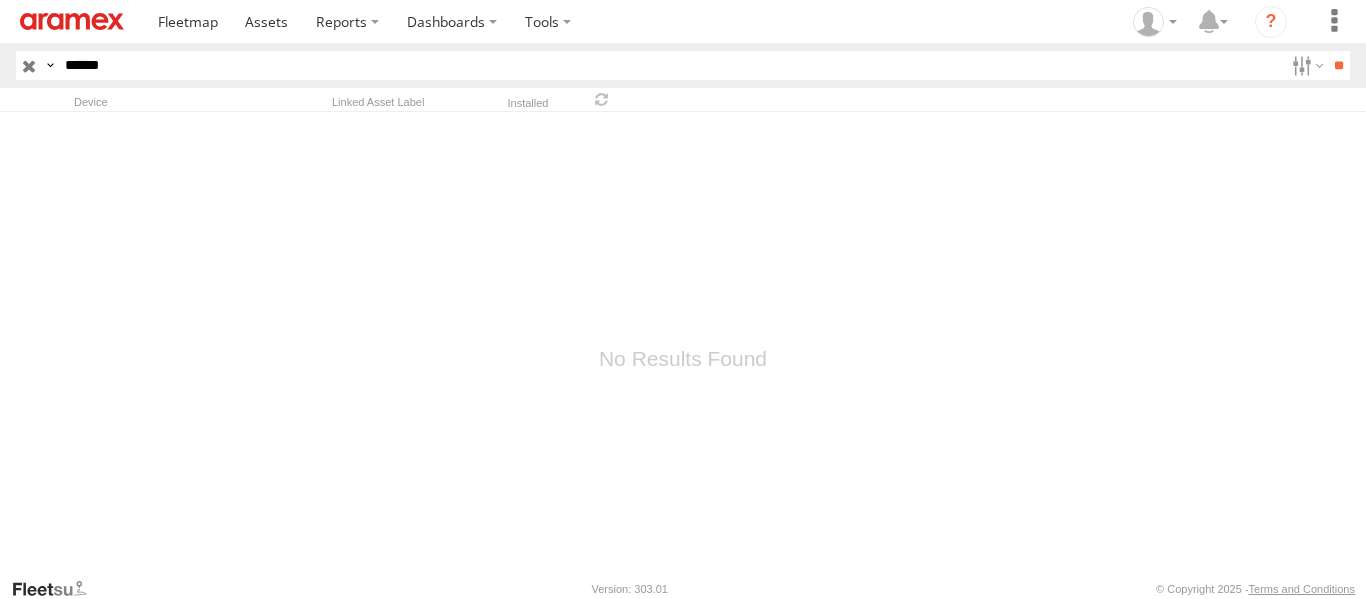 click at bounding box center [29, 65] 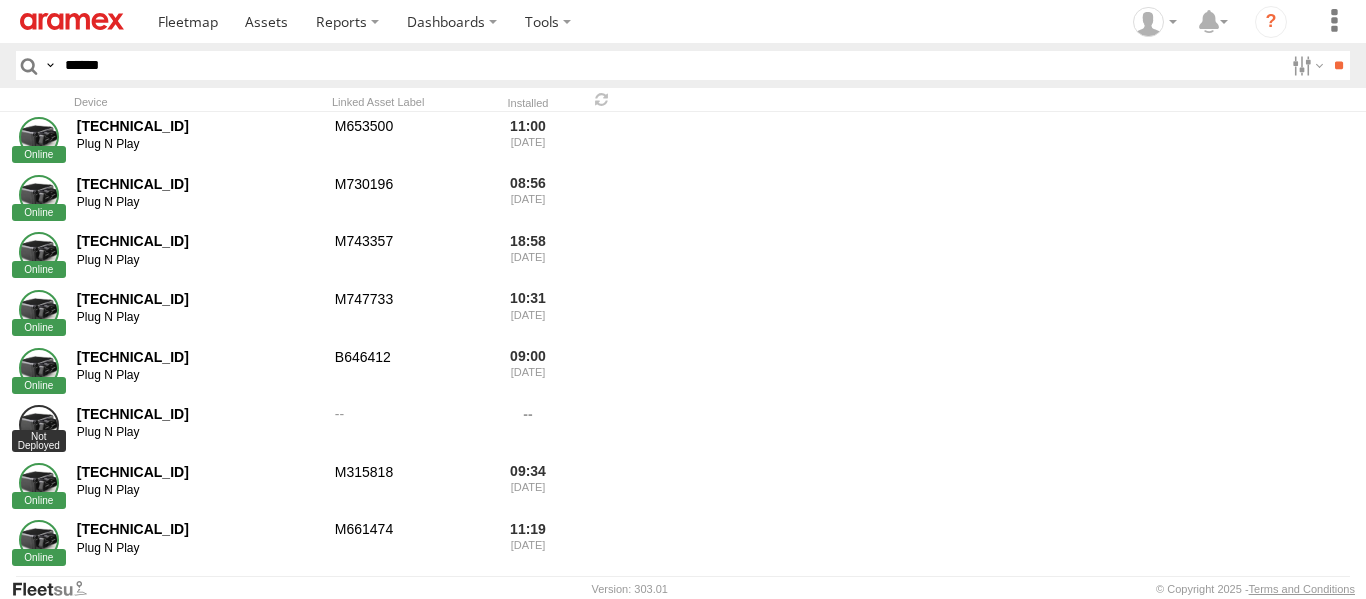 click on "******" at bounding box center (670, 65) 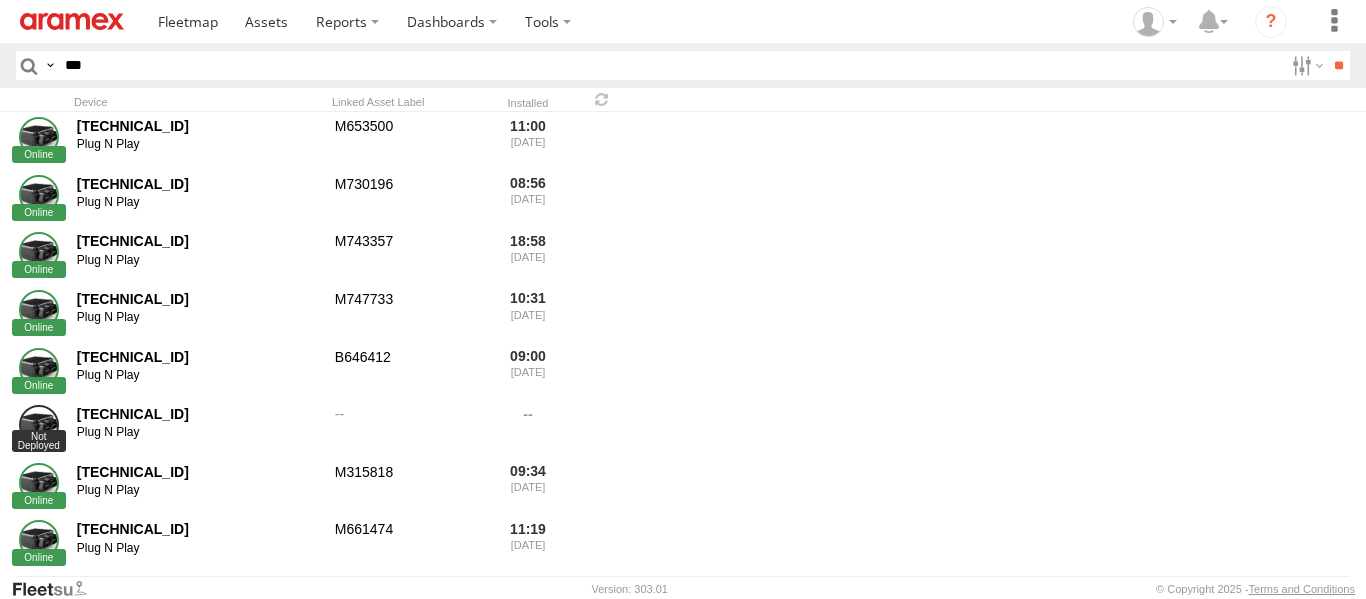 type on "***" 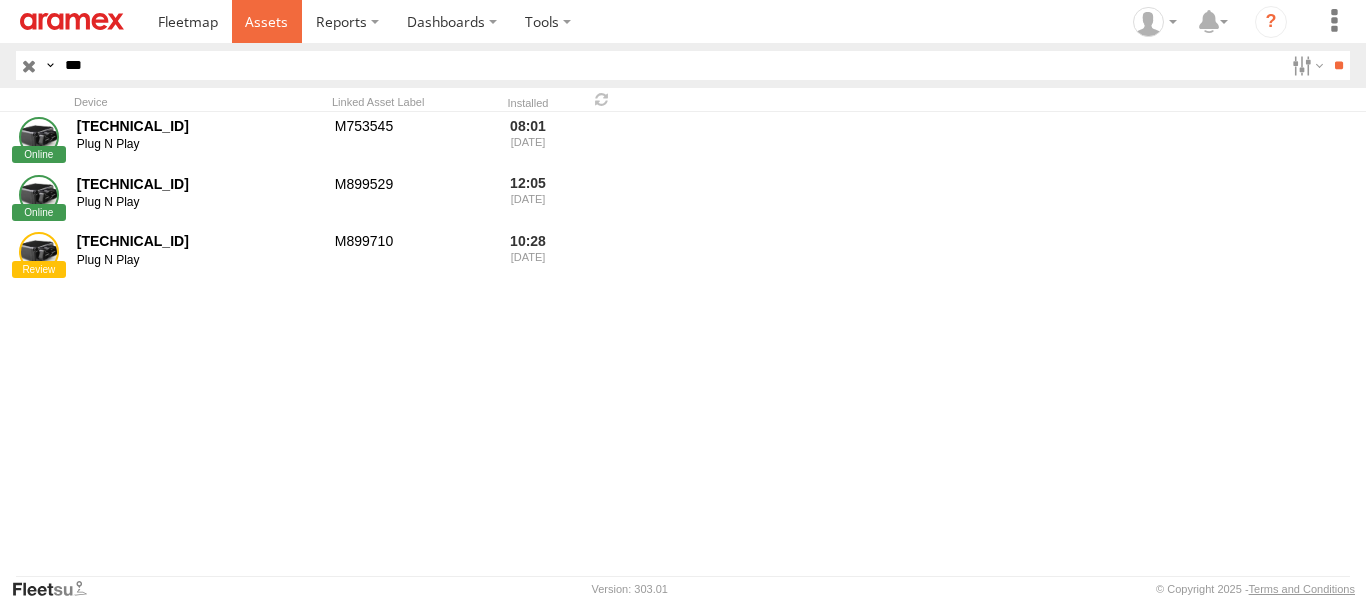 click at bounding box center [266, 21] 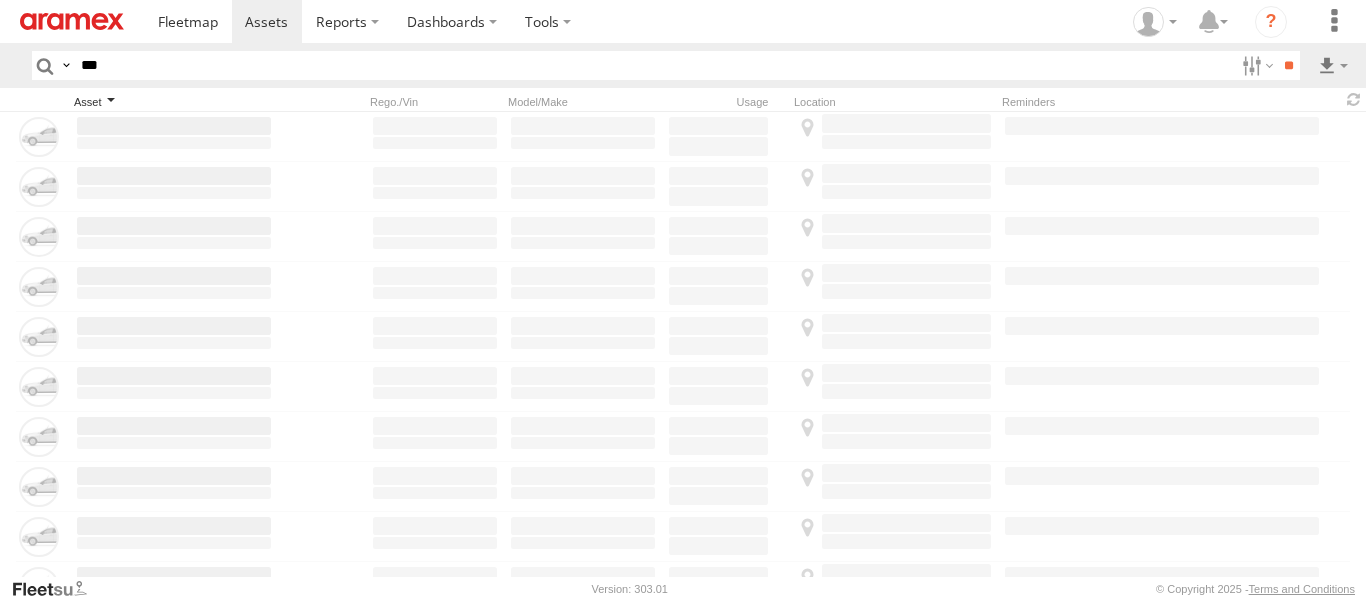 scroll, scrollTop: 0, scrollLeft: 0, axis: both 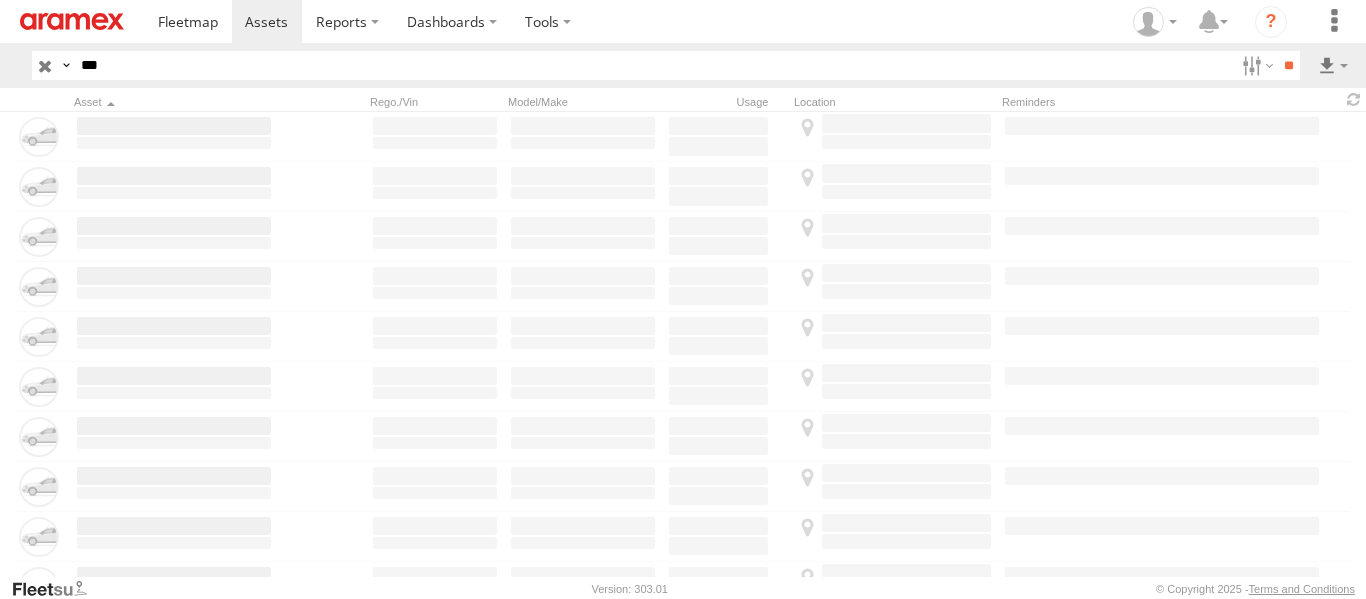 click on "***" at bounding box center (653, 65) 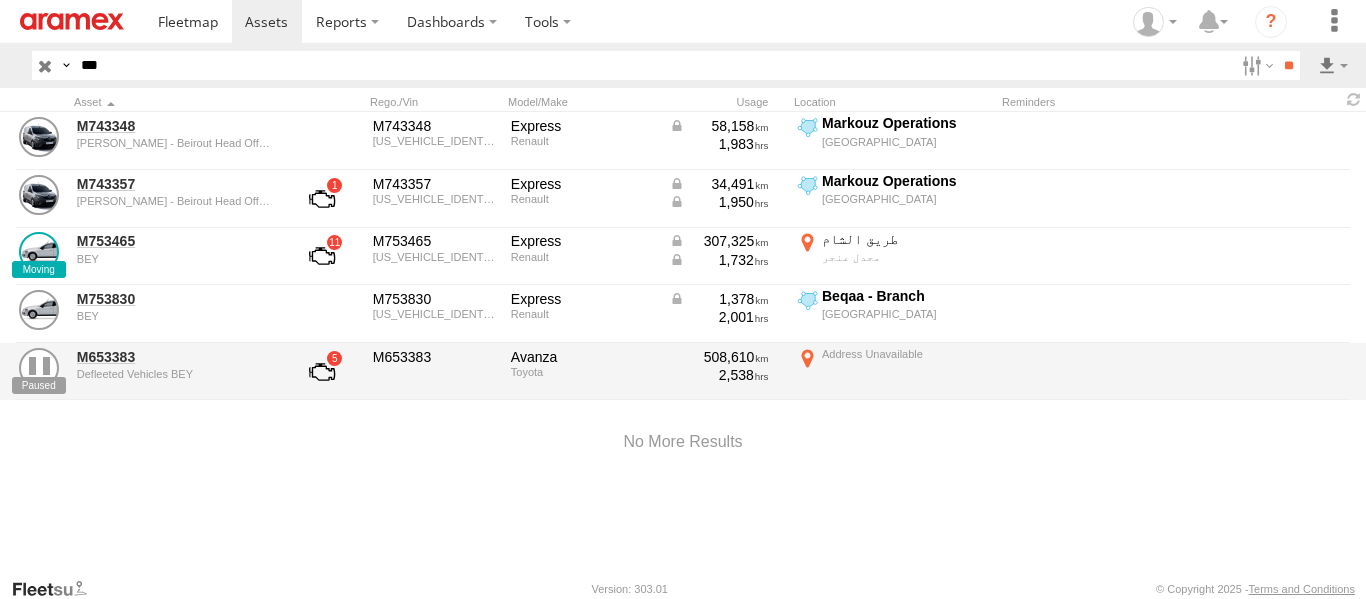 type on "***" 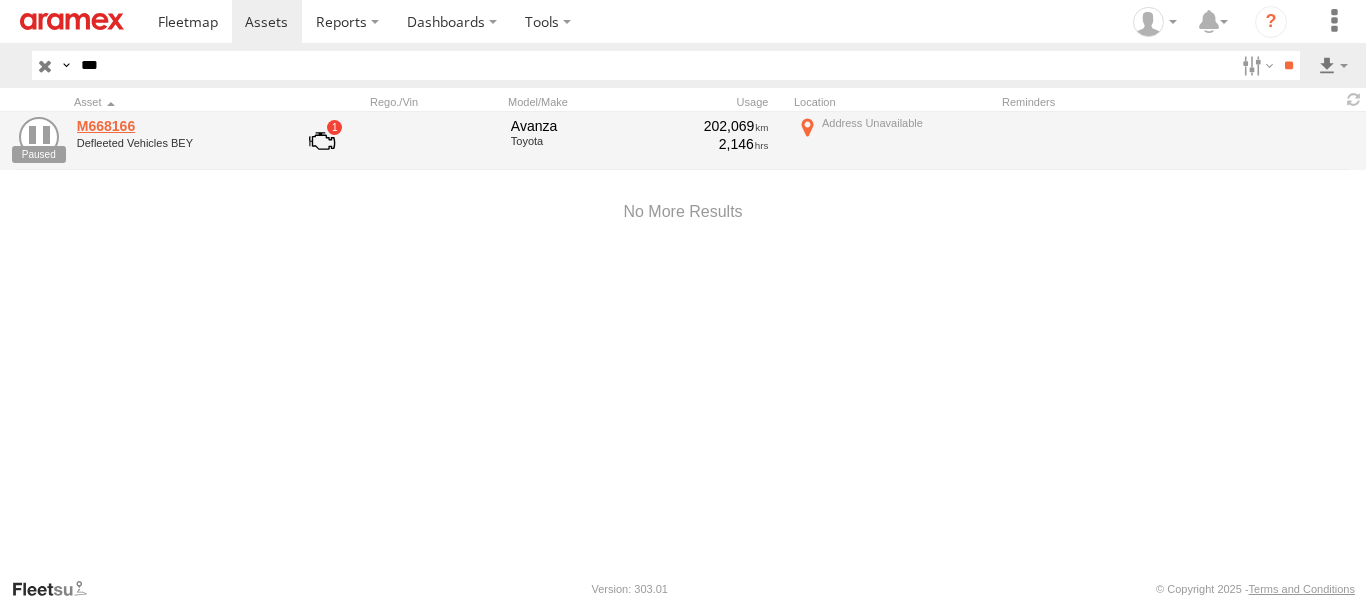 click on "M668166" at bounding box center (174, 126) 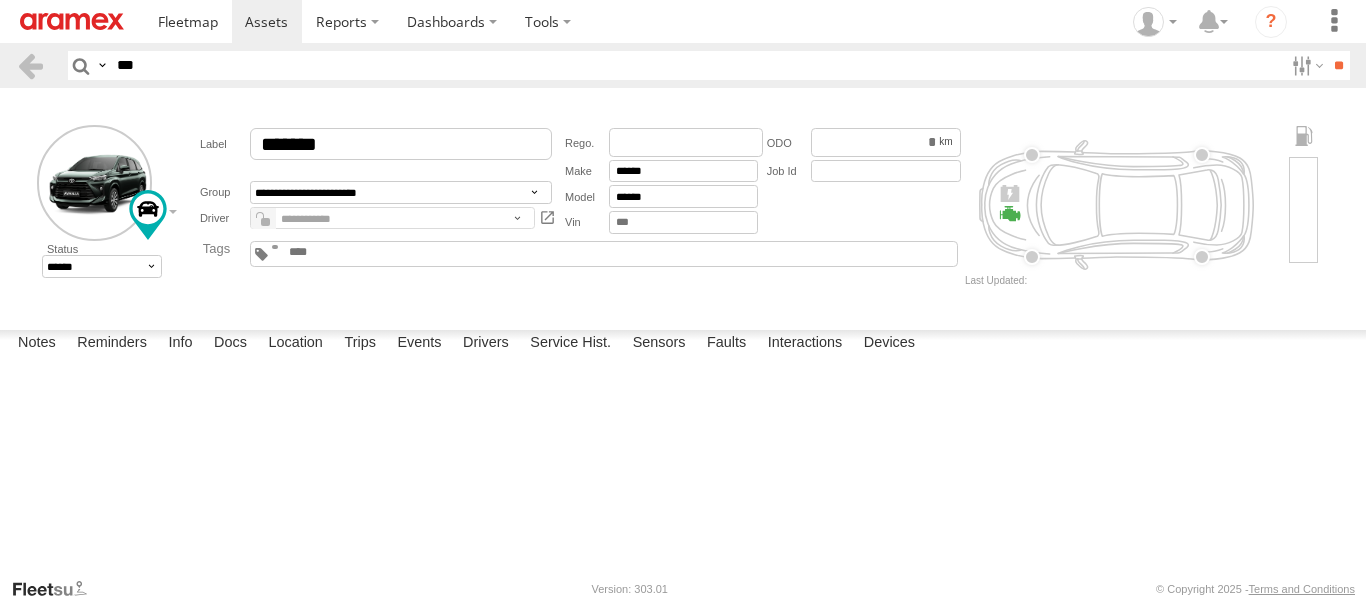 scroll, scrollTop: 0, scrollLeft: 0, axis: both 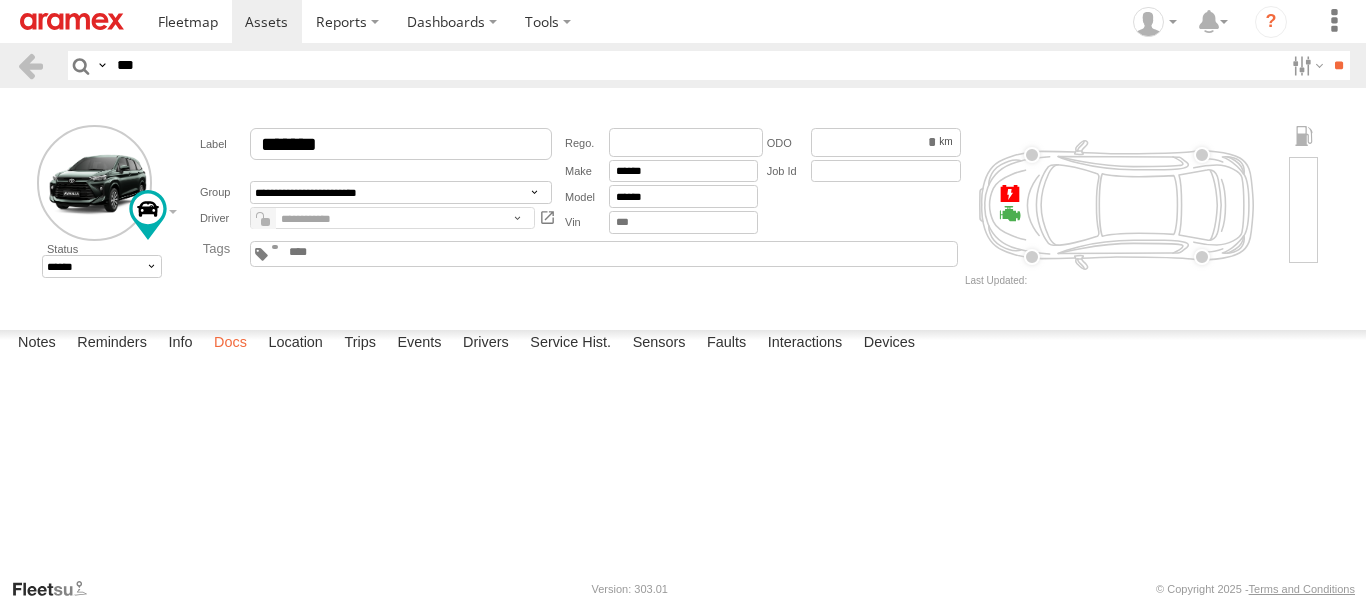click on "Docs" at bounding box center (230, 344) 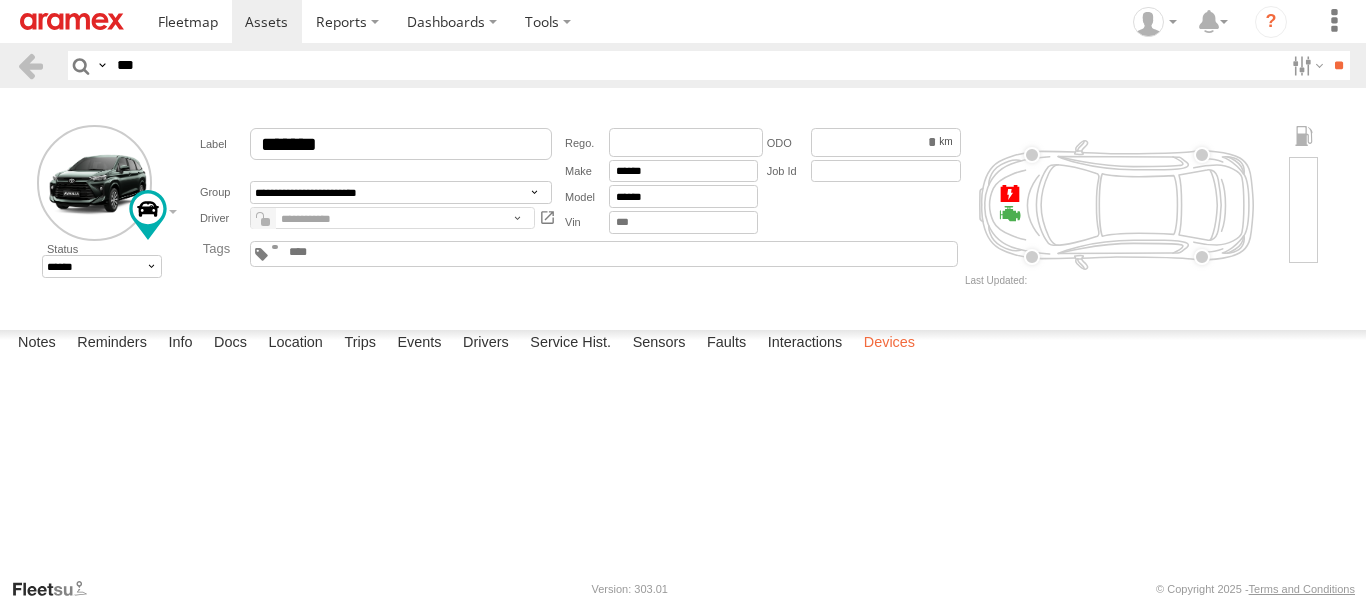 click on "Devices" at bounding box center (889, 344) 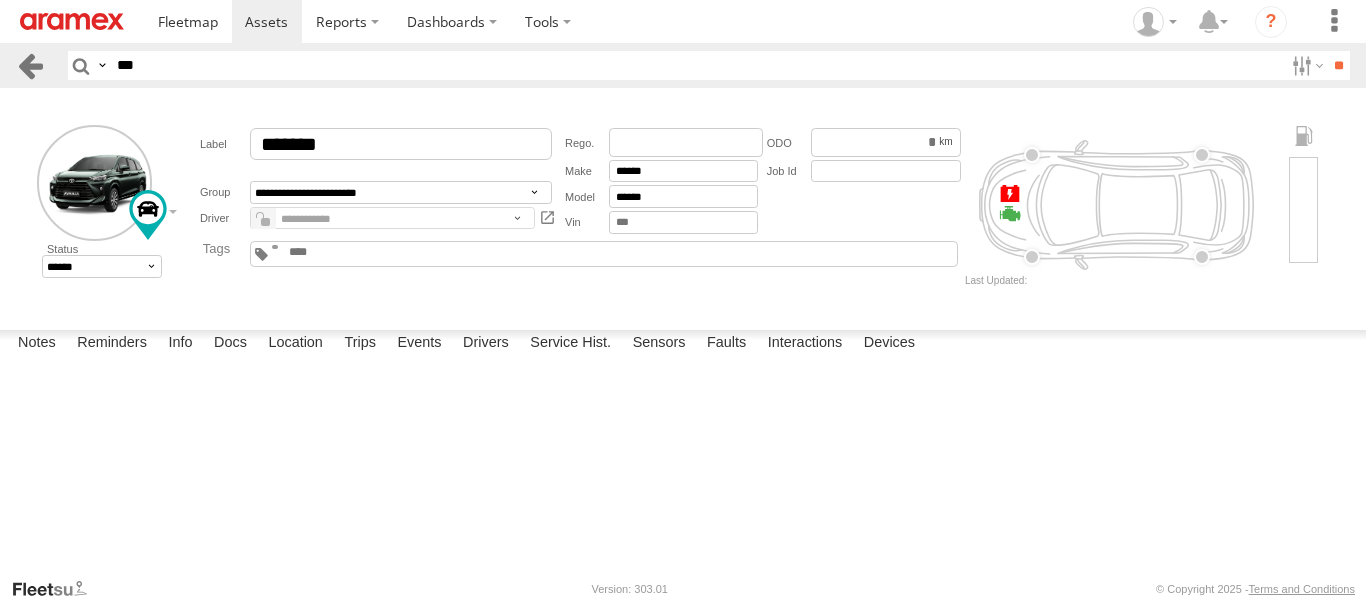 click at bounding box center [30, 65] 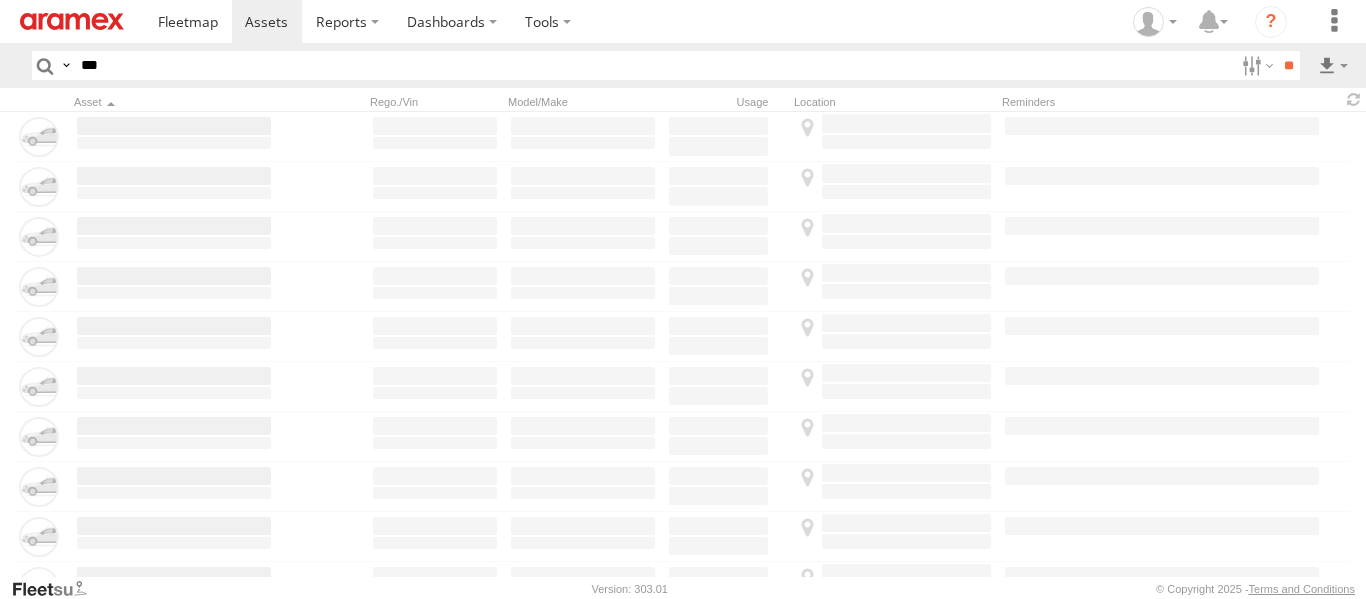 scroll, scrollTop: 0, scrollLeft: 0, axis: both 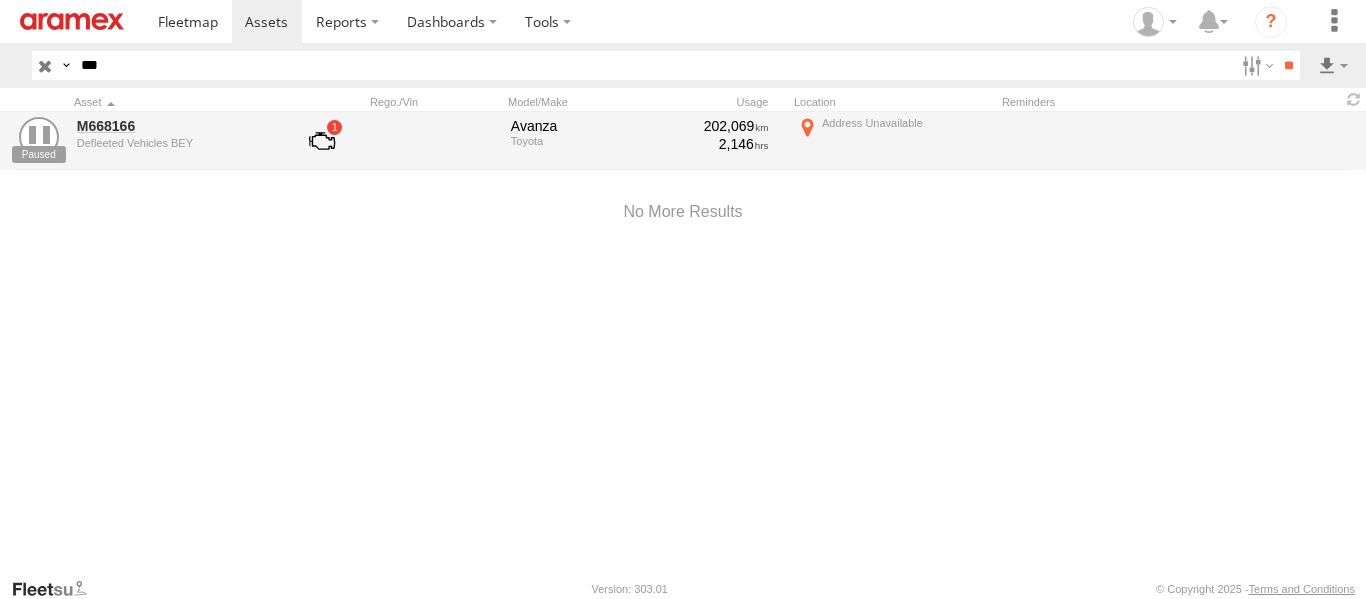 click on "***" at bounding box center (653, 65) 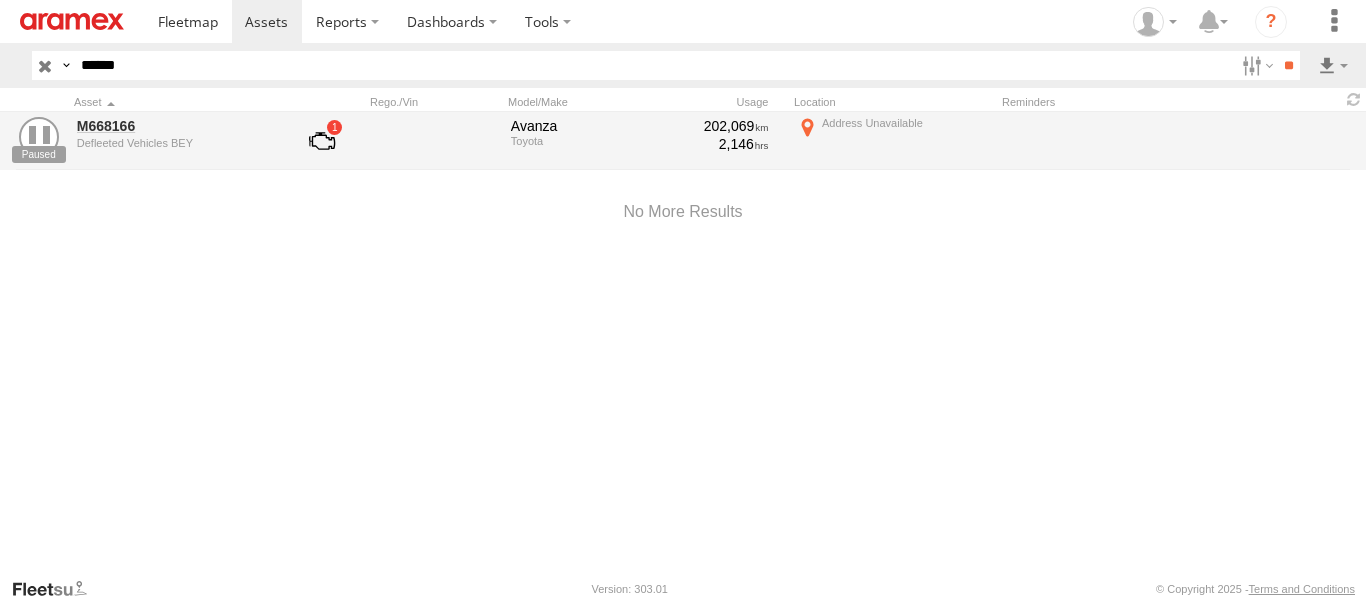 type on "******" 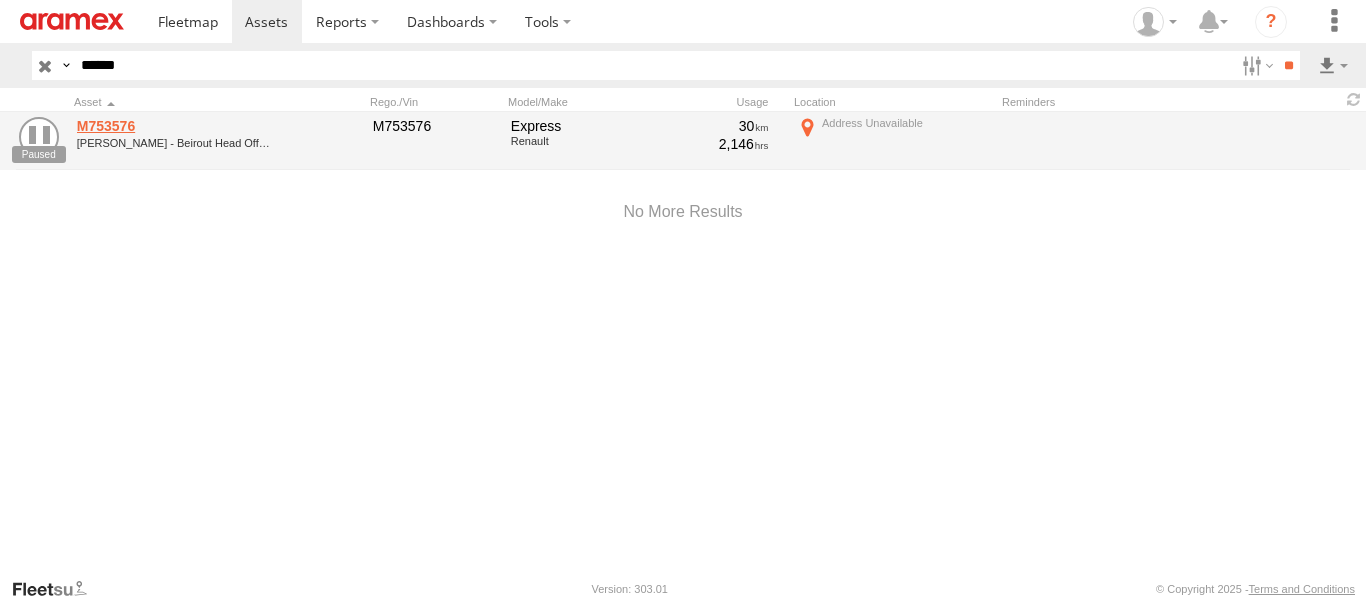 click on "M753576" at bounding box center (174, 126) 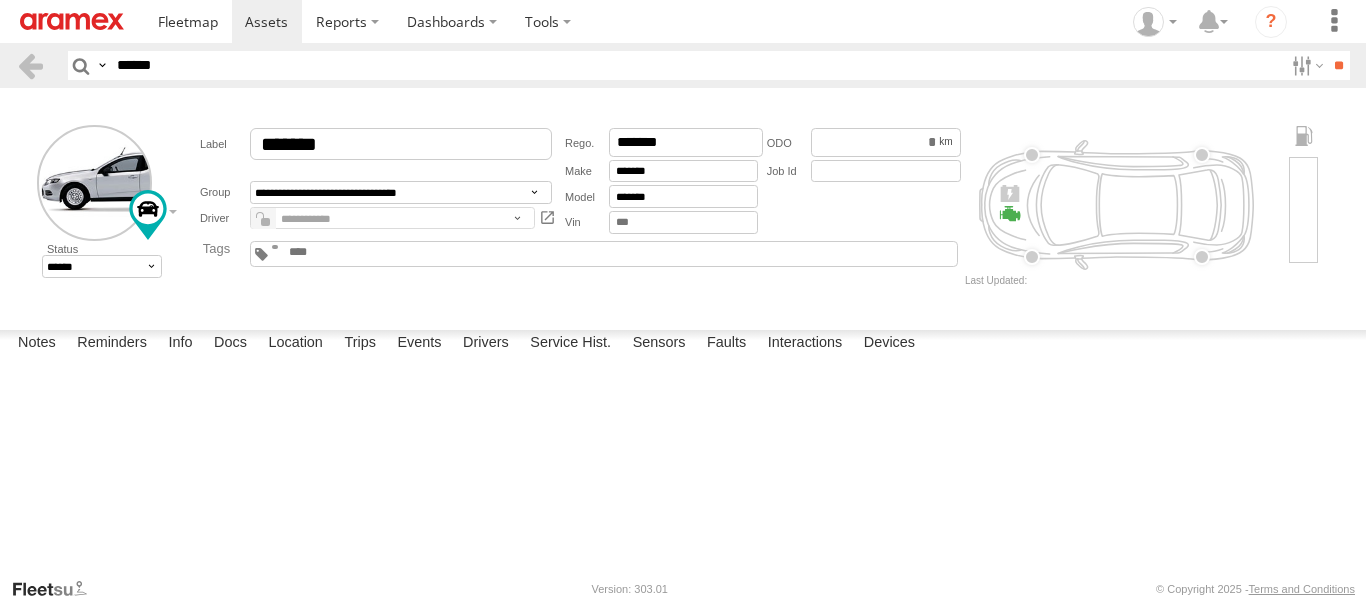 scroll, scrollTop: 0, scrollLeft: 0, axis: both 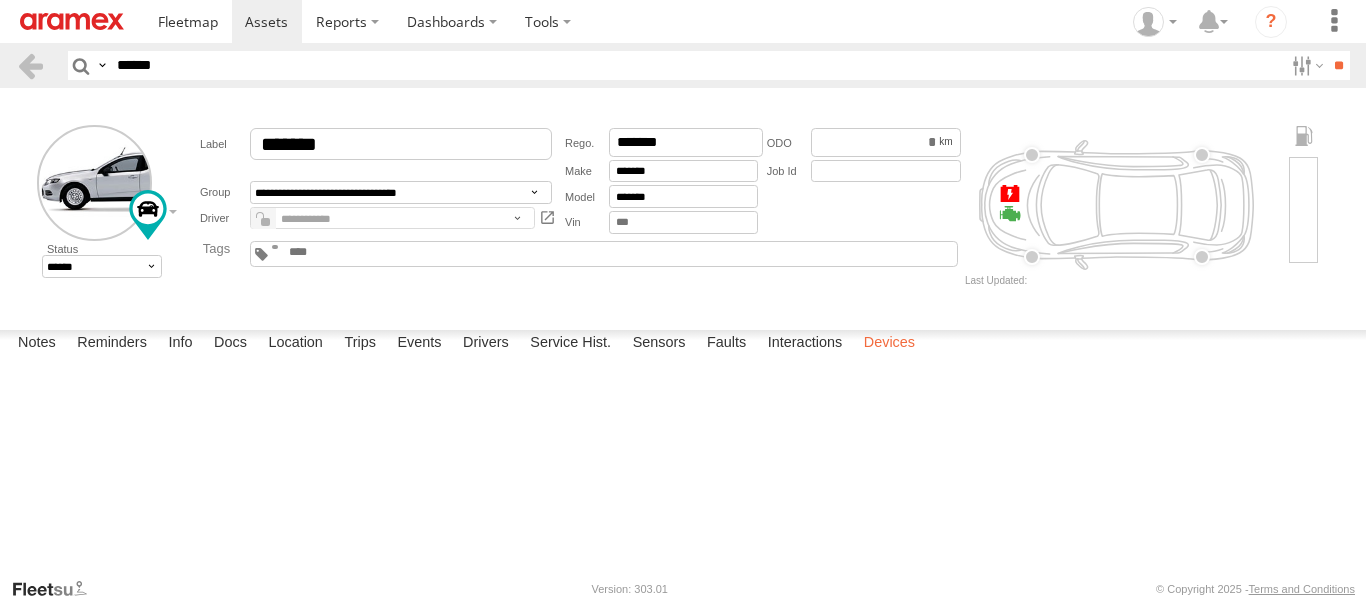 click on "Devices" at bounding box center (889, 344) 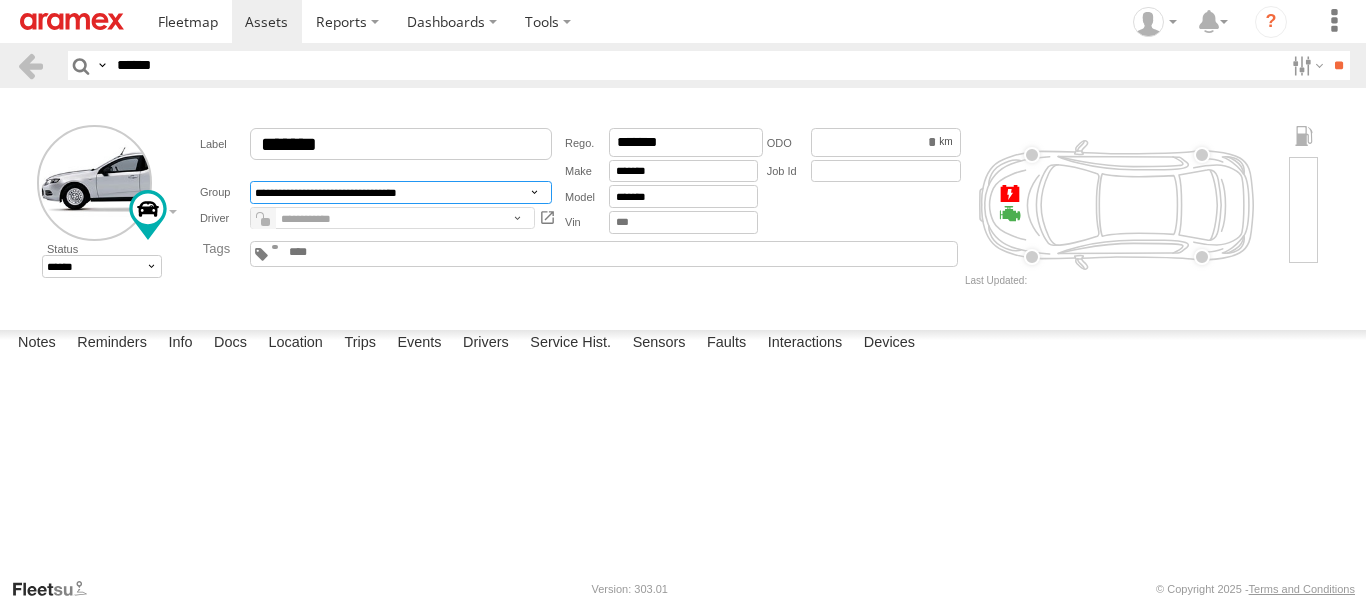 click on "**********" at bounding box center [401, 192] 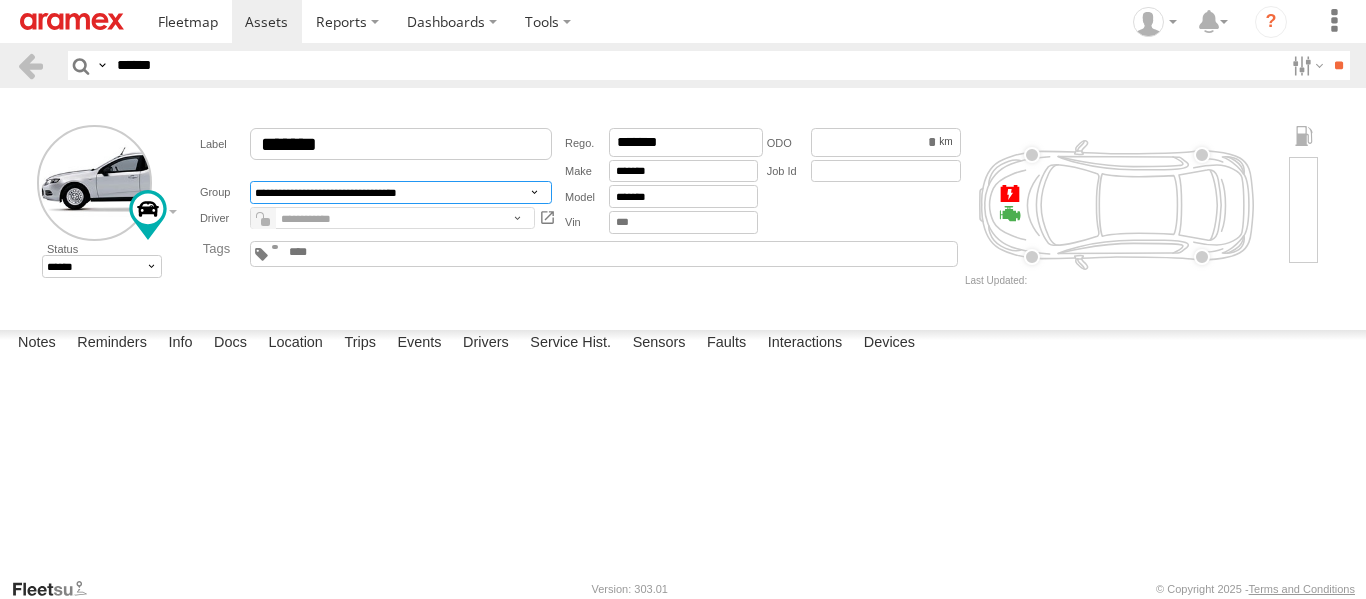 select on "*****" 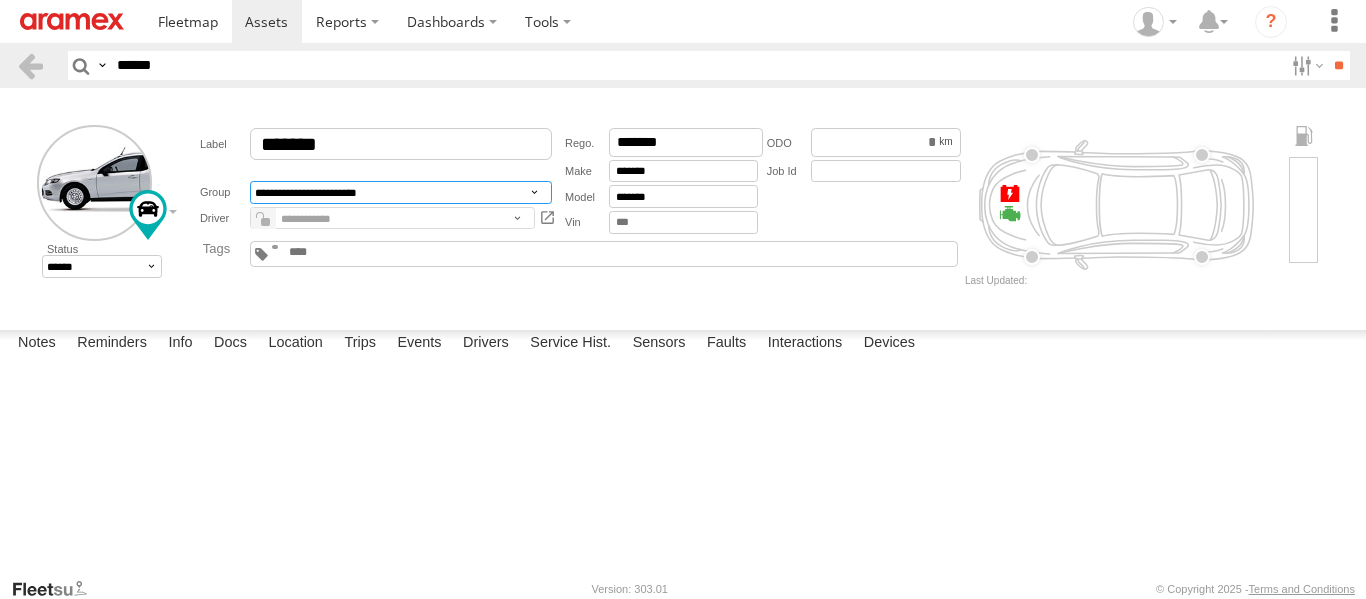 click on "**********" at bounding box center (401, 192) 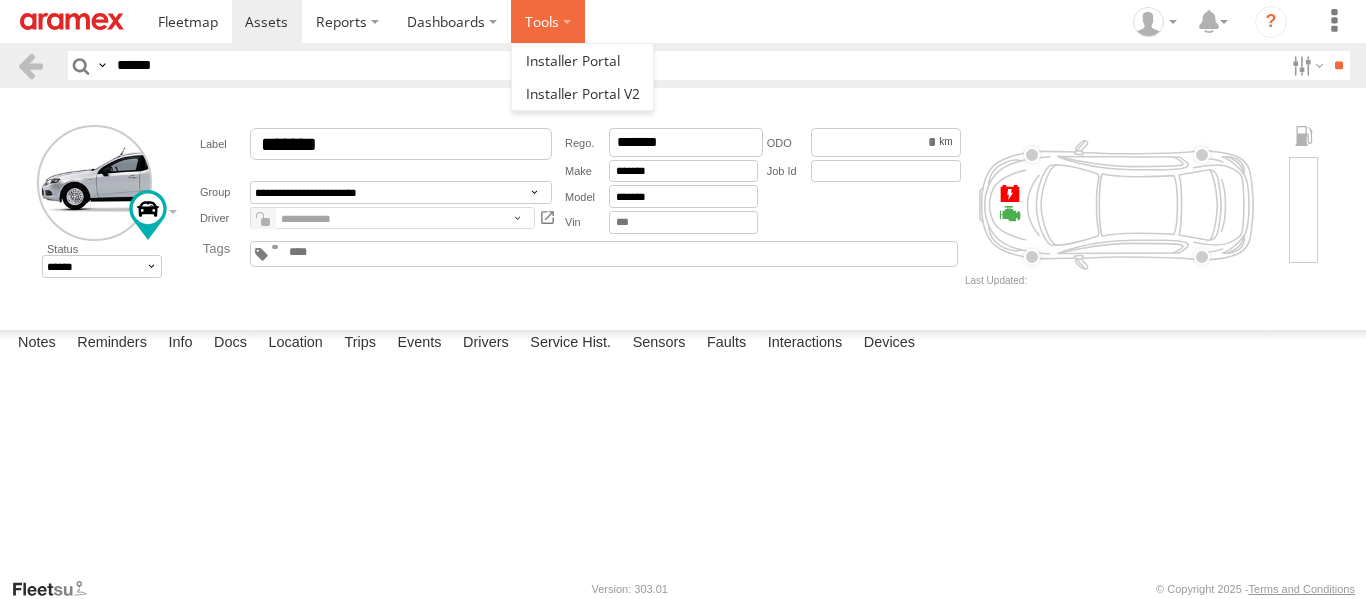click at bounding box center (548, 21) 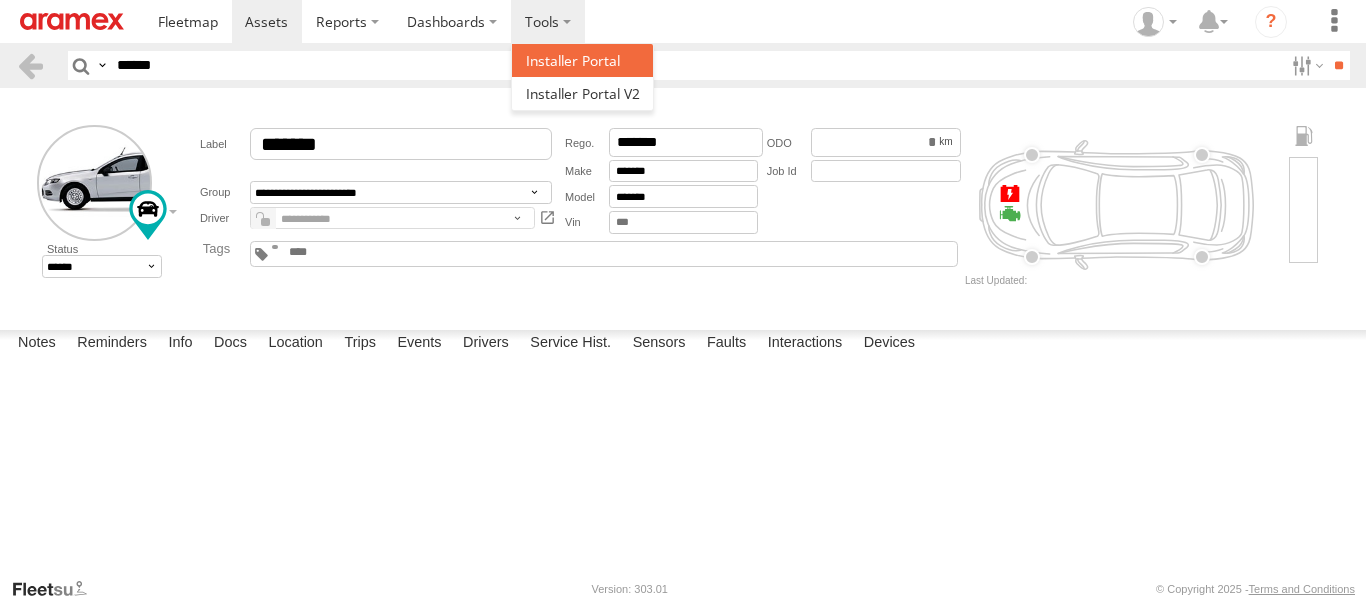 click at bounding box center (573, 60) 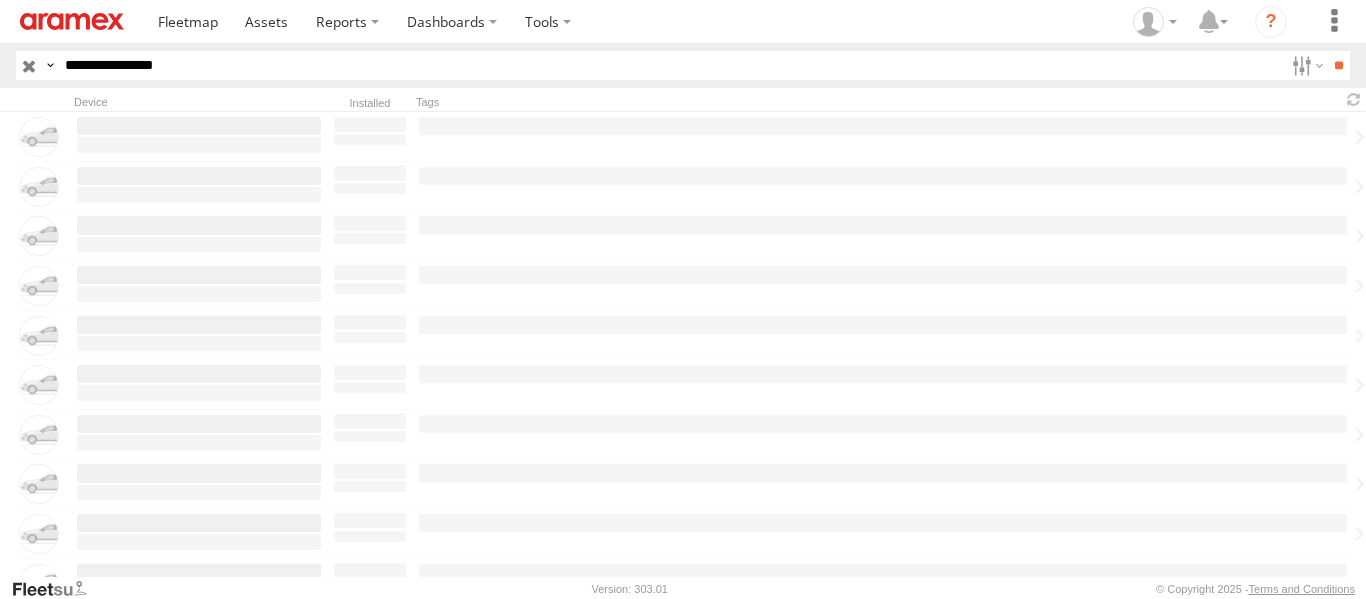 scroll, scrollTop: 0, scrollLeft: 0, axis: both 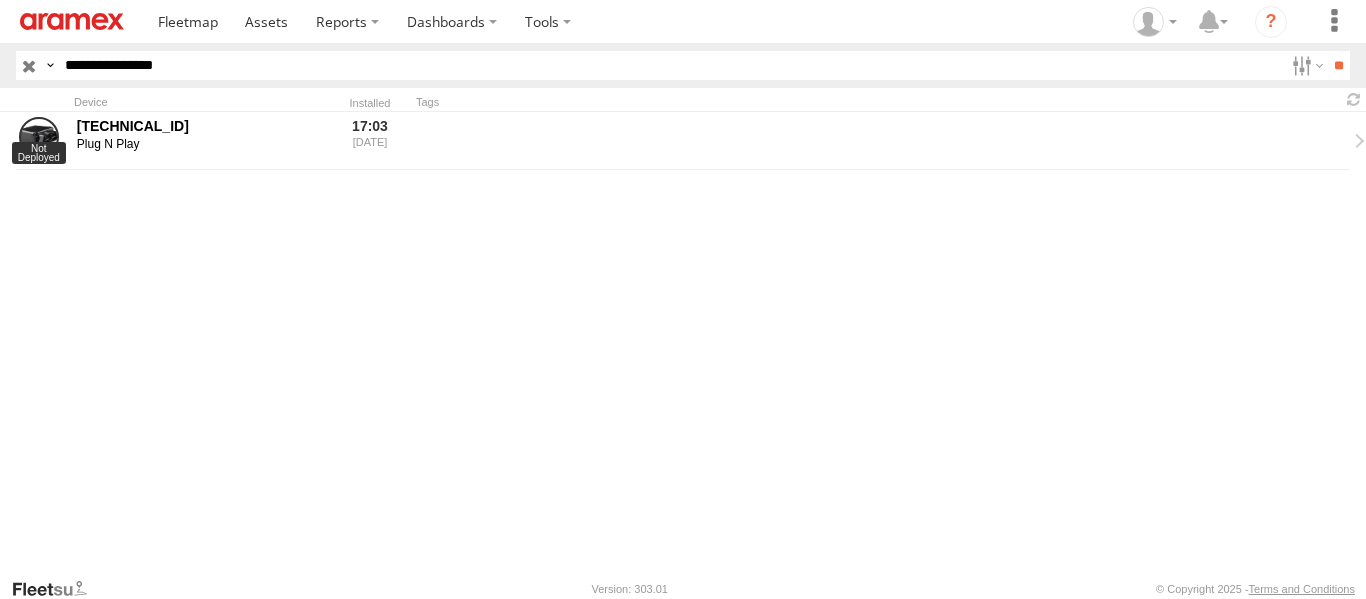 drag, startPoint x: 134, startPoint y: 55, endPoint x: -19, endPoint y: 79, distance: 154.87091 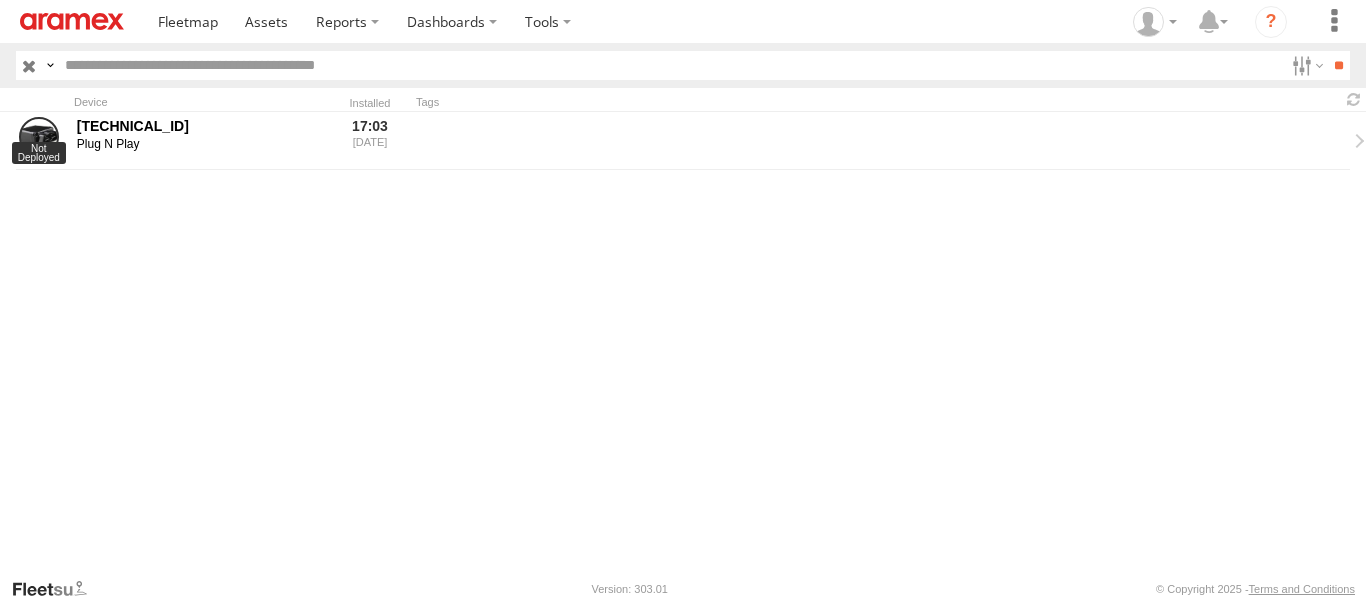 paste on "**********" 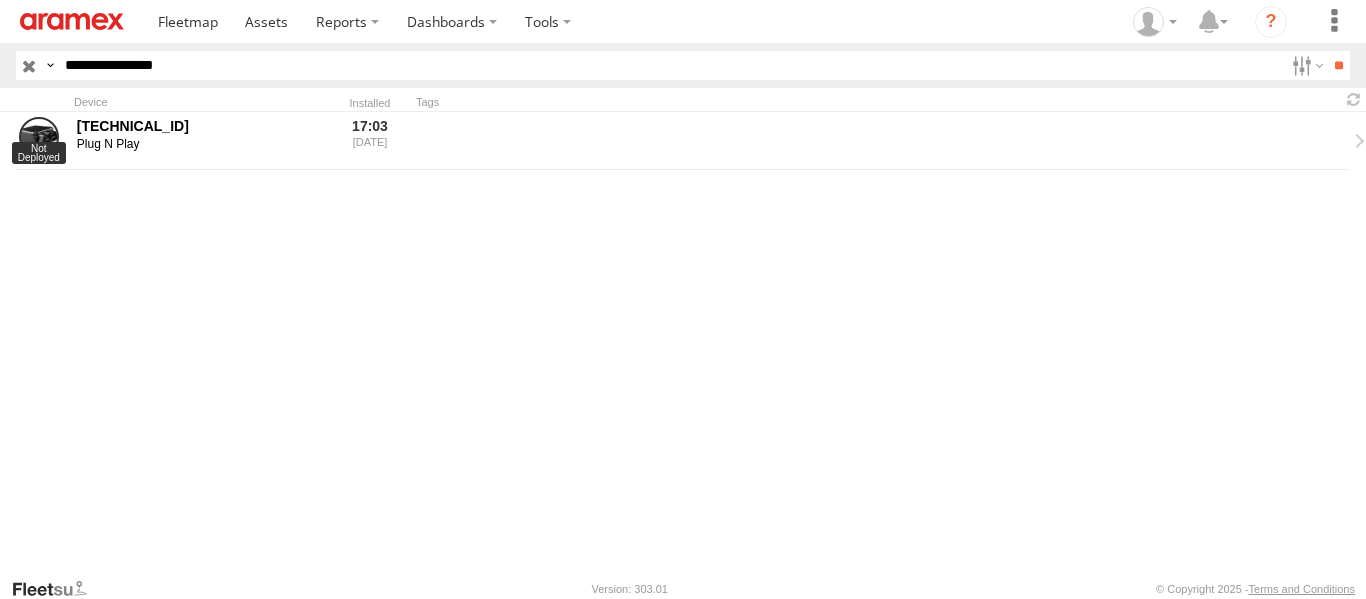 type on "**********" 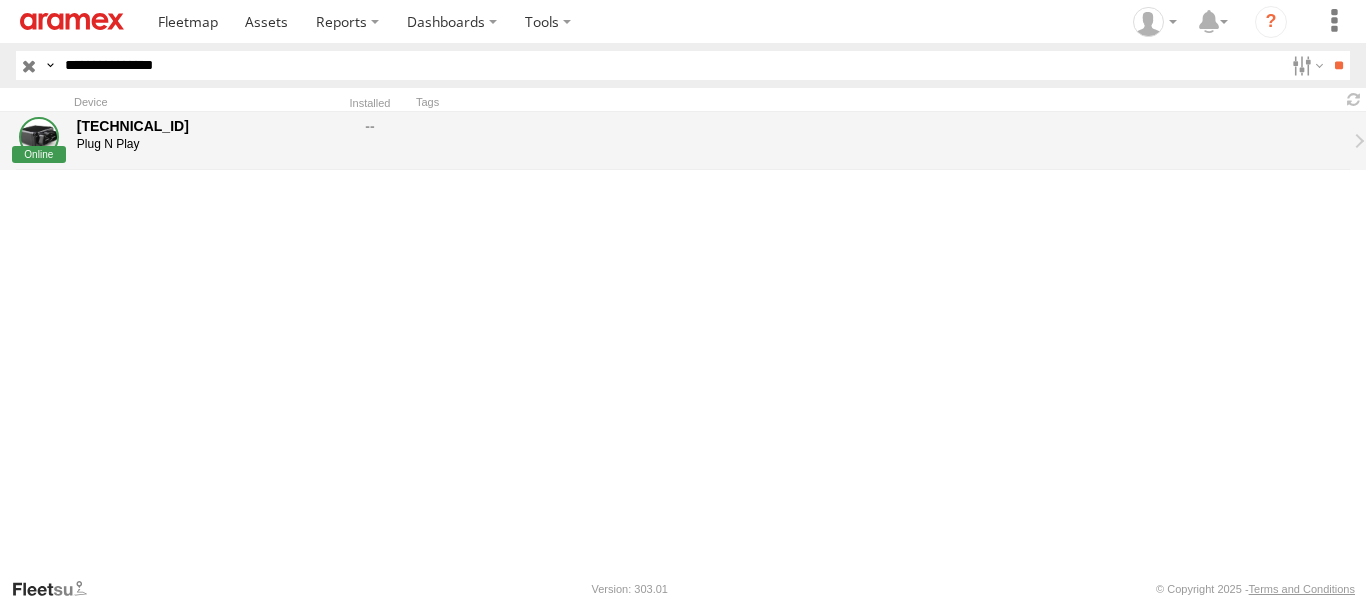 click on "[TECHNICAL_ID]" at bounding box center (199, 126) 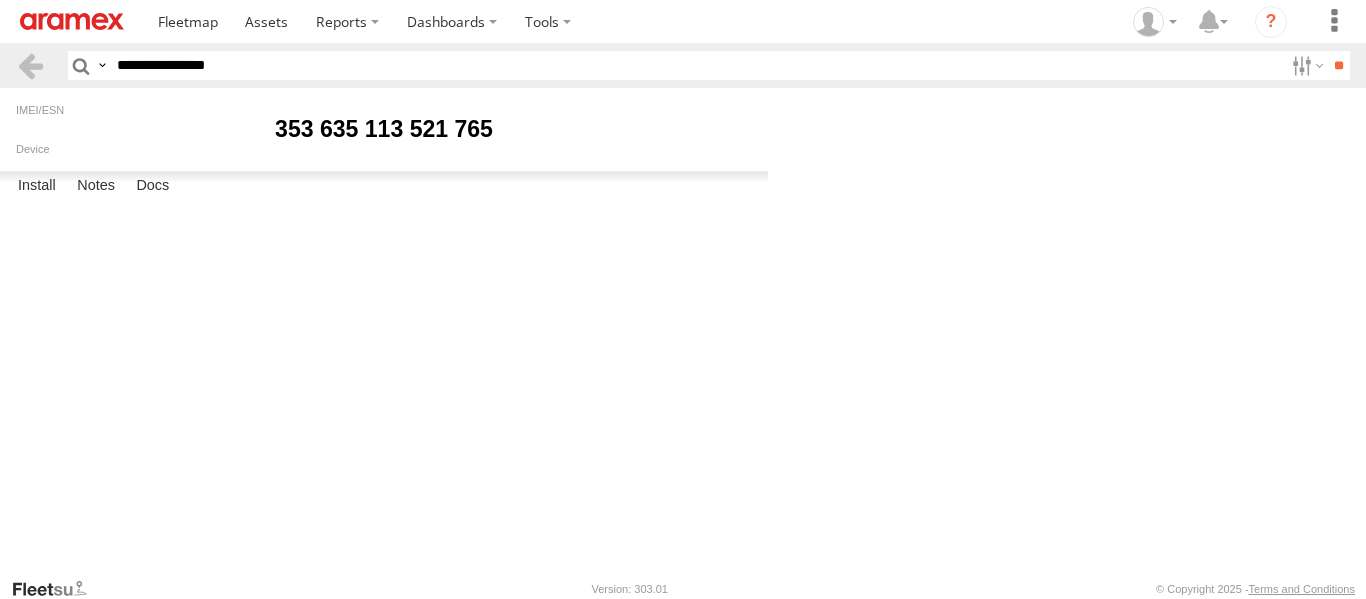 scroll, scrollTop: 0, scrollLeft: 0, axis: both 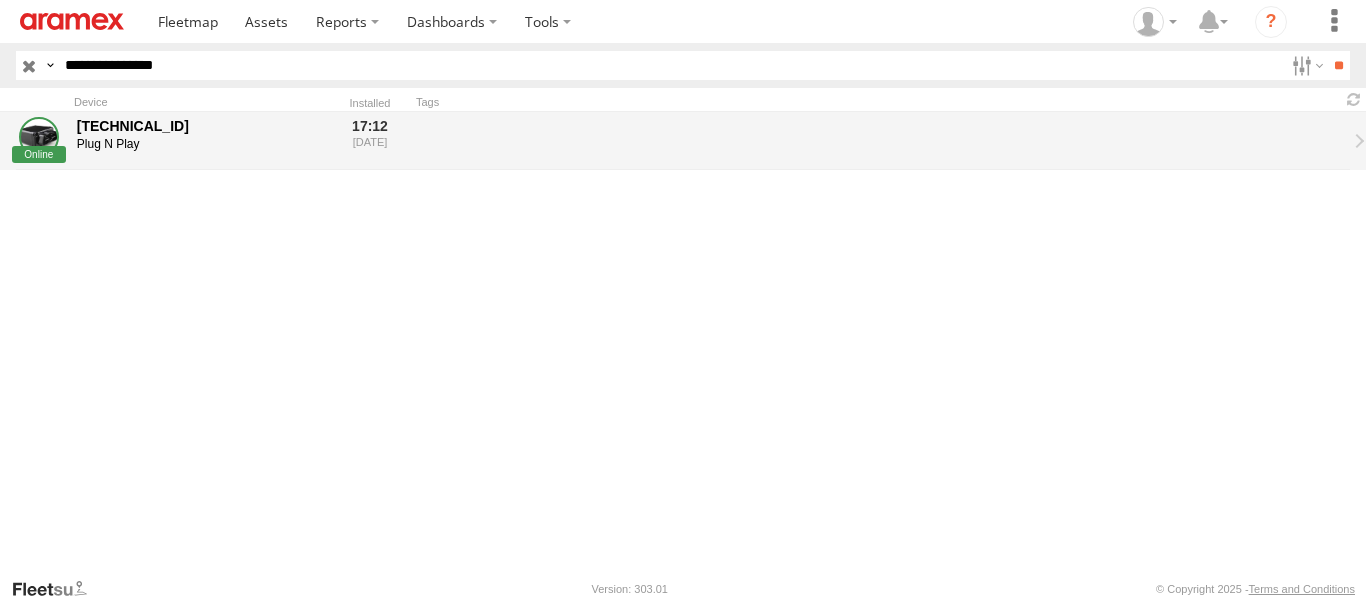 click on "353635113521765" at bounding box center [199, 126] 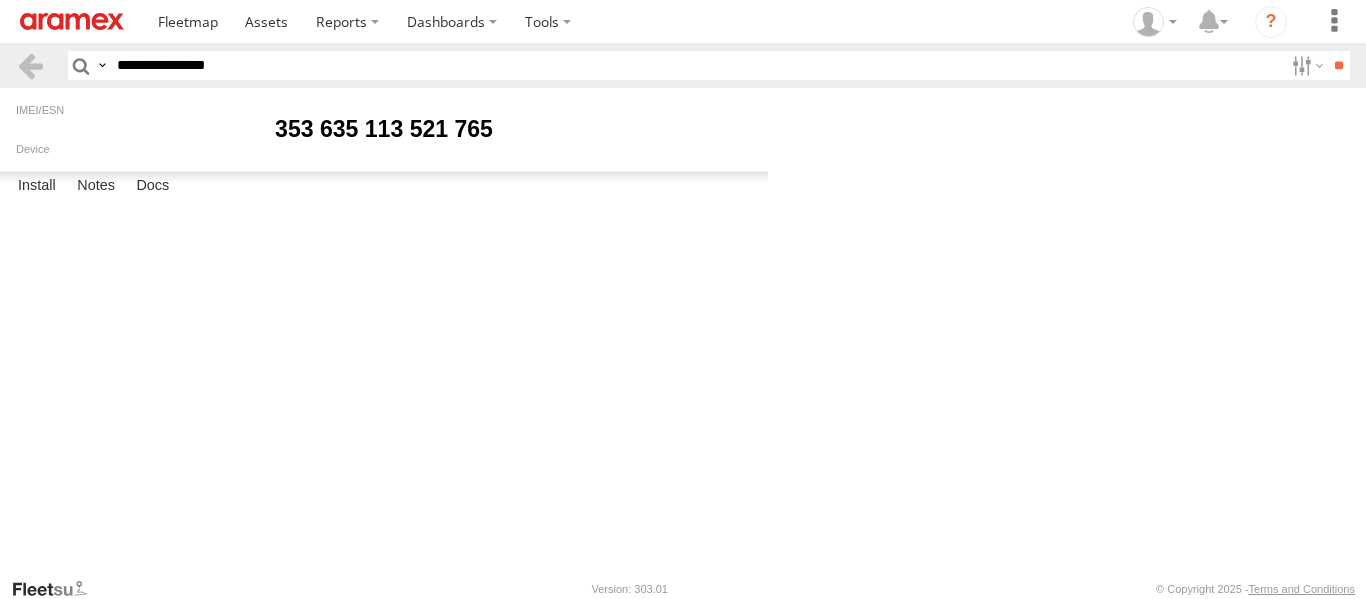 scroll, scrollTop: 0, scrollLeft: 0, axis: both 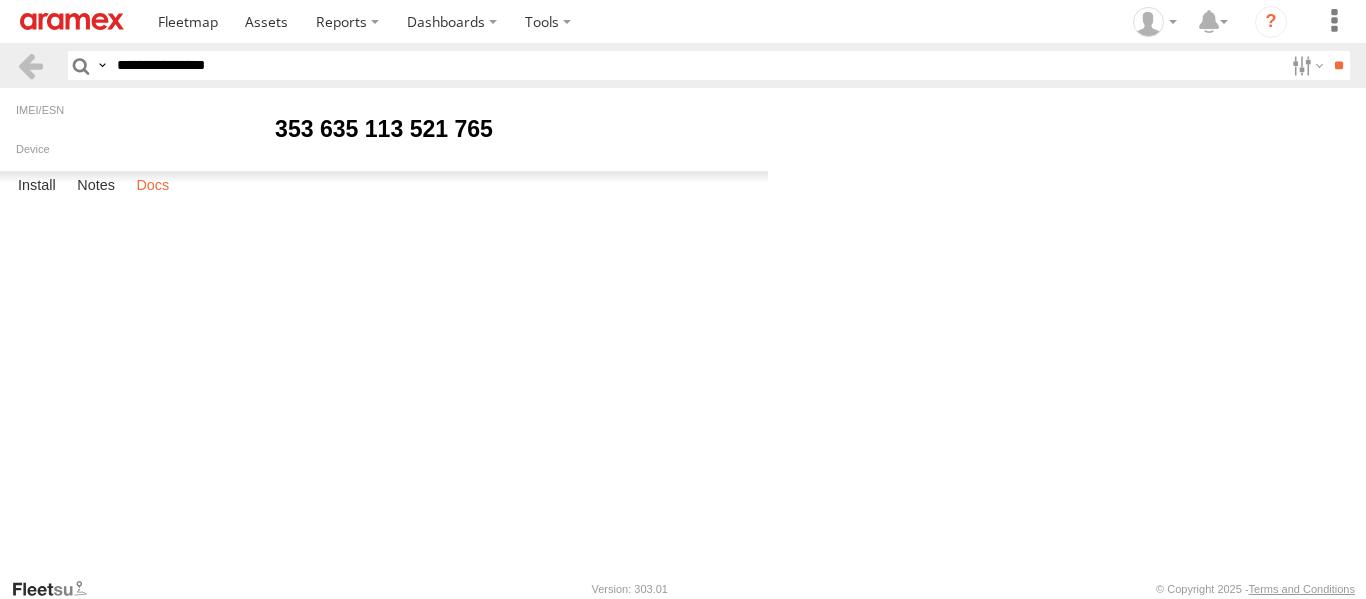 click on "Docs" at bounding box center (152, 186) 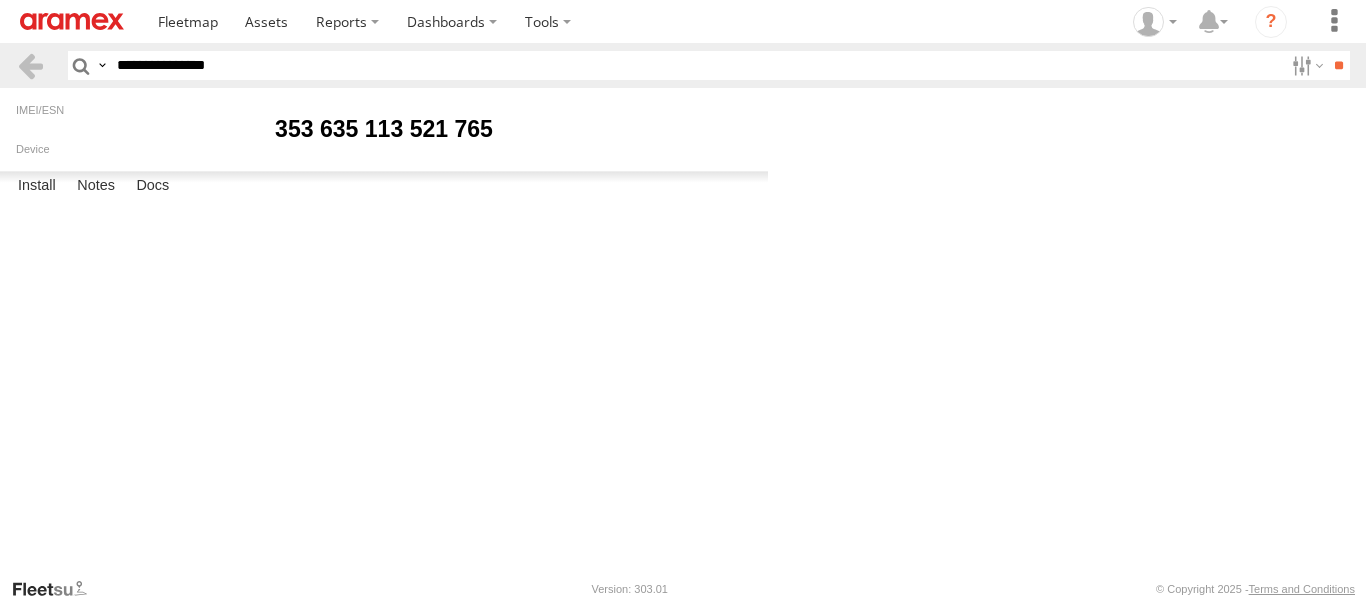 click at bounding box center [0, 0] 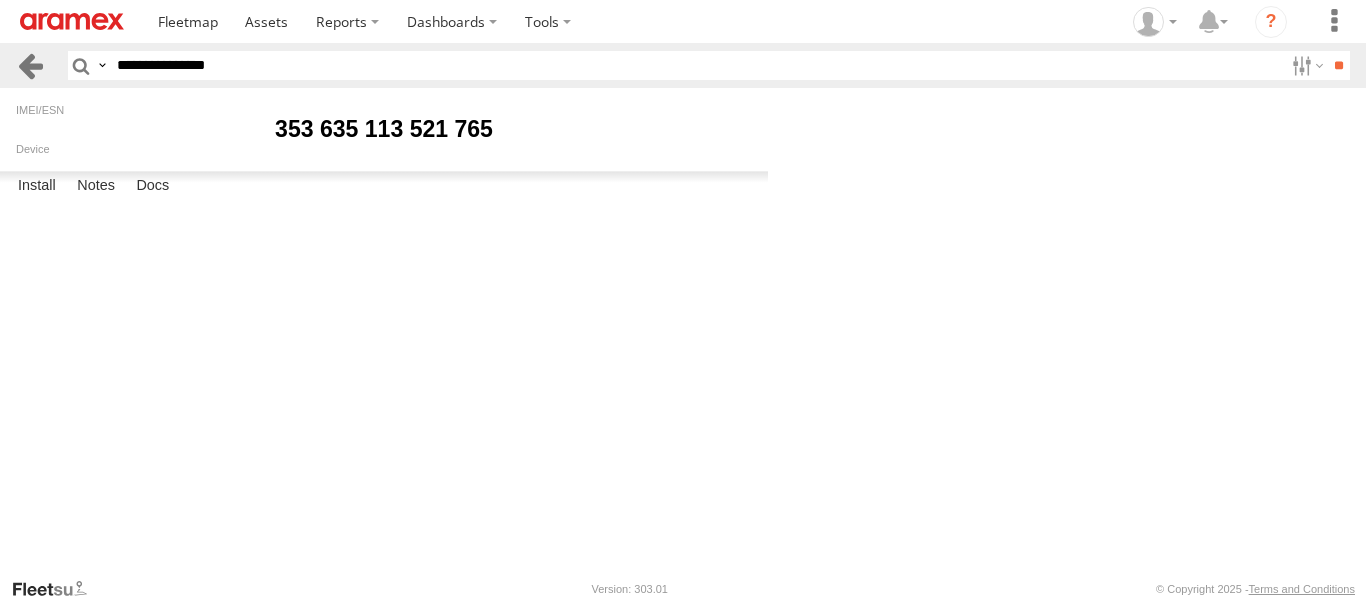 click at bounding box center [30, 65] 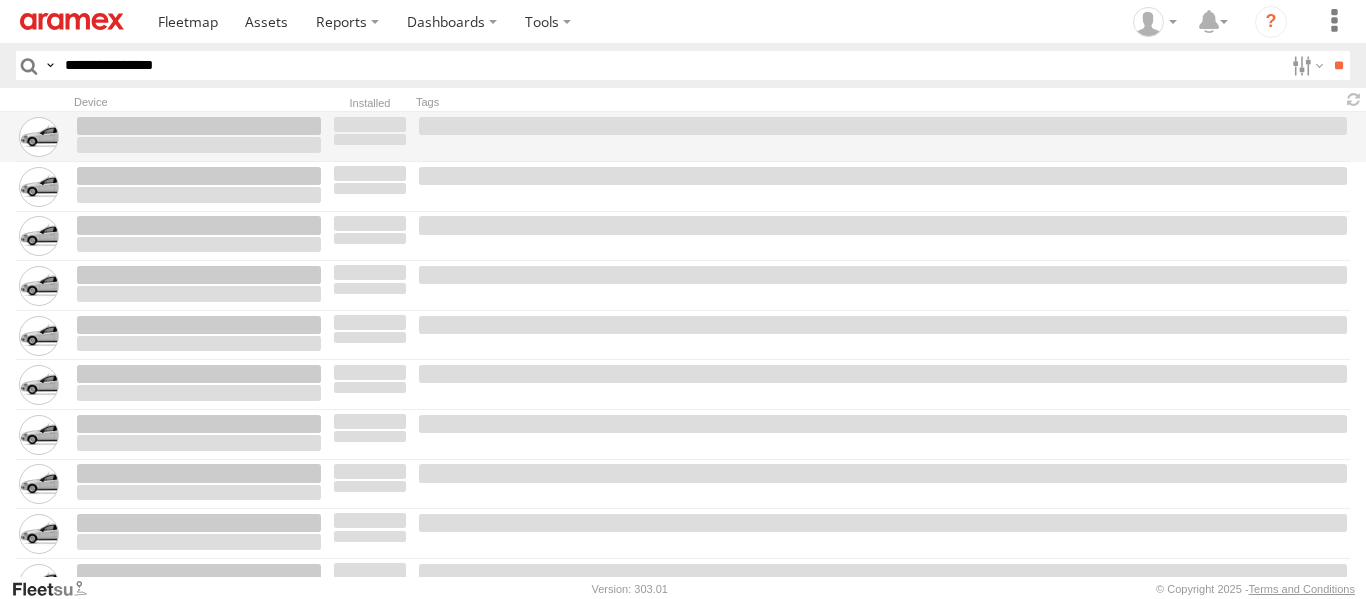 scroll, scrollTop: 0, scrollLeft: 0, axis: both 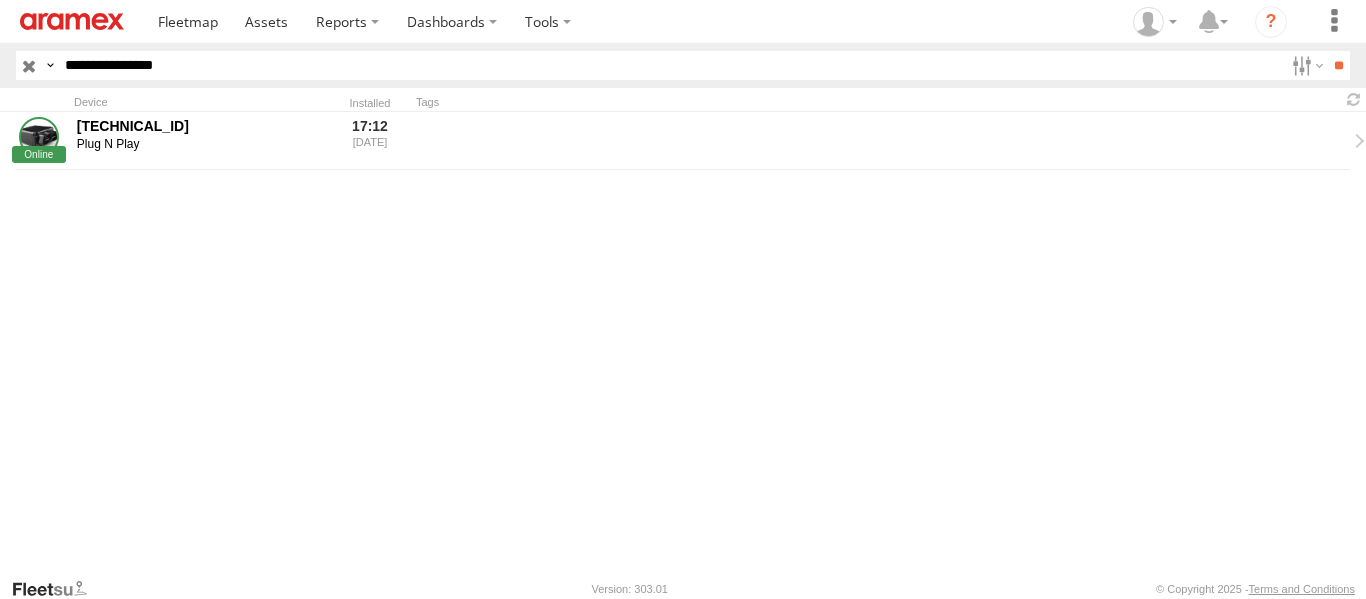 click at bounding box center [29, 65] 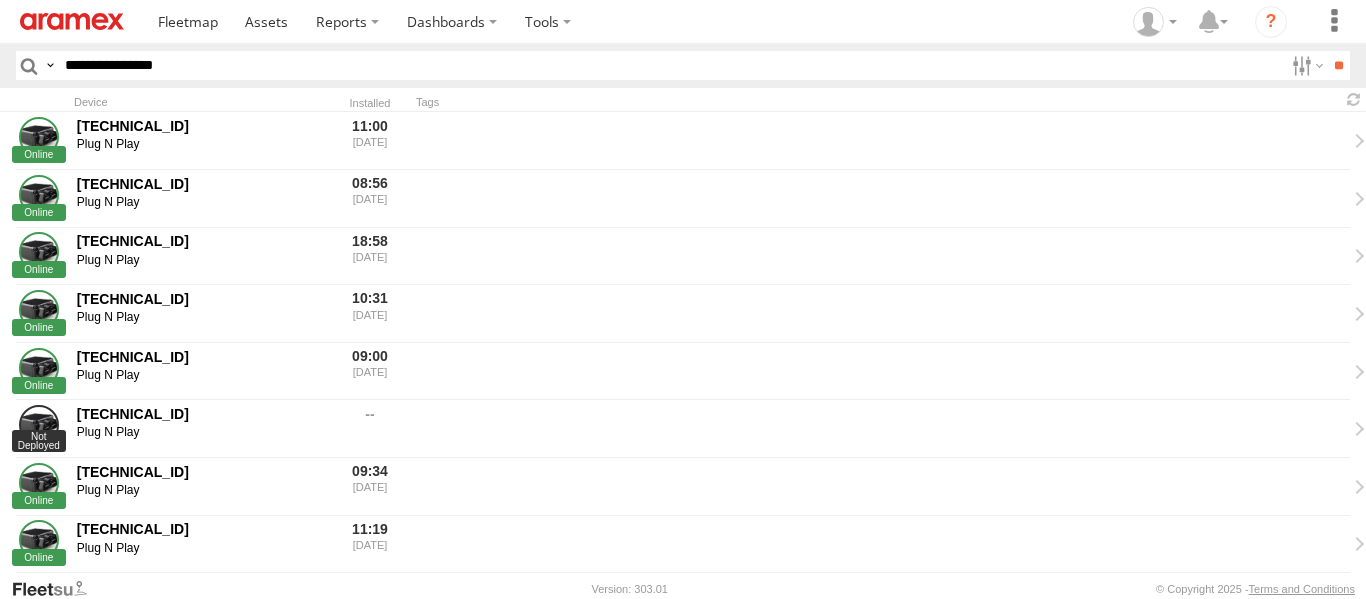 click on "**********" at bounding box center [670, 65] 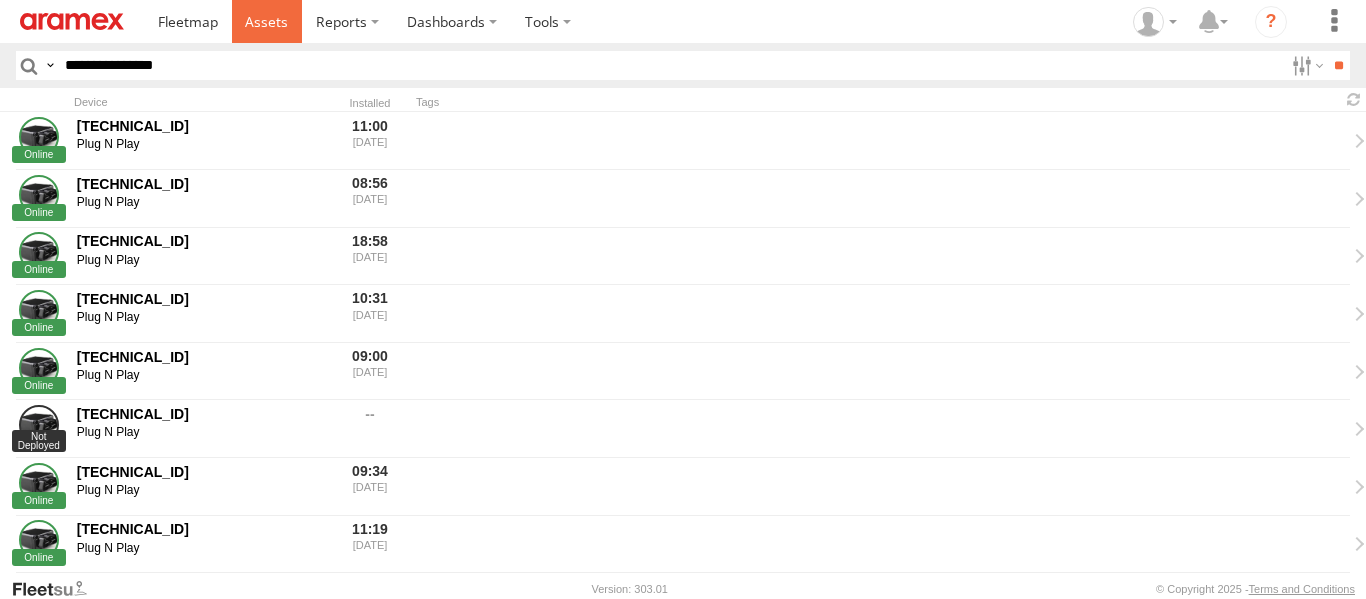 click at bounding box center (266, 21) 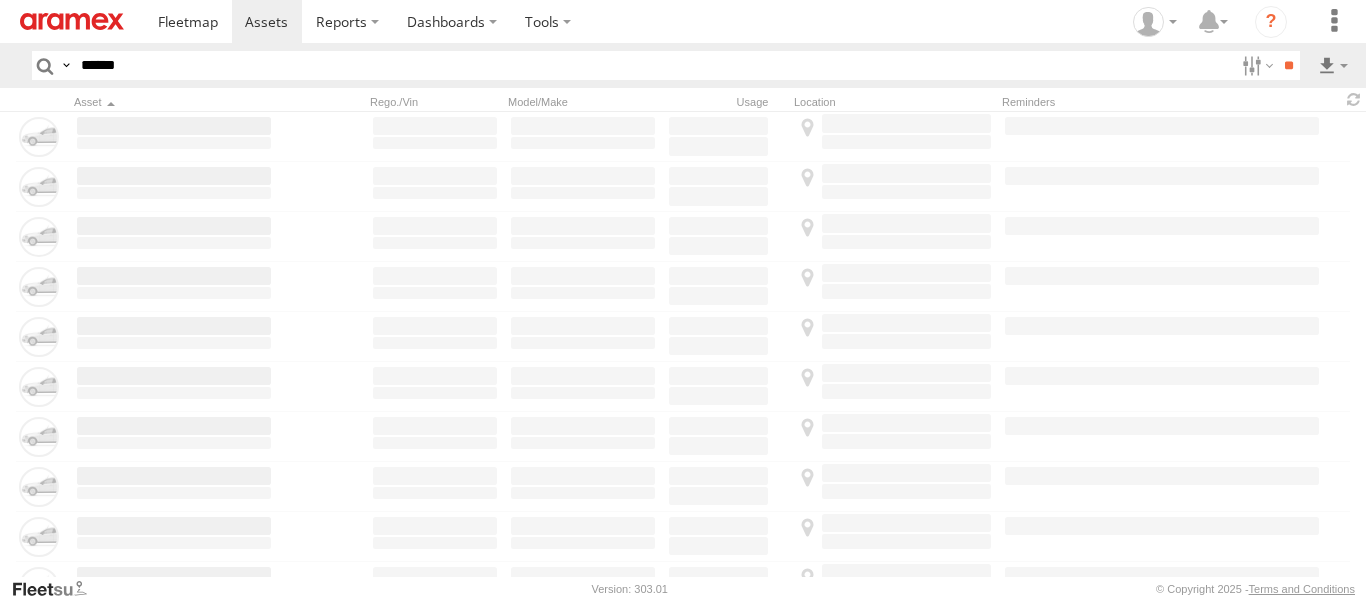 scroll, scrollTop: 0, scrollLeft: 0, axis: both 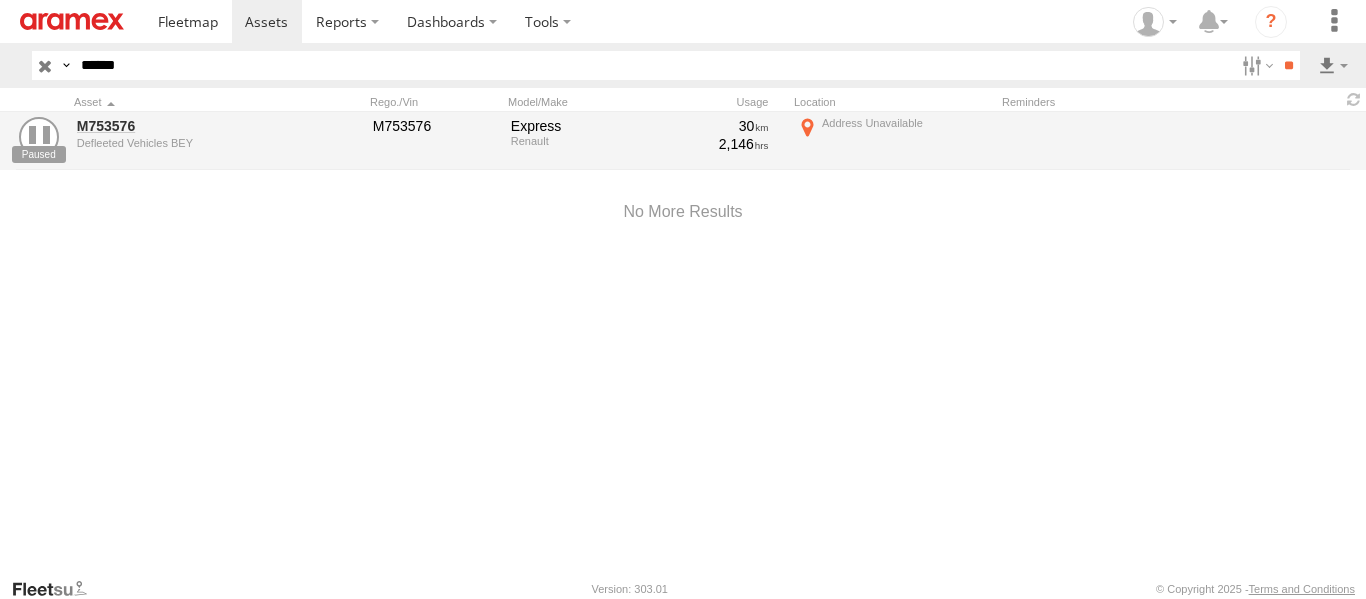 drag, startPoint x: 172, startPoint y: 61, endPoint x: 4, endPoint y: 64, distance: 168.02678 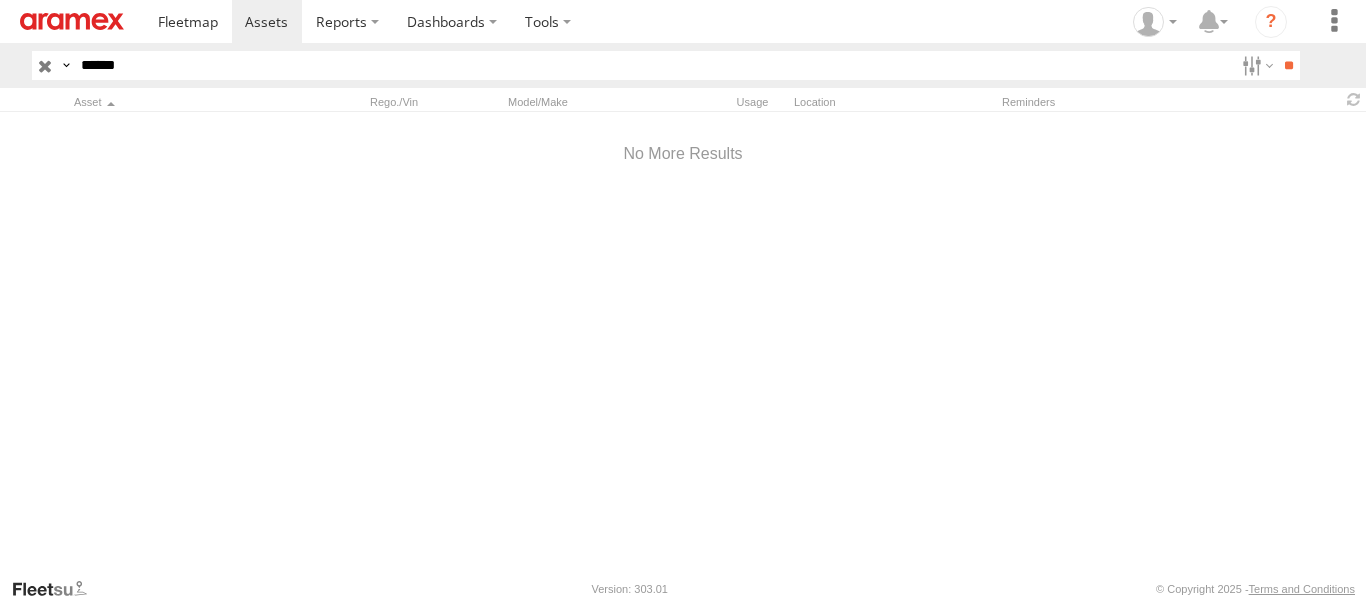 click on "******" at bounding box center (653, 65) 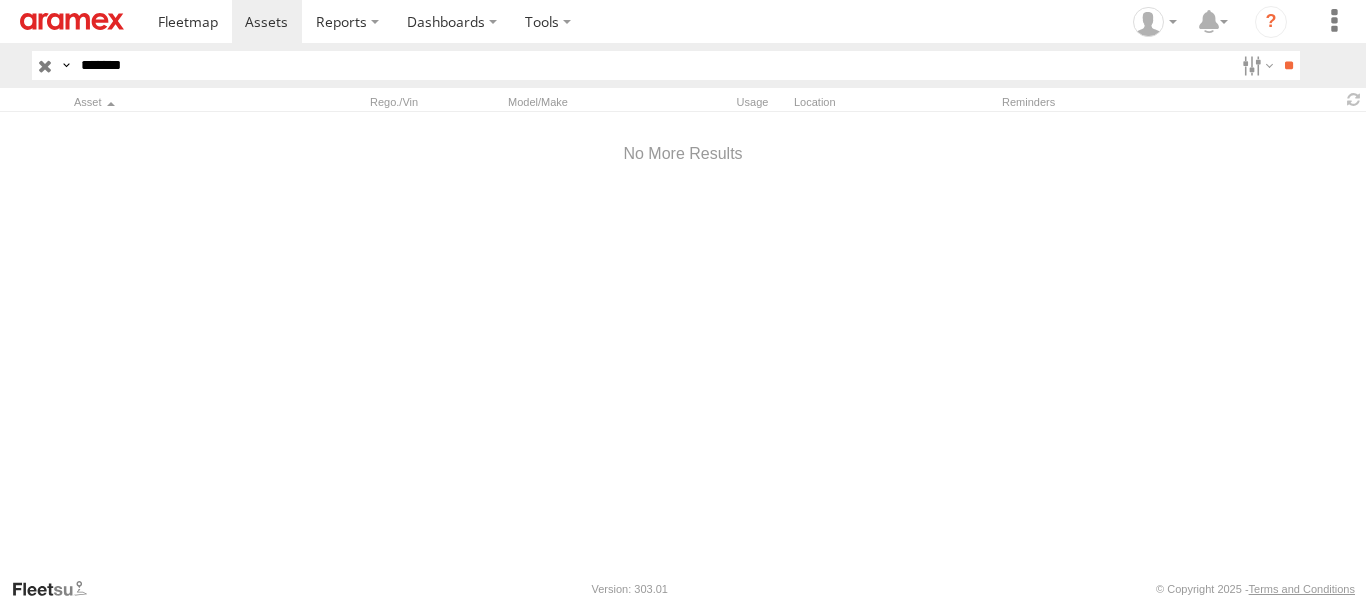 type on "*******" 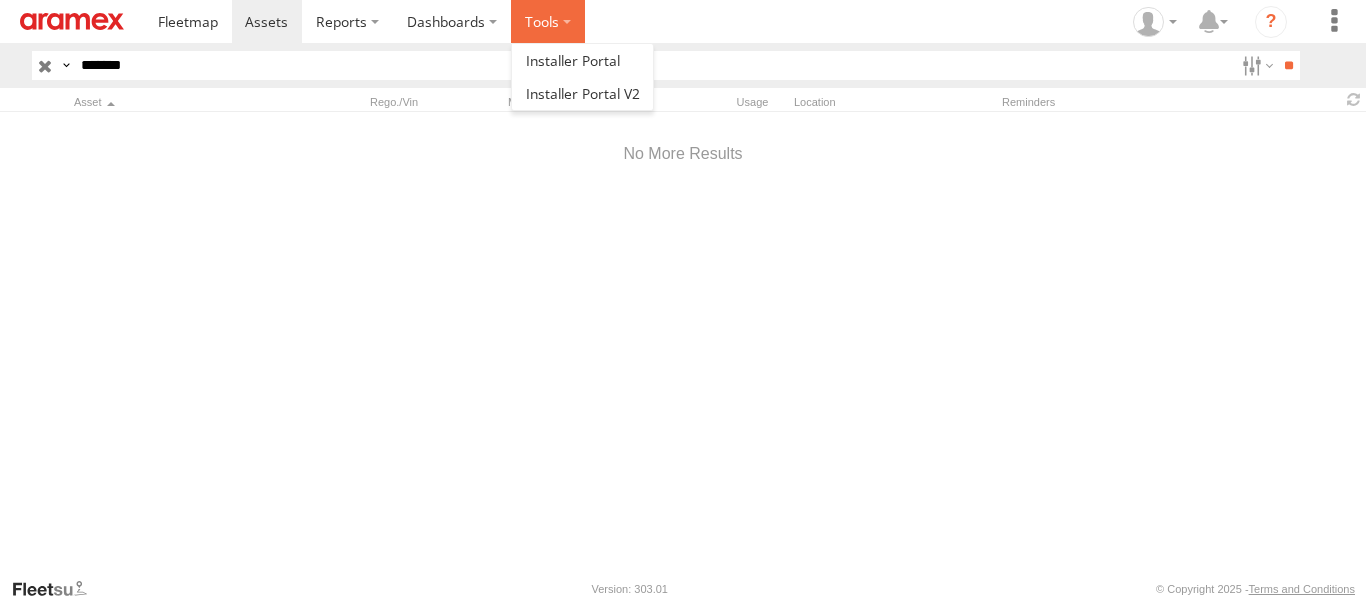 click at bounding box center [548, 21] 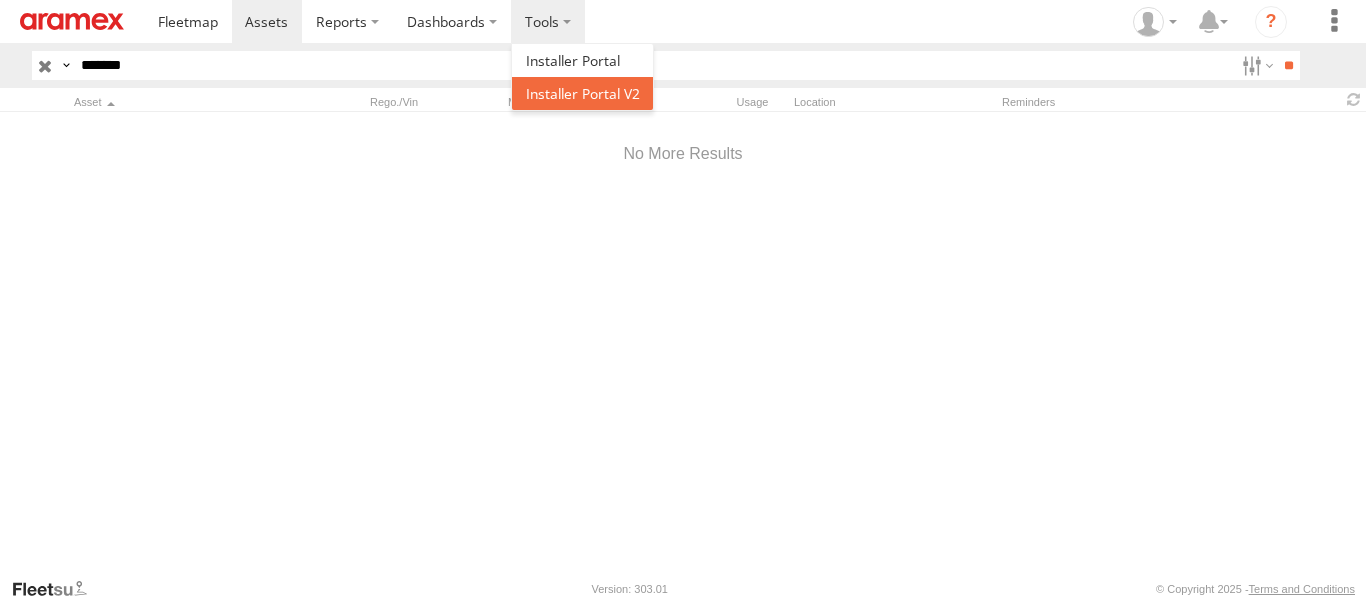 click at bounding box center [583, 93] 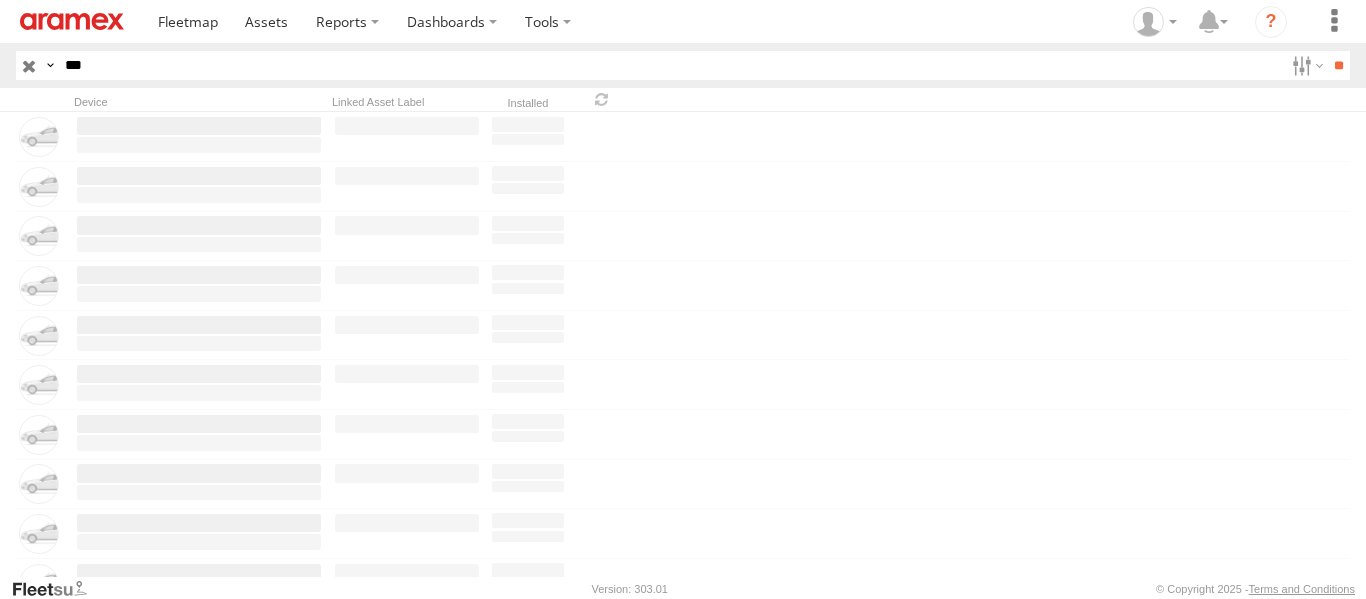 scroll, scrollTop: 0, scrollLeft: 0, axis: both 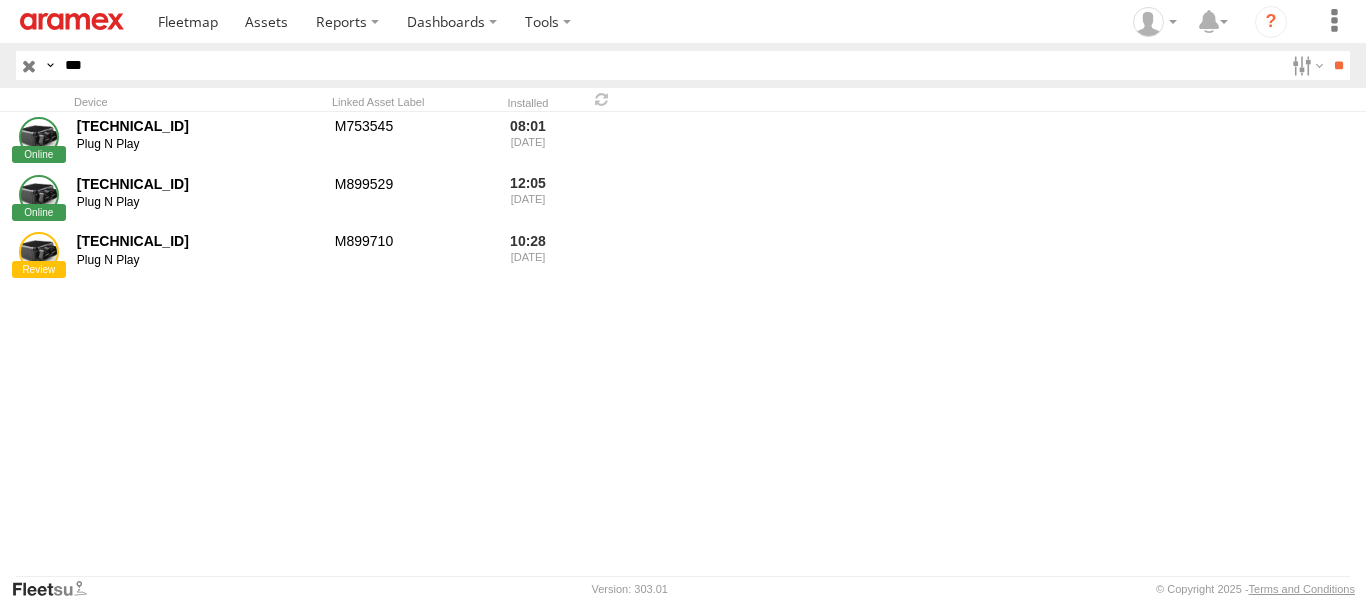 drag, startPoint x: 113, startPoint y: 68, endPoint x: 37, endPoint y: 68, distance: 76 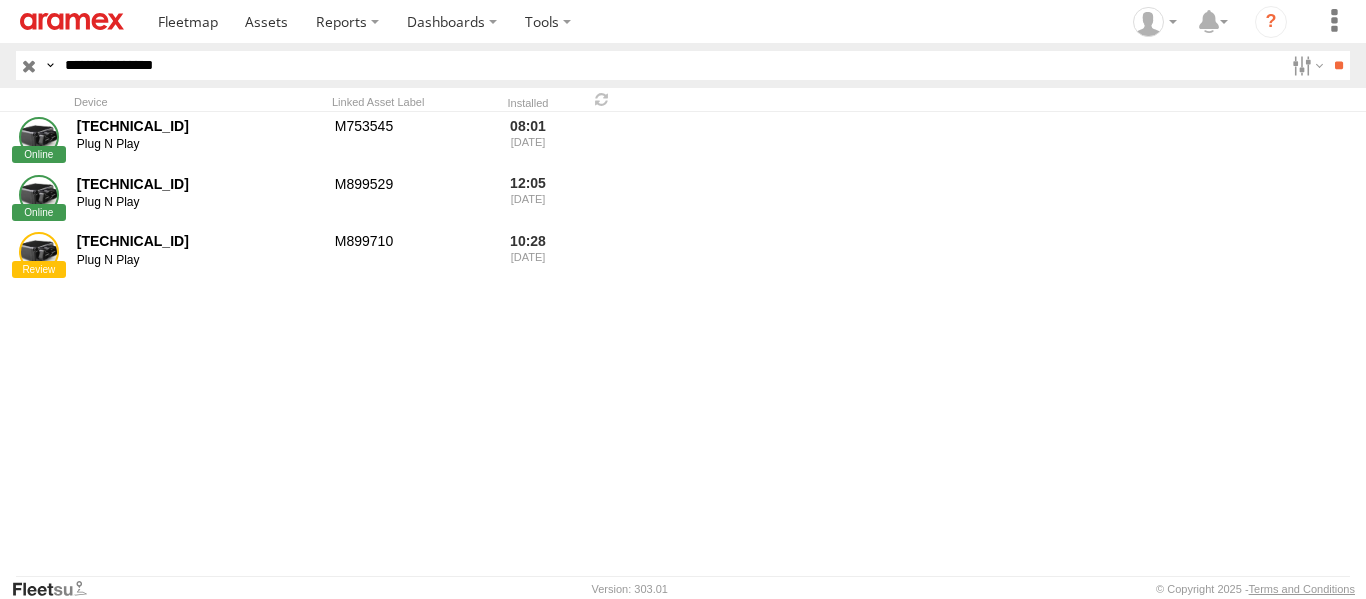 type on "**********" 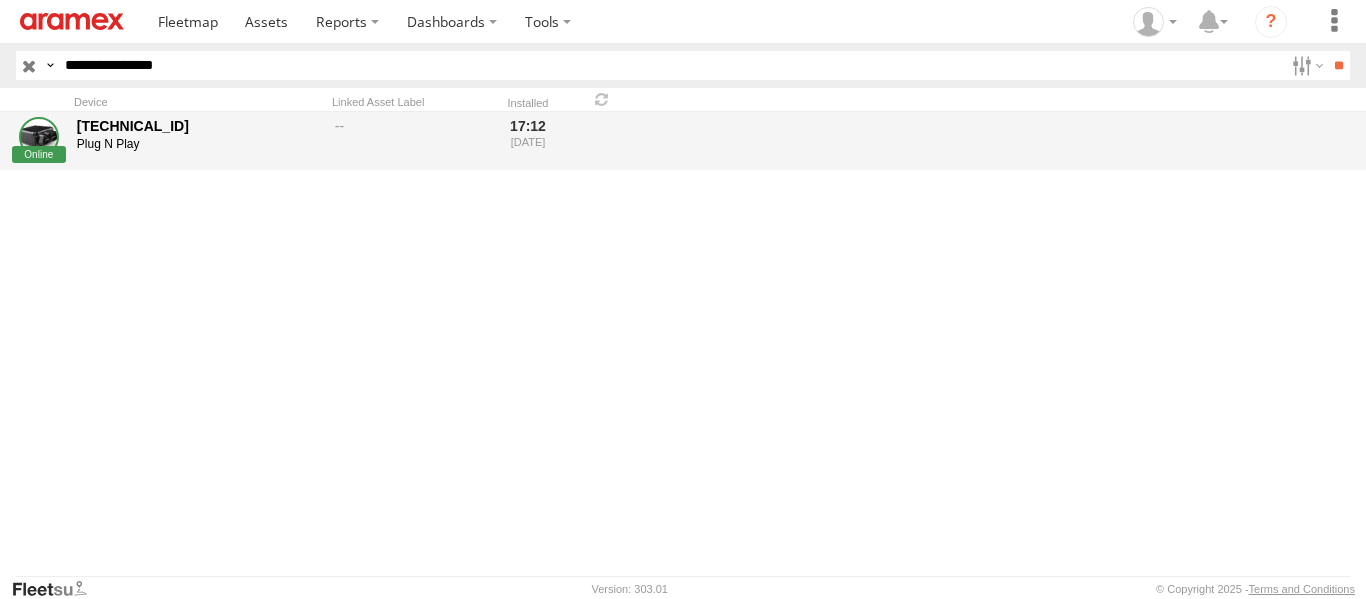 click on "Plug N Play" at bounding box center [199, 145] 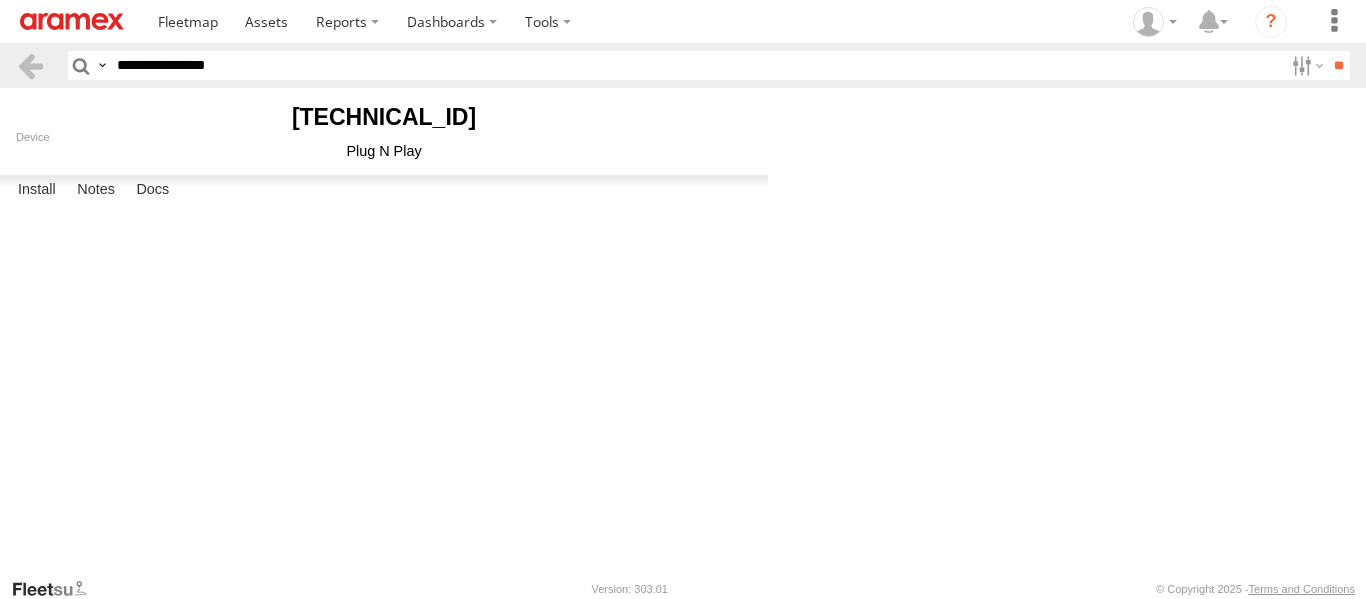 scroll, scrollTop: 0, scrollLeft: 0, axis: both 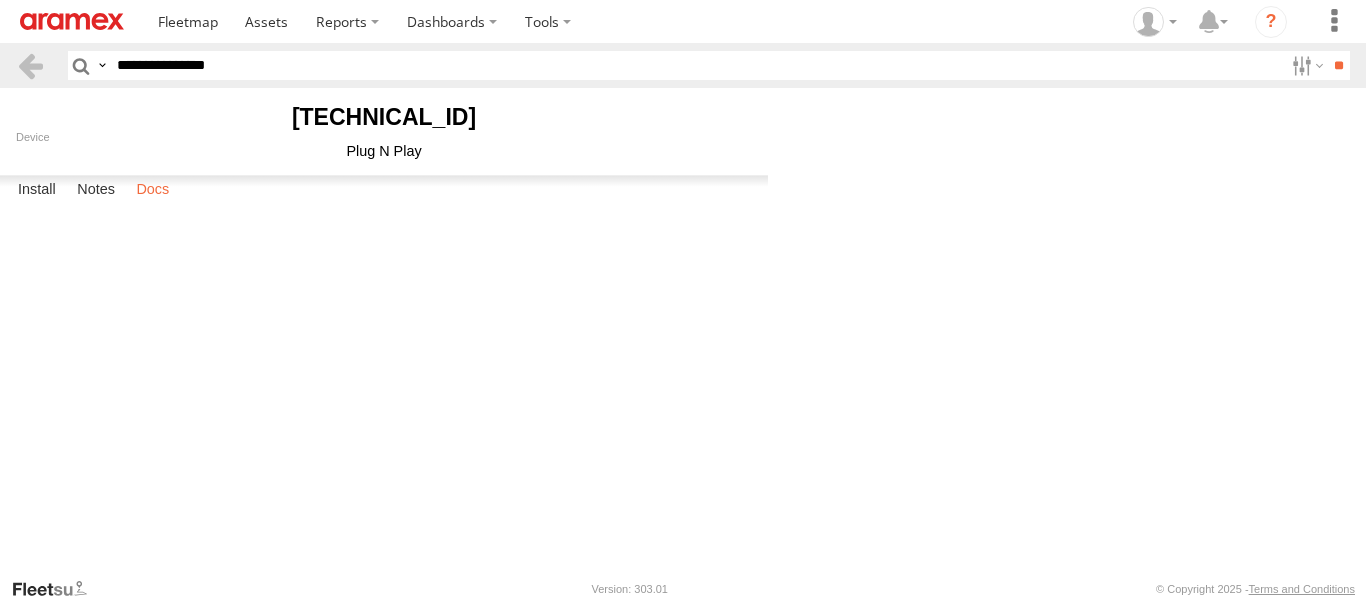 click on "Docs" at bounding box center [152, 190] 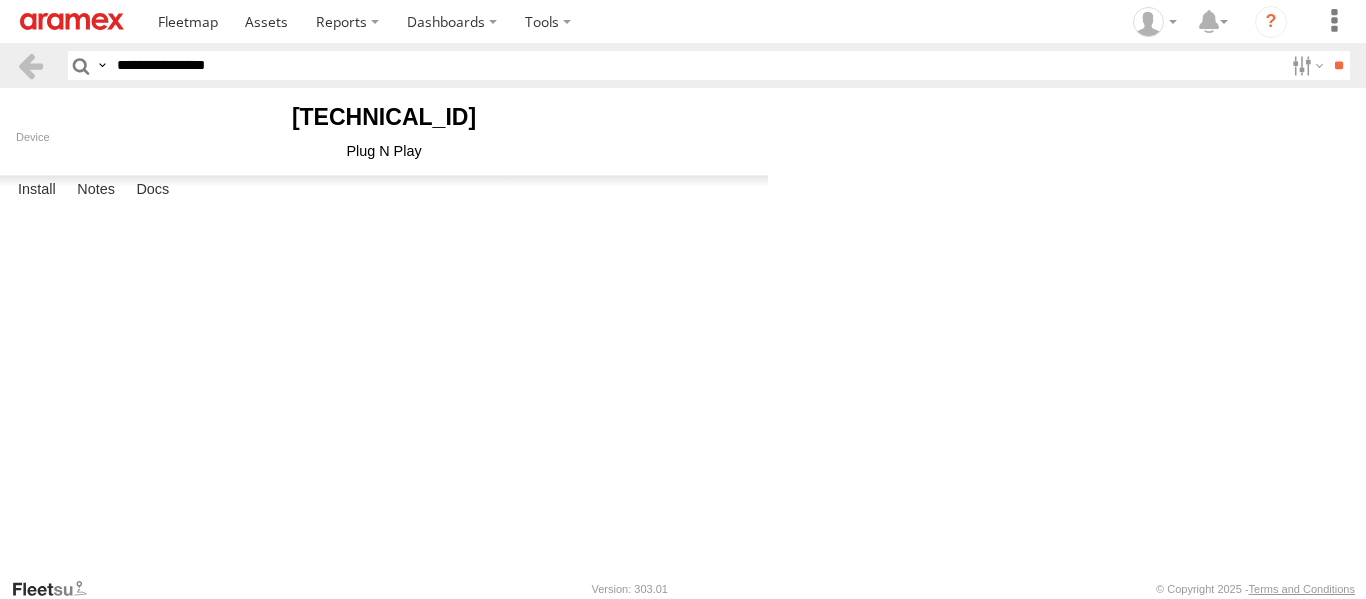 click at bounding box center (0, 0) 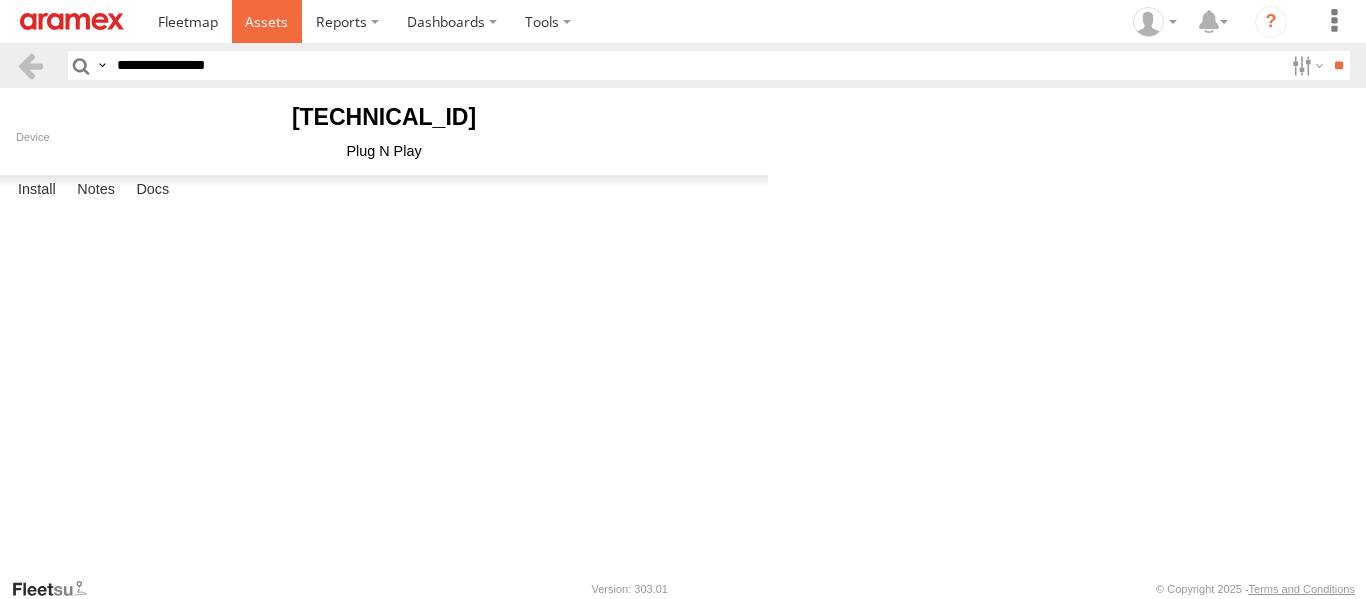 click at bounding box center [267, 21] 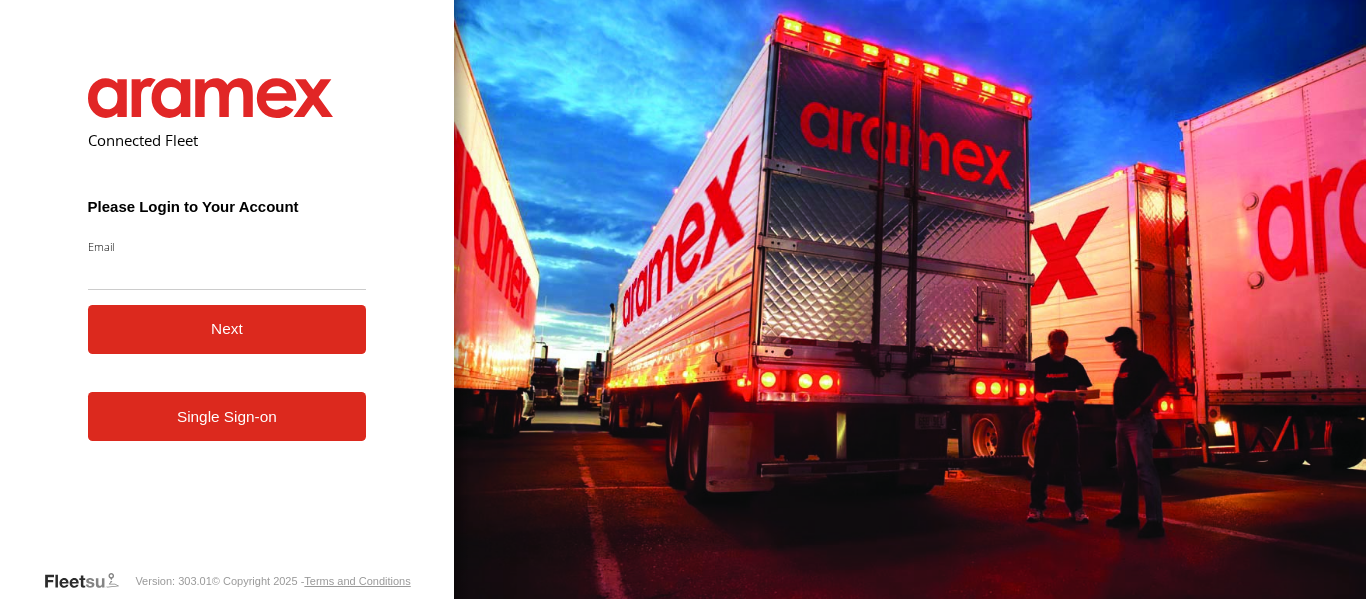 scroll, scrollTop: 0, scrollLeft: 0, axis: both 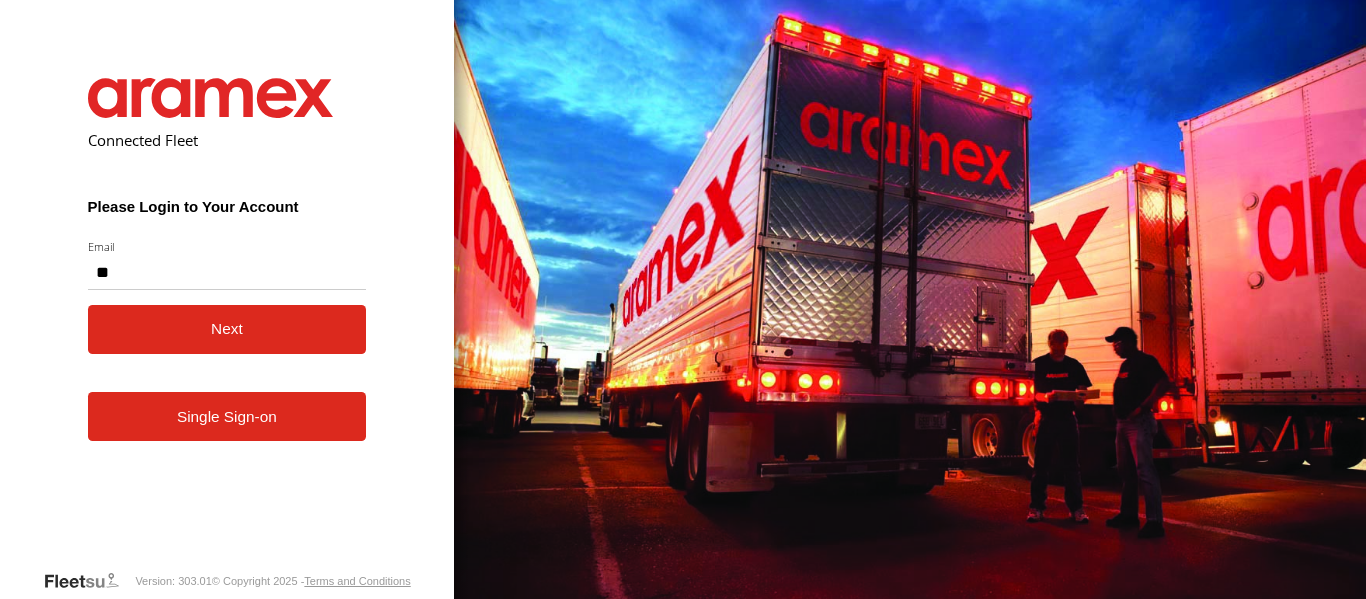 type on "*" 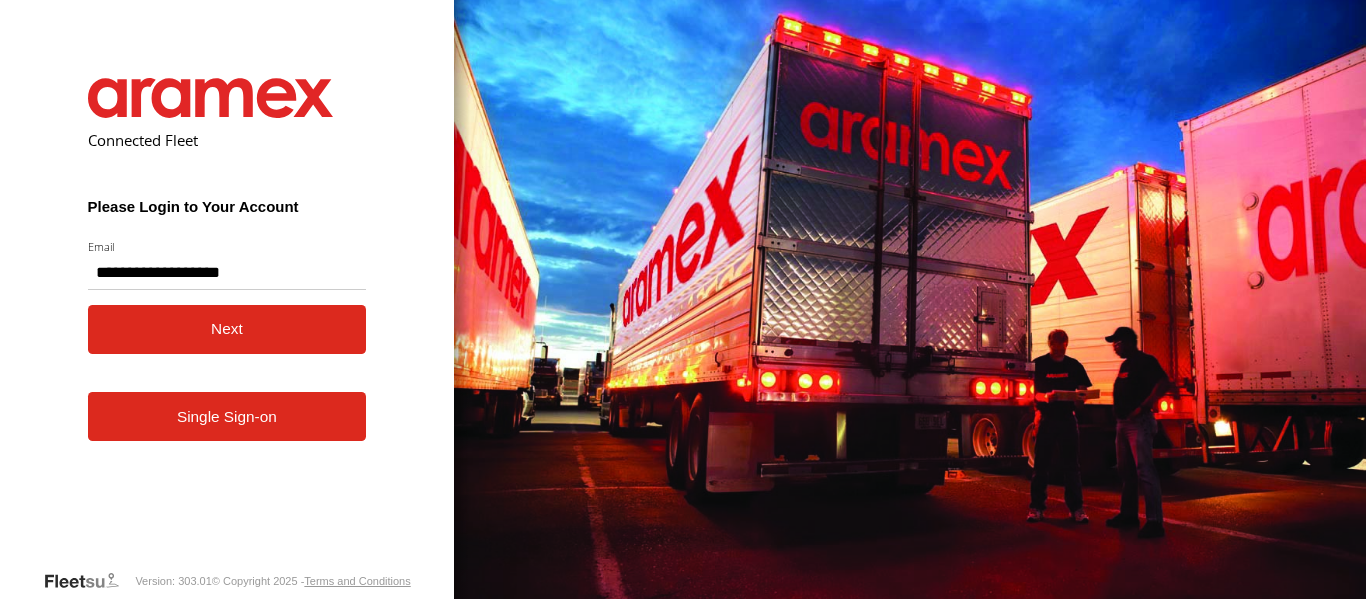 type on "**********" 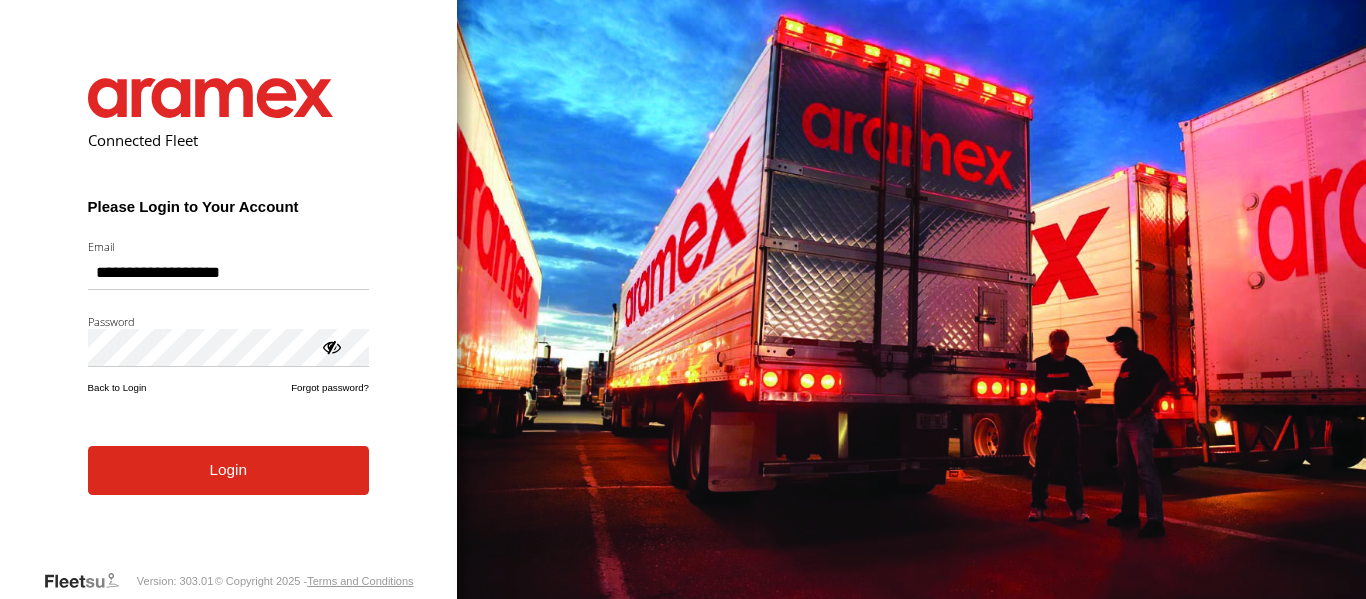 scroll, scrollTop: 0, scrollLeft: 0, axis: both 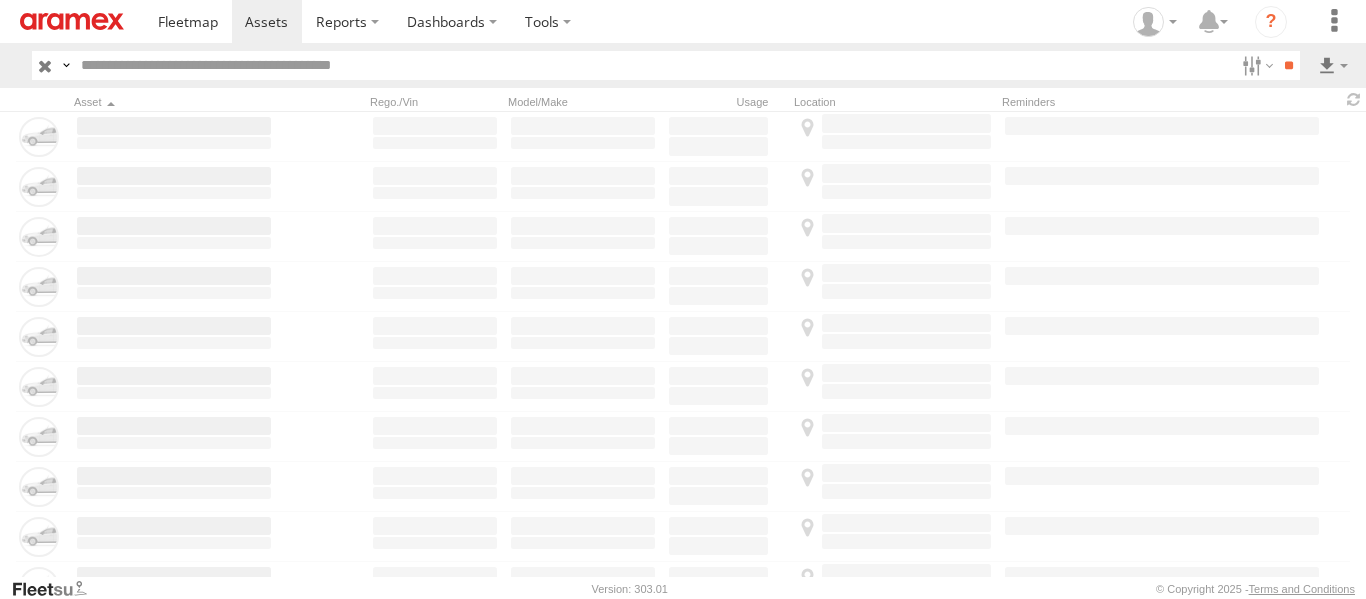 click at bounding box center [653, 65] 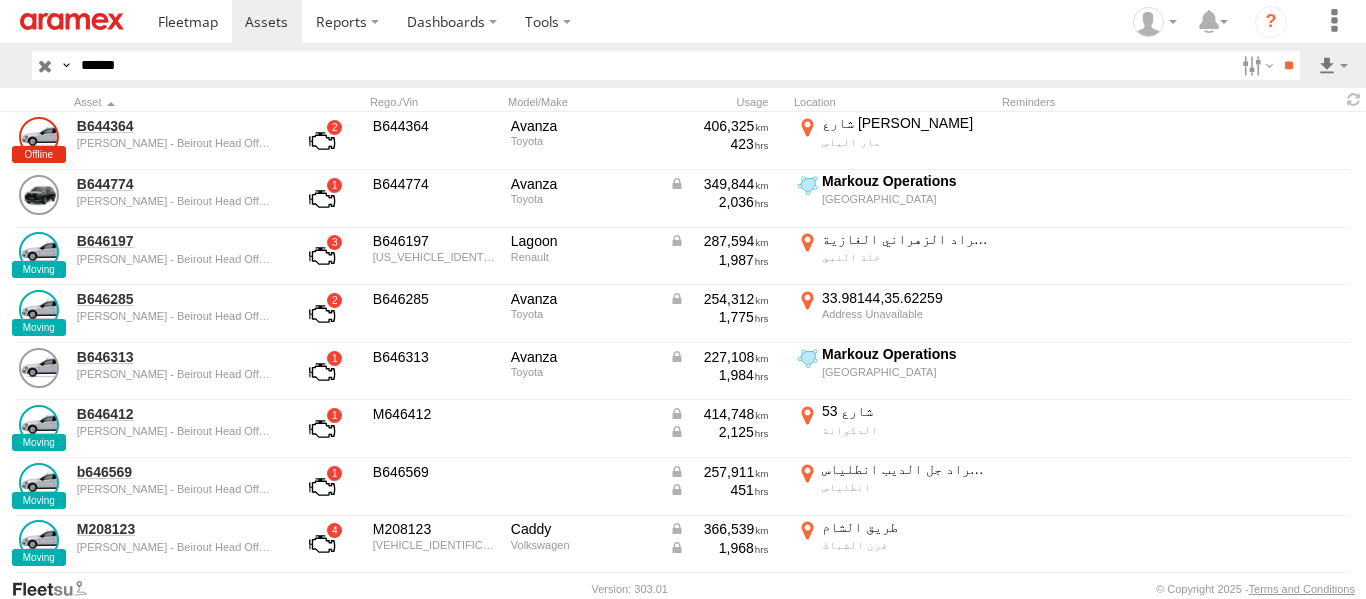 type on "******" 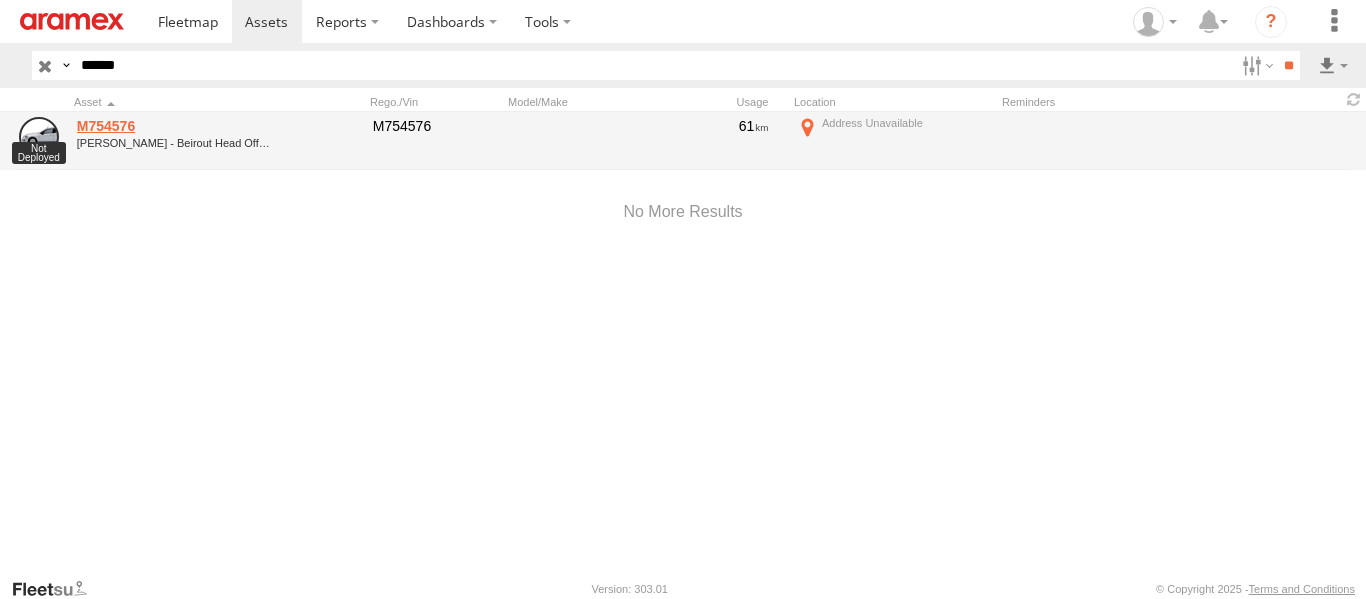 click on "M754576" at bounding box center (174, 126) 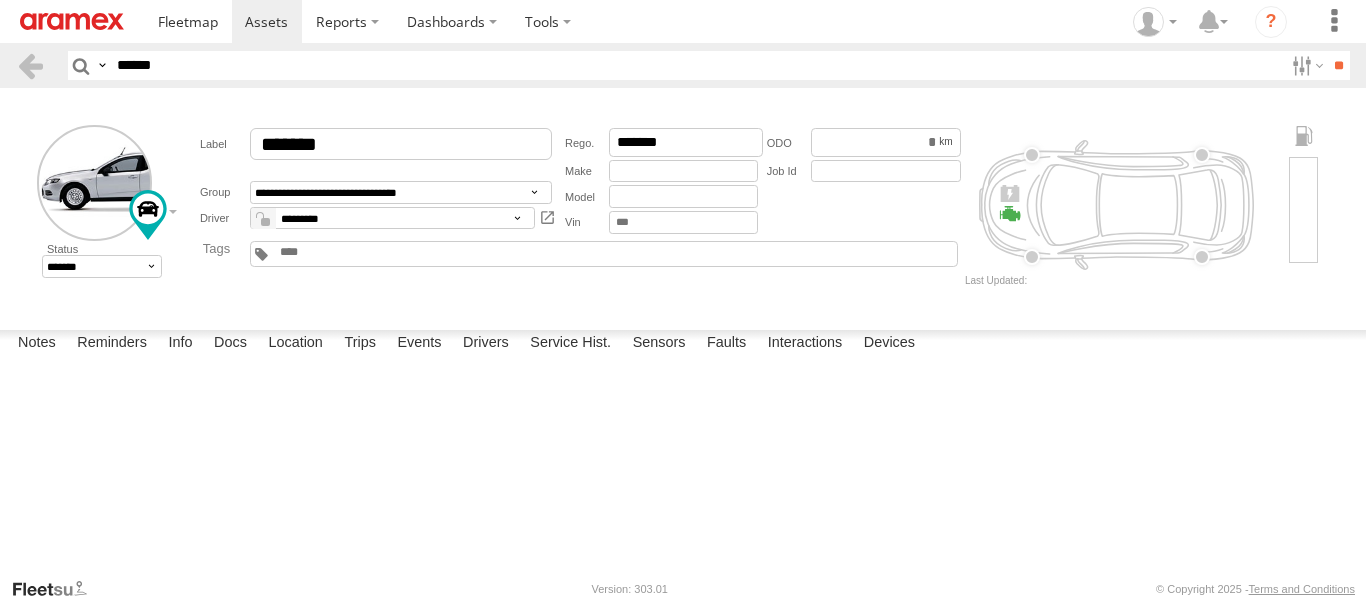 scroll, scrollTop: 0, scrollLeft: 0, axis: both 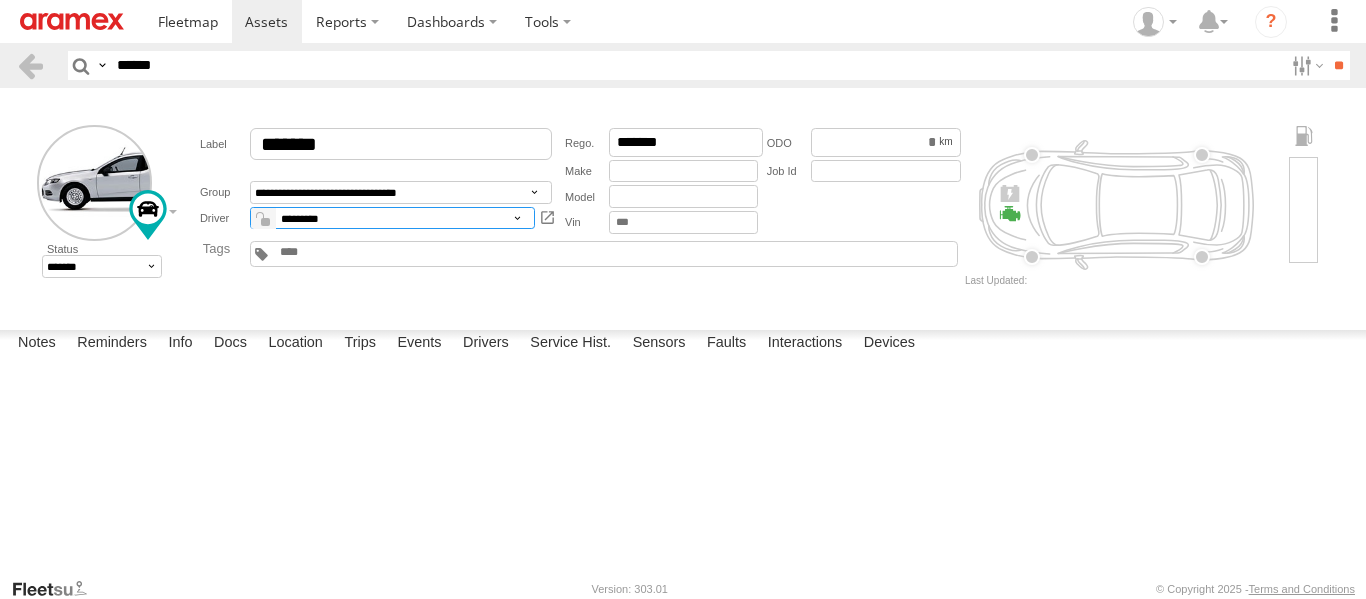 click on "**********" at bounding box center (392, 218) 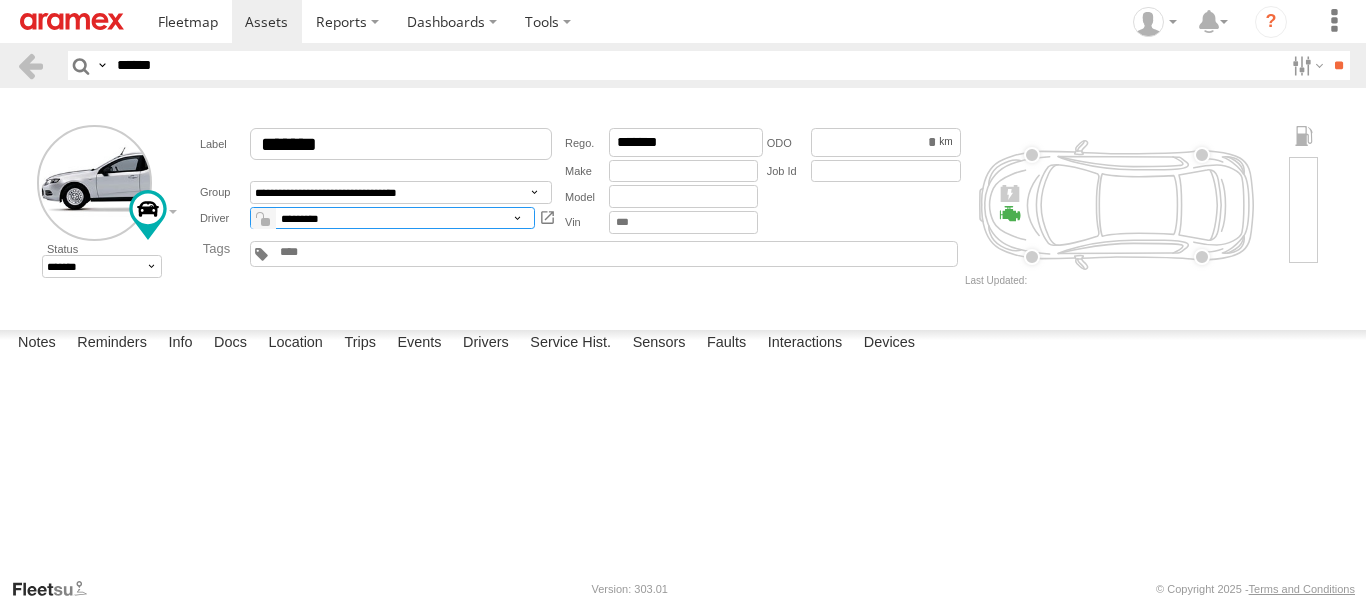 select on "*****" 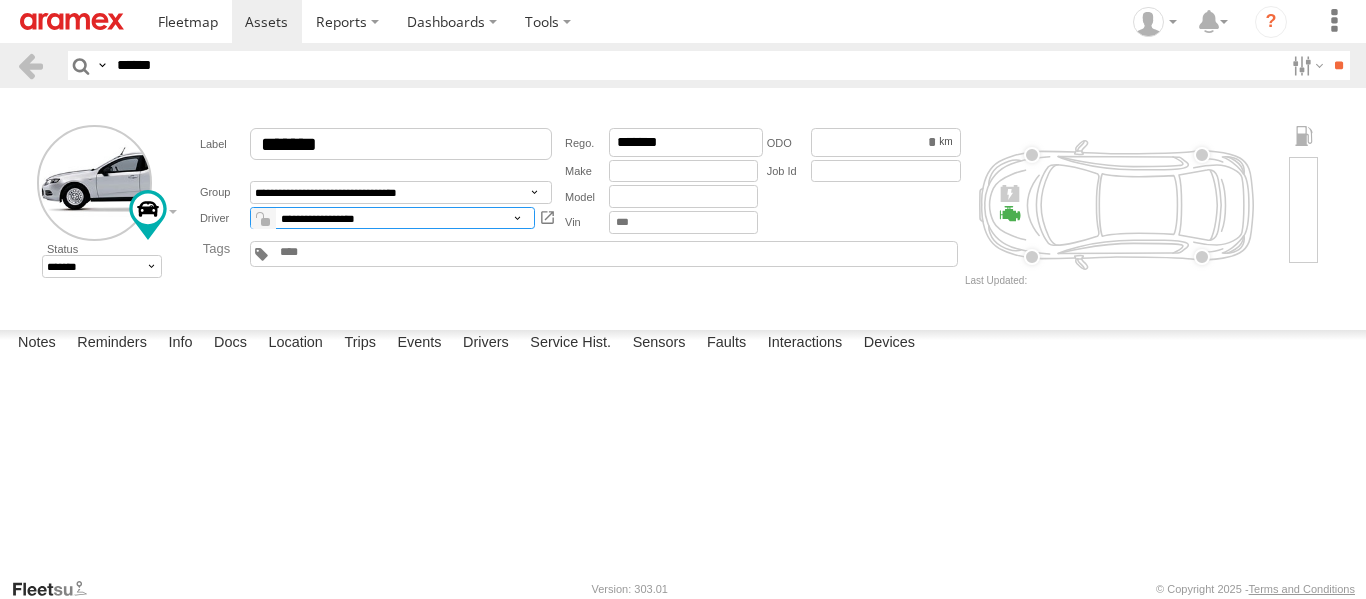 click on "**********" at bounding box center (392, 218) 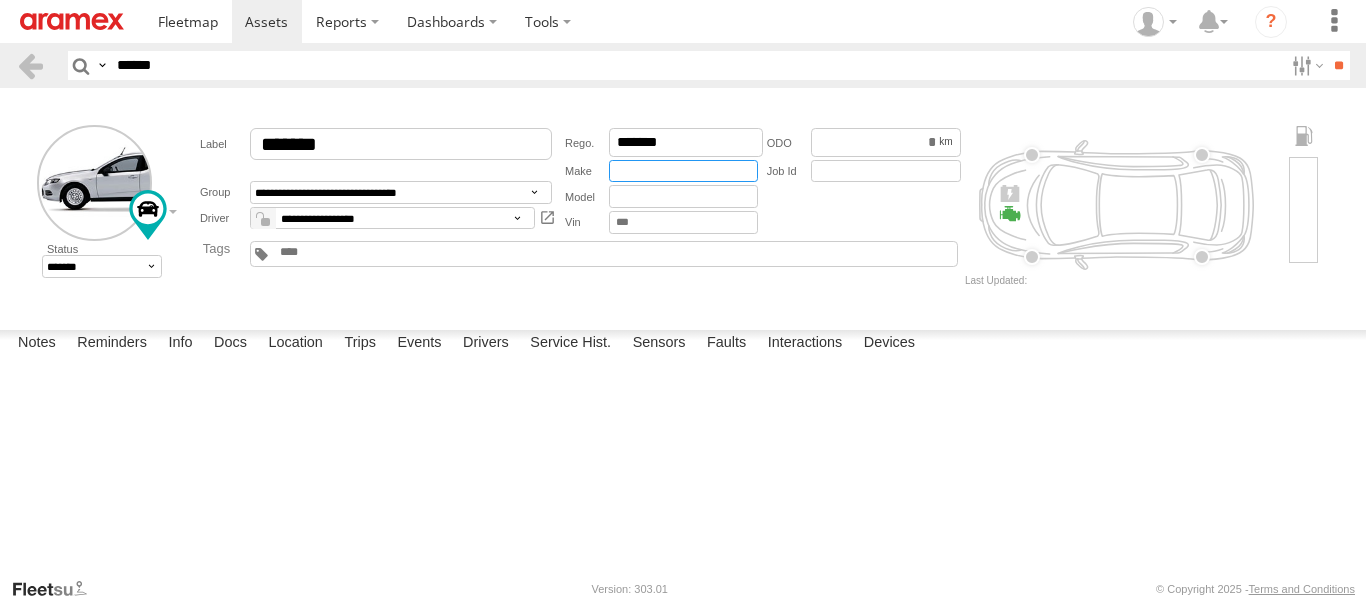 click at bounding box center [683, 171] 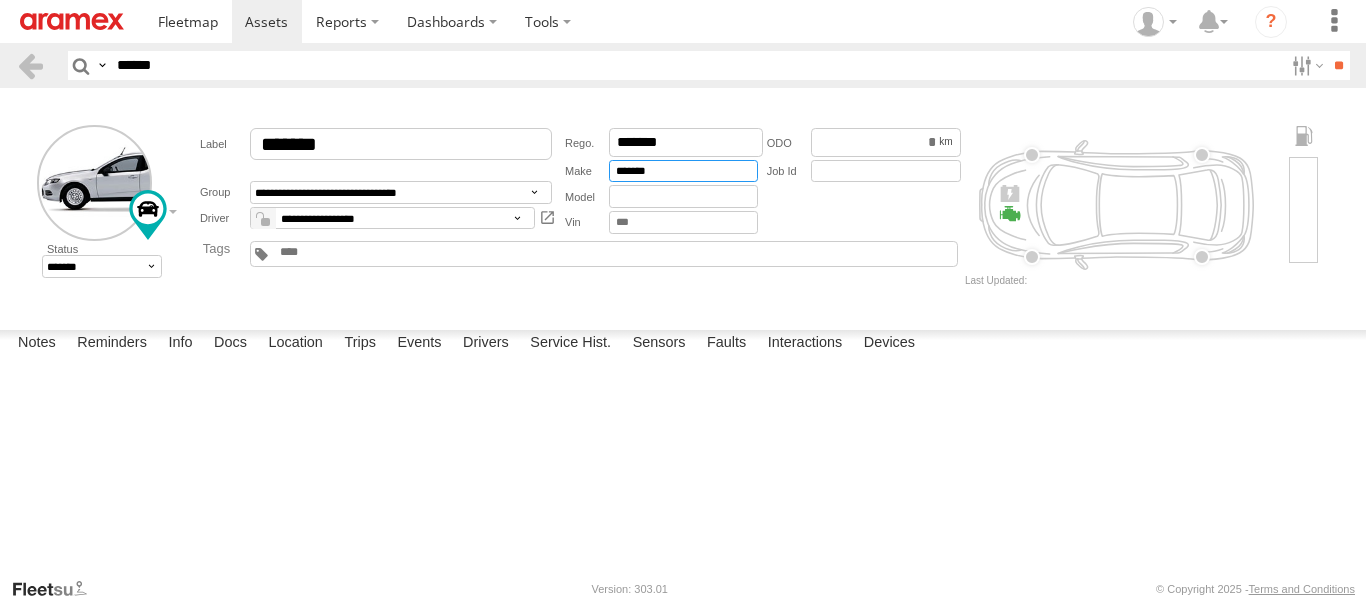 type on "*******" 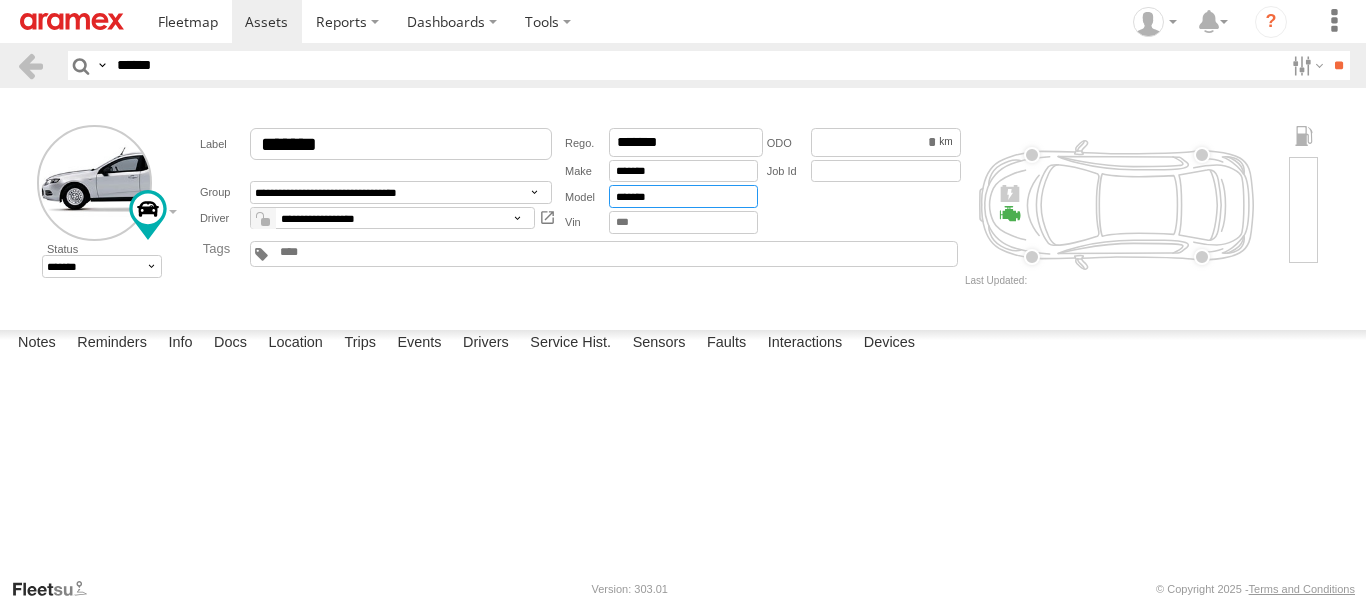 type on "*******" 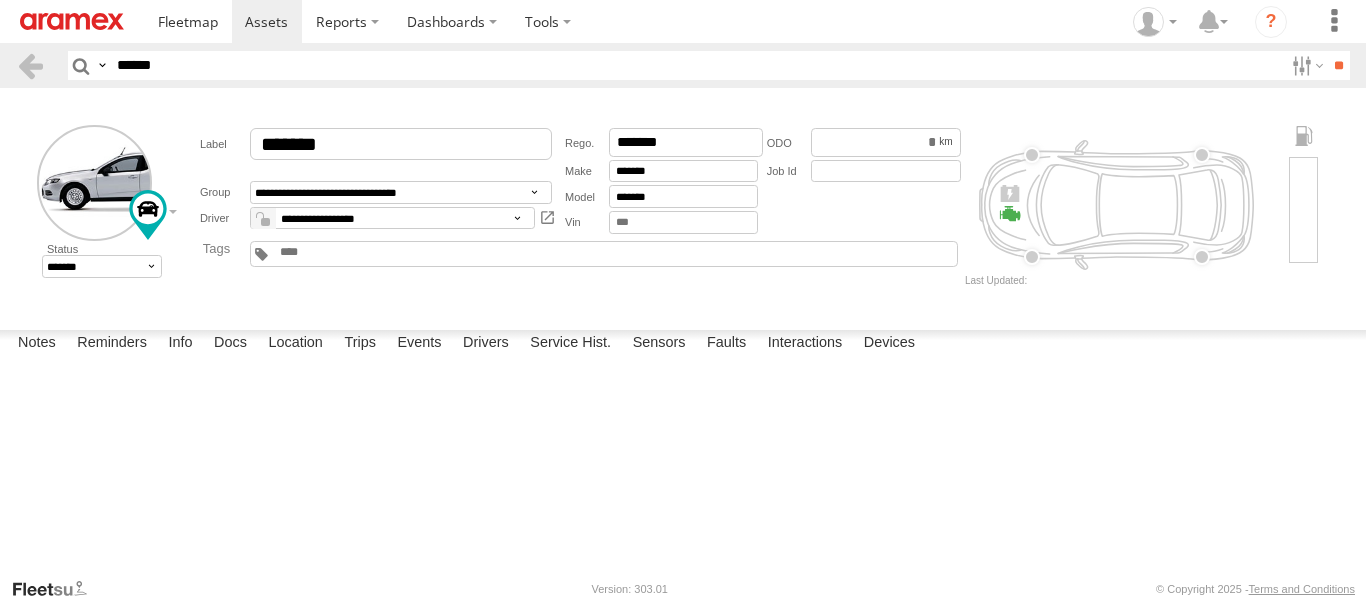 click on "Autonomous Bot BEY-Accounting BEY-Admin BEY-CMT BEY-CMT - Outlets BEY-Collectors BEY-ContactCenter BEY-Corporate BEY-CRM BEY-Crowdsource BEY-CS - US Embassy BEY-Customer Service BEY-Dedicated - Head Office BEY-DOM General BEY-DOM PersonalDel BEY-DOM Standard BEY-EXP General BEY-EXP Inbound BEY-EXP Inbound CC BEY-EXP Outbound BEY-Facilities BEY-Floater - Head Office BEY-Freight BEY-FRT - Air BEY-FRT - CnD BEY-FRT - Land BEY-FRT - Sea BEY-FRT General BEY-GC Freight BEY-GC General BEY-Heavy BEY-HR BEY-IT BEY-Linehaul - Bekaa Area BEY-Linehaul - Head Office BEY-LOC - Mar Roukoz BEY-LOC Airport BEY-LOC Beirut BEY-LOC Clemenceau BEY-LOC Free Zone BEY-LOC OPS Building BEY-LOC Saida BEY-LOC Tripoli BEY-LOG Jamalon BEY-Logistics BEY-Management BEY-Normal - Bekaa Area BEY-Normal - Head Office BEY-Normal - North Area BEY-Normal - South Area BEY-Ops EXP & DOM BEY-Ops General BEY-Regional" at bounding box center [604, 254] 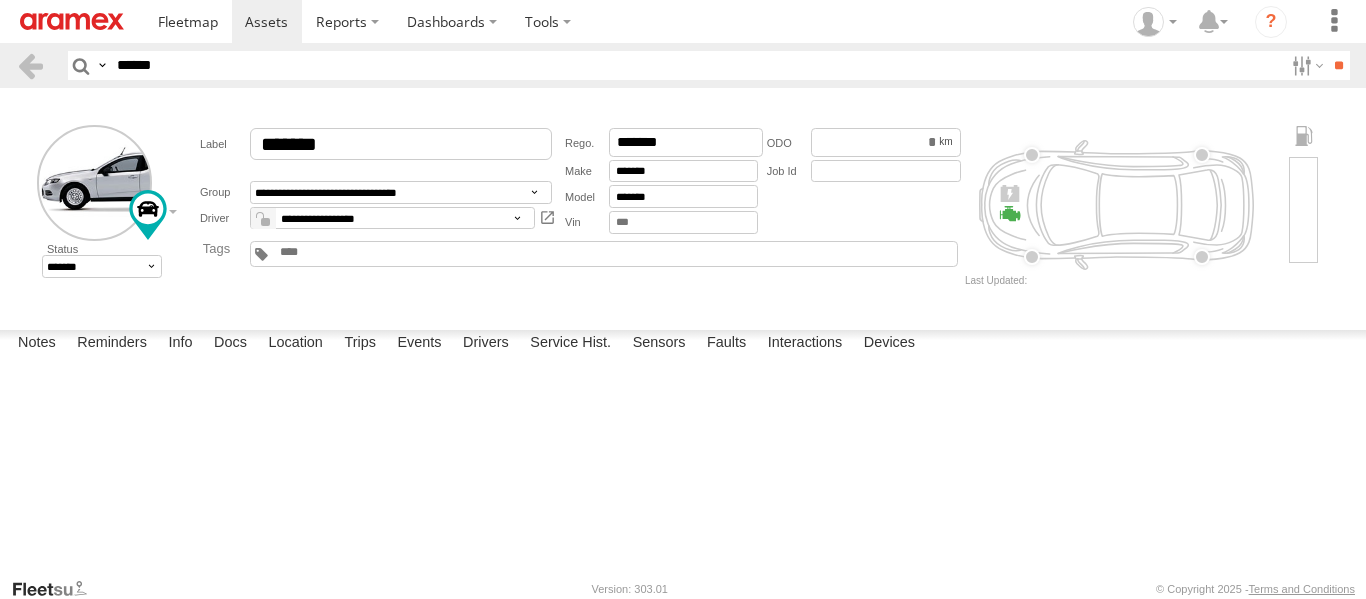 type 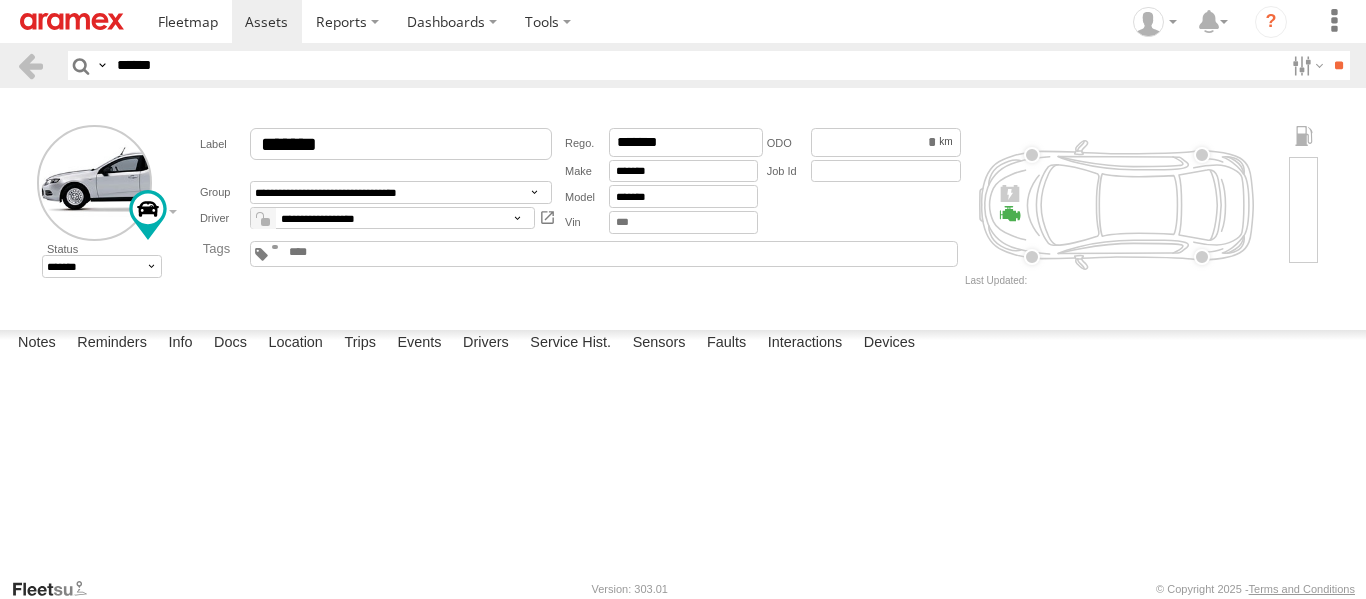 click at bounding box center [0, 0] 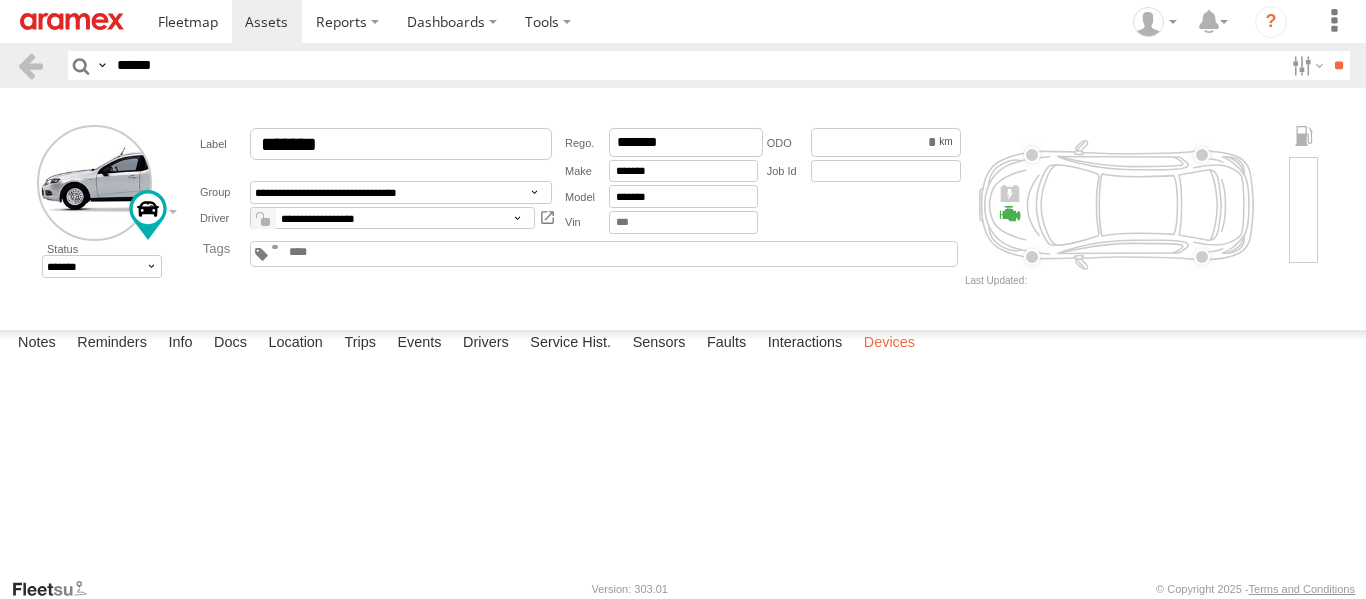 type on "**********" 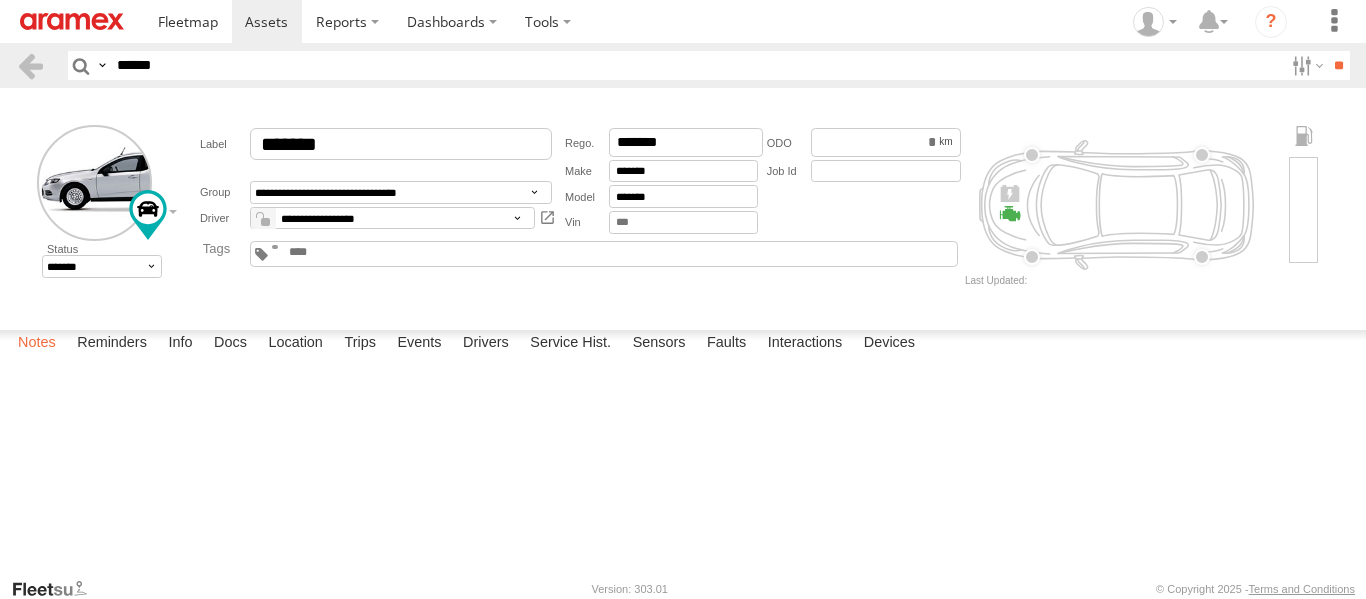 click on "Notes" at bounding box center [37, 344] 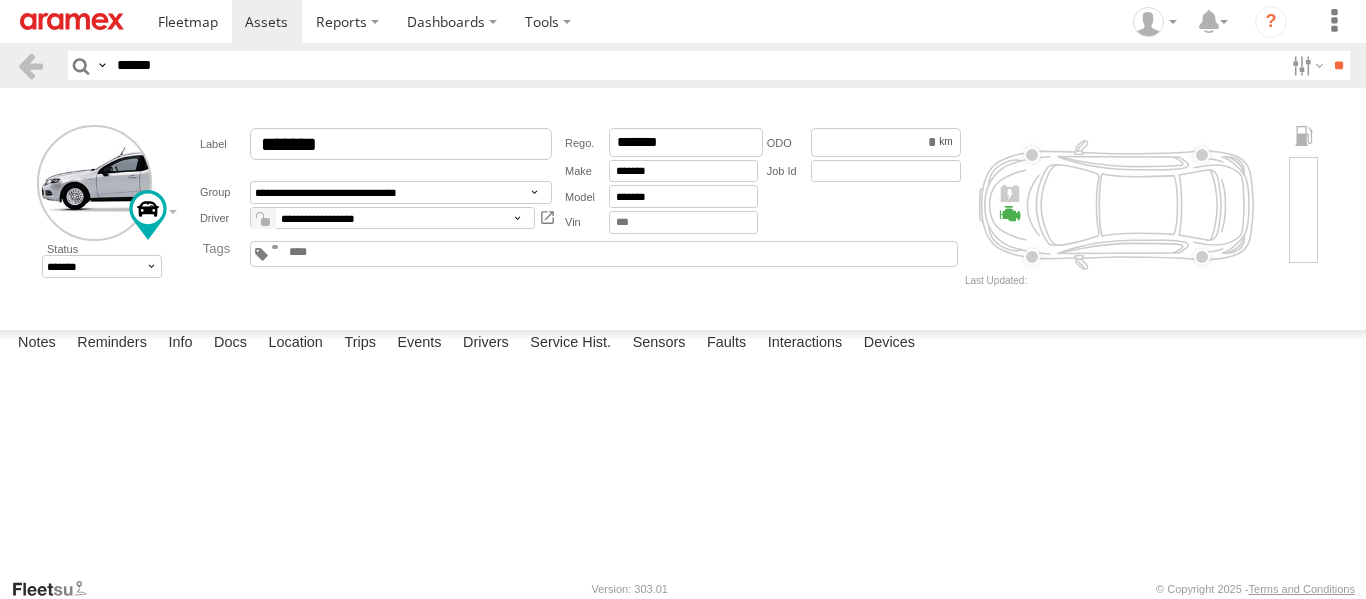 click on "Save" at bounding box center (0, 0) 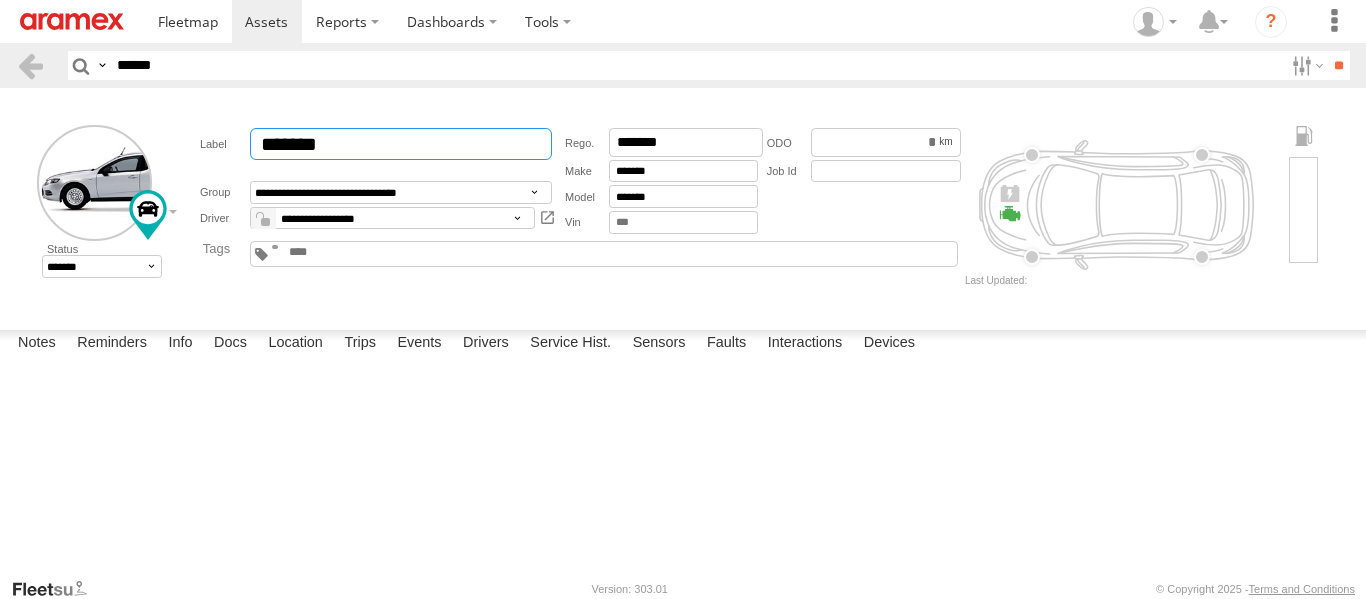 click on "*******" at bounding box center [401, 144] 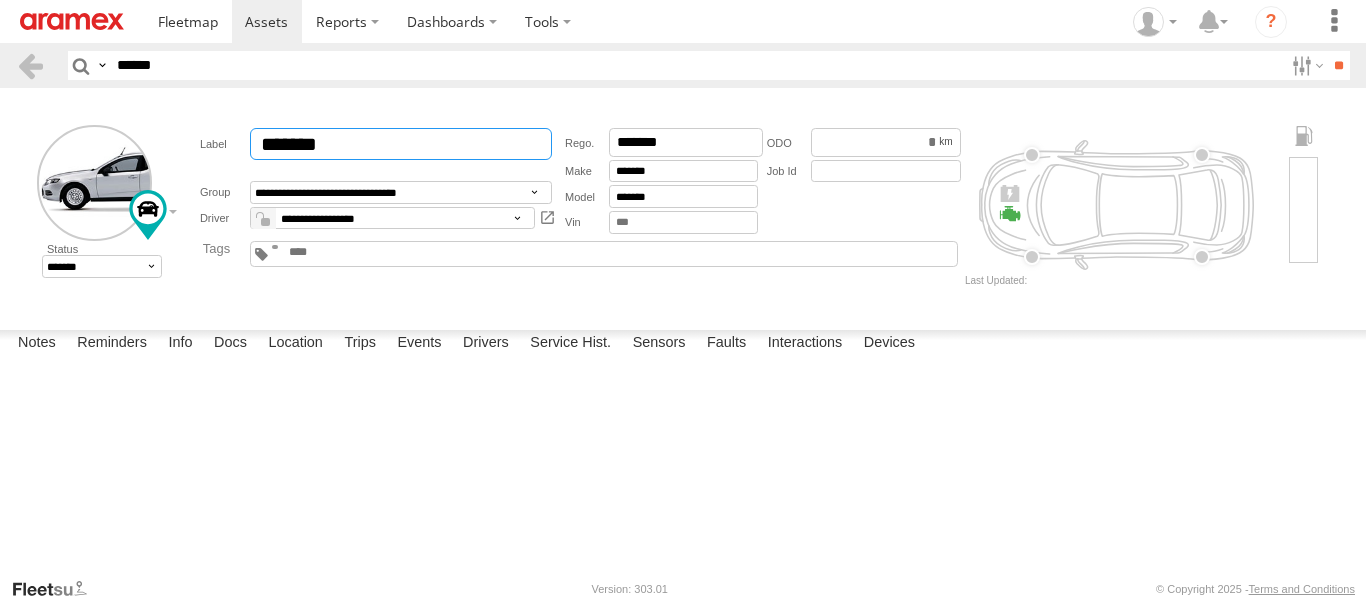 type on "*******" 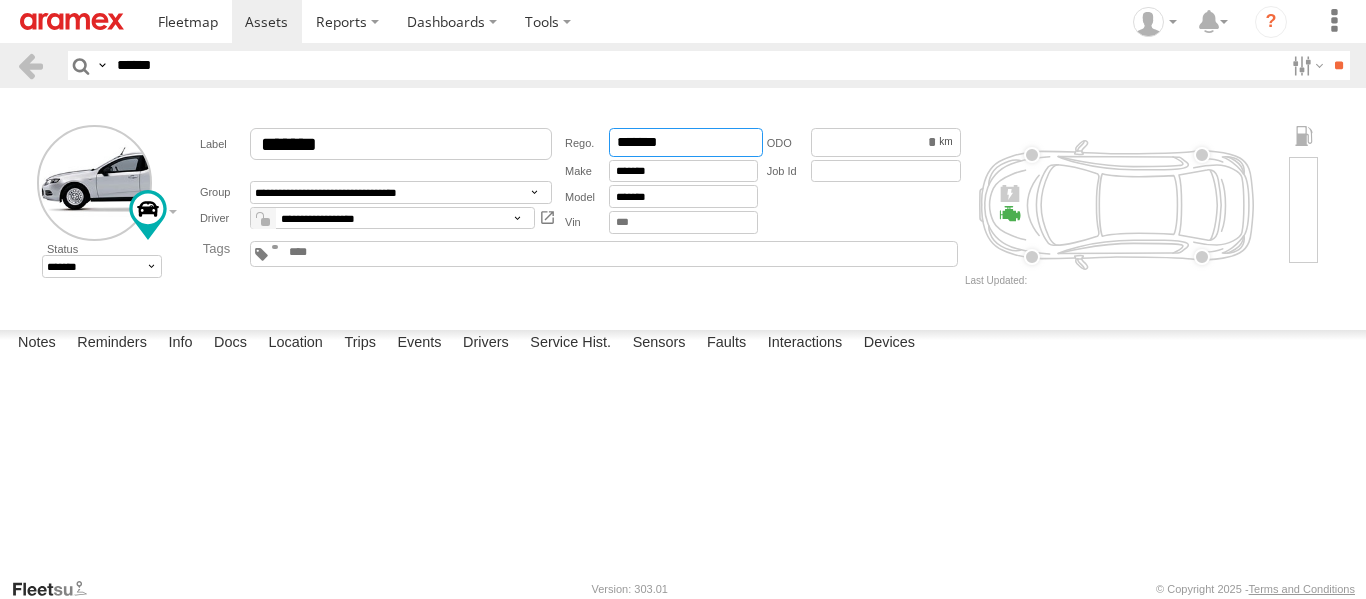 click on "*******" at bounding box center [686, 142] 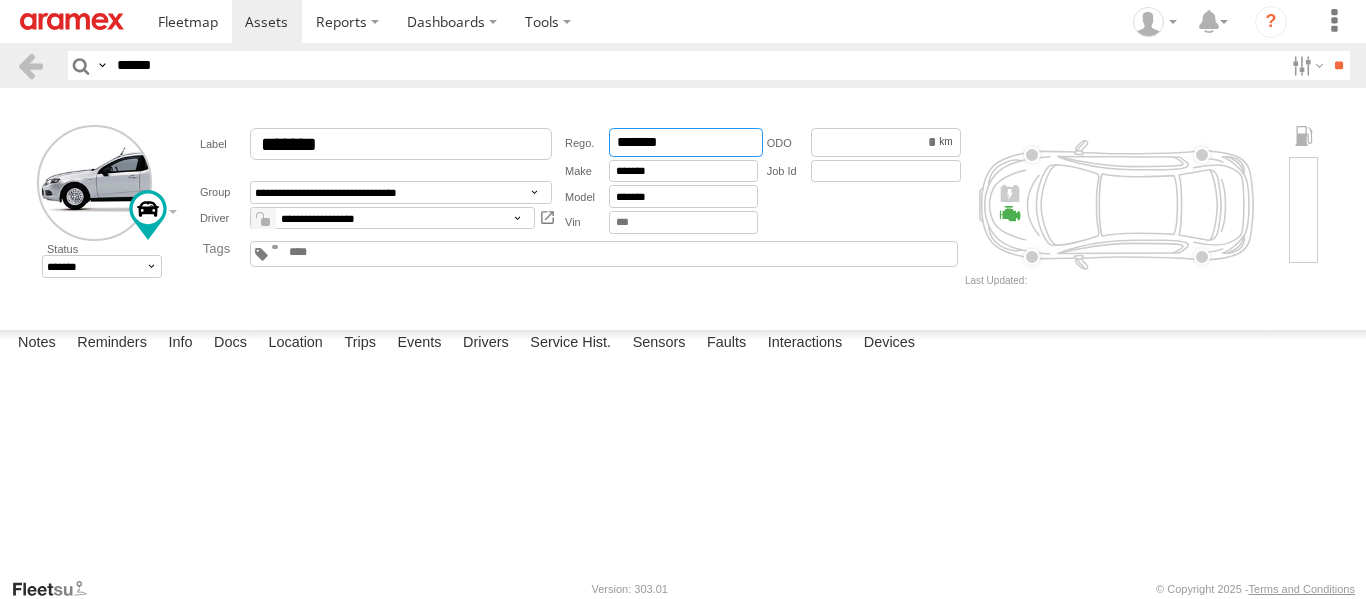 type on "*******" 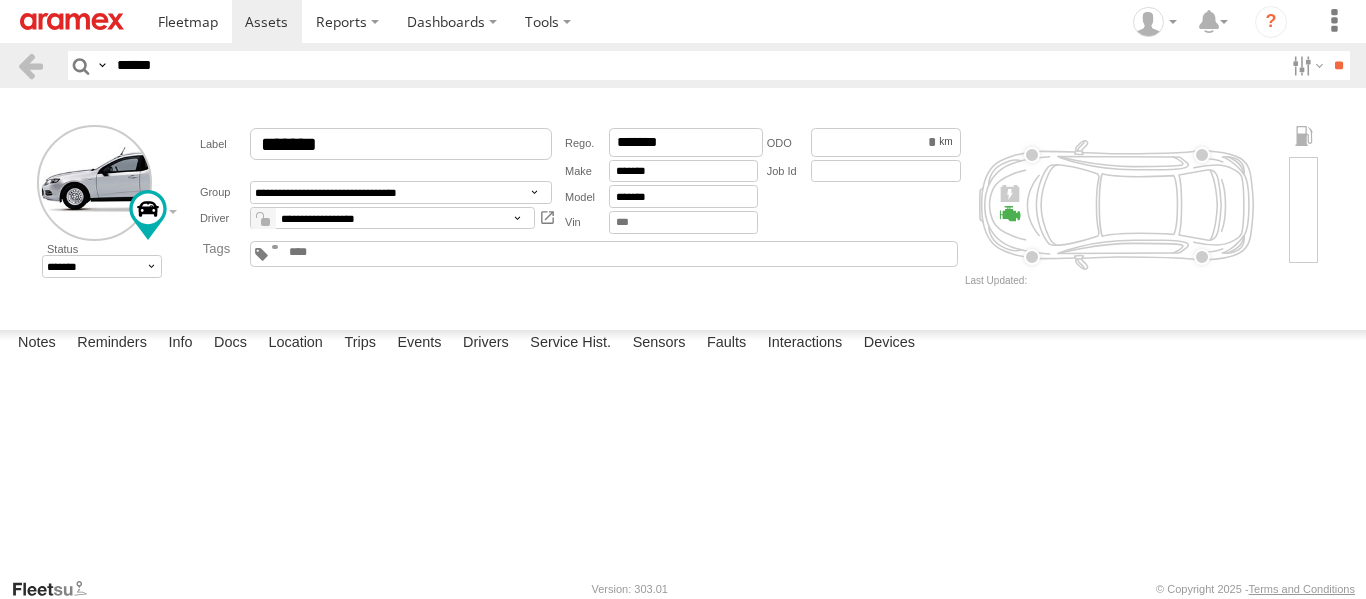 click on "**********" at bounding box center (683, 205) 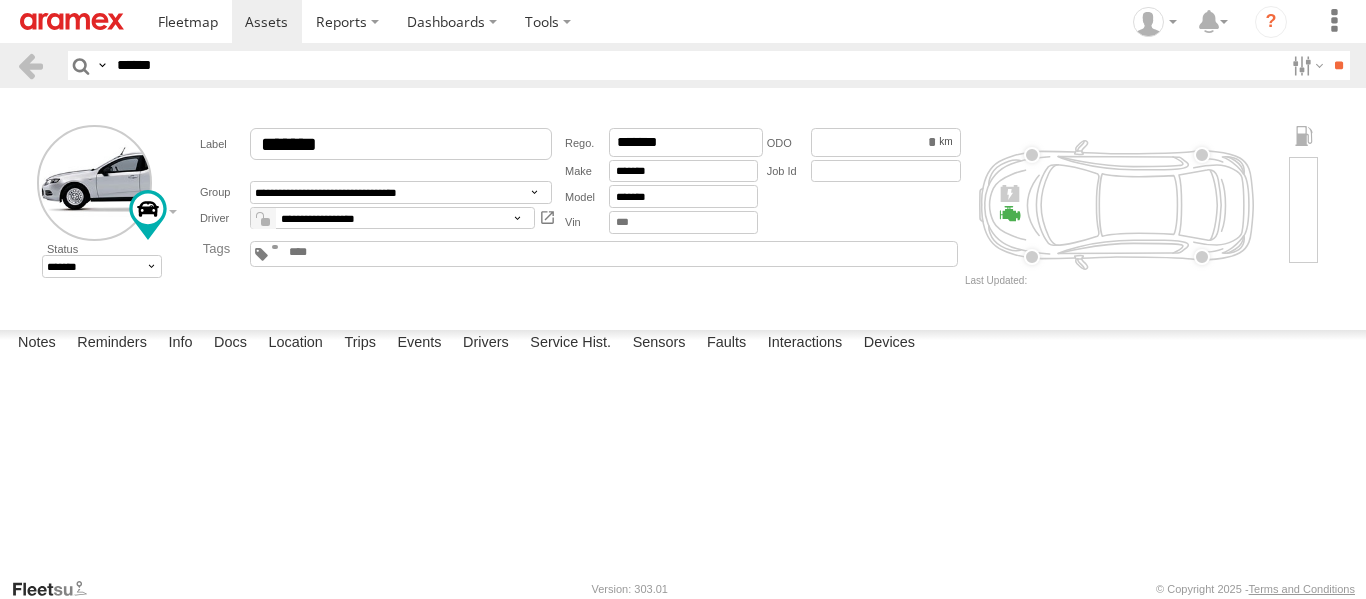 click on "******" at bounding box center (696, 65) 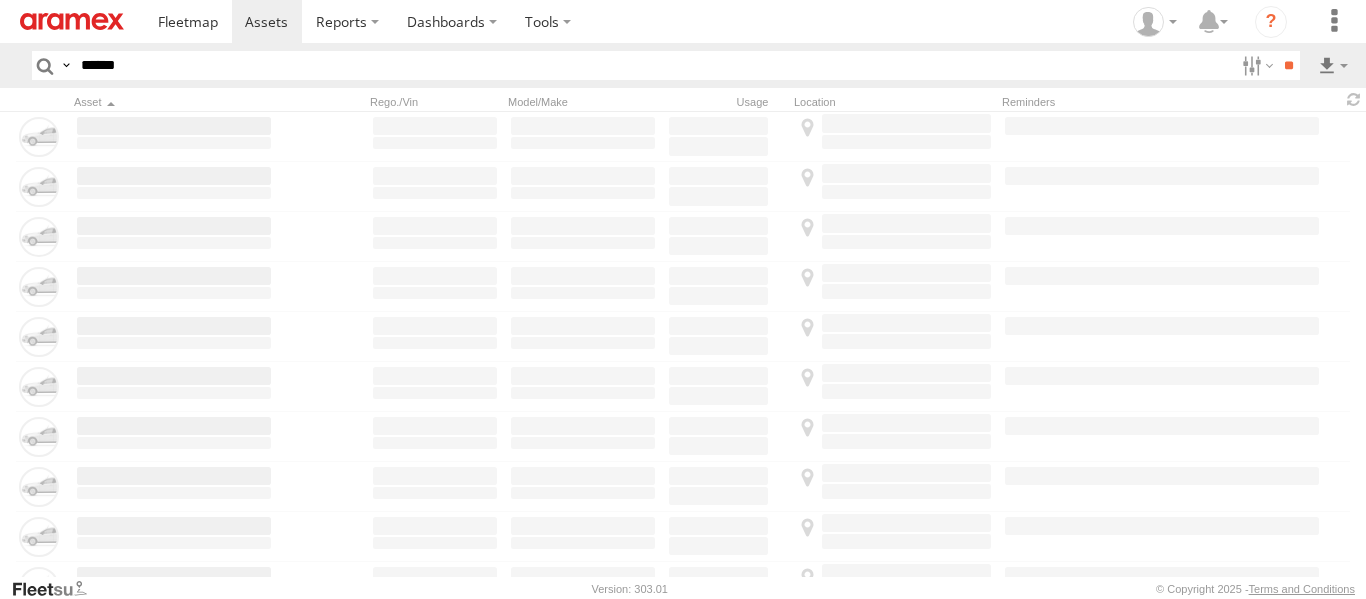 scroll, scrollTop: 0, scrollLeft: 0, axis: both 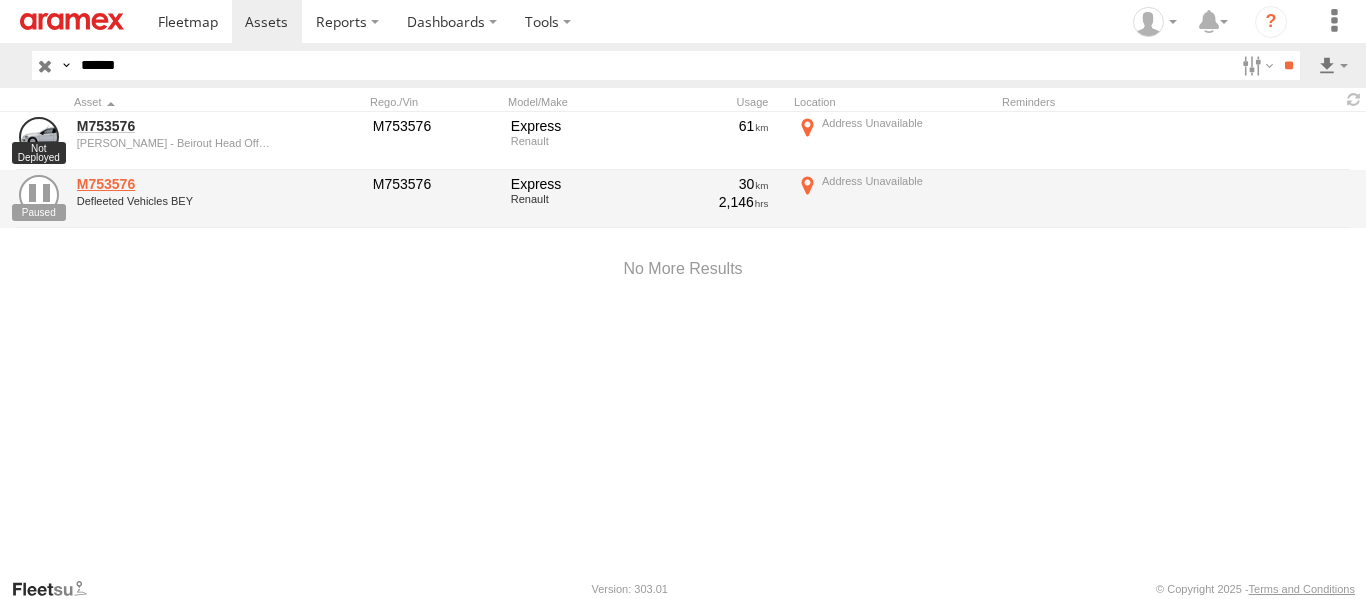 click on "M753576" at bounding box center [174, 184] 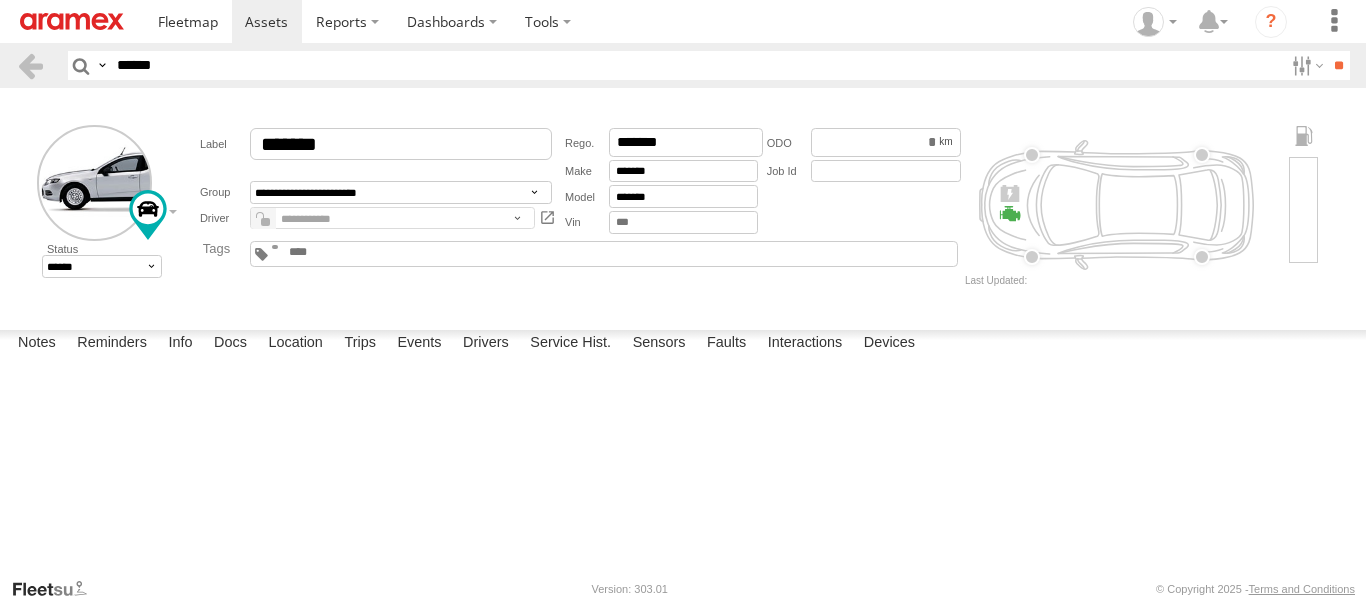 scroll, scrollTop: 0, scrollLeft: 0, axis: both 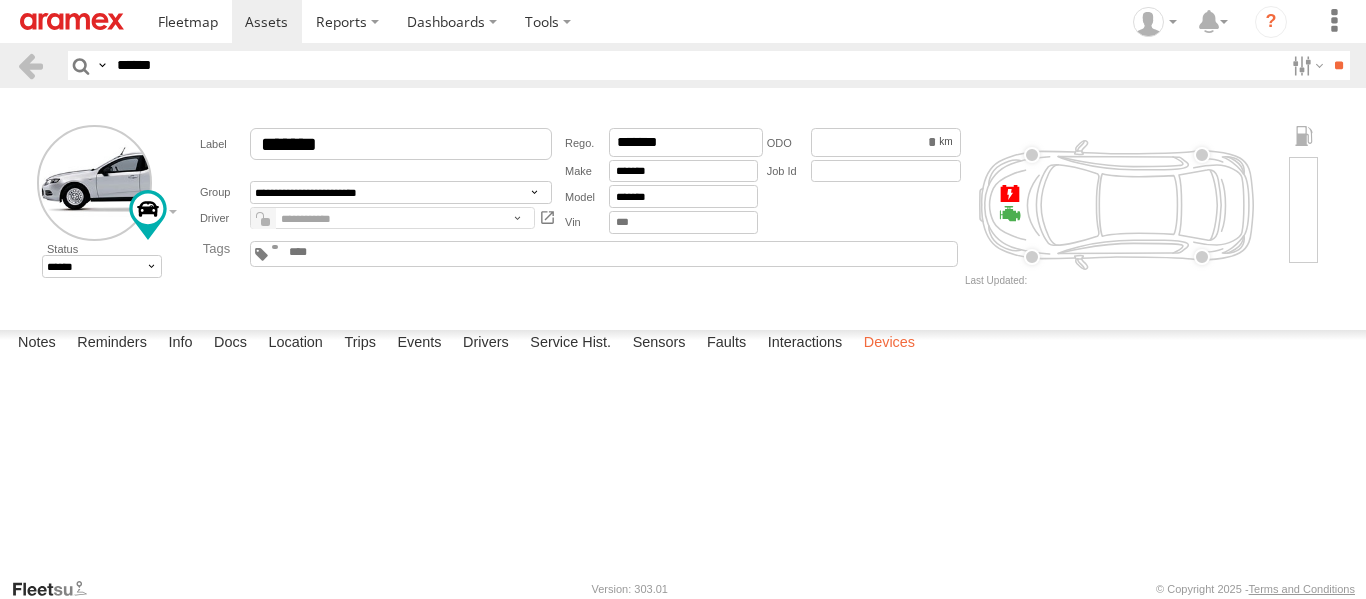 click on "Devices" at bounding box center [889, 344] 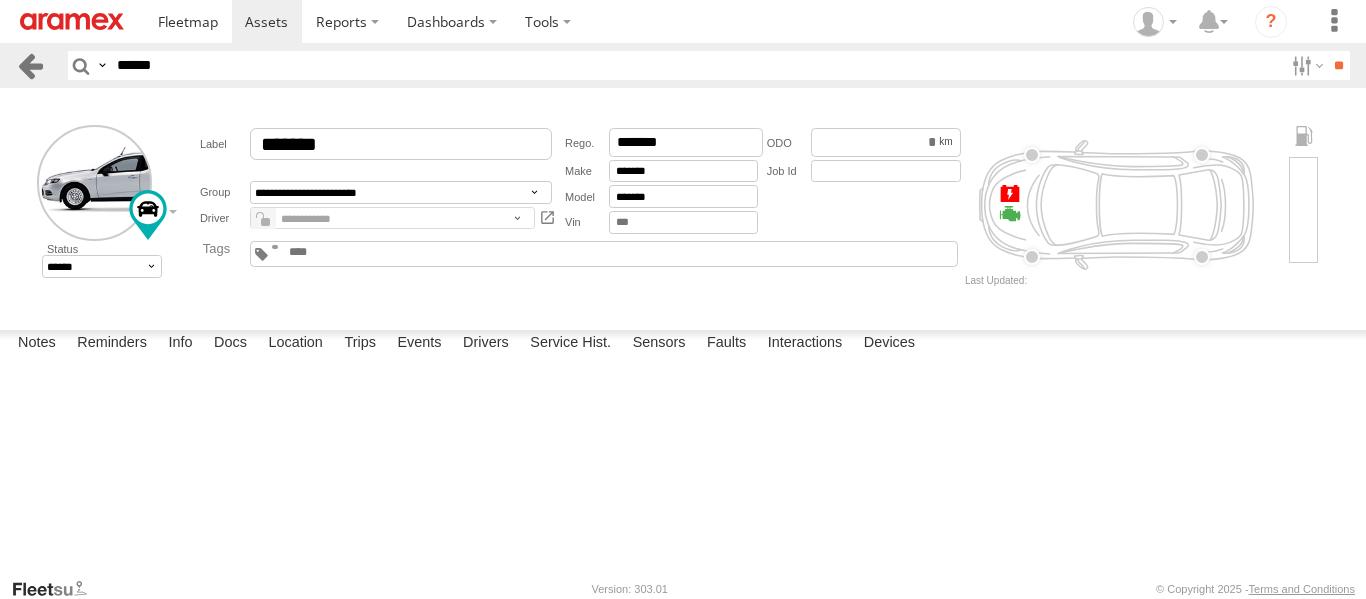 click at bounding box center [30, 65] 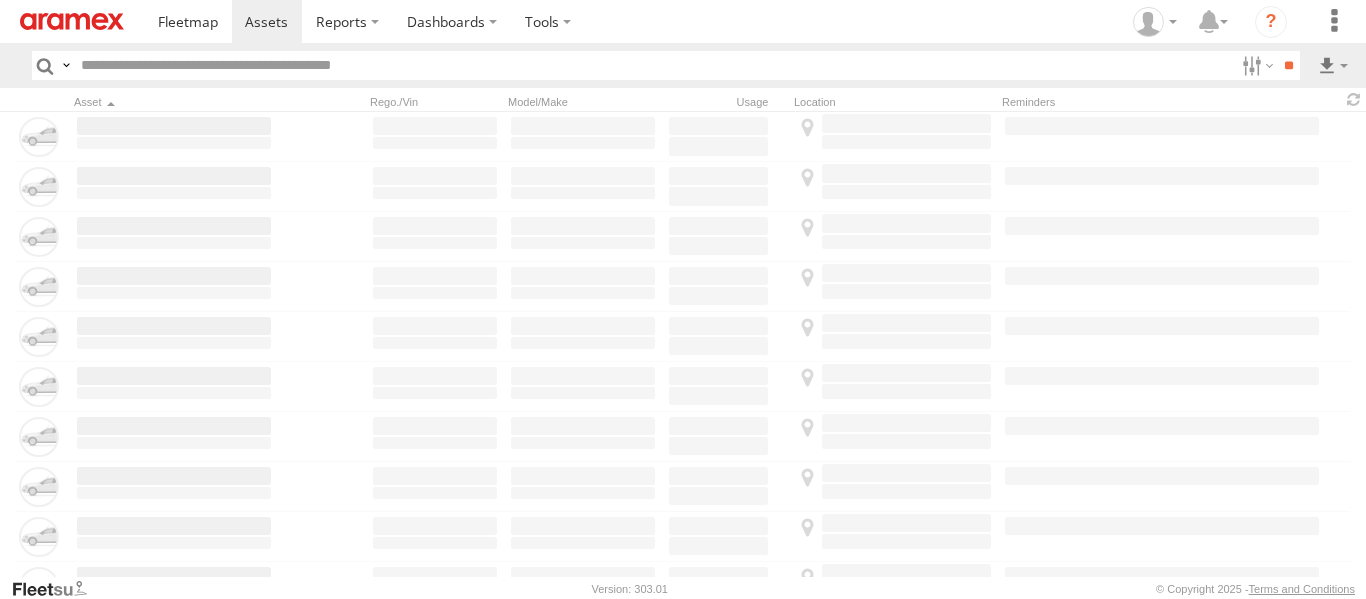 scroll, scrollTop: 0, scrollLeft: 0, axis: both 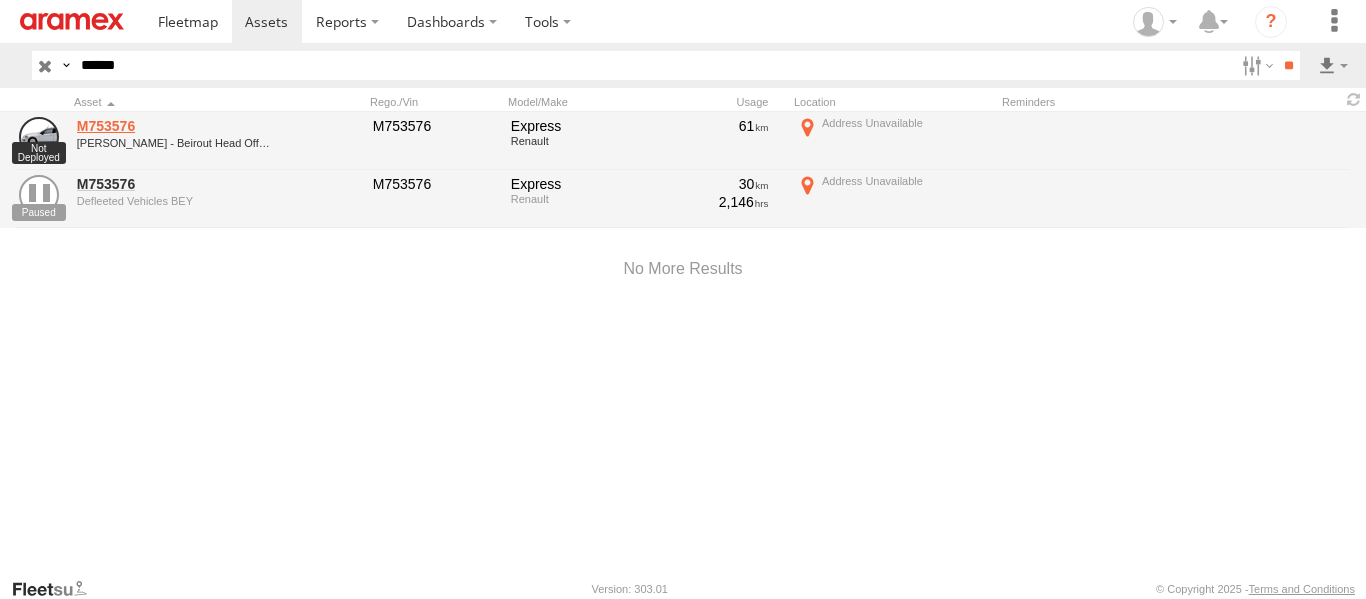 click on "M753576" at bounding box center (174, 126) 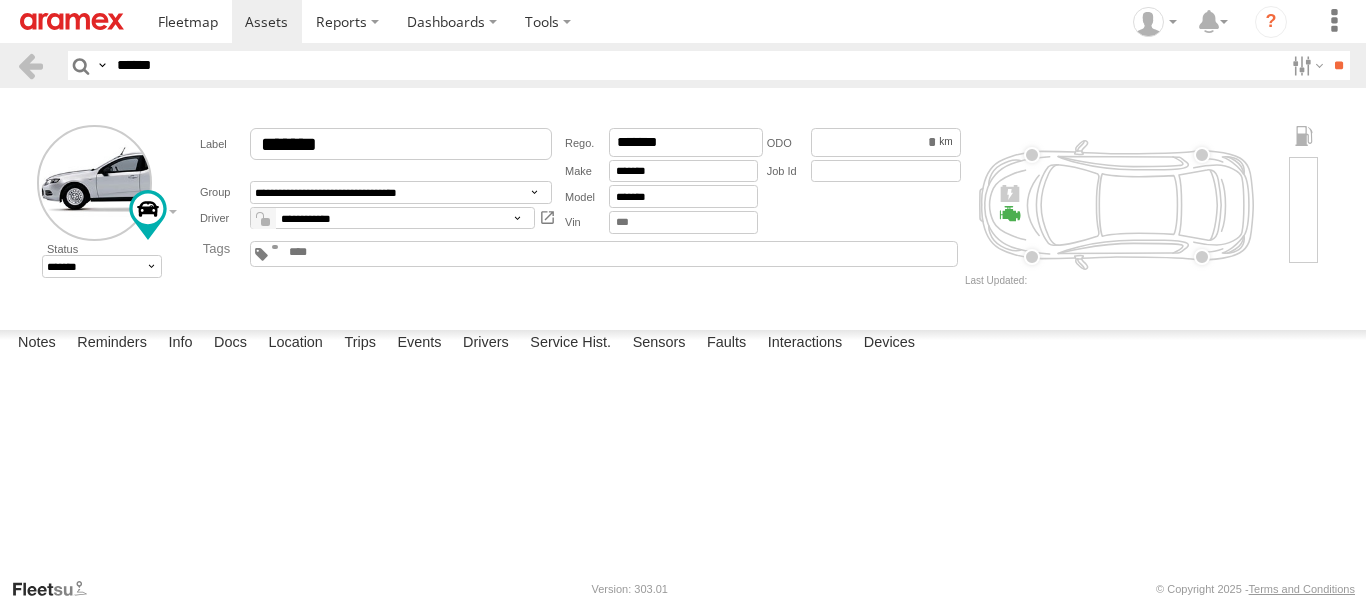 scroll, scrollTop: 0, scrollLeft: 0, axis: both 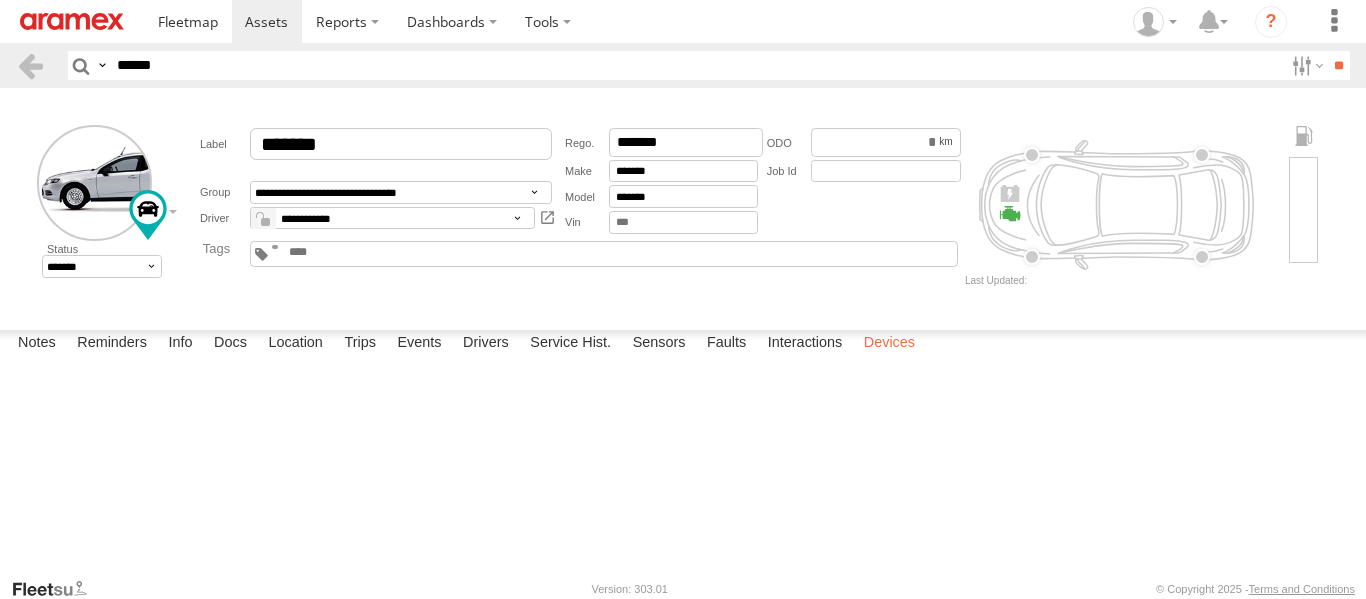 click on "Devices" at bounding box center [889, 344] 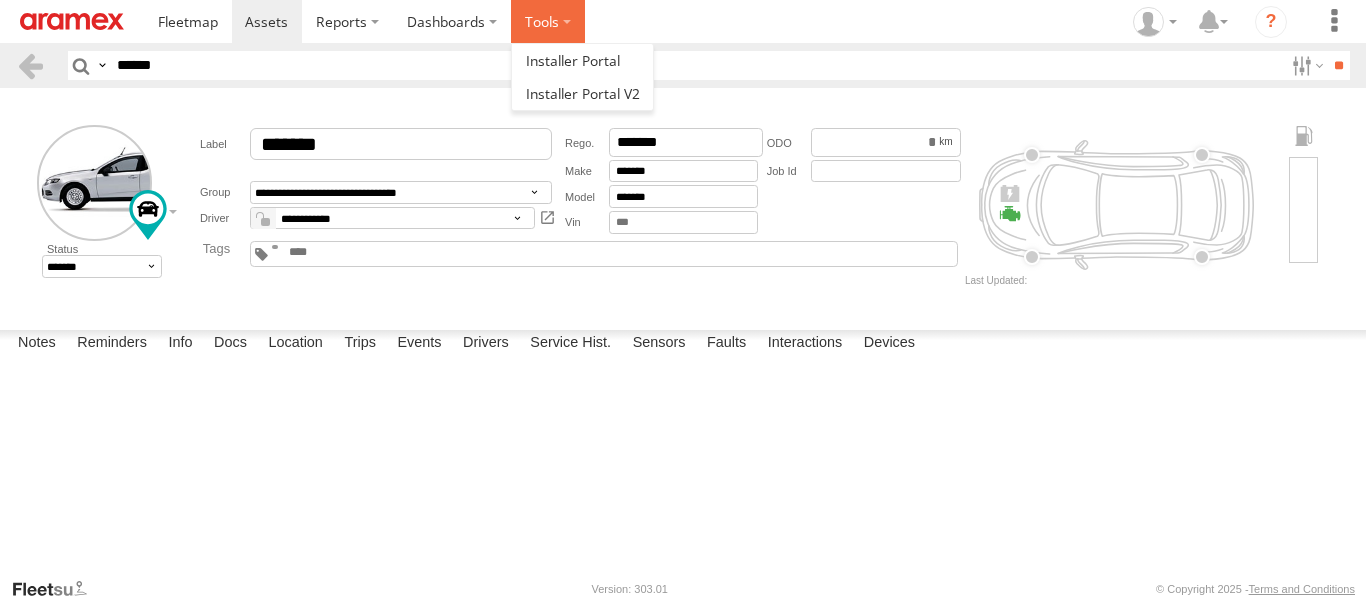 click at bounding box center [548, 21] 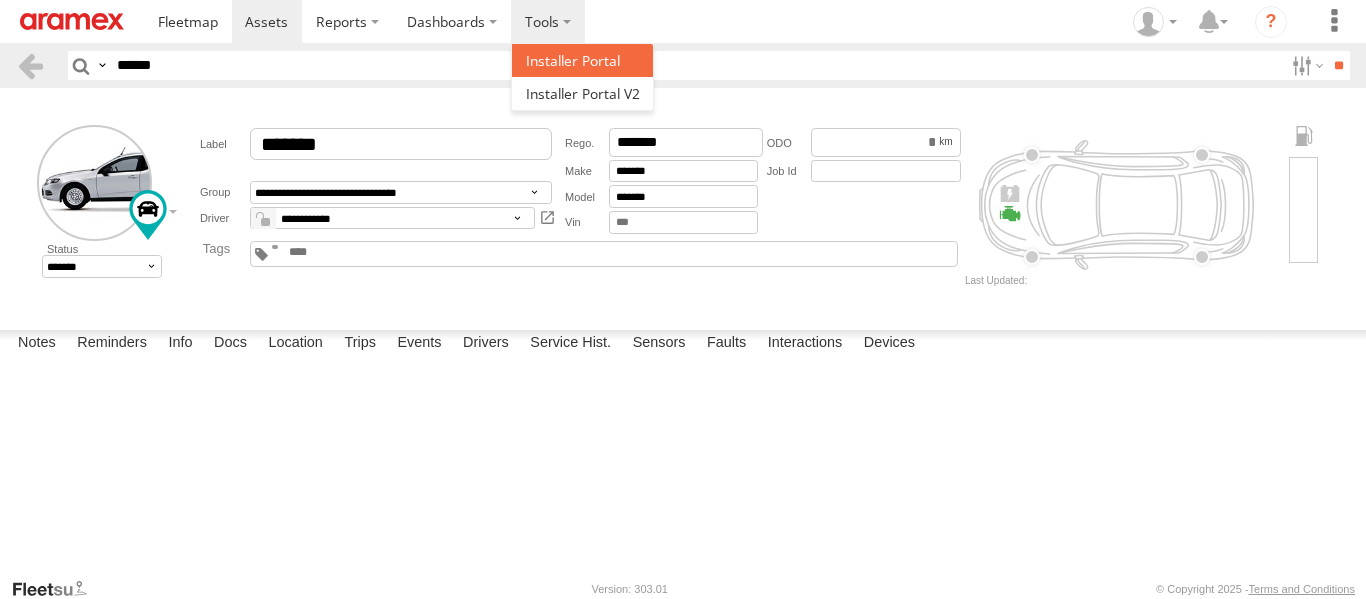 click at bounding box center [573, 60] 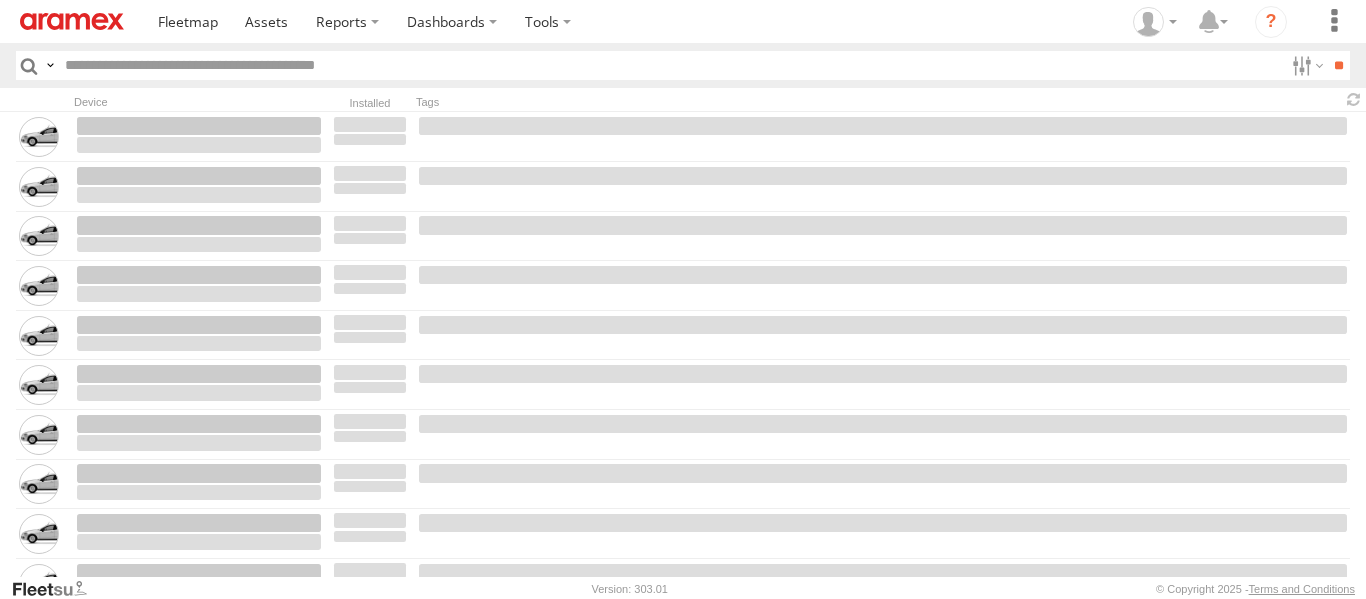 scroll, scrollTop: 0, scrollLeft: 0, axis: both 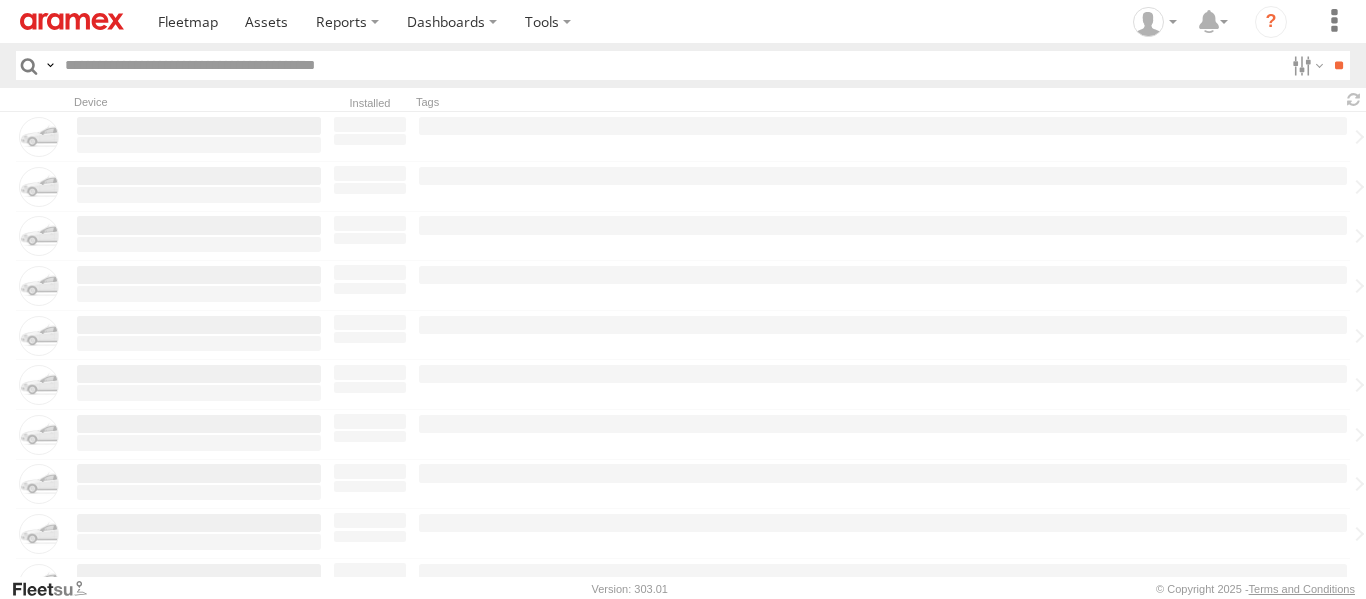 click at bounding box center [670, 65] 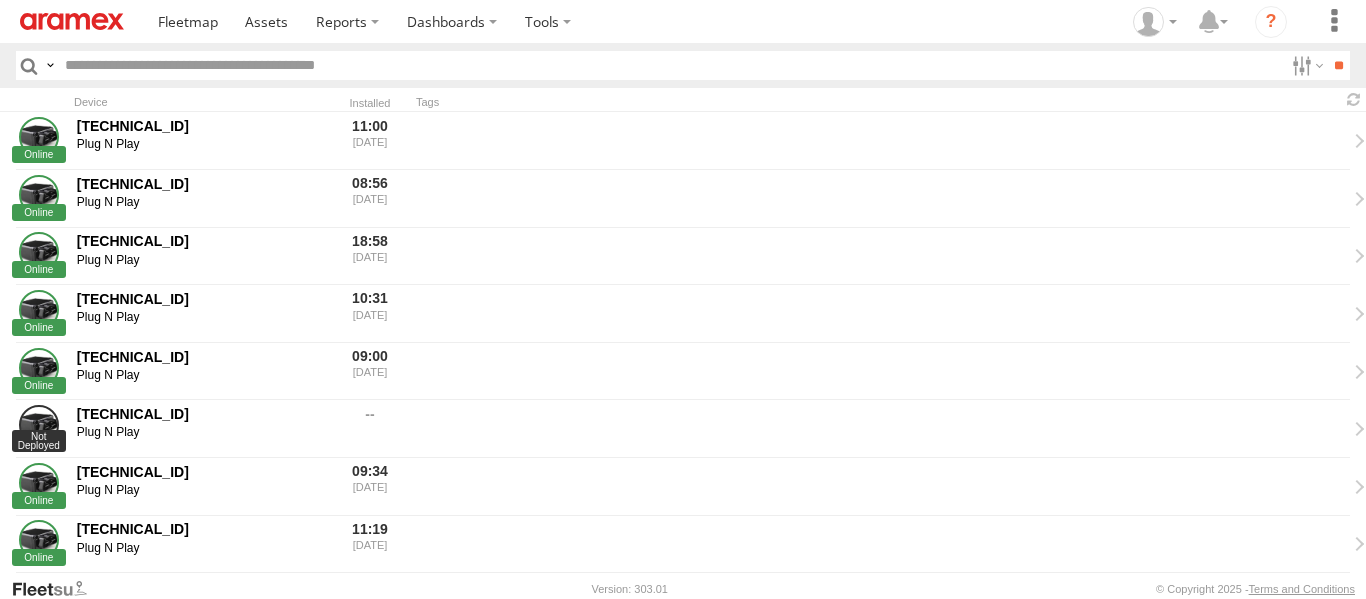 paste on "**********" 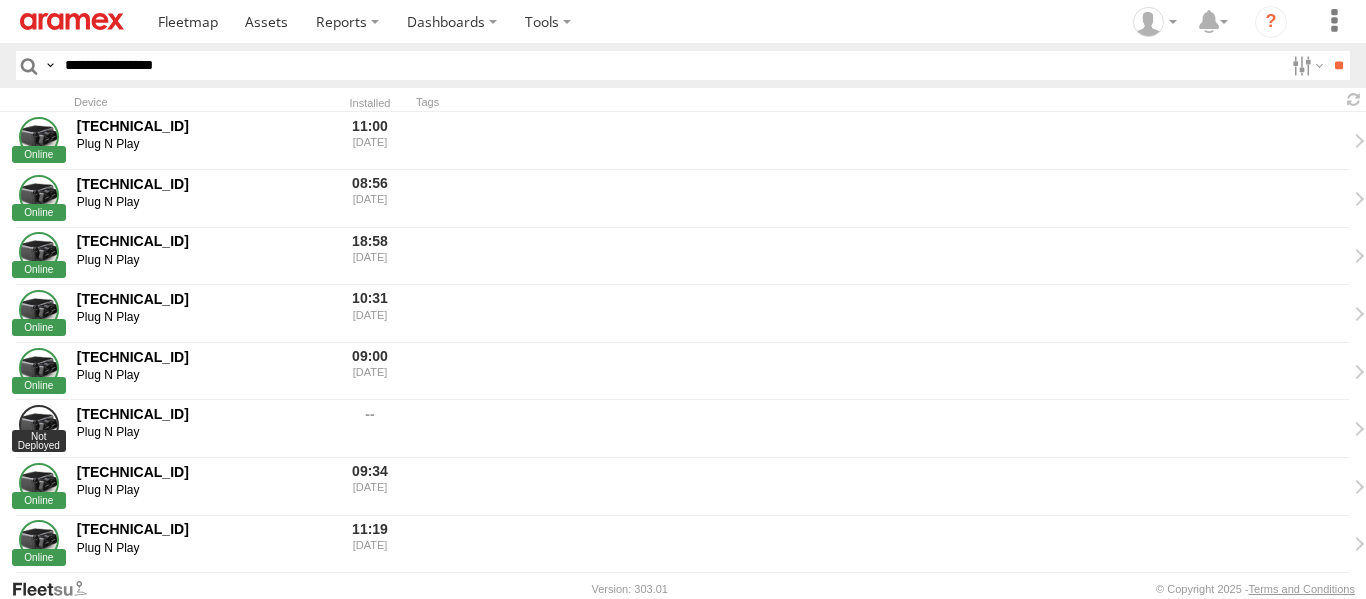 type on "**********" 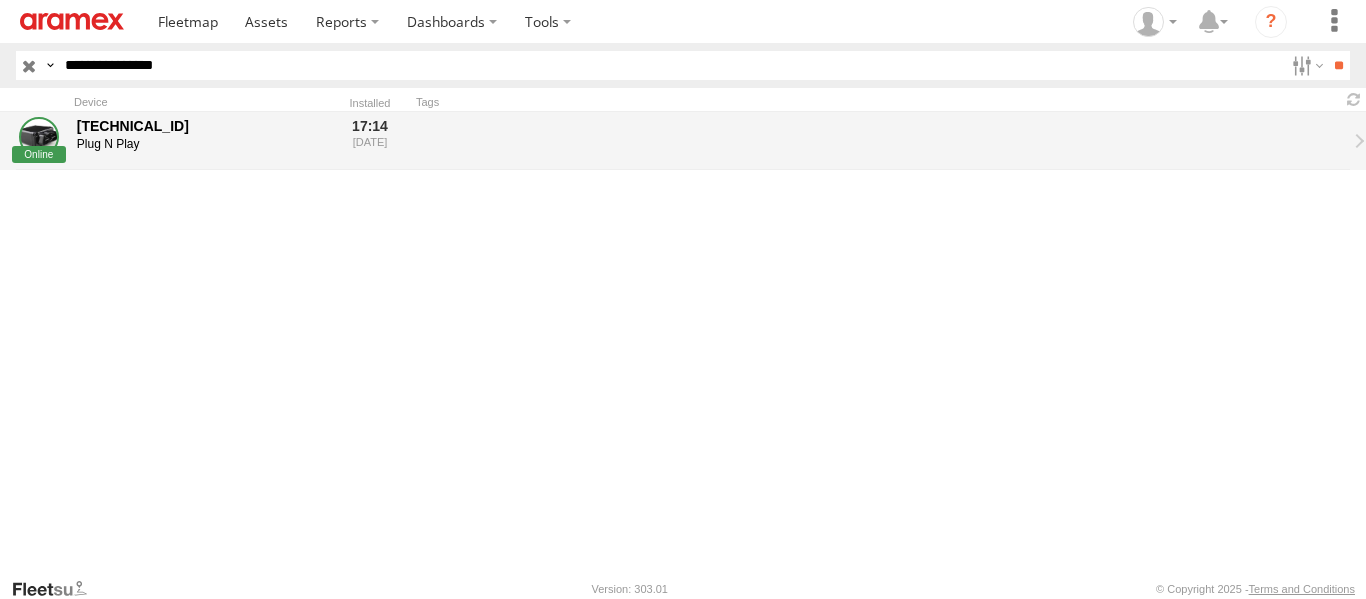 click on "[TECHNICAL_ID]" at bounding box center (199, 126) 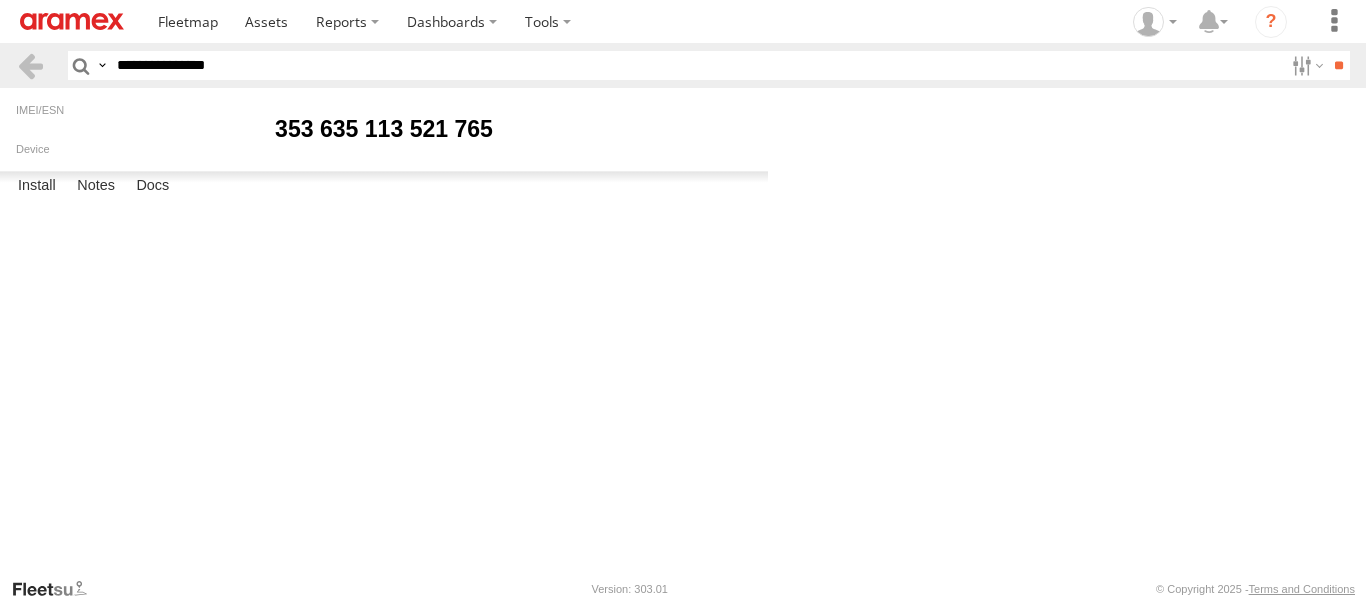 scroll, scrollTop: 0, scrollLeft: 0, axis: both 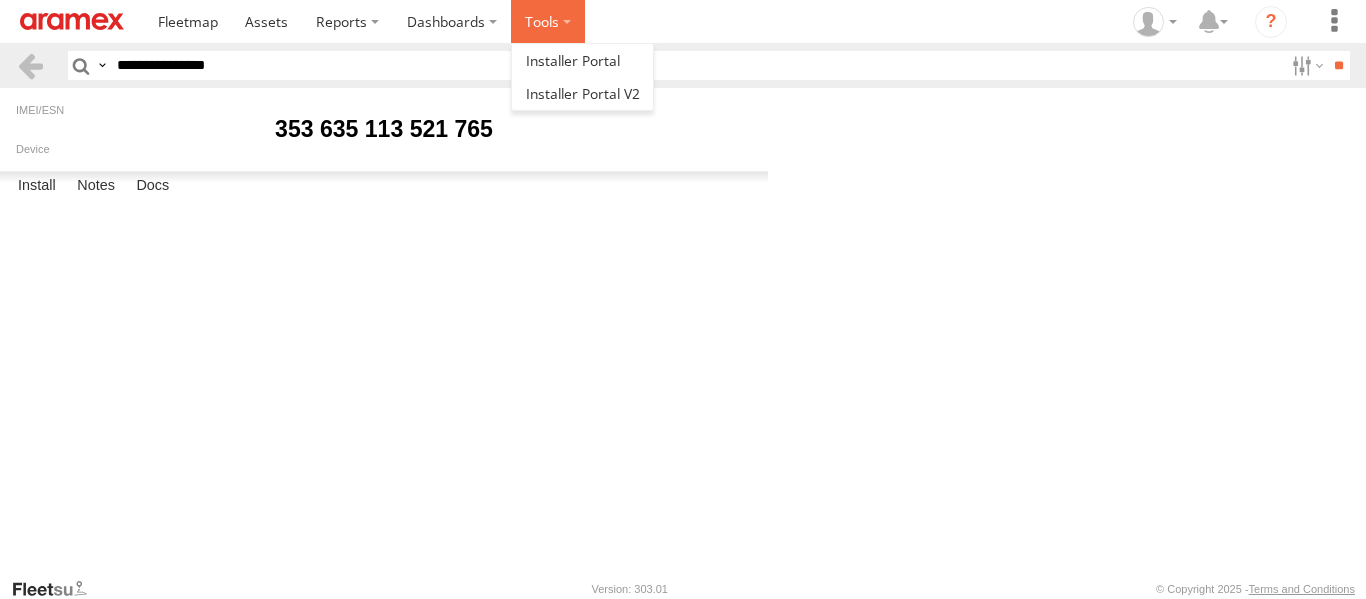 click at bounding box center (548, 21) 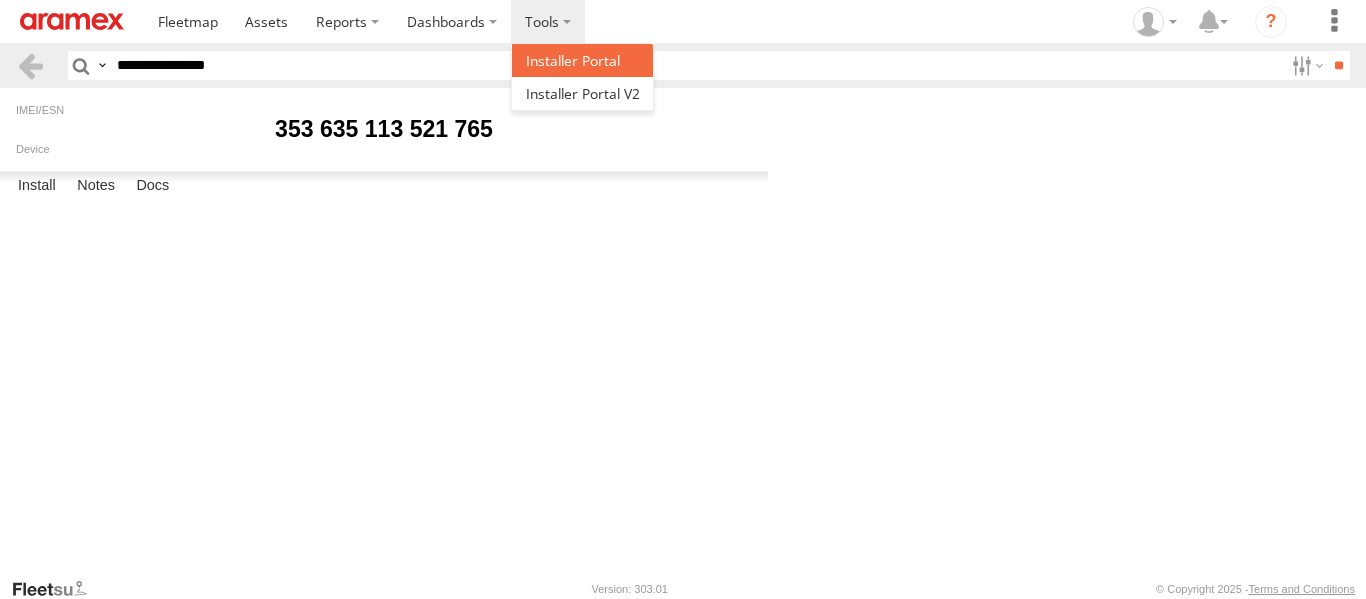 click at bounding box center (573, 60) 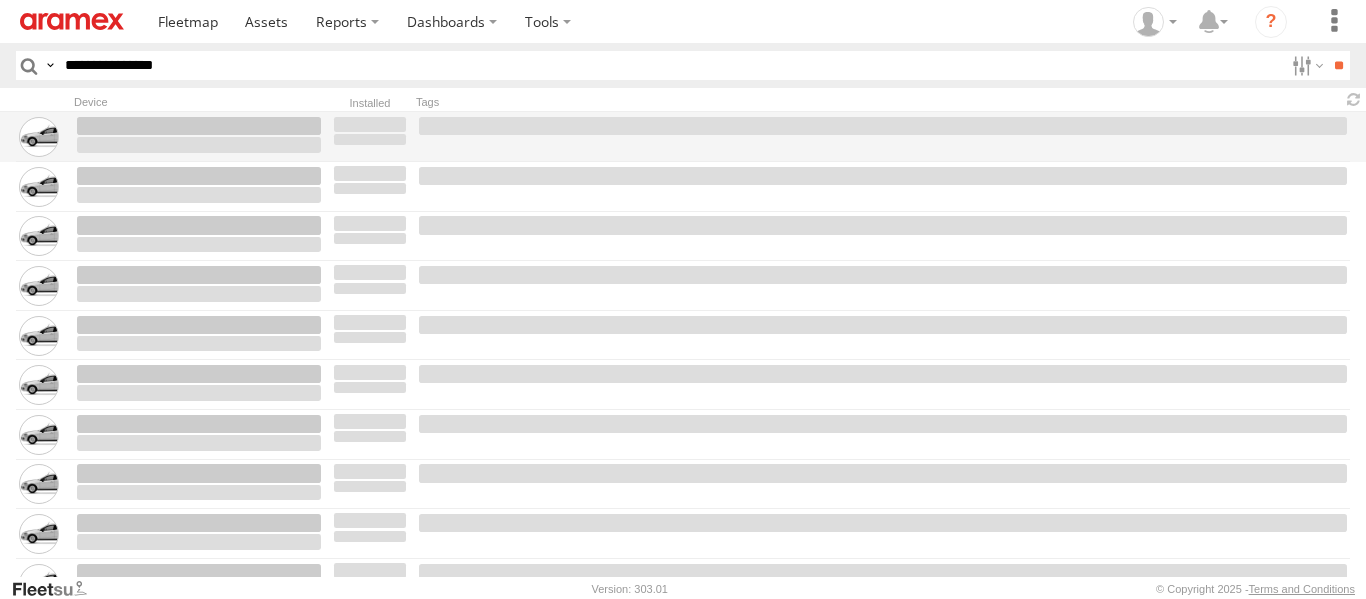 scroll, scrollTop: 0, scrollLeft: 0, axis: both 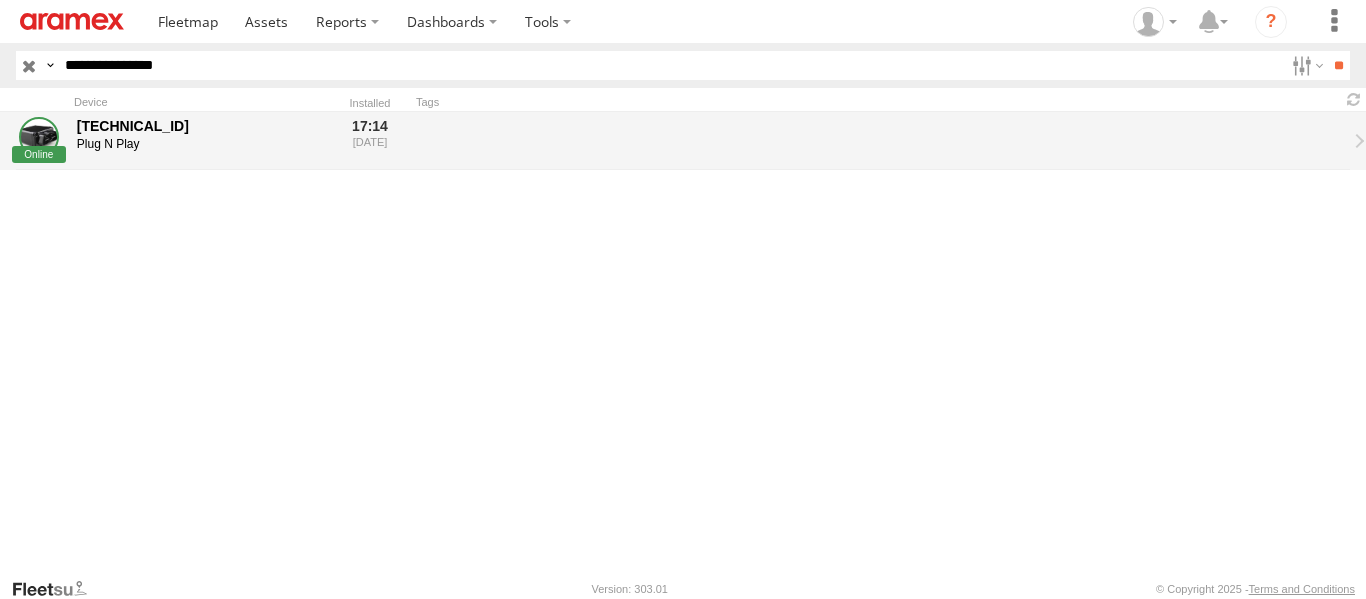 click on "353635113521765" at bounding box center (199, 126) 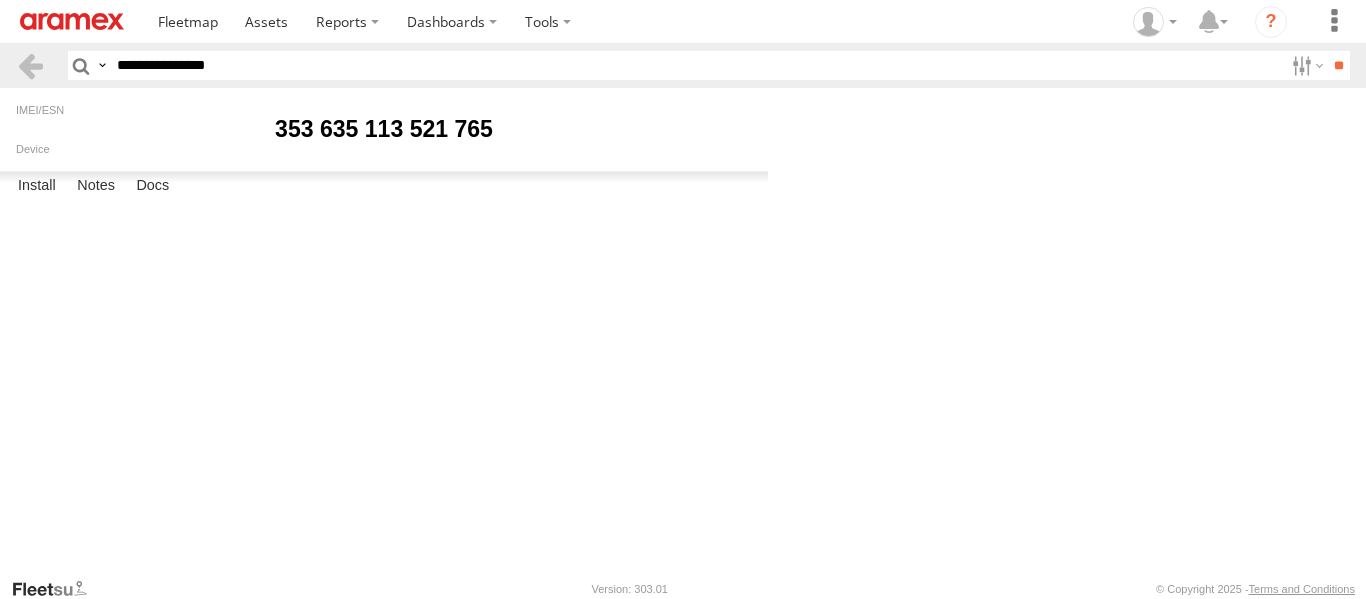 scroll, scrollTop: 0, scrollLeft: 0, axis: both 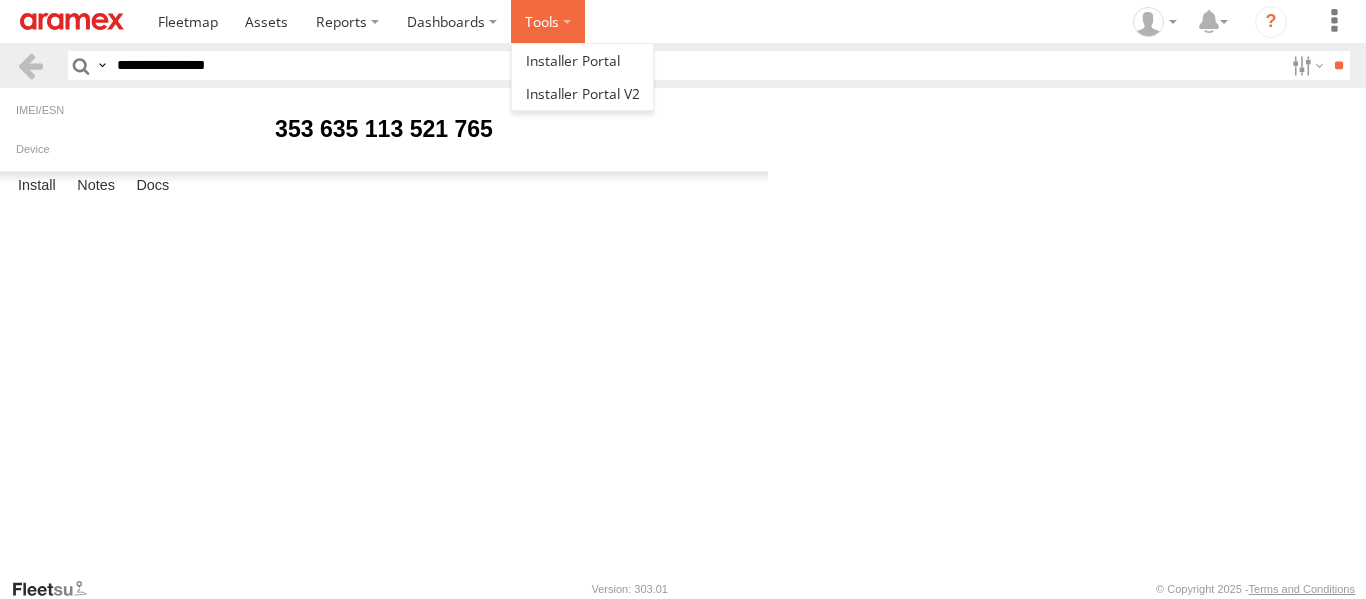 click at bounding box center (548, 21) 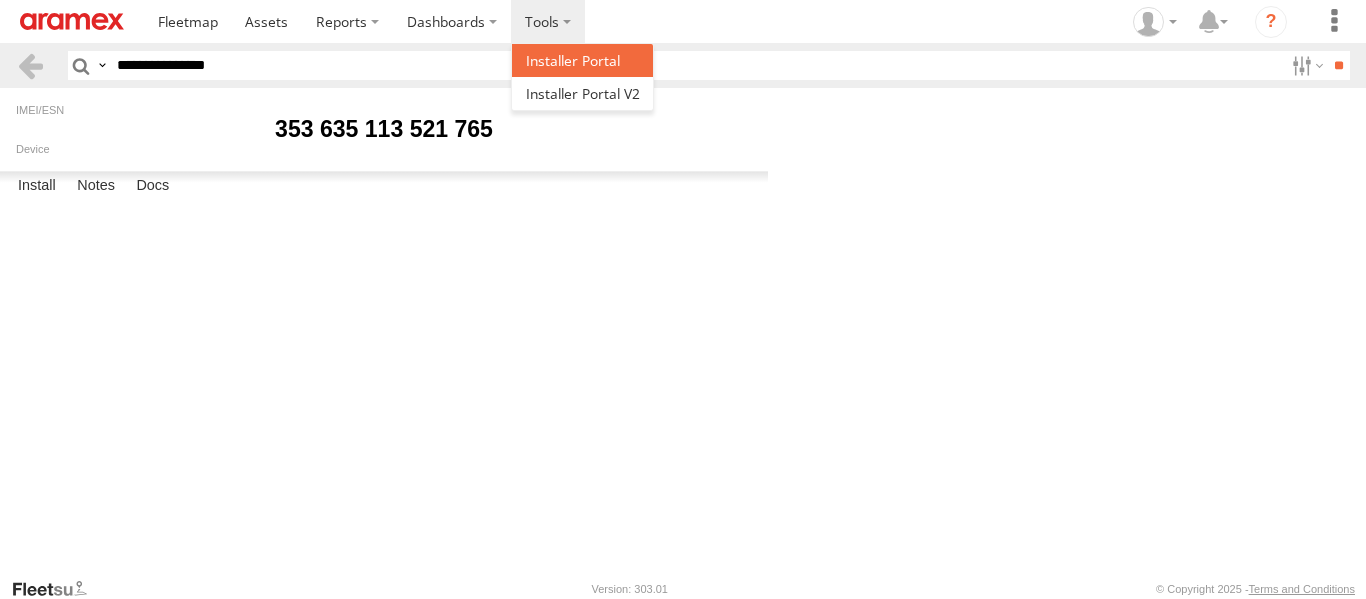click at bounding box center (573, 60) 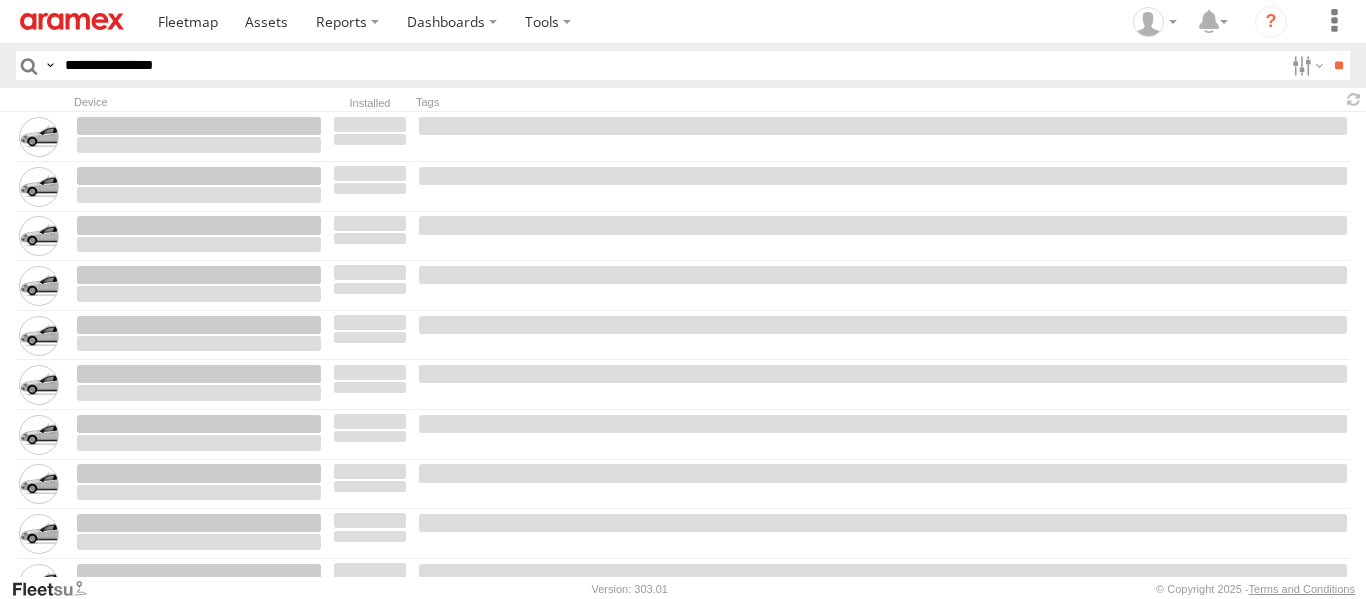 scroll, scrollTop: 0, scrollLeft: 0, axis: both 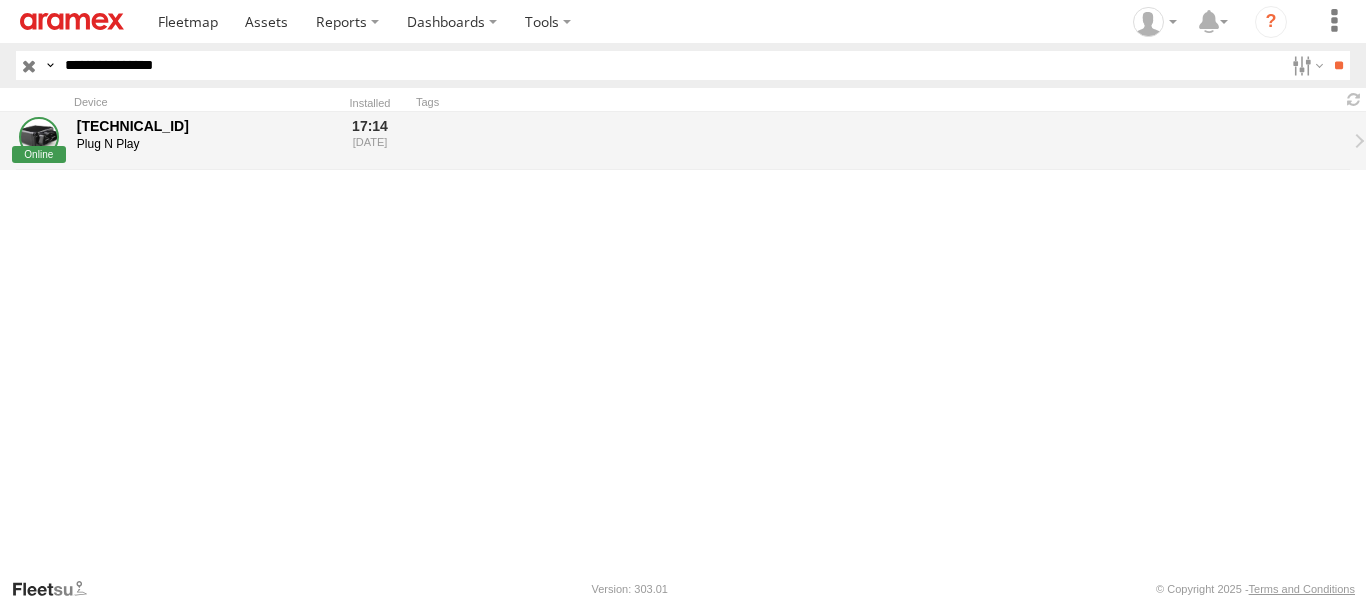 click on "[TECHNICAL_ID]" at bounding box center (199, 126) 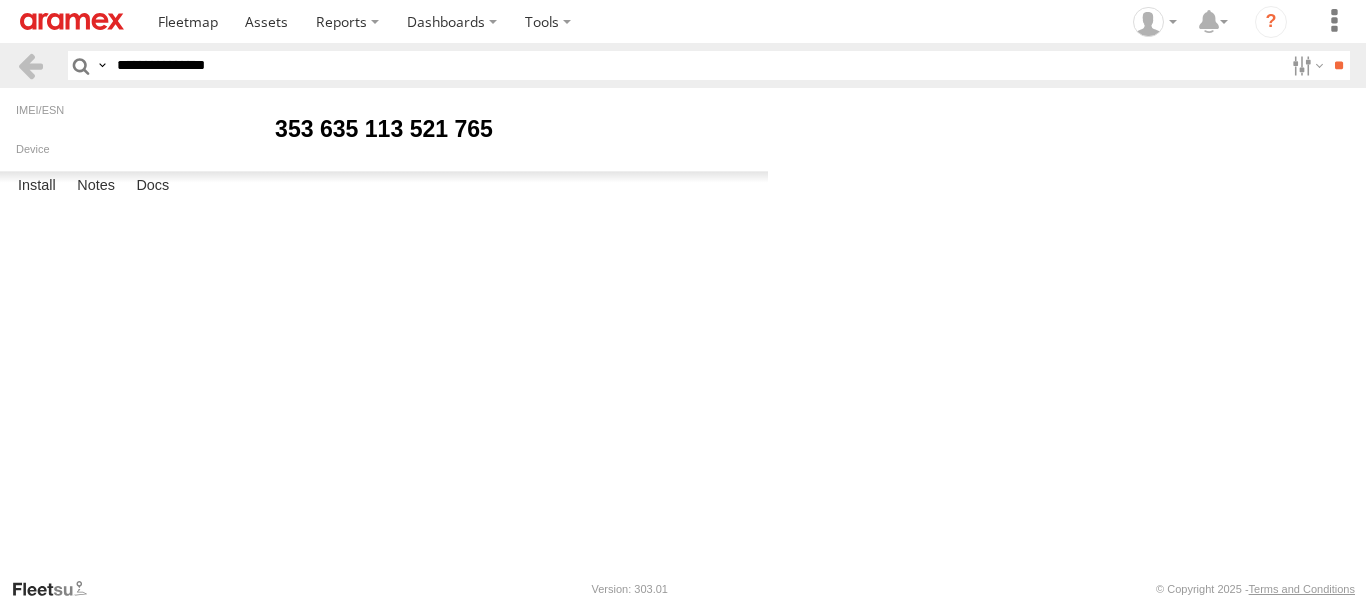 scroll, scrollTop: 0, scrollLeft: 0, axis: both 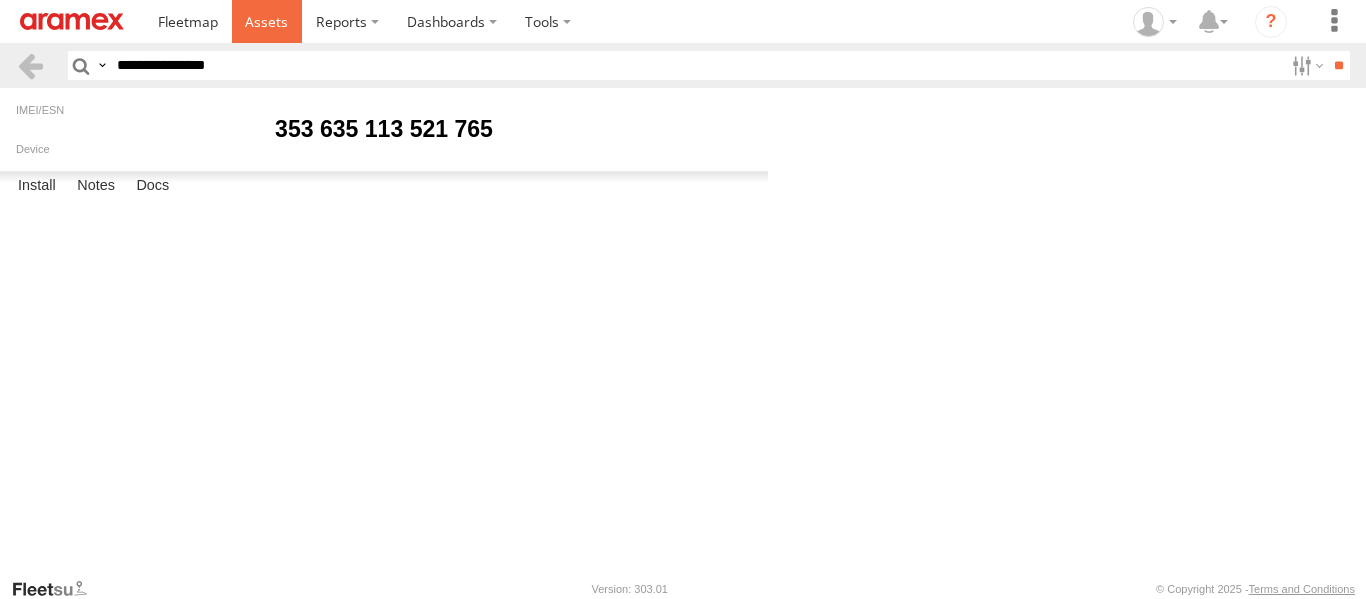 click at bounding box center (266, 21) 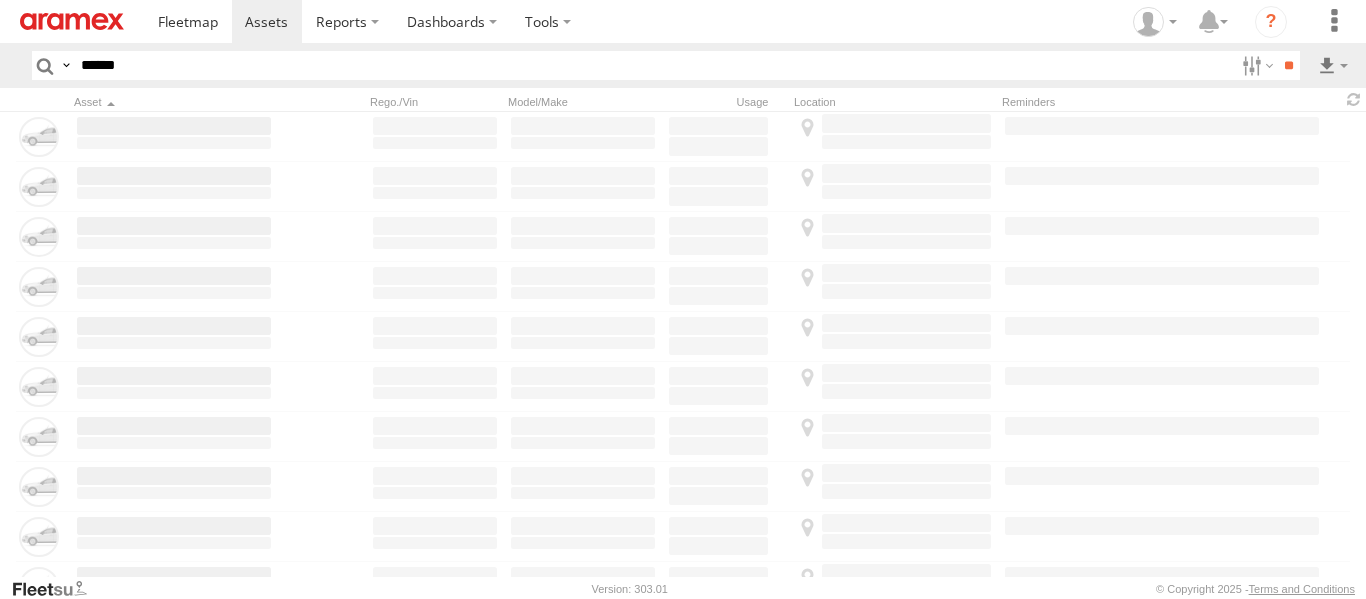 scroll, scrollTop: 0, scrollLeft: 0, axis: both 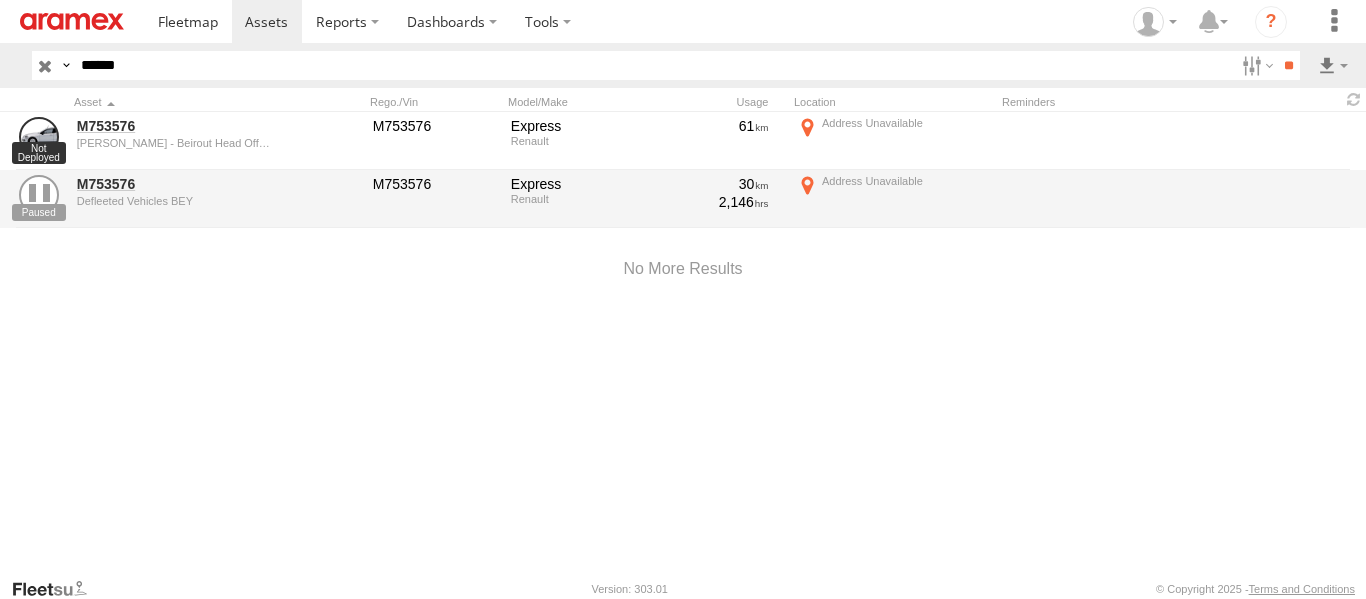 click on "******" at bounding box center [653, 65] 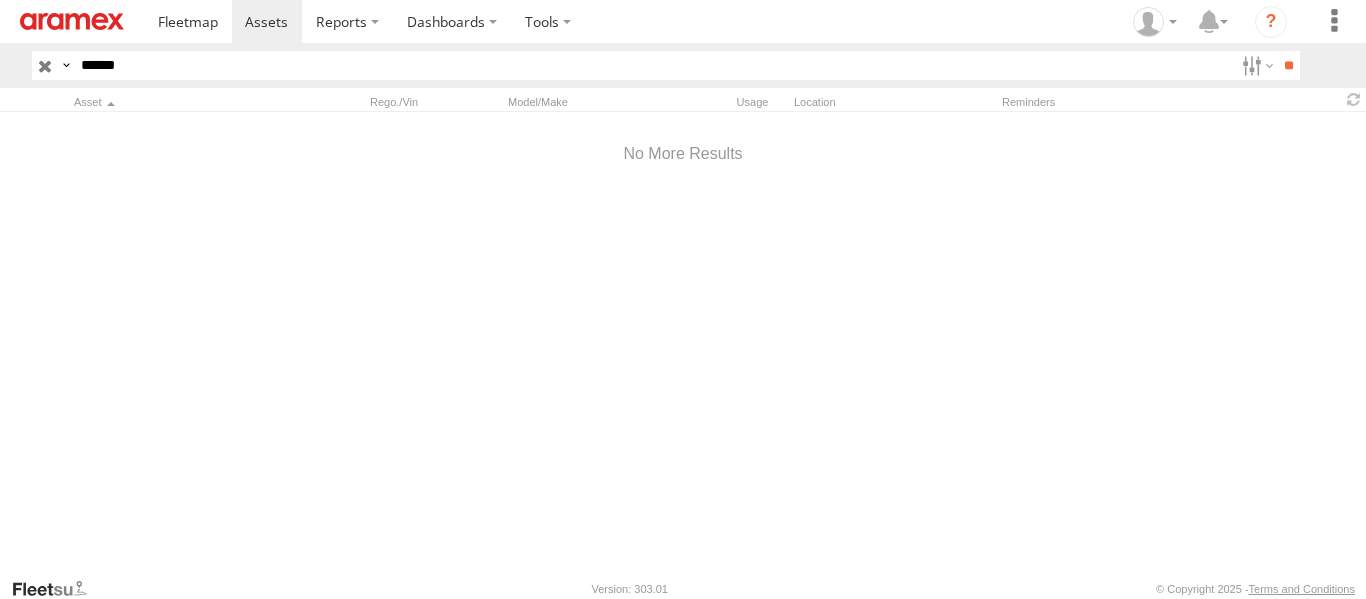 click on "******" at bounding box center [653, 65] 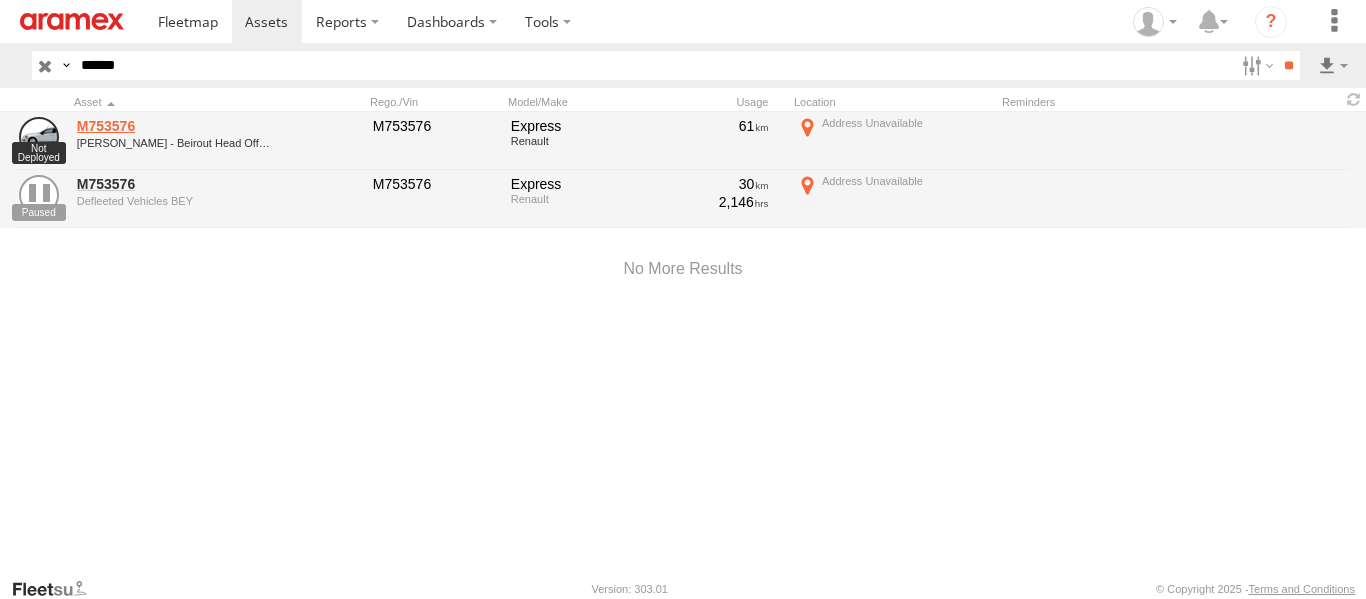 click on "M753576" at bounding box center [174, 126] 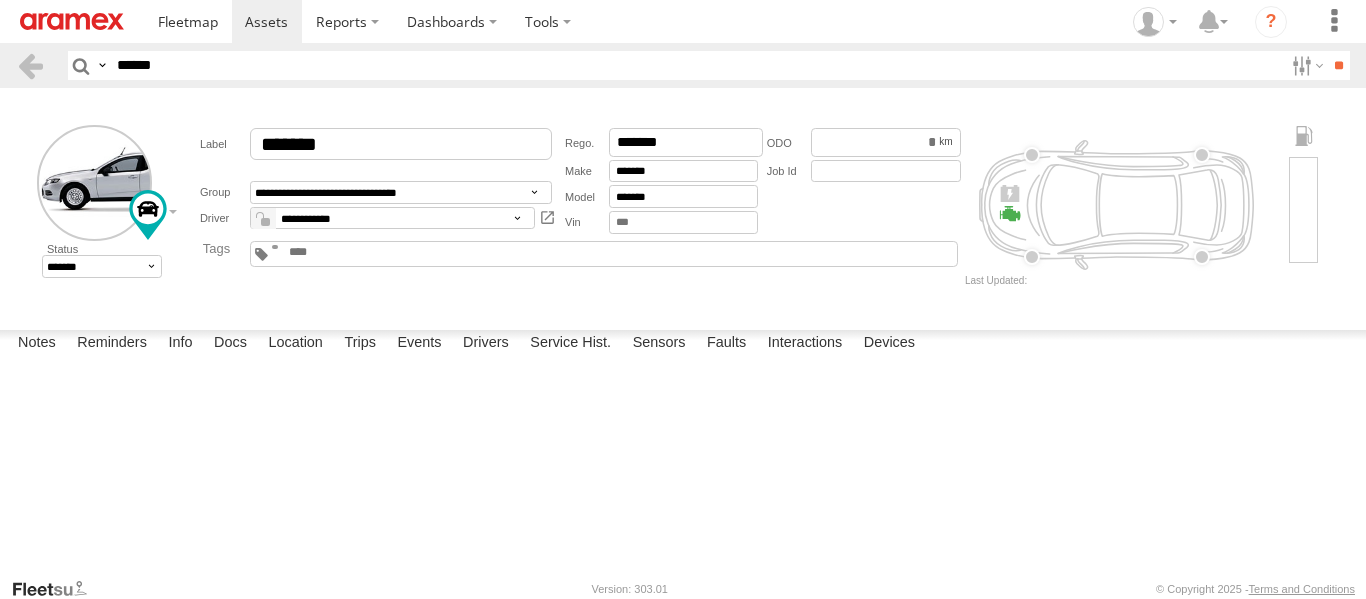 scroll, scrollTop: 0, scrollLeft: 0, axis: both 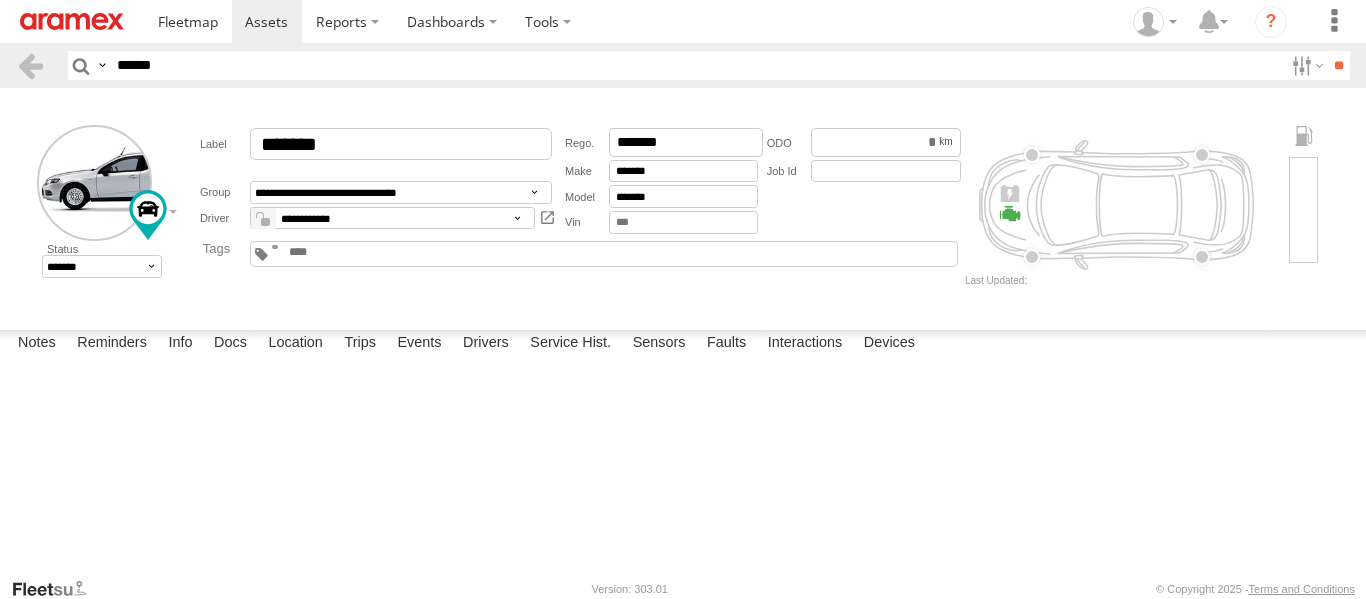 drag, startPoint x: 205, startPoint y: 79, endPoint x: 111, endPoint y: 63, distance: 95.35198 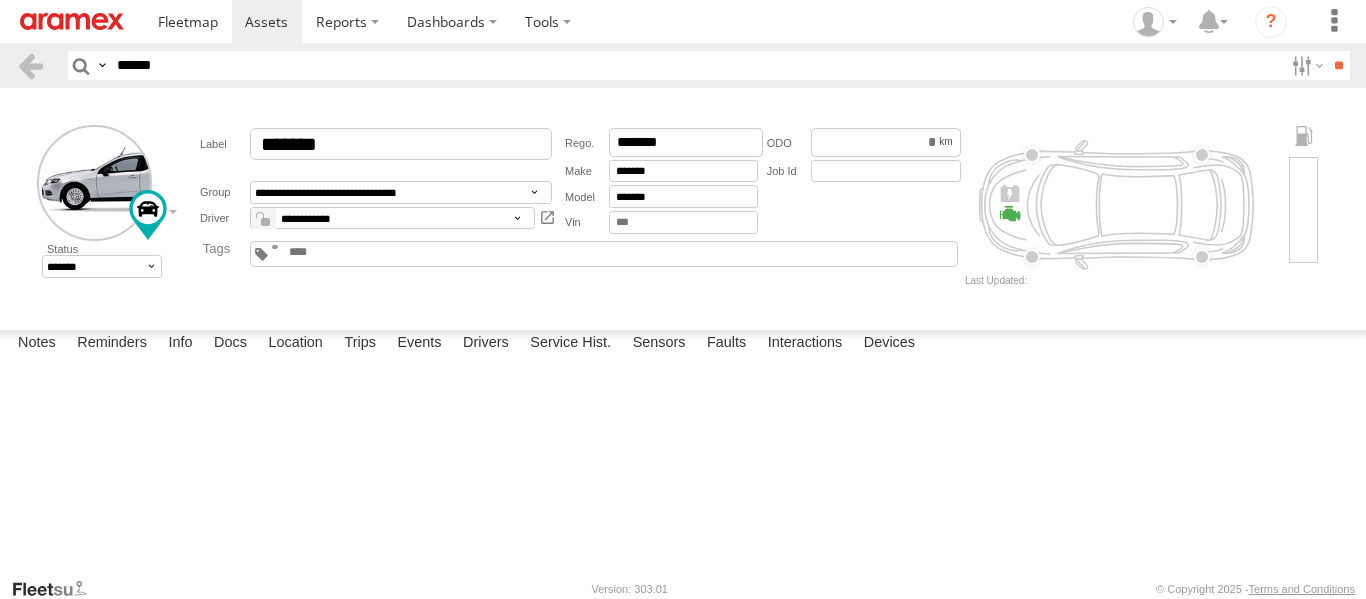 type on "******" 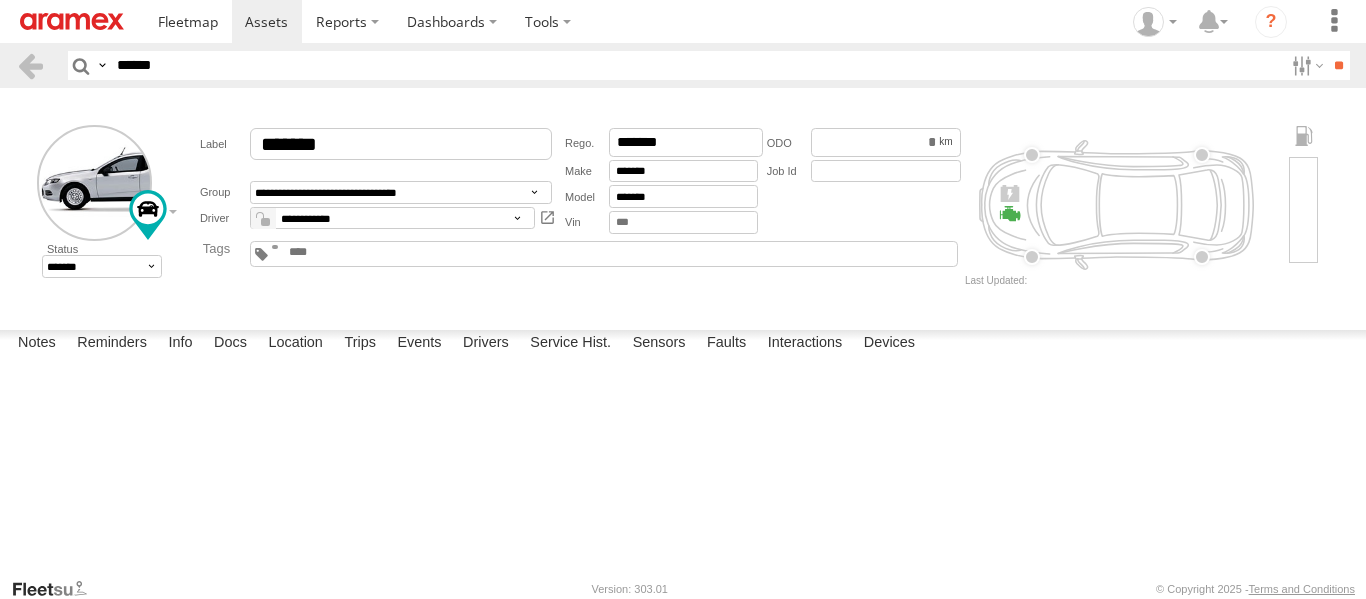 click on "**" at bounding box center (1338, 65) 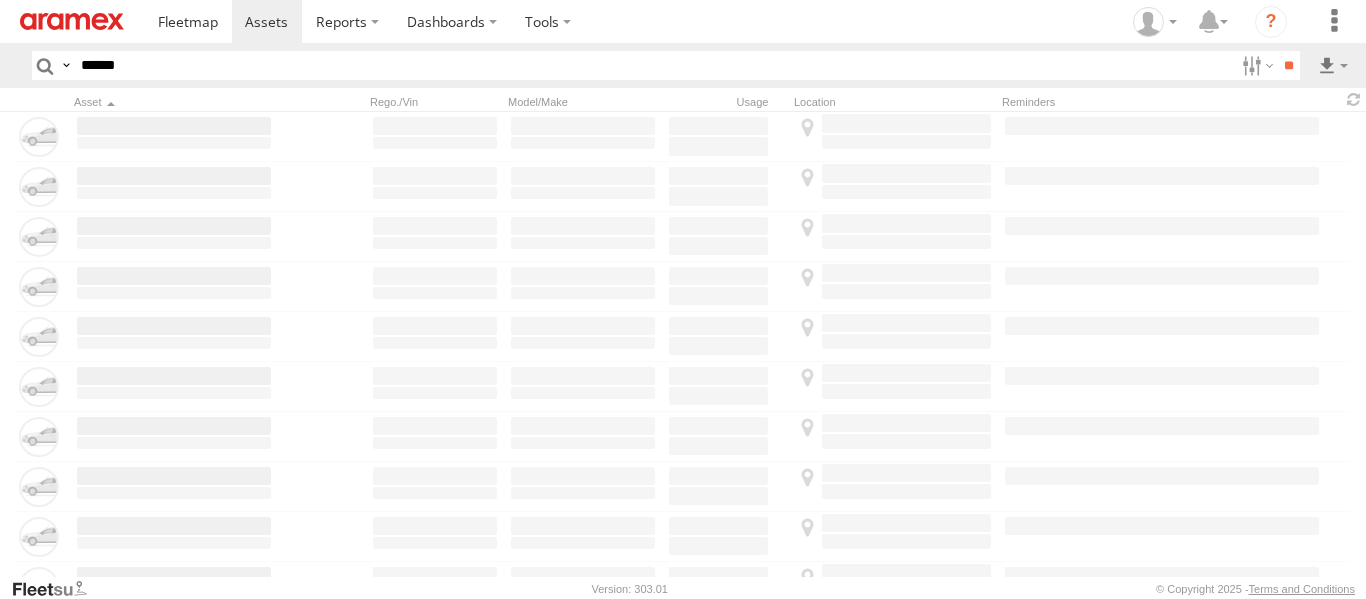 scroll, scrollTop: 0, scrollLeft: 0, axis: both 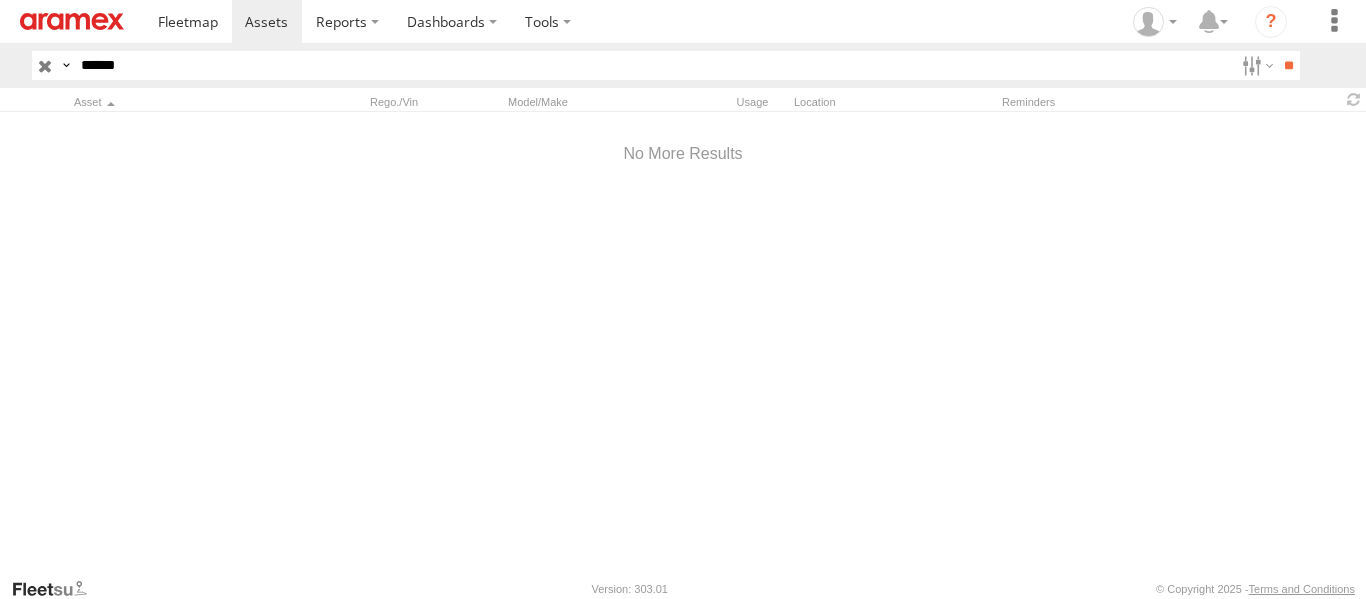 drag, startPoint x: 60, startPoint y: 62, endPoint x: 11, endPoint y: 62, distance: 49 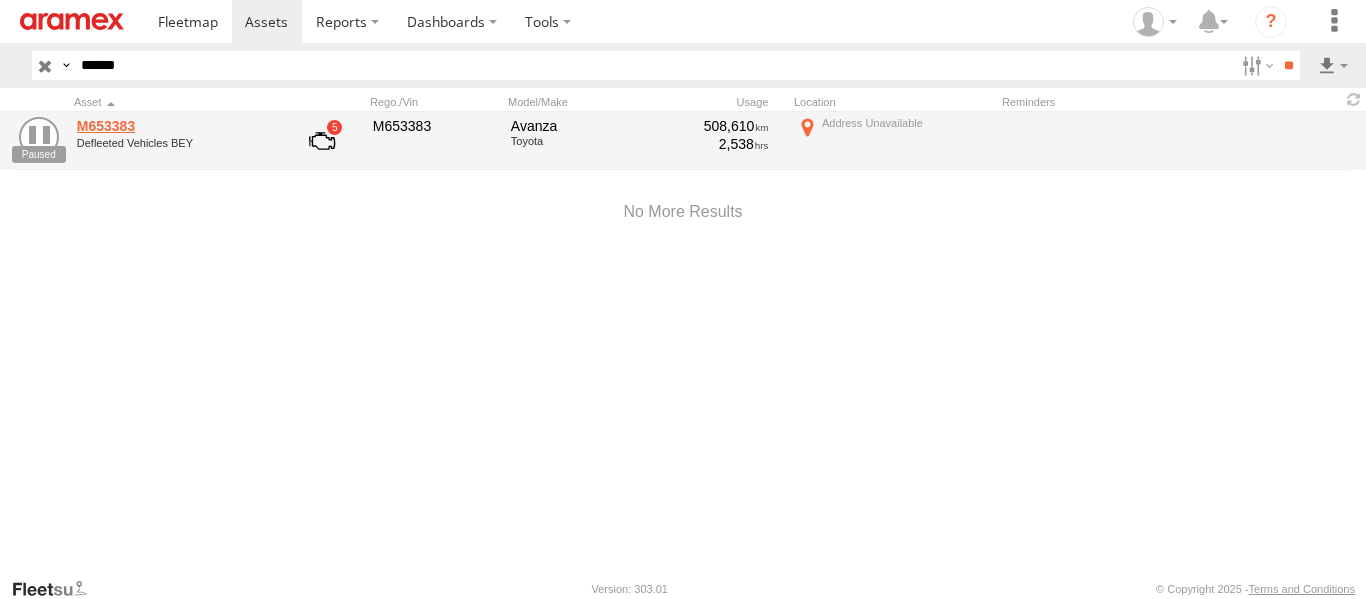 click on "M653383" at bounding box center [174, 126] 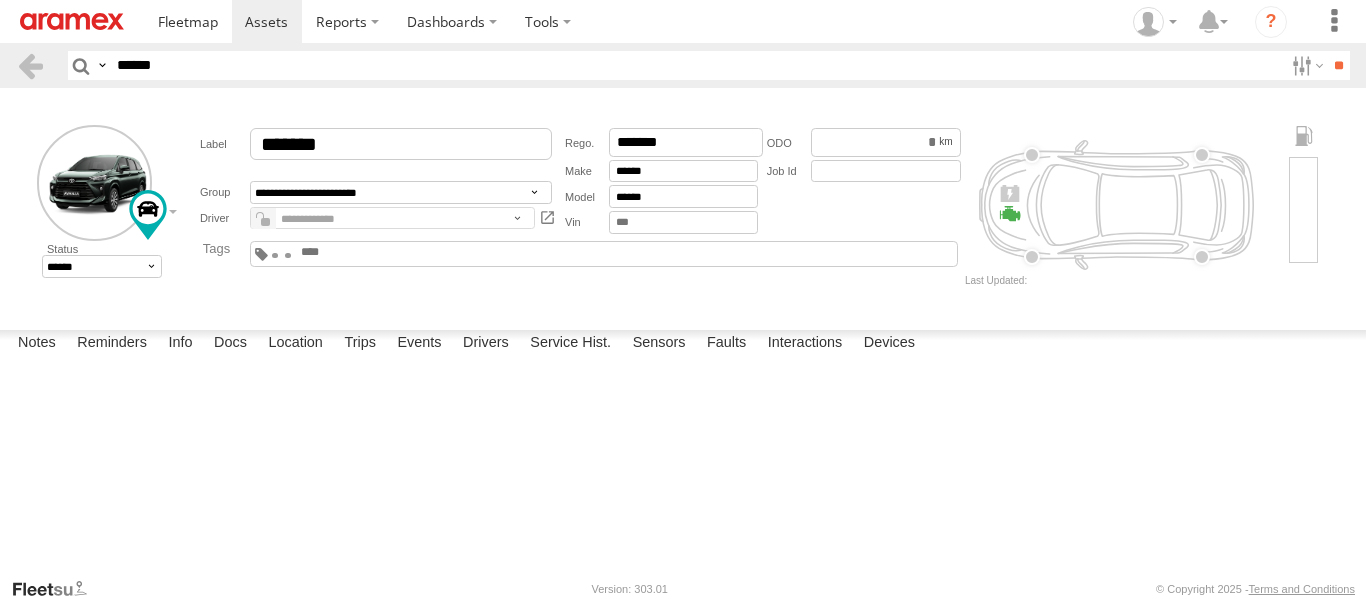 scroll, scrollTop: 0, scrollLeft: 0, axis: both 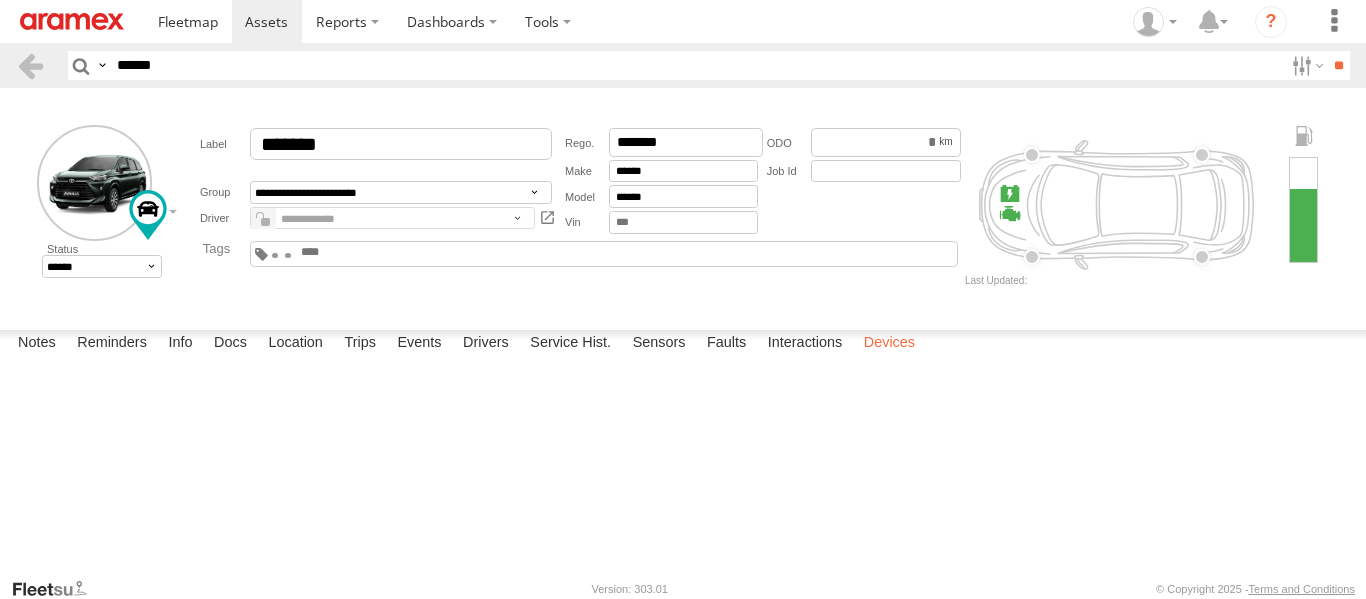 click on "Devices" at bounding box center (889, 344) 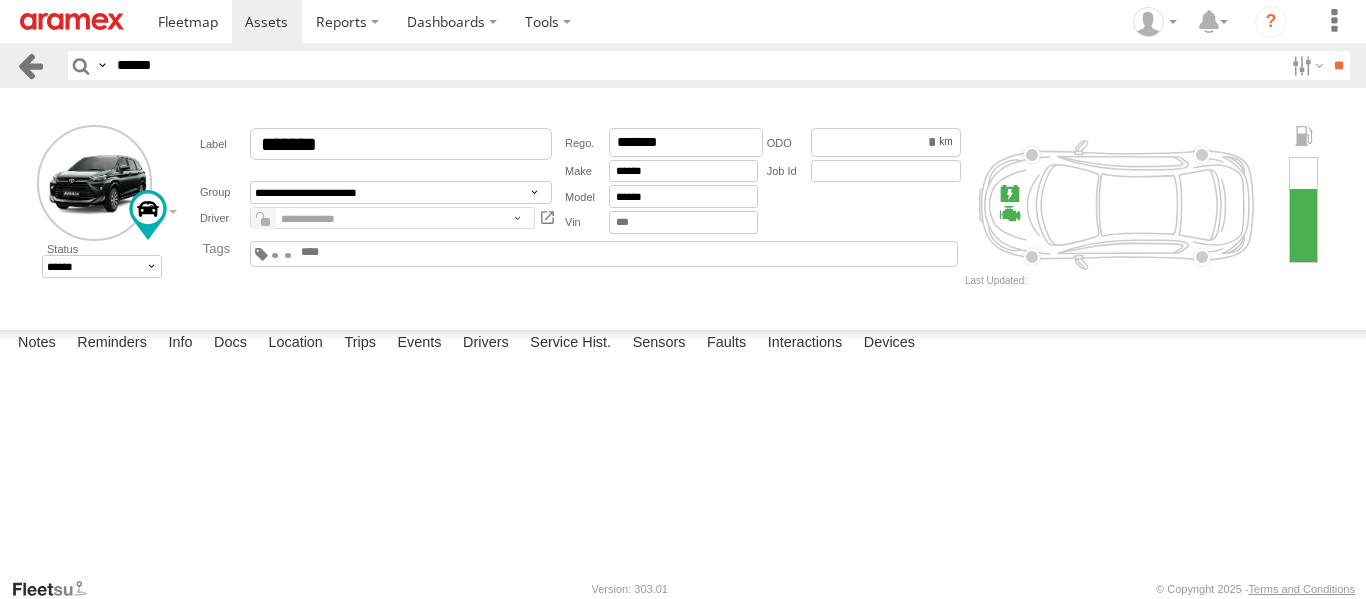 click at bounding box center (30, 65) 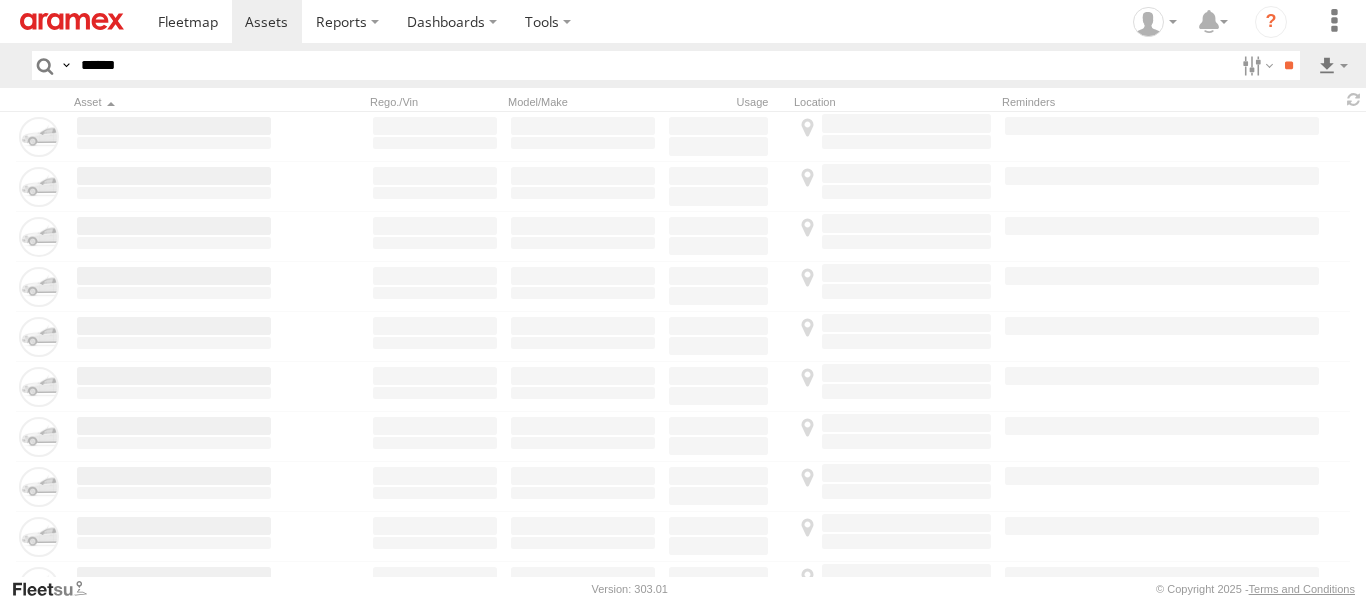 scroll, scrollTop: 0, scrollLeft: 0, axis: both 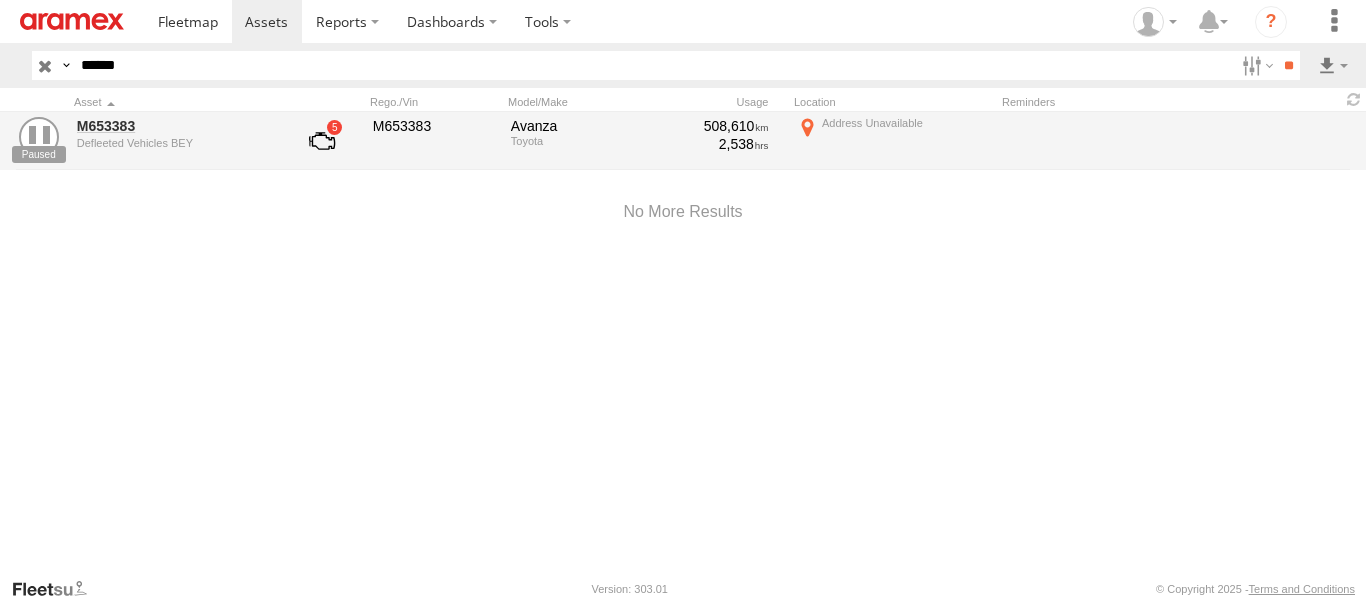 drag, startPoint x: 144, startPoint y: 74, endPoint x: 47, endPoint y: 66, distance: 97.32934 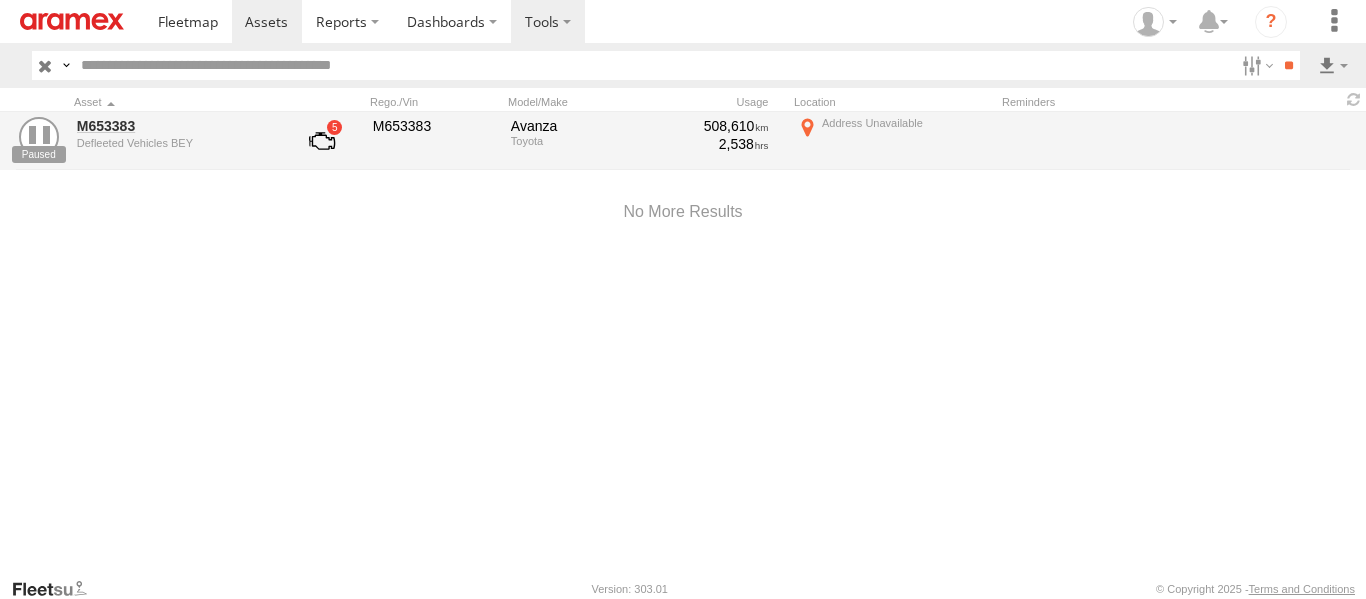 type 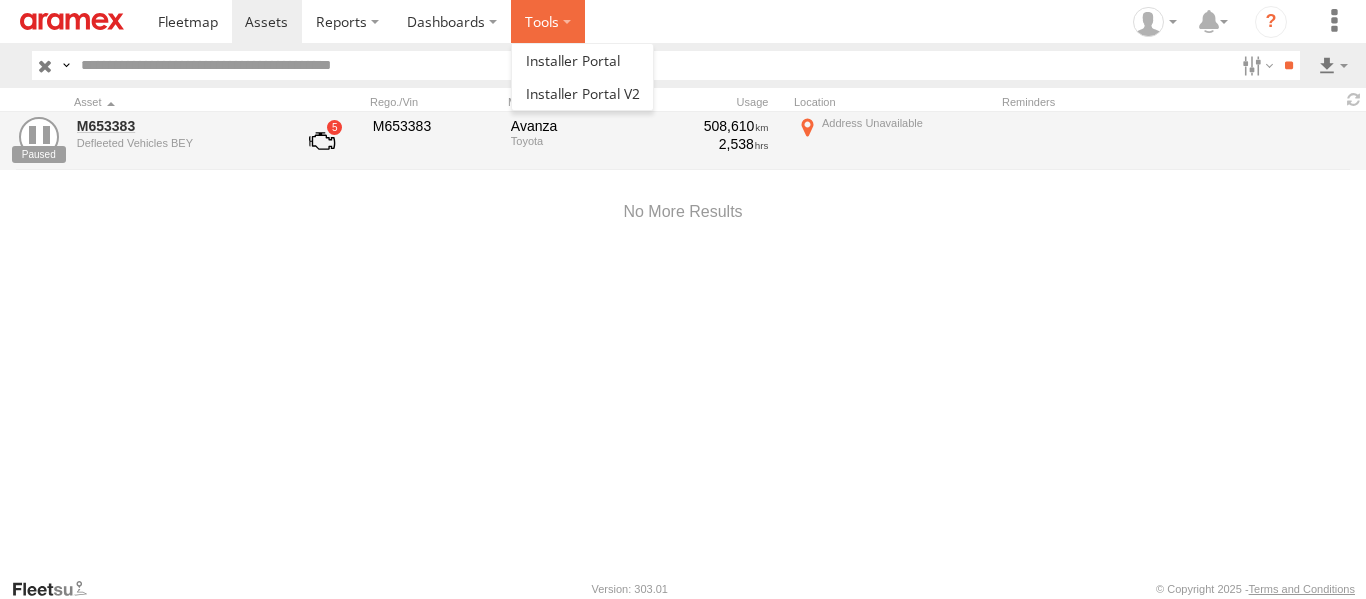 click at bounding box center (548, 21) 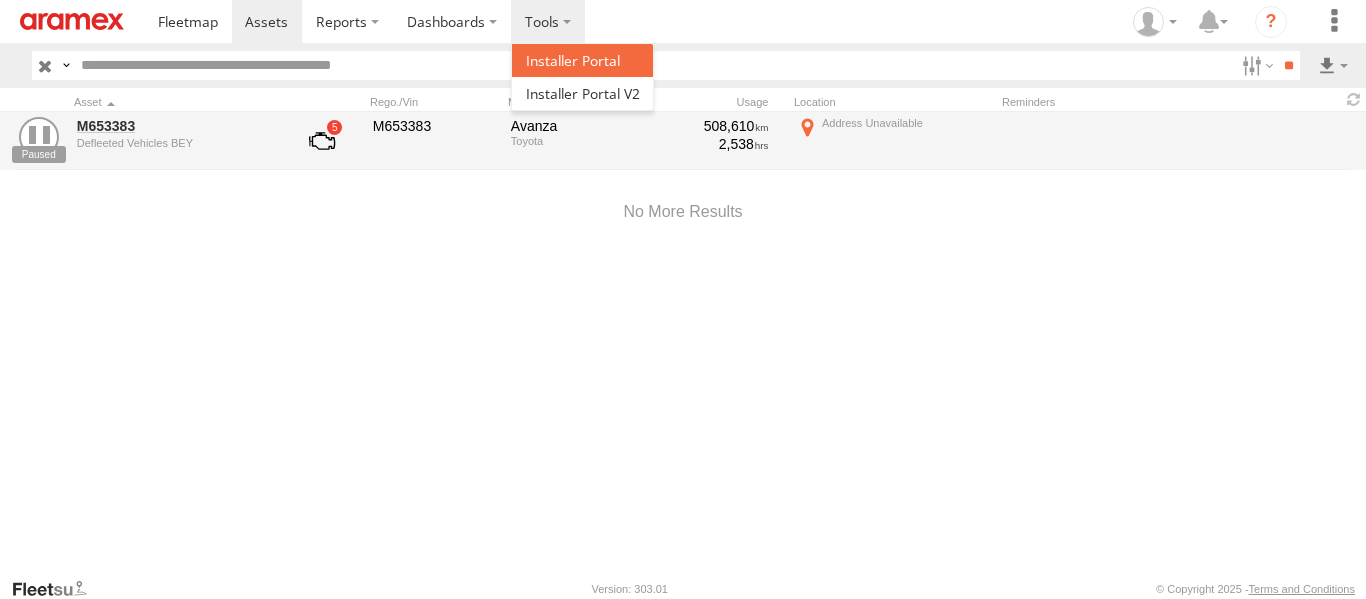 click at bounding box center (573, 60) 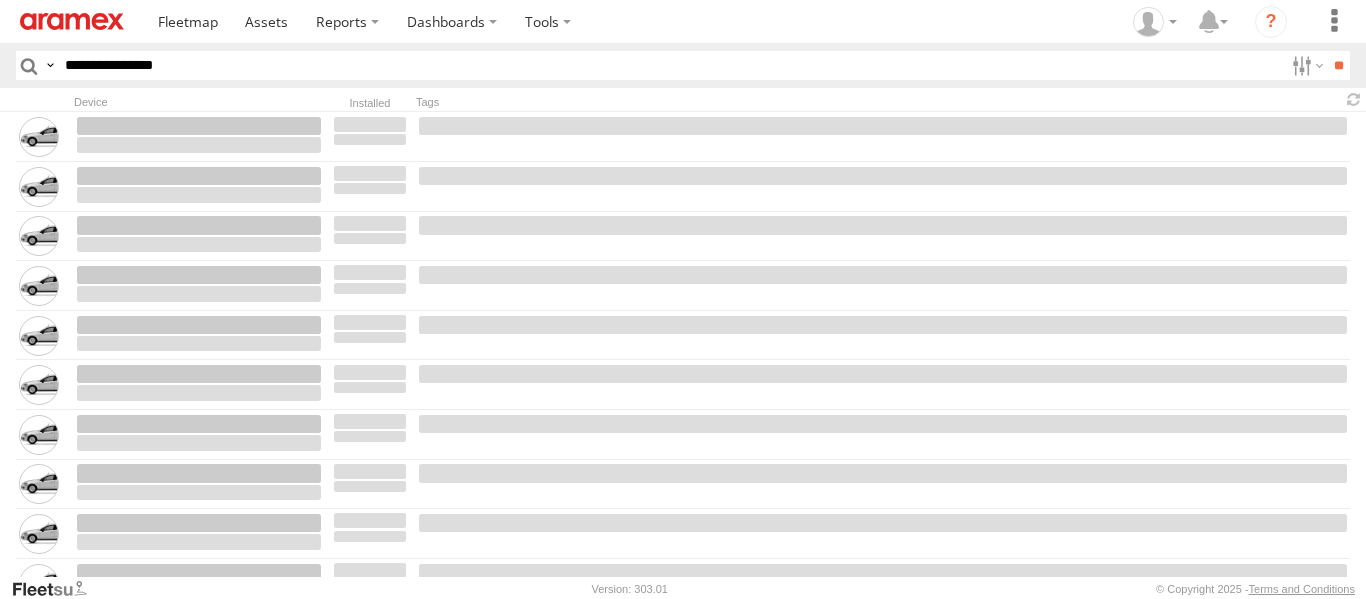 scroll, scrollTop: 0, scrollLeft: 0, axis: both 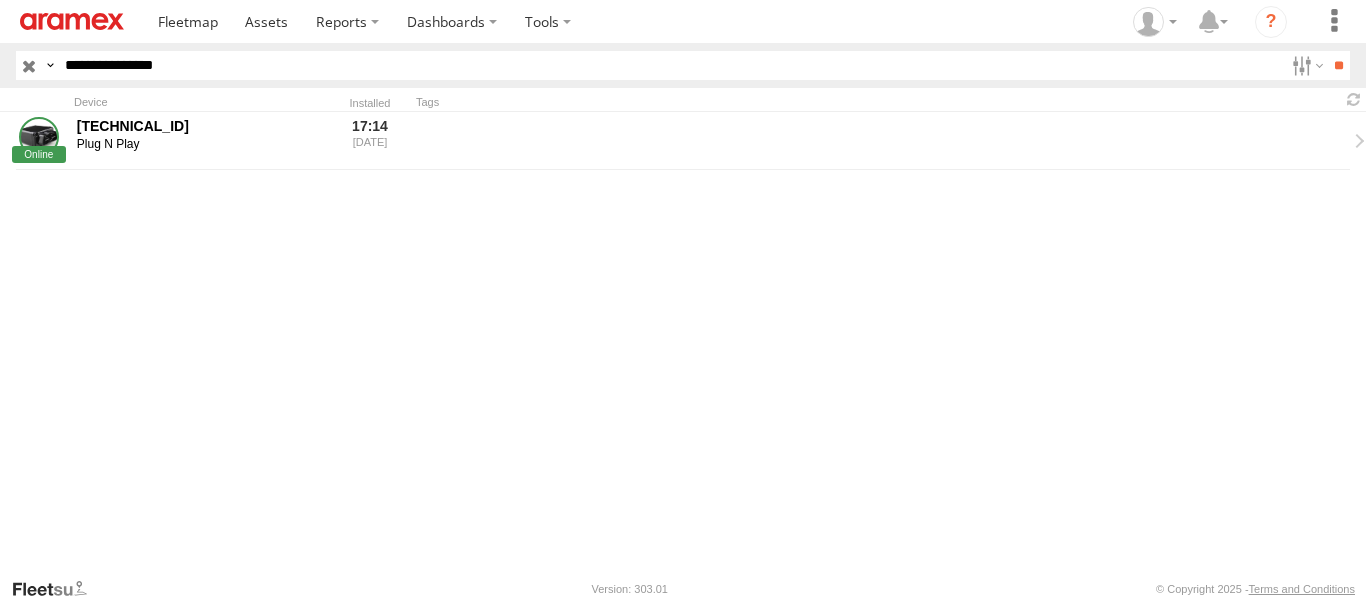 drag, startPoint x: 203, startPoint y: 65, endPoint x: -54, endPoint y: 92, distance: 258.4144 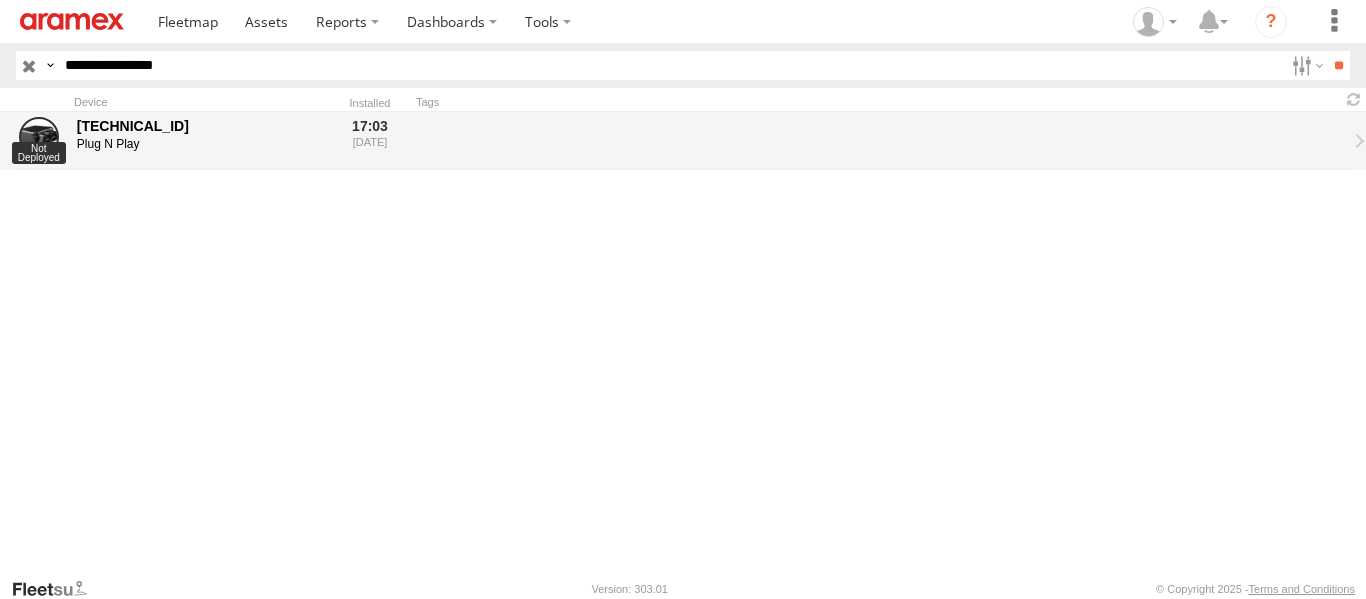 click on "[TECHNICAL_ID]" at bounding box center [199, 126] 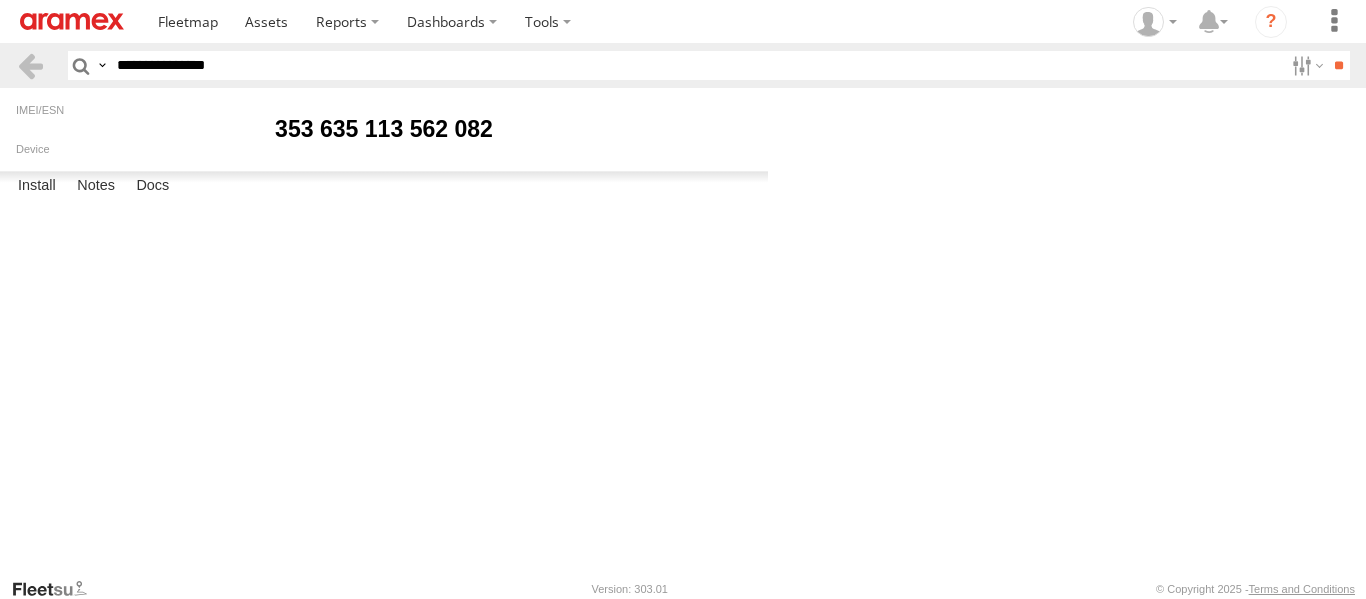 scroll, scrollTop: 0, scrollLeft: 0, axis: both 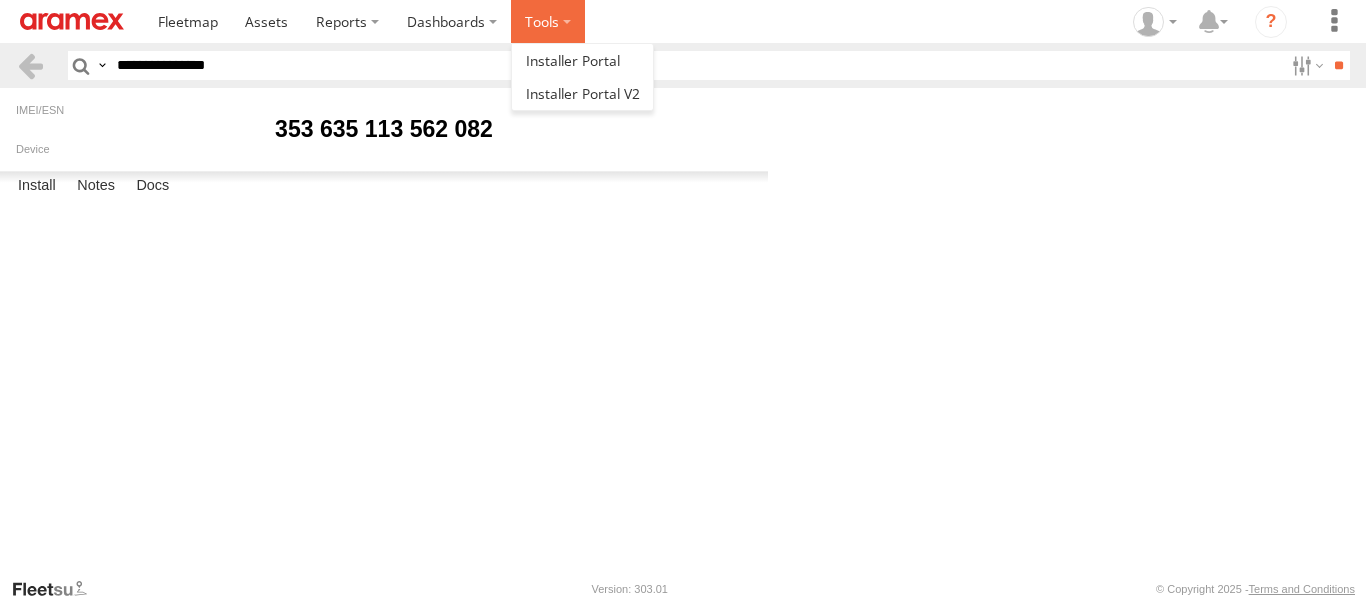 click at bounding box center [548, 21] 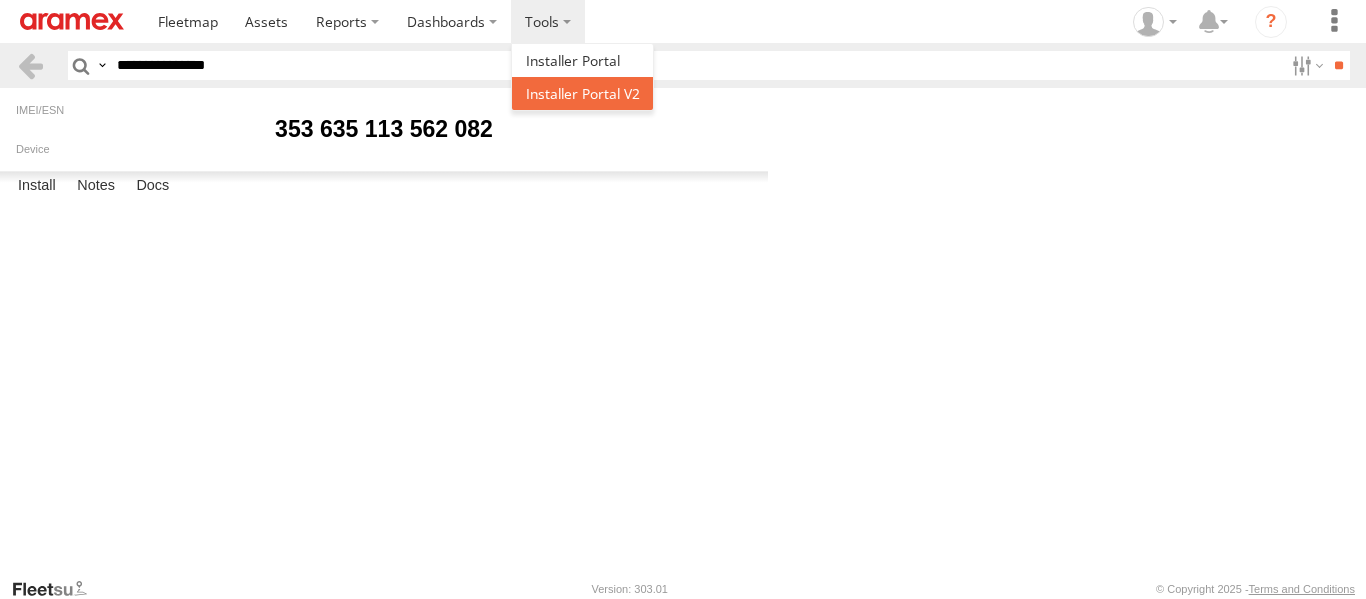 click at bounding box center [583, 93] 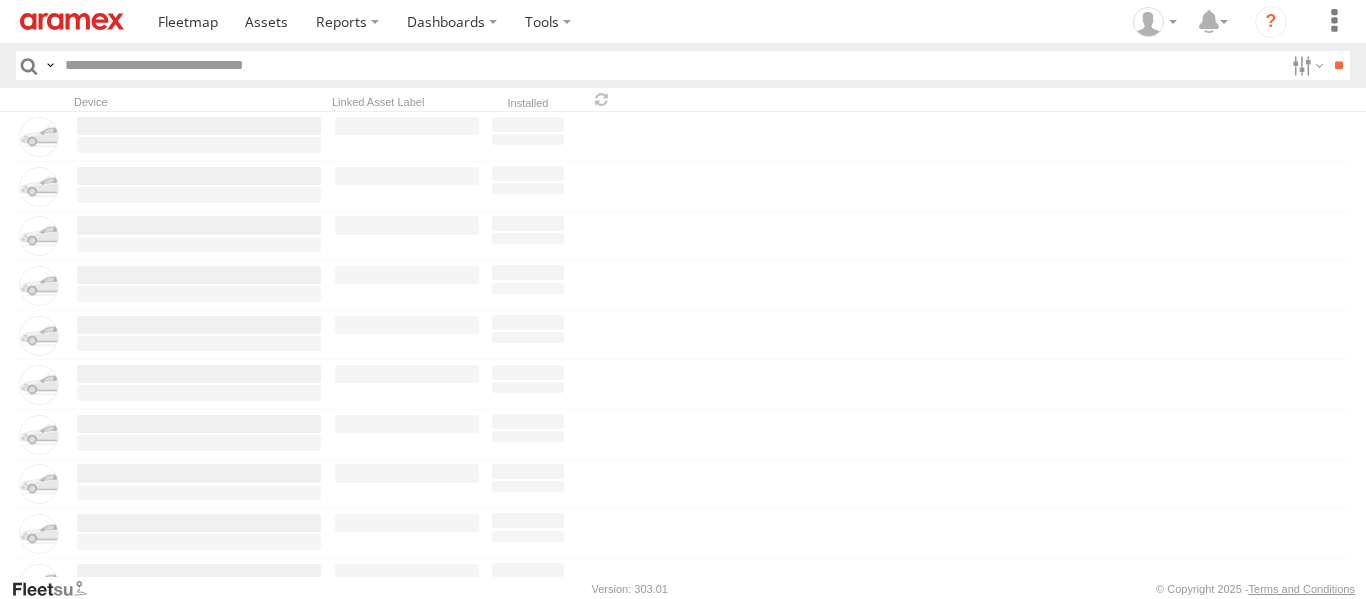 scroll, scrollTop: 0, scrollLeft: 0, axis: both 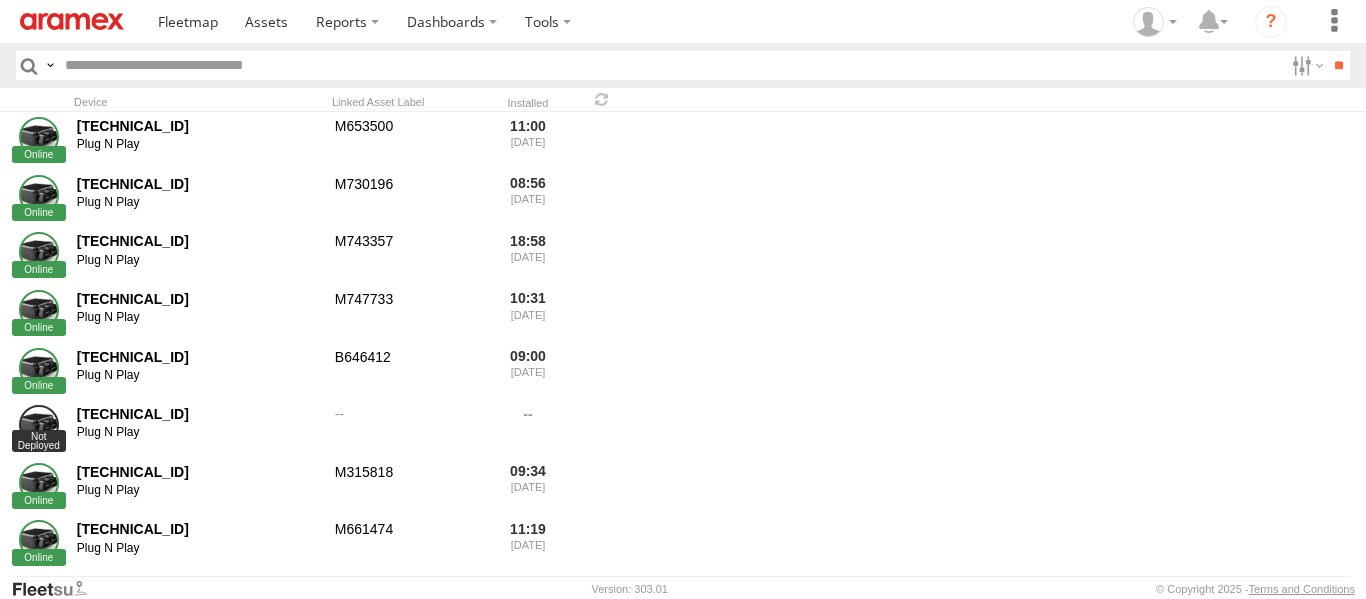 paste on "**********" 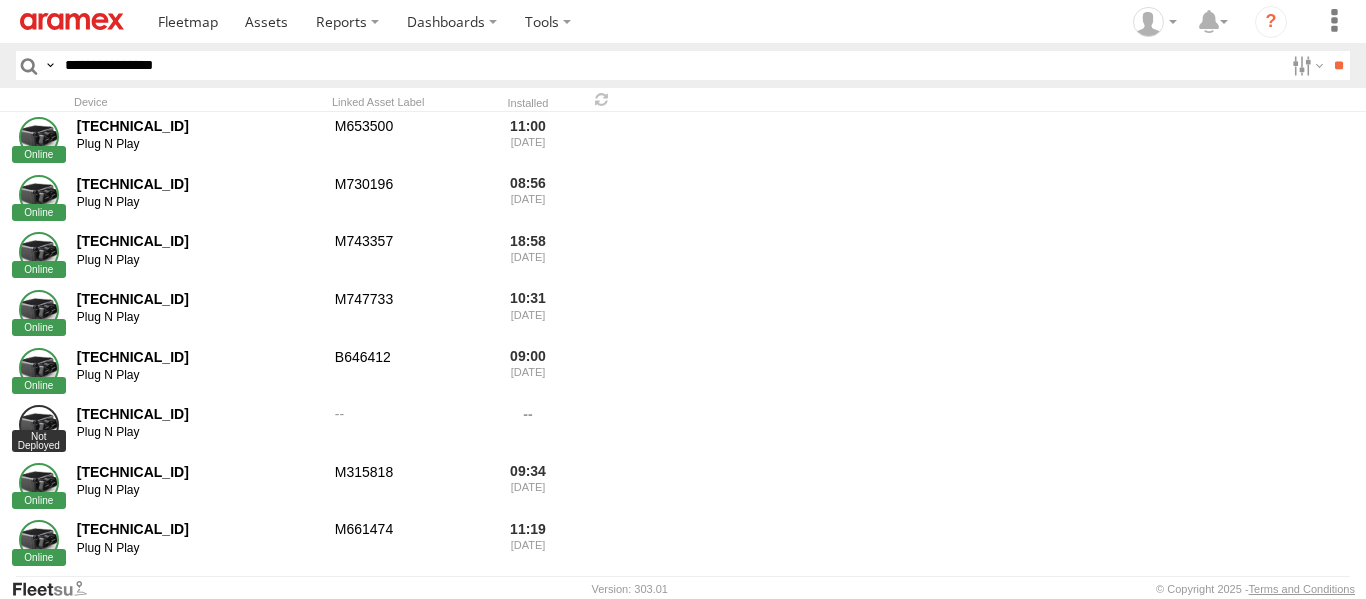type on "**********" 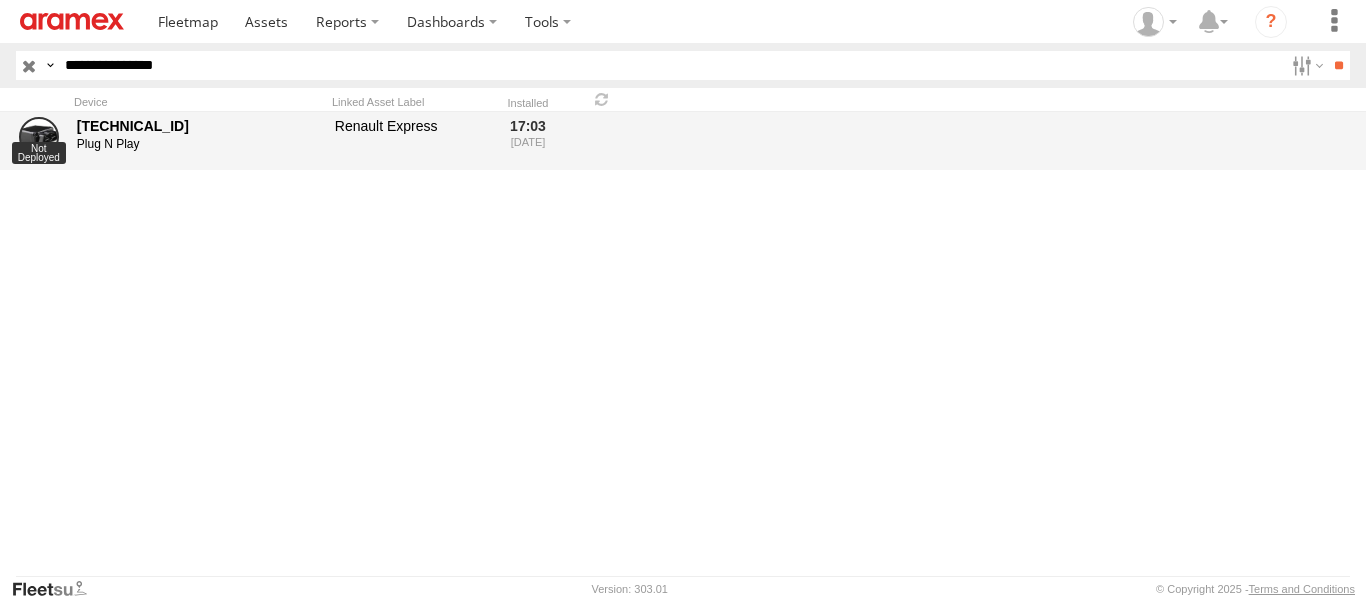 click on "353635113562082" at bounding box center (199, 126) 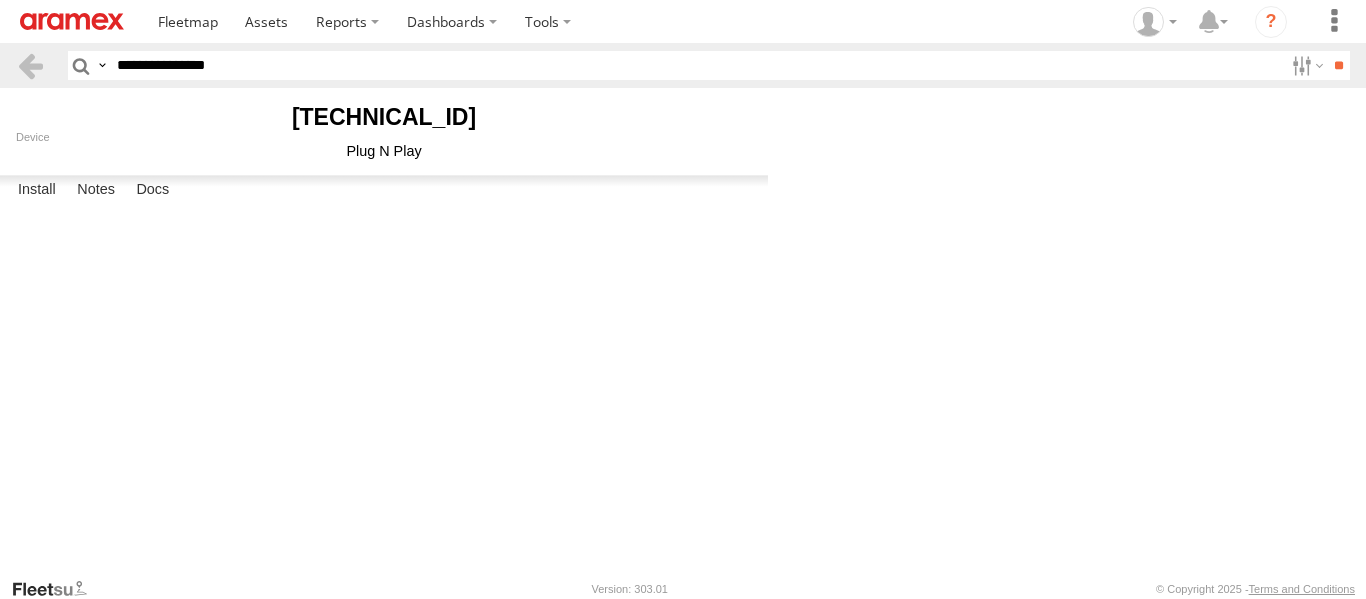 scroll, scrollTop: 0, scrollLeft: 0, axis: both 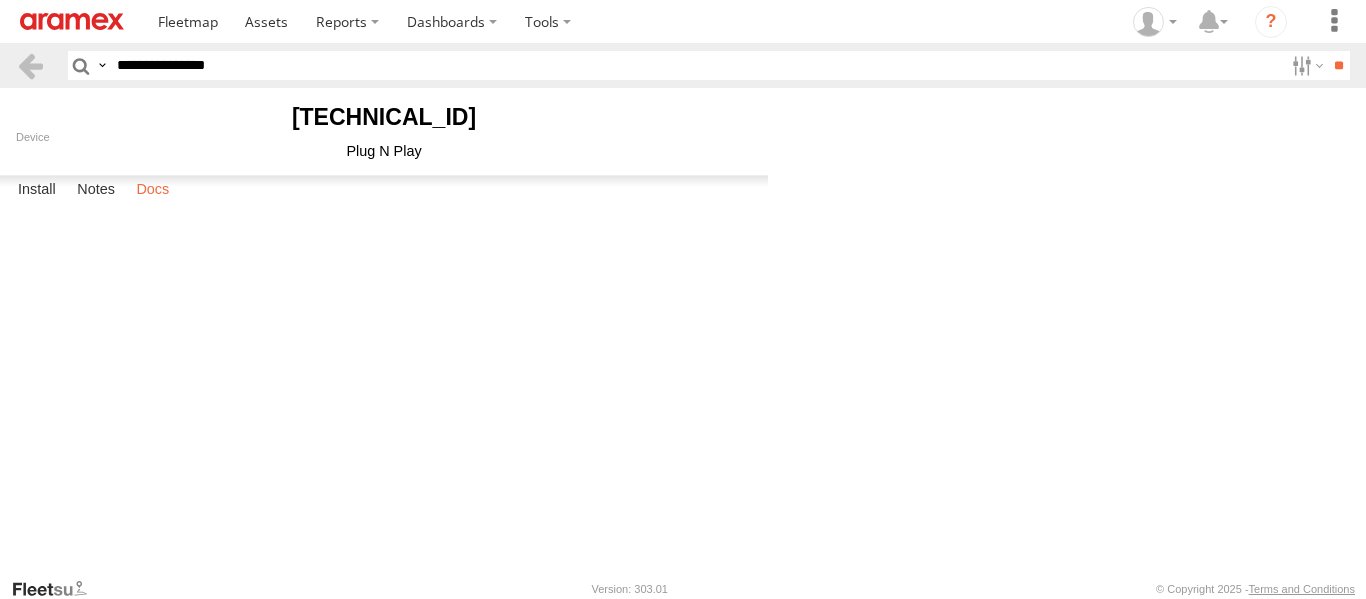 click on "Docs" at bounding box center (152, 190) 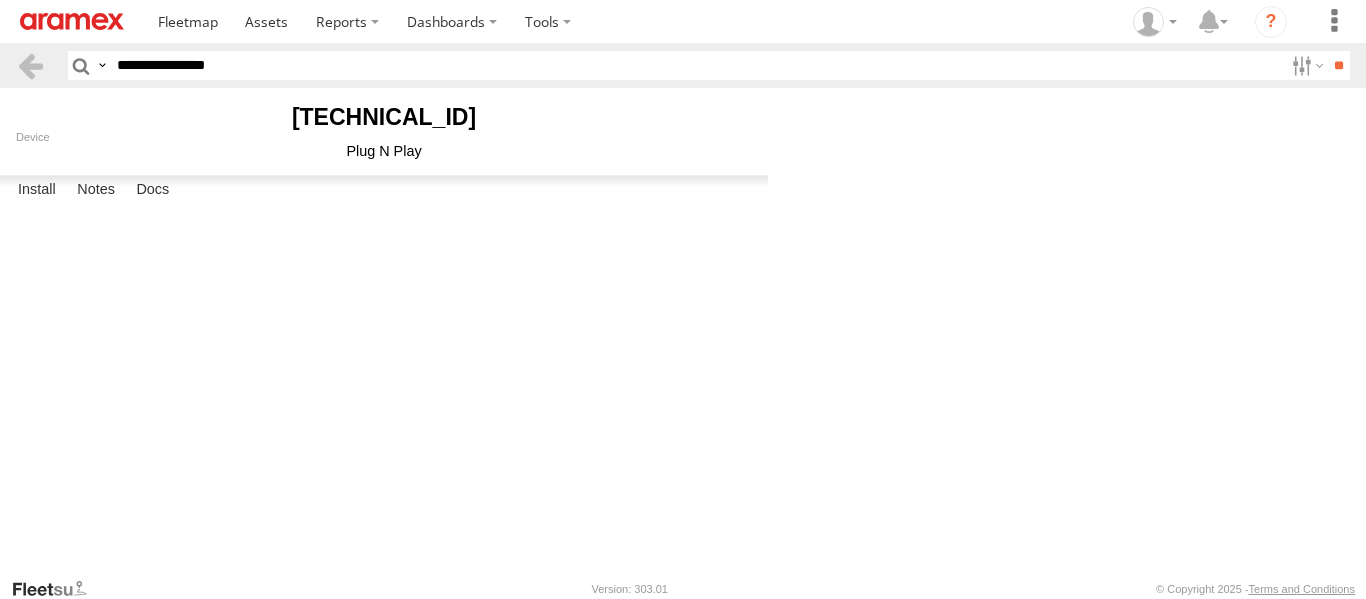 click at bounding box center (0, 0) 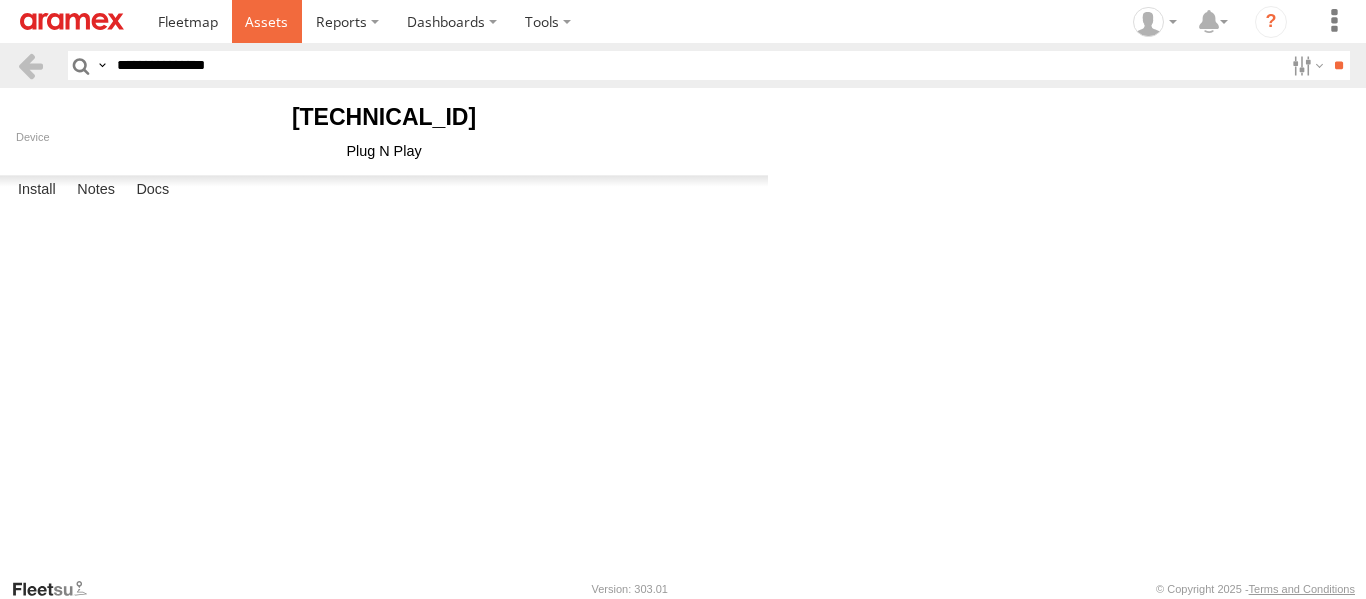 click at bounding box center [266, 21] 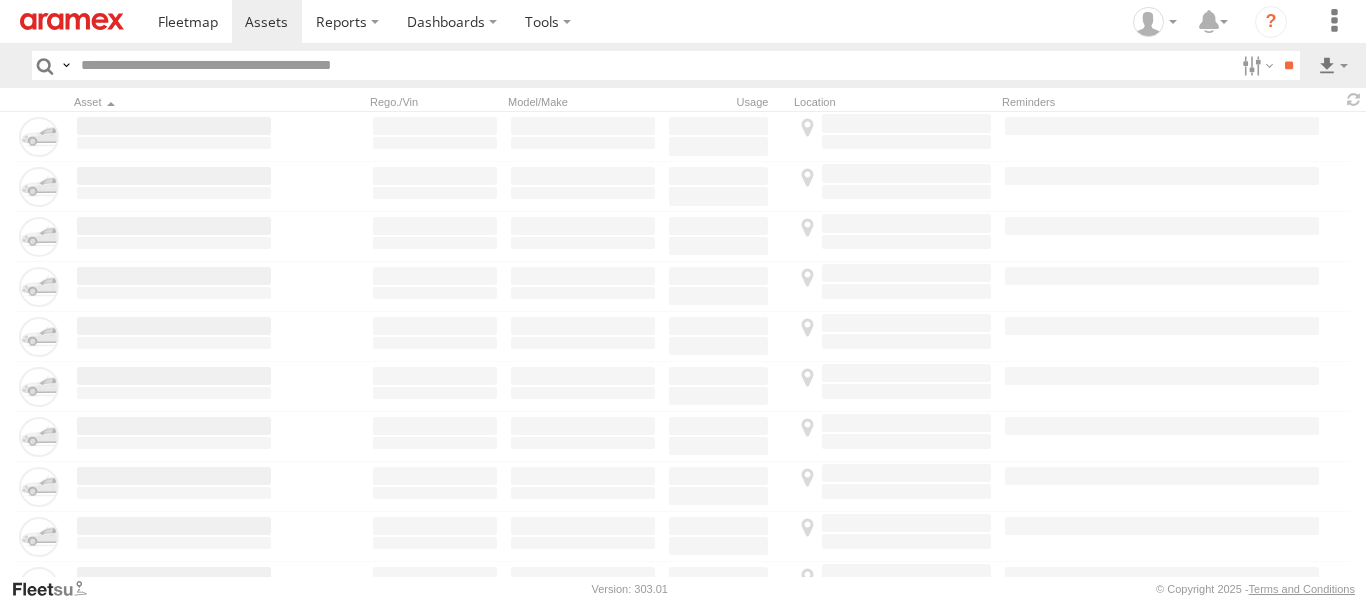 scroll, scrollTop: 0, scrollLeft: 0, axis: both 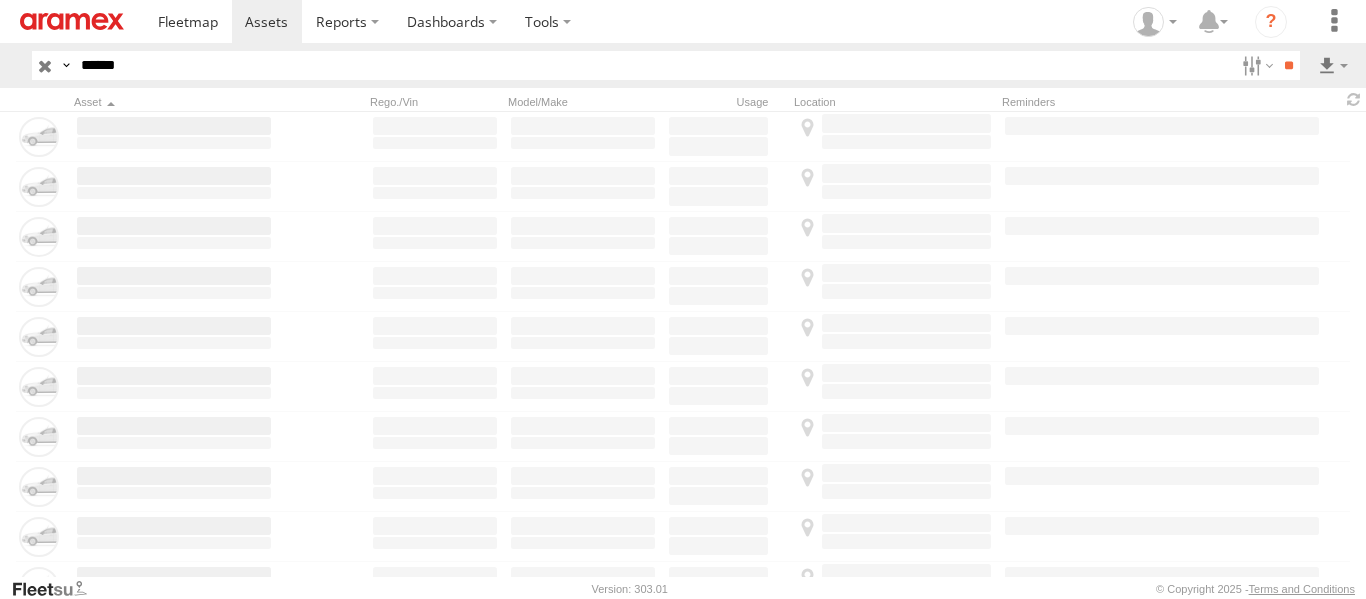 click on "******" at bounding box center (653, 65) 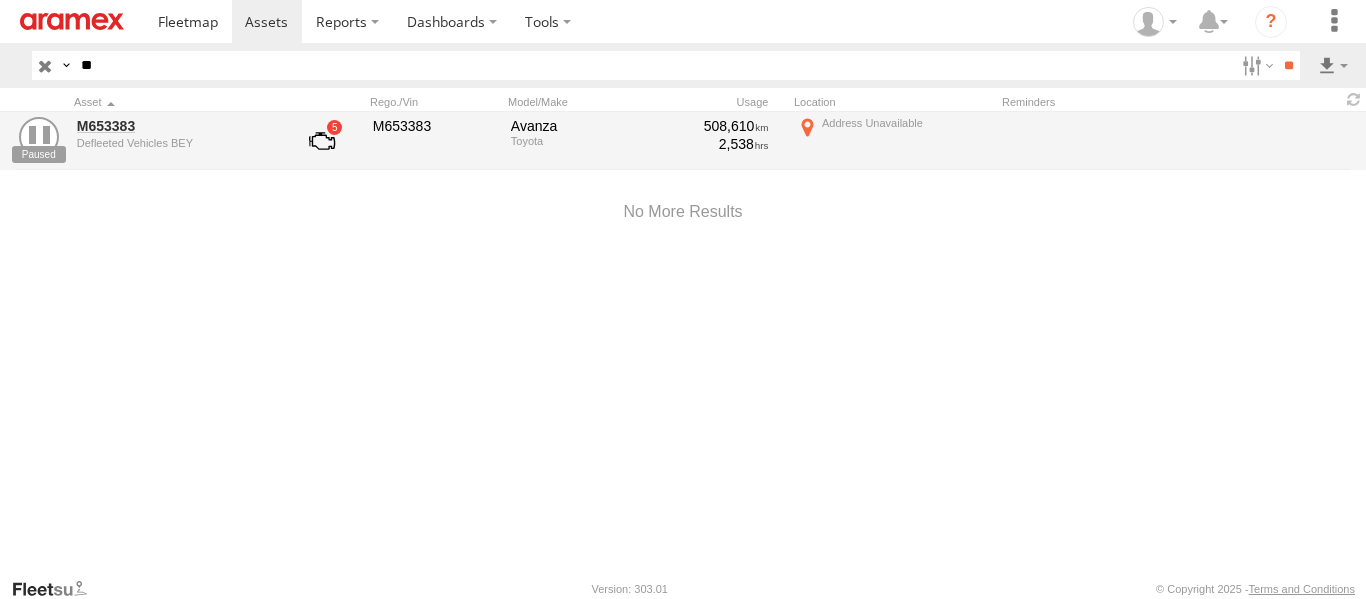 type on "*" 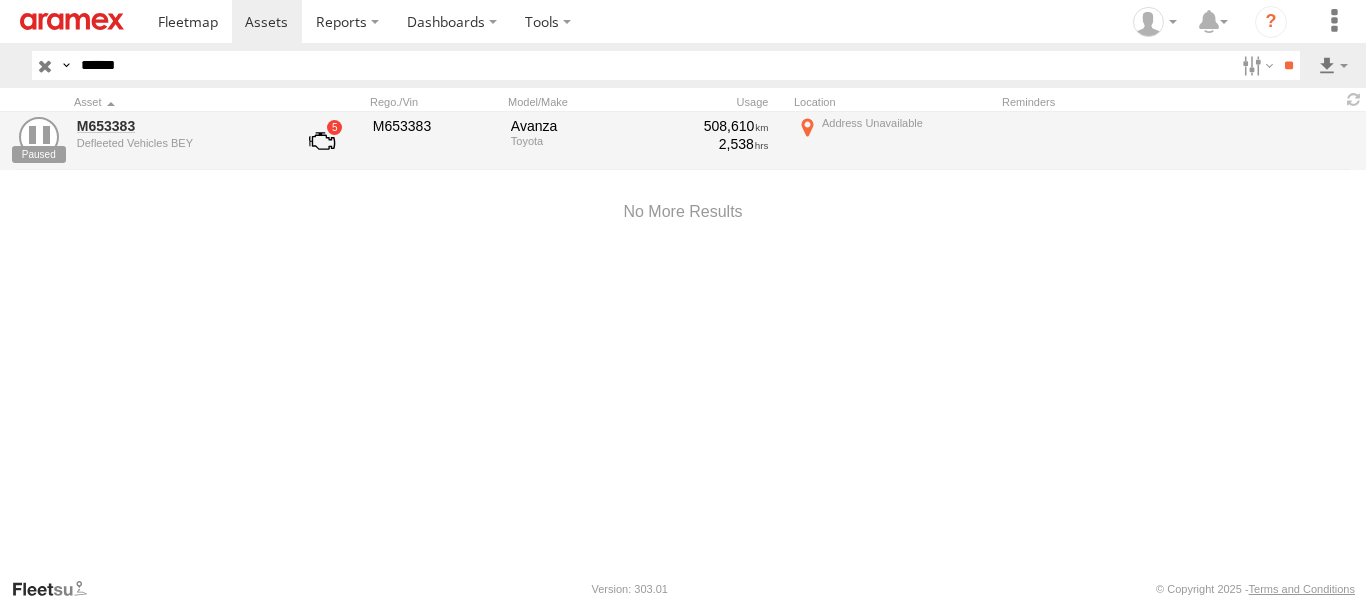 type on "******" 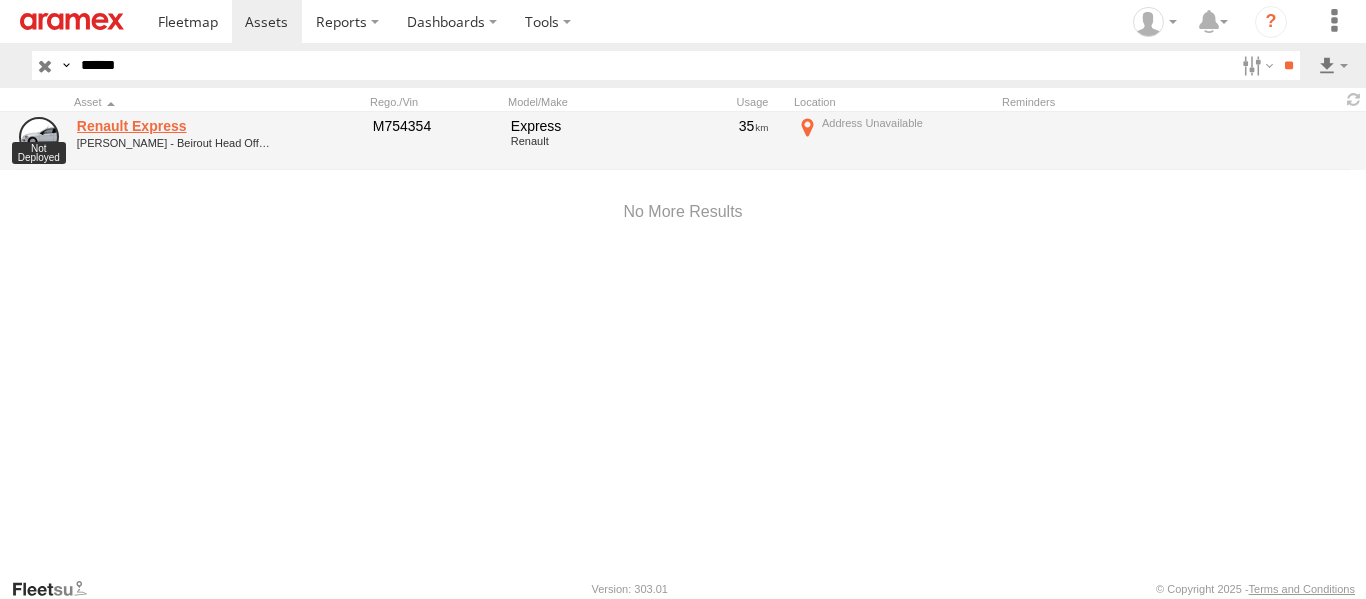 click on "Renault Express" at bounding box center [174, 126] 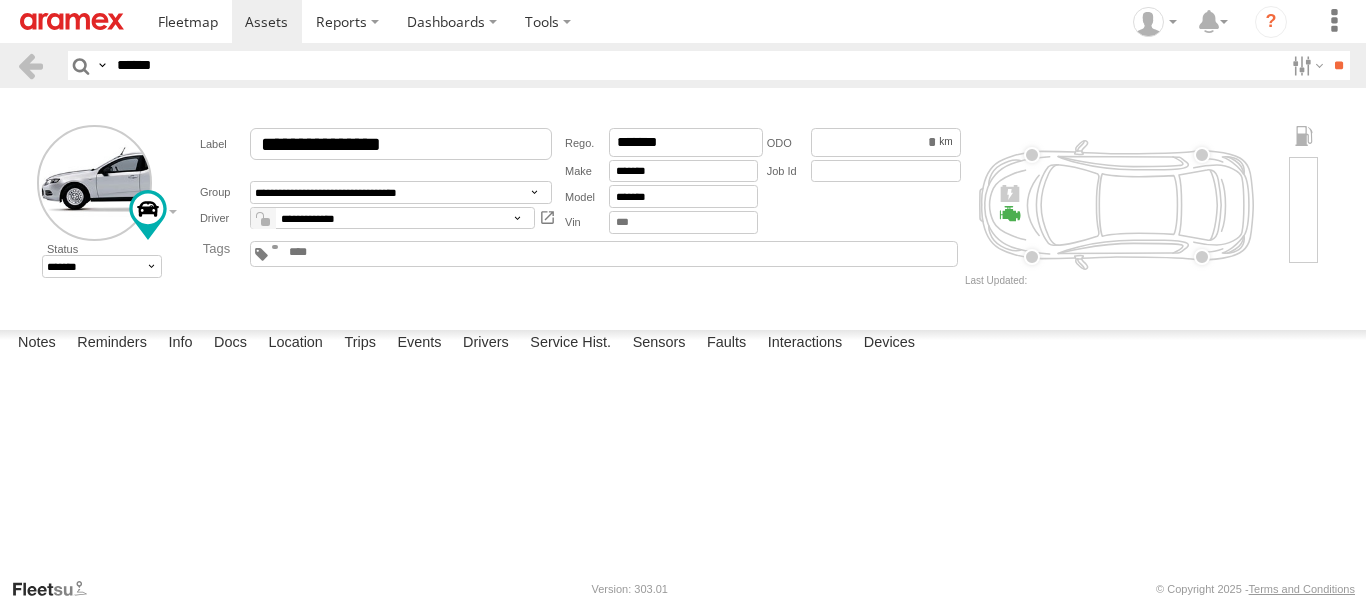 scroll, scrollTop: 0, scrollLeft: 0, axis: both 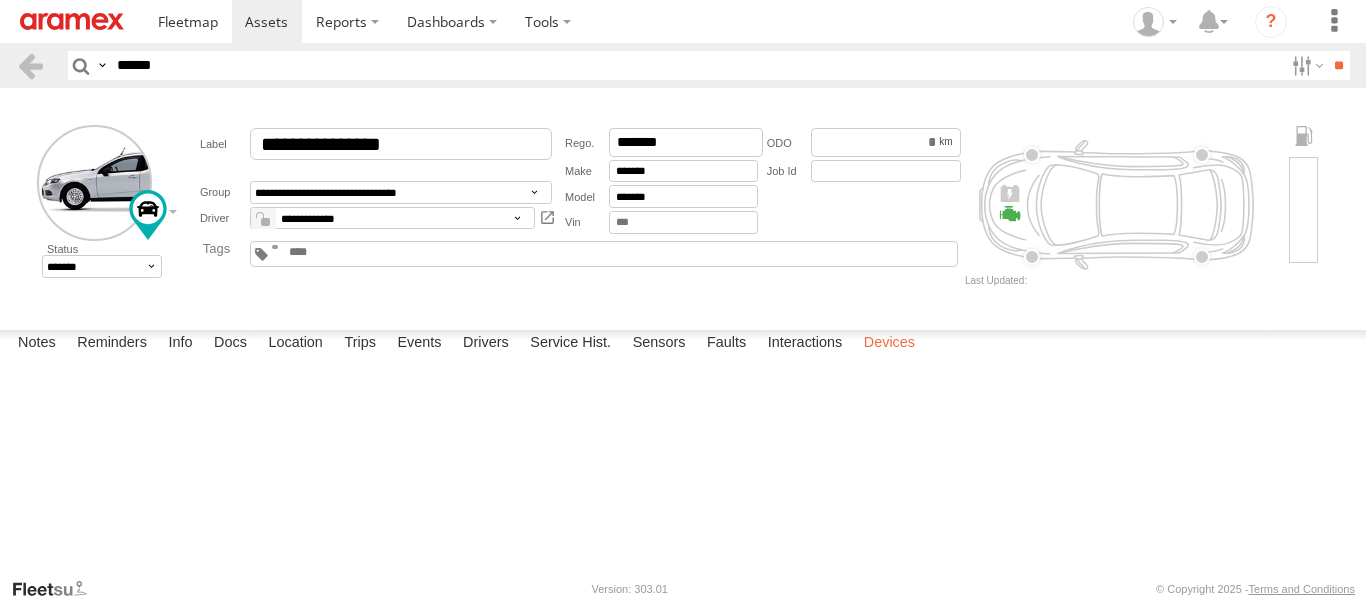 click on "Devices" at bounding box center (889, 344) 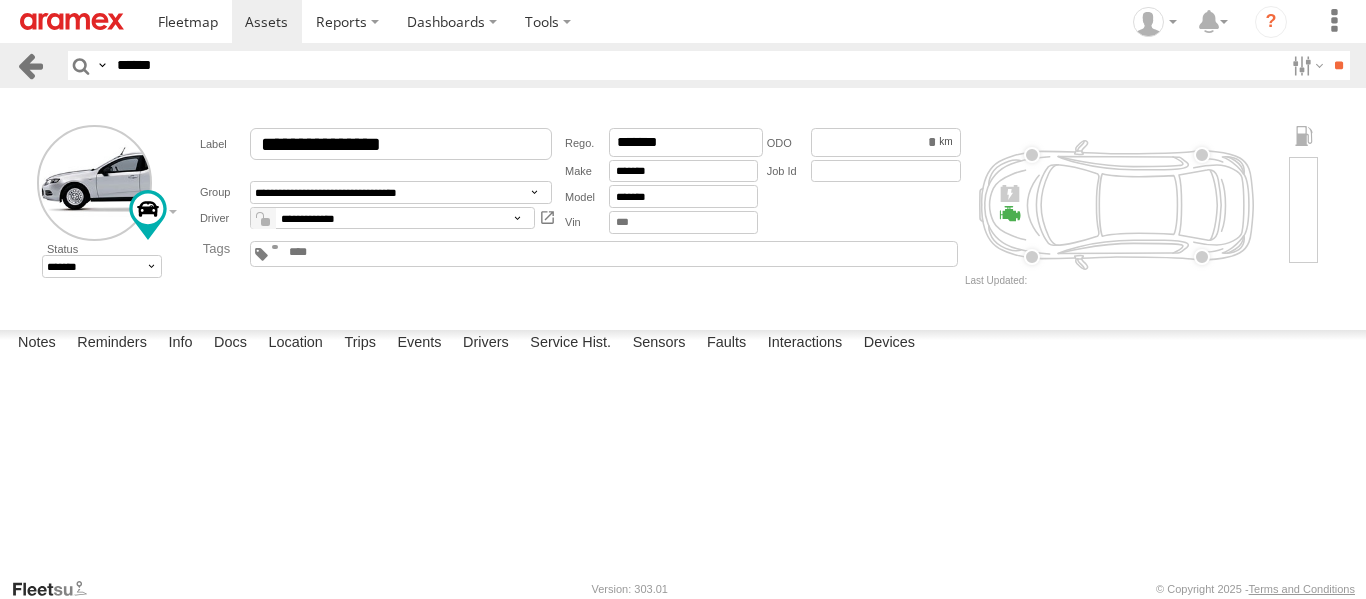 click at bounding box center (30, 65) 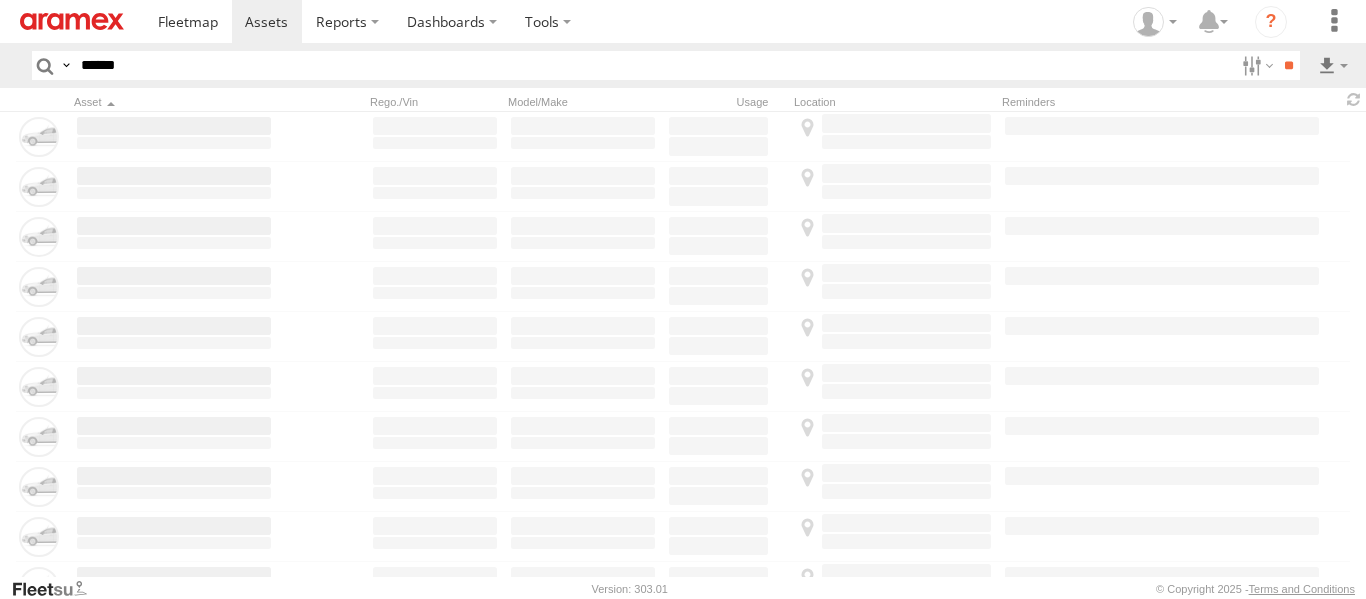 scroll, scrollTop: 0, scrollLeft: 0, axis: both 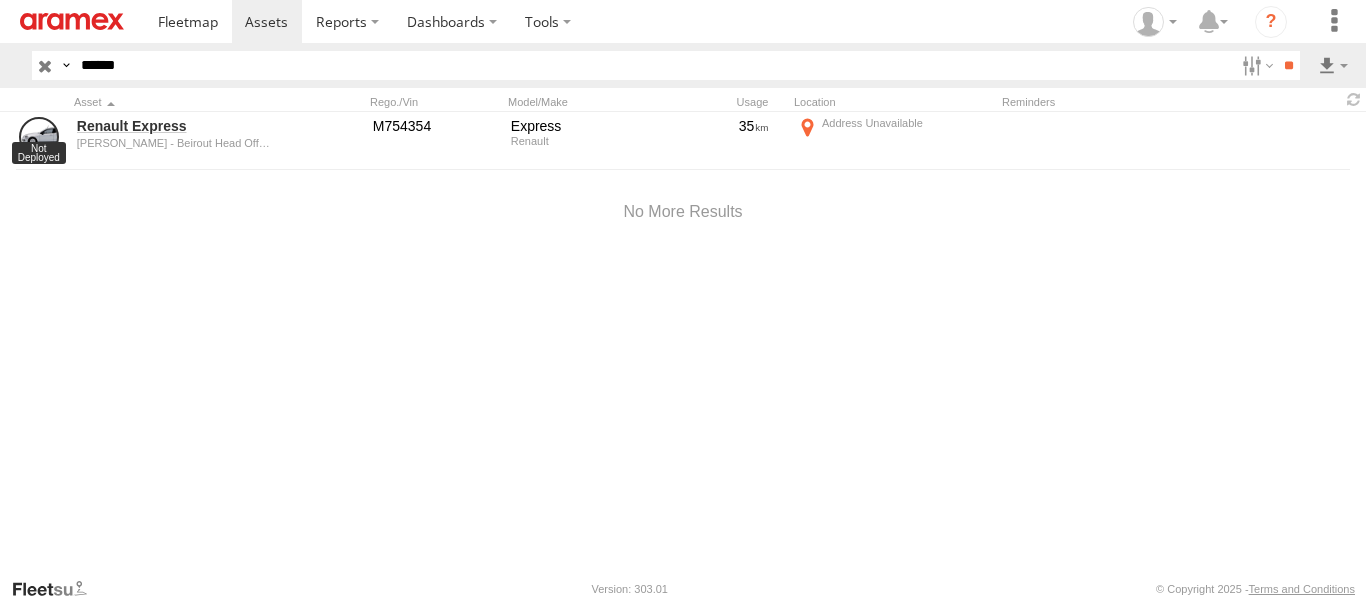 drag, startPoint x: 148, startPoint y: 66, endPoint x: 61, endPoint y: 71, distance: 87.14356 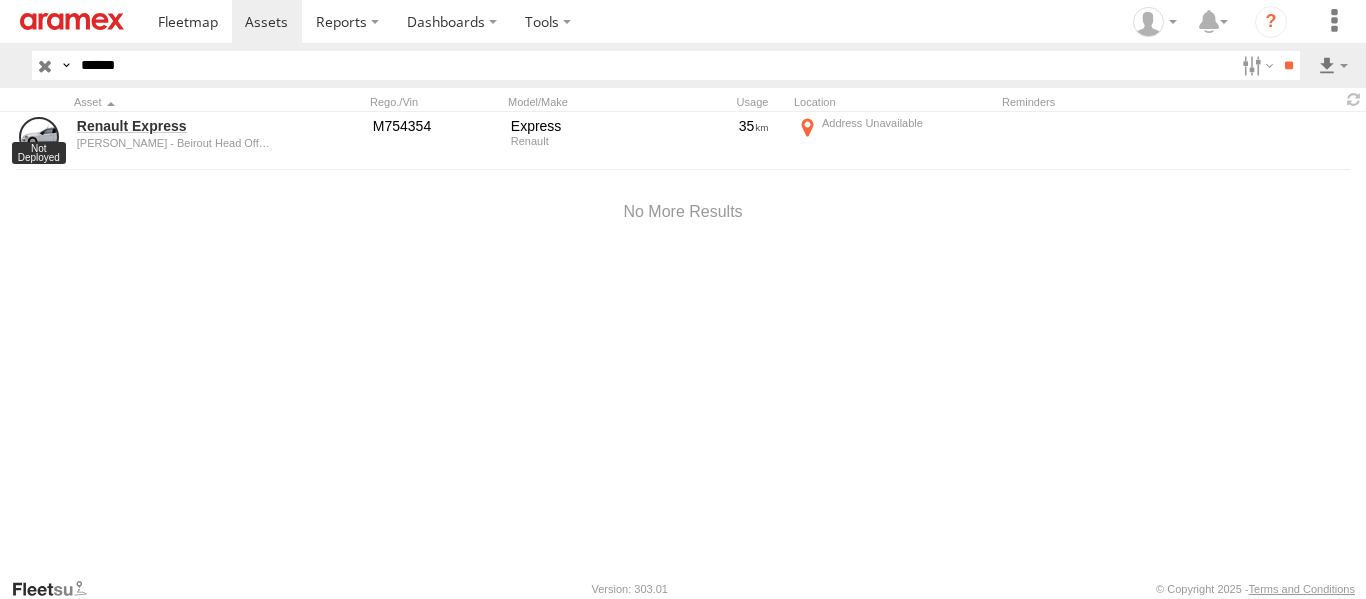 click on "**" at bounding box center [1288, 65] 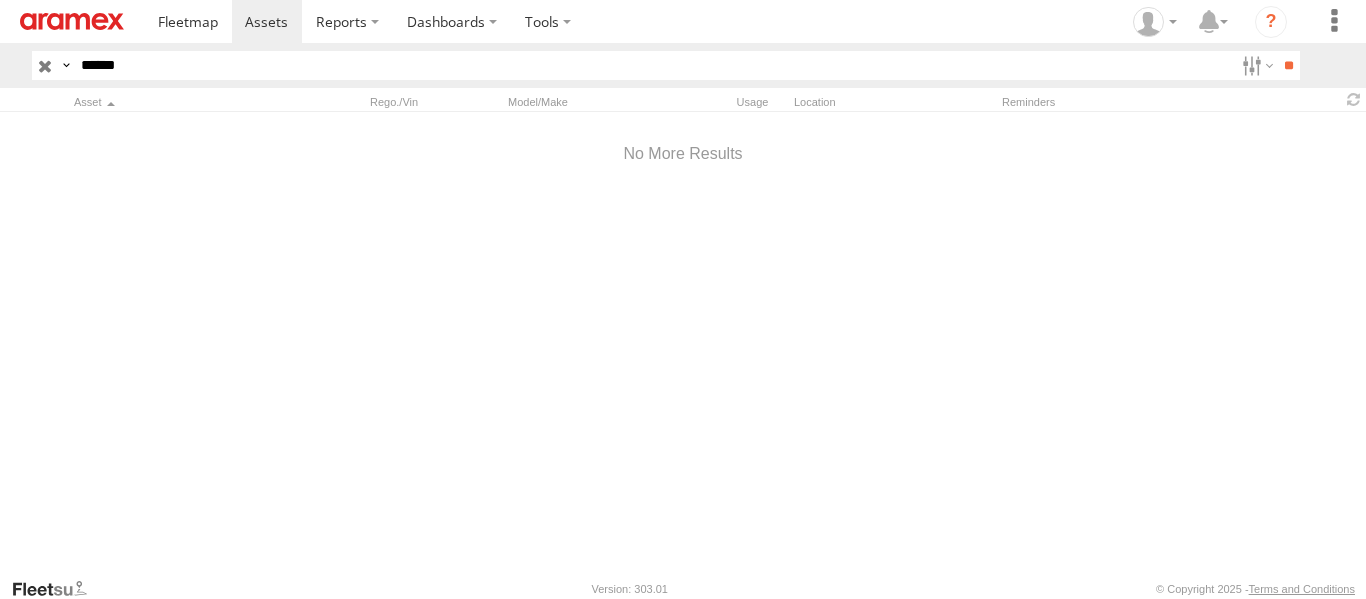 click on "**" at bounding box center (1288, 65) 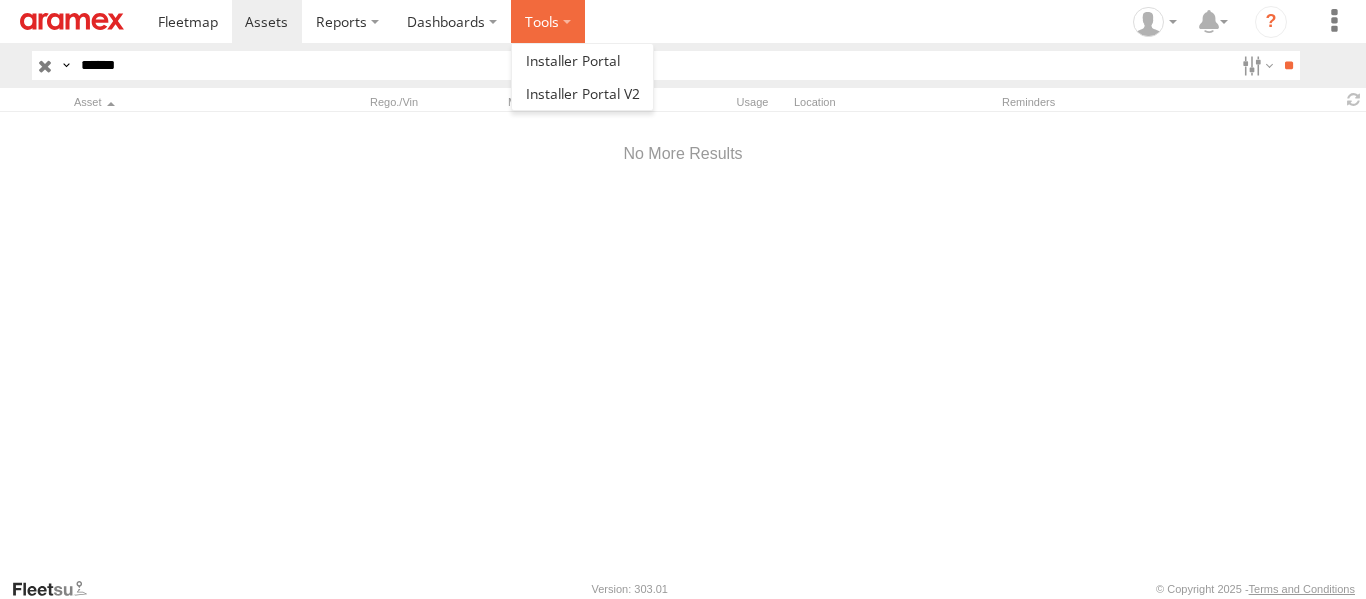 click at bounding box center (548, 21) 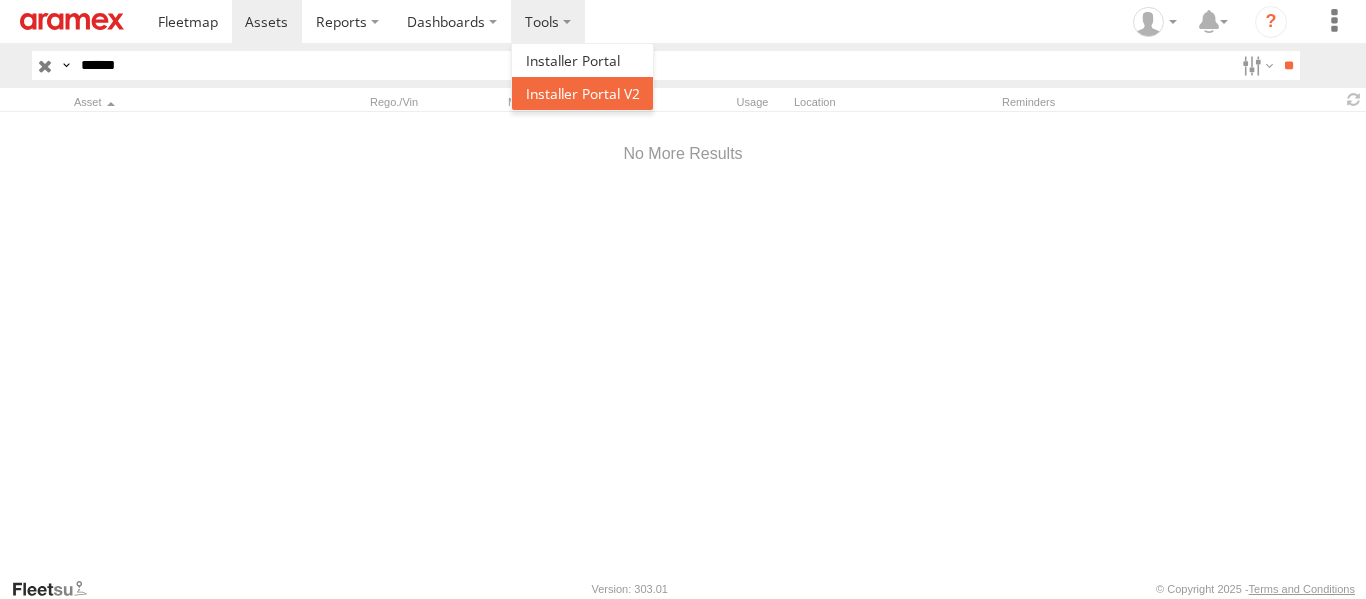 click at bounding box center [583, 93] 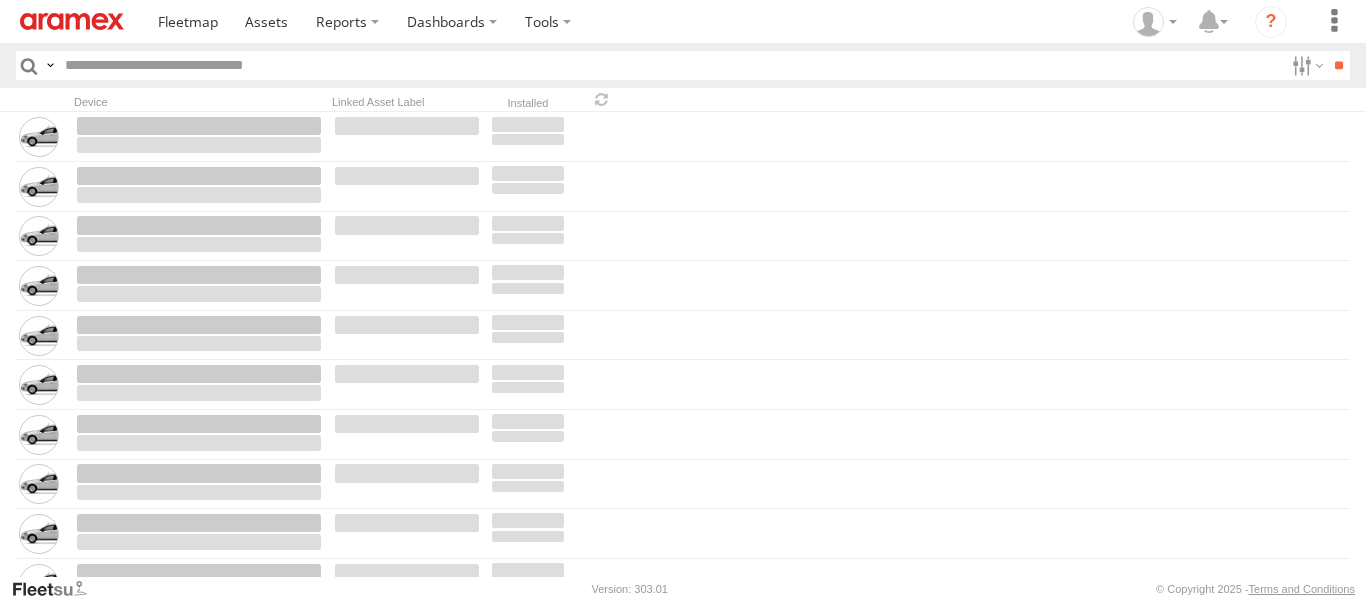 scroll, scrollTop: 0, scrollLeft: 0, axis: both 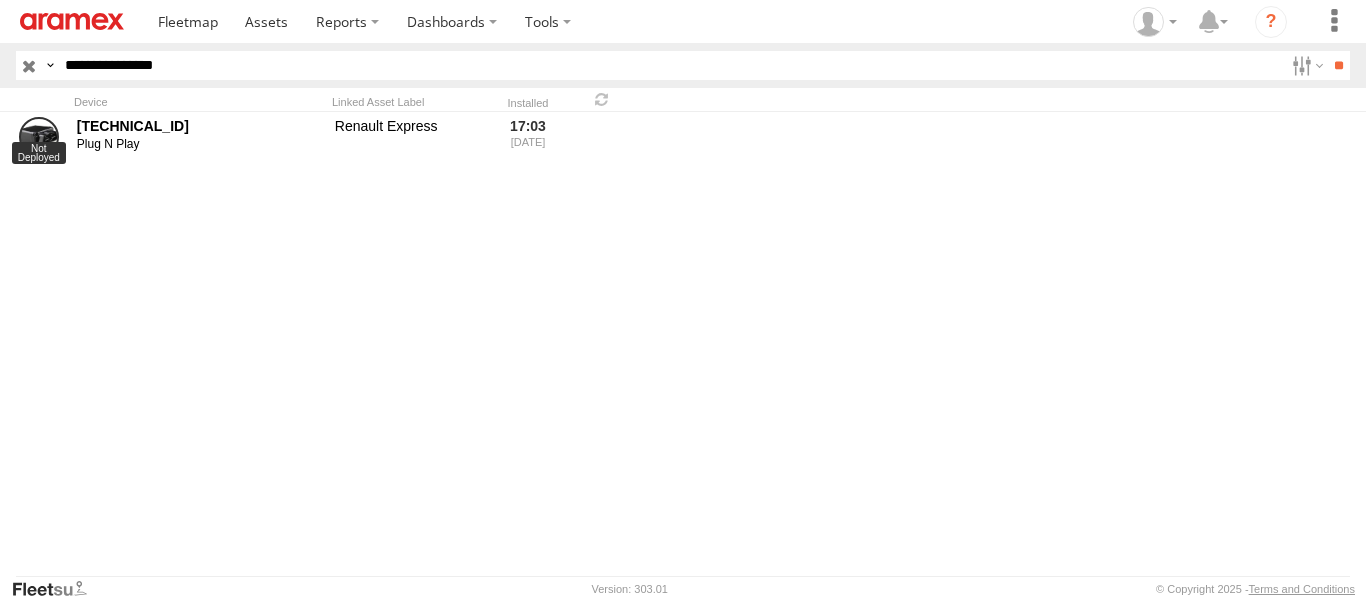 drag, startPoint x: 154, startPoint y: 55, endPoint x: -130, endPoint y: 85, distance: 285.5801 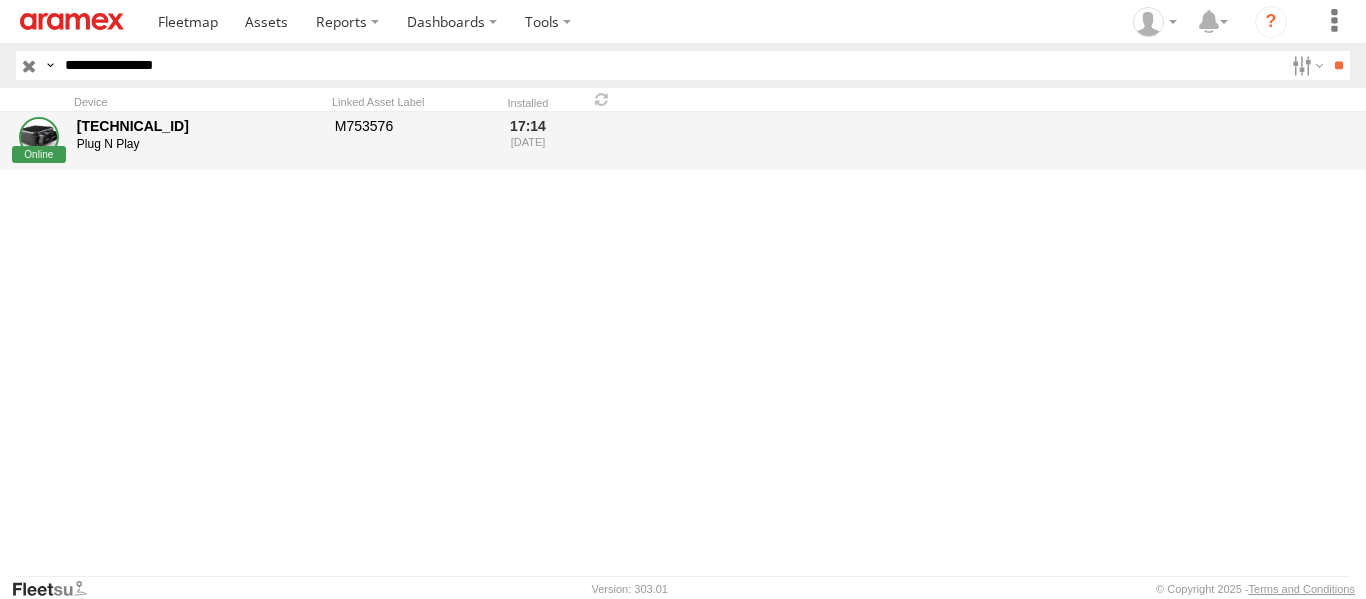 click on "[TECHNICAL_ID]" at bounding box center (199, 126) 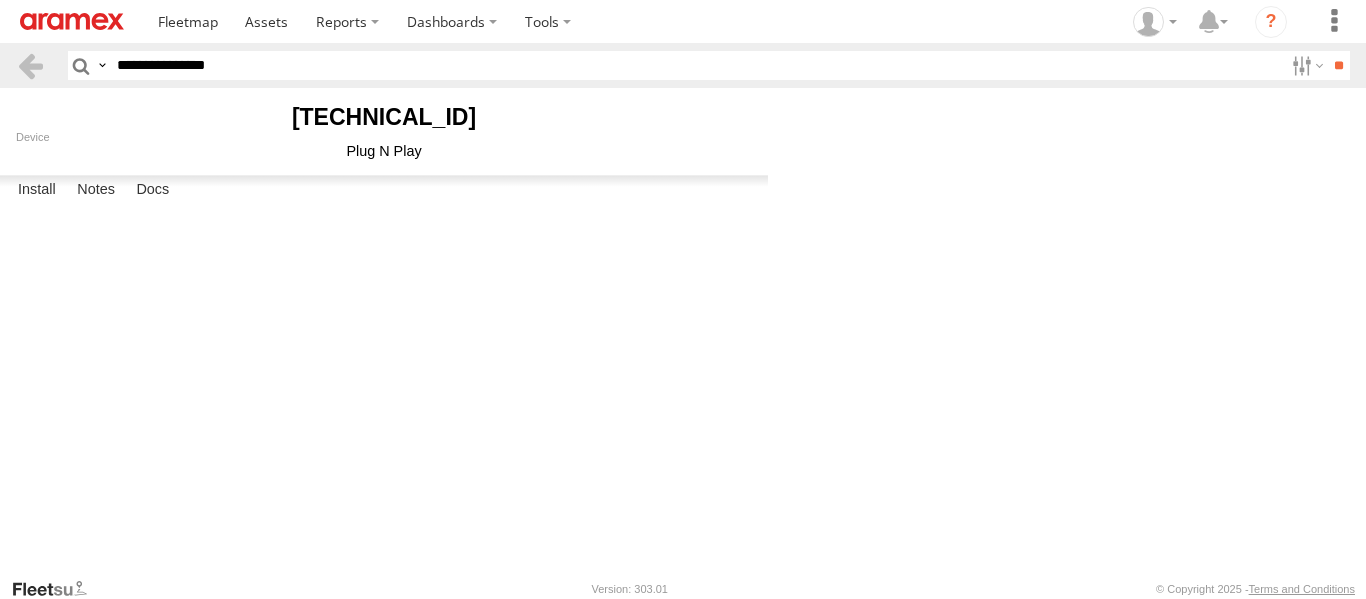 scroll, scrollTop: 0, scrollLeft: 0, axis: both 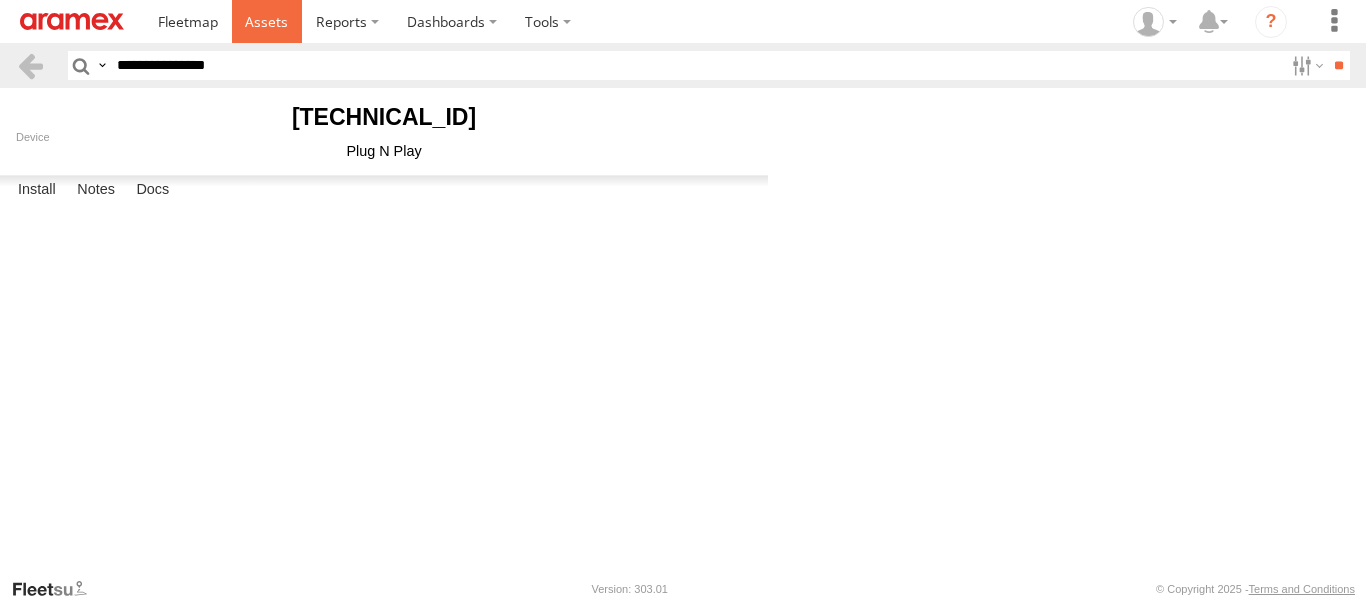 drag, startPoint x: 285, startPoint y: 9, endPoint x: 302, endPoint y: 18, distance: 19.235384 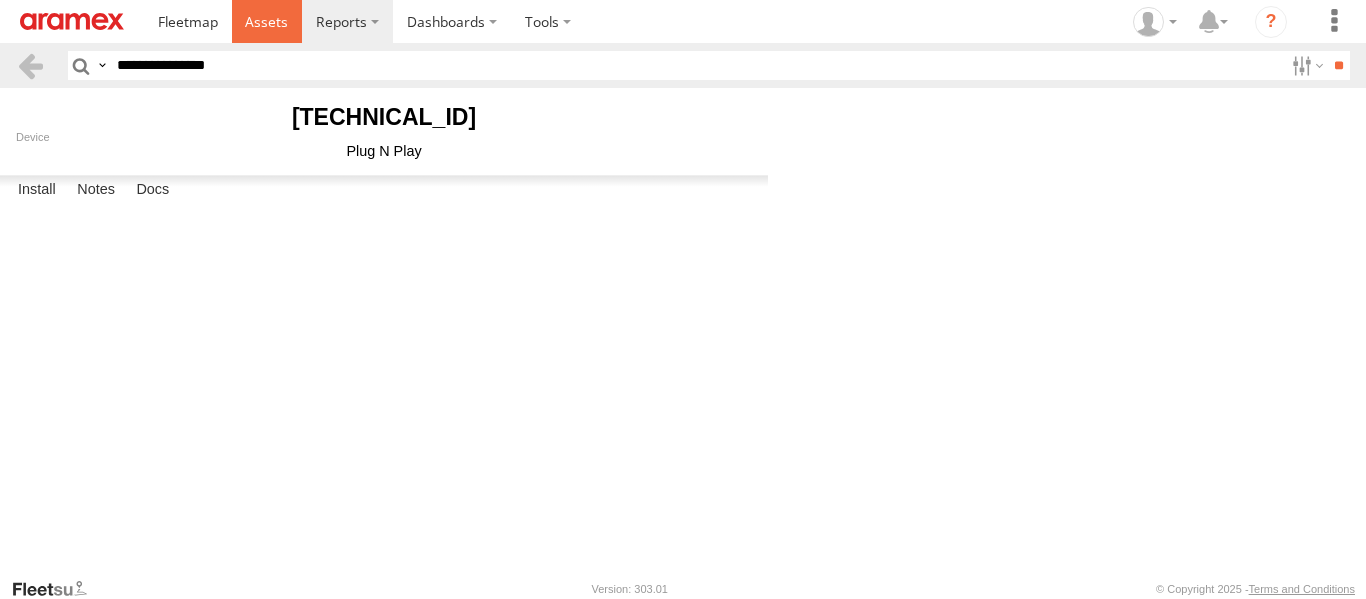 click at bounding box center (267, 21) 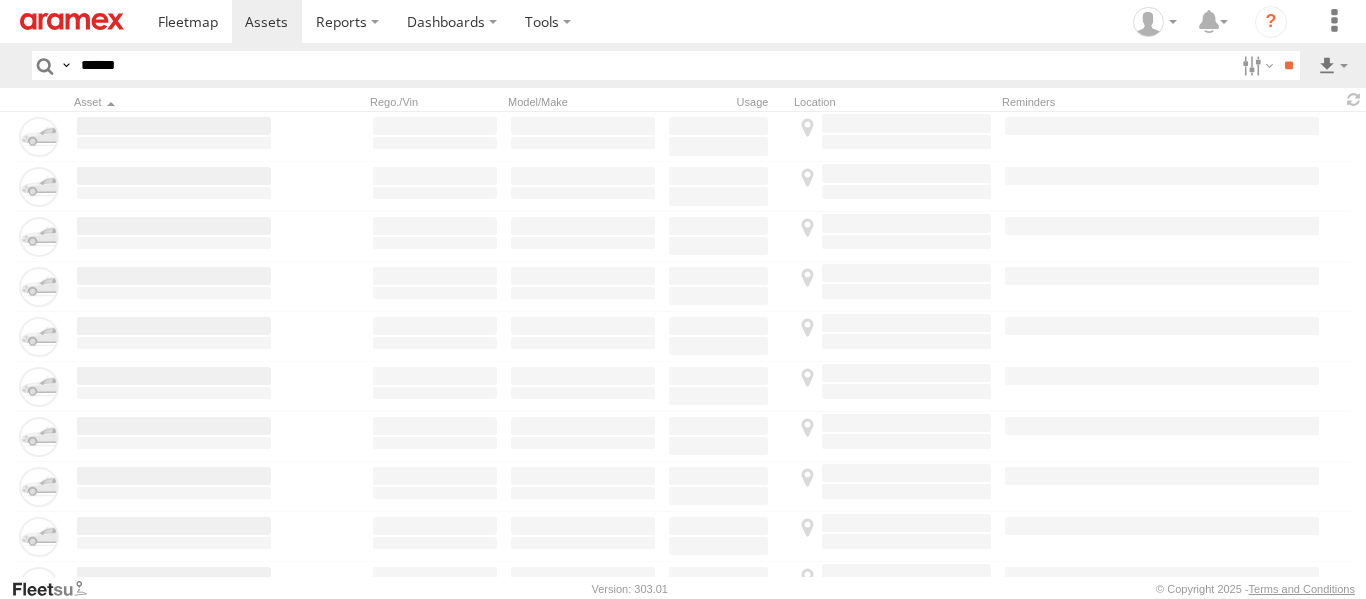scroll, scrollTop: 0, scrollLeft: 0, axis: both 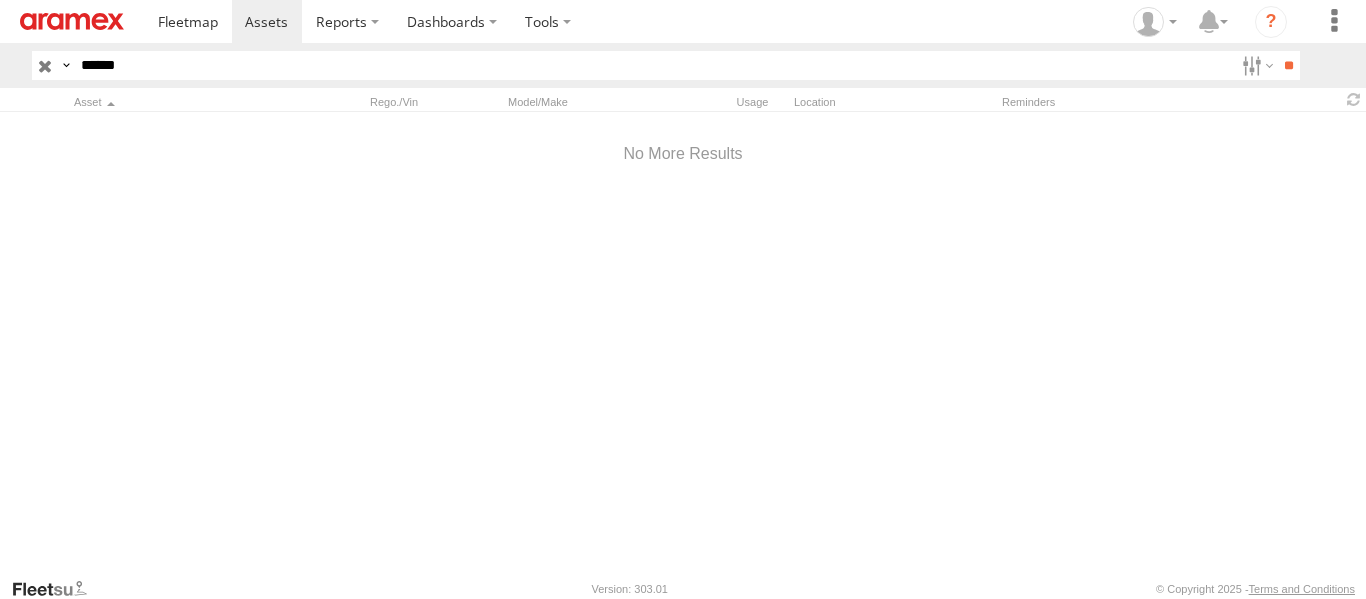 drag, startPoint x: 252, startPoint y: 64, endPoint x: 61, endPoint y: 55, distance: 191.21193 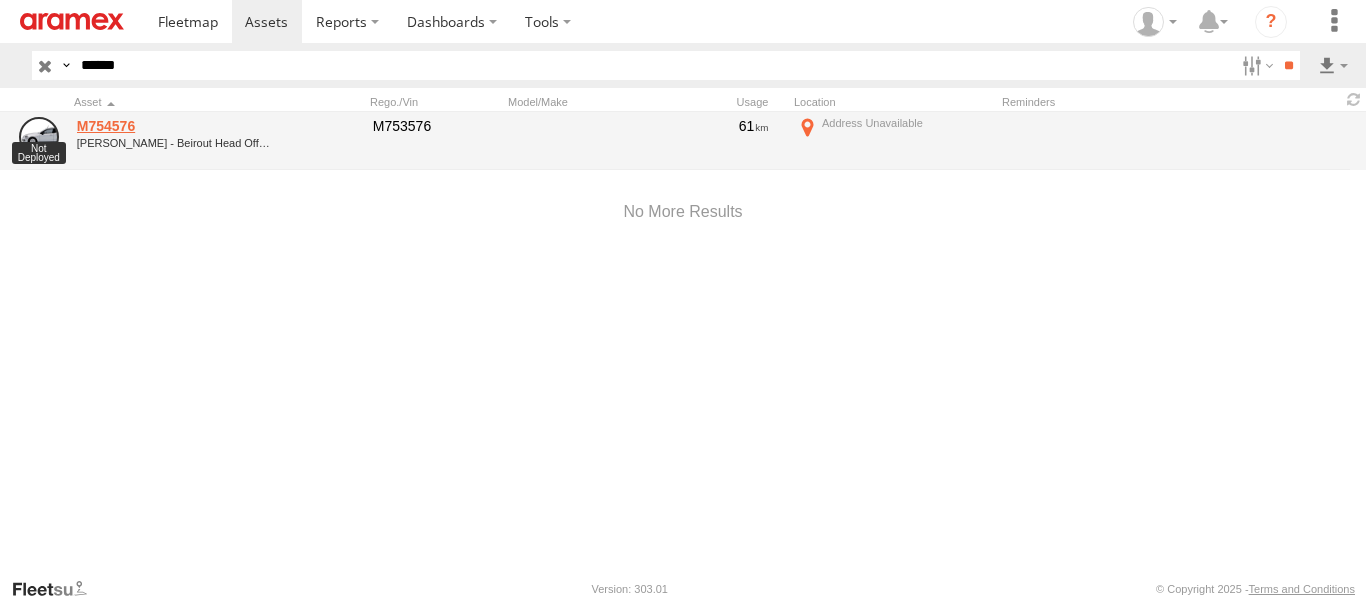 click on "M754576" at bounding box center (174, 126) 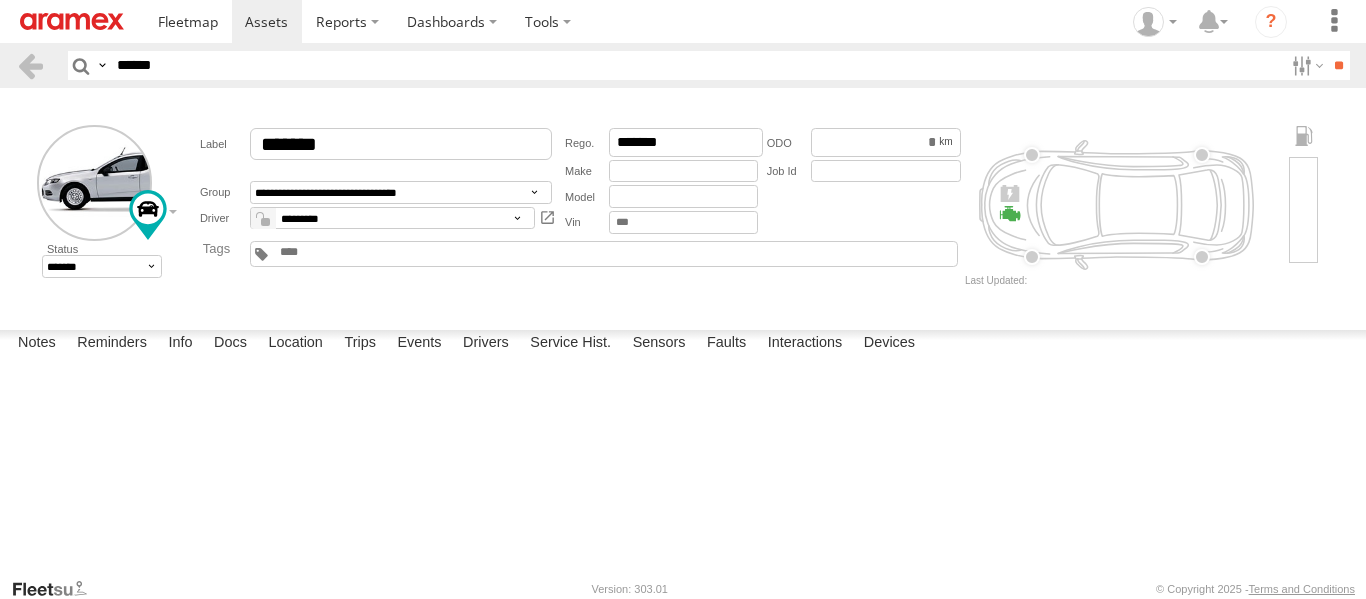 scroll, scrollTop: 0, scrollLeft: 0, axis: both 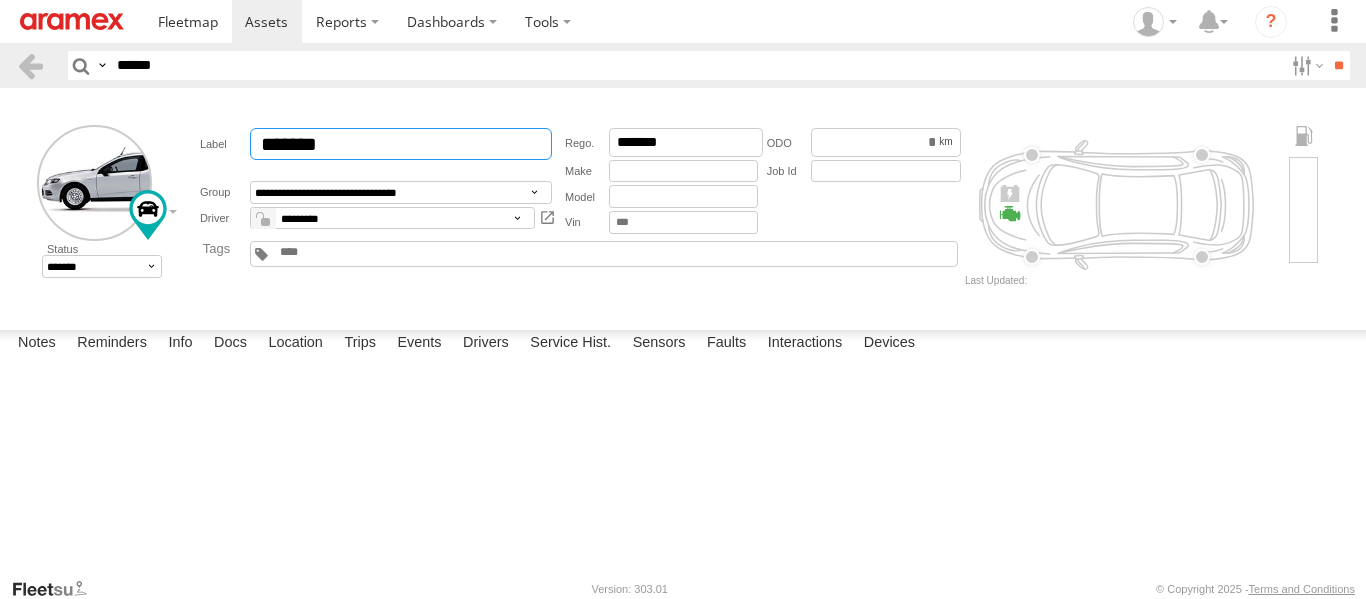 click on "*******" at bounding box center [401, 144] 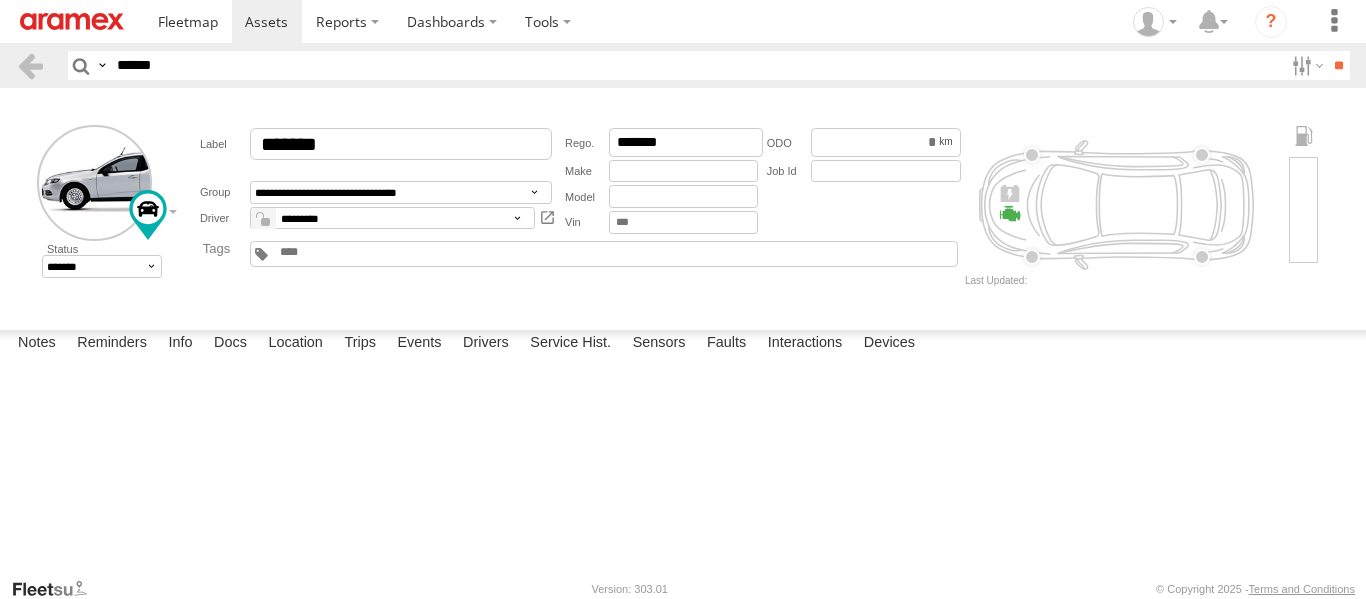 click on "**********" at bounding box center (683, 205) 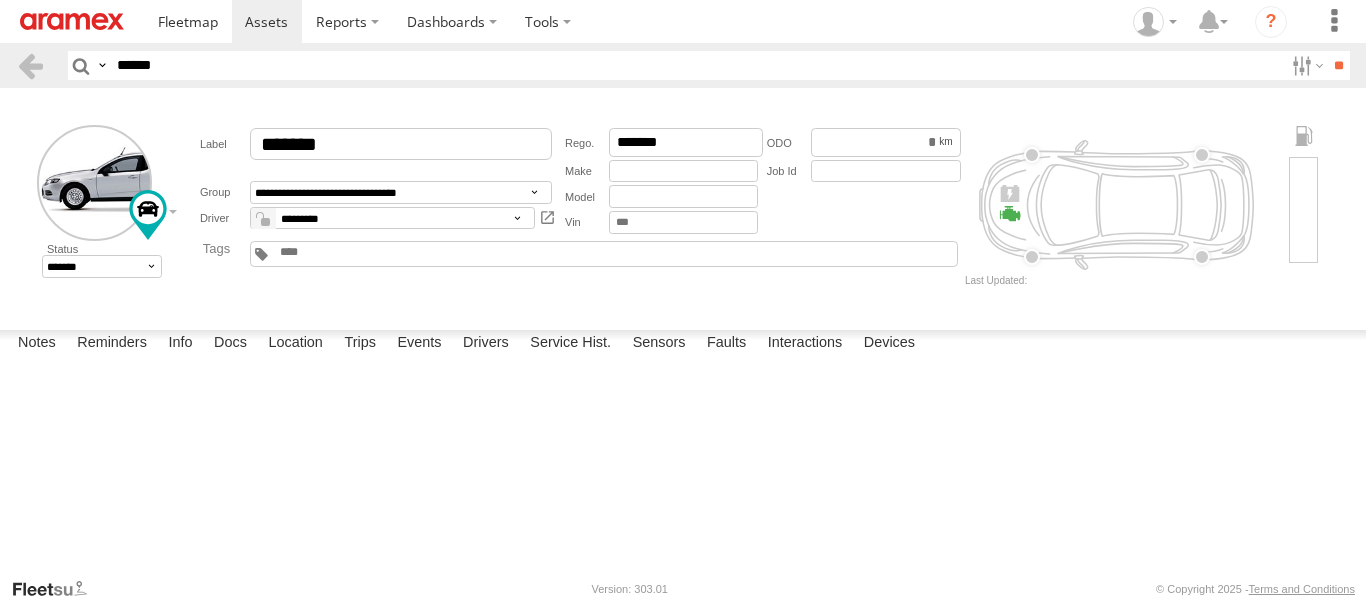 click at bounding box center (326, 252) 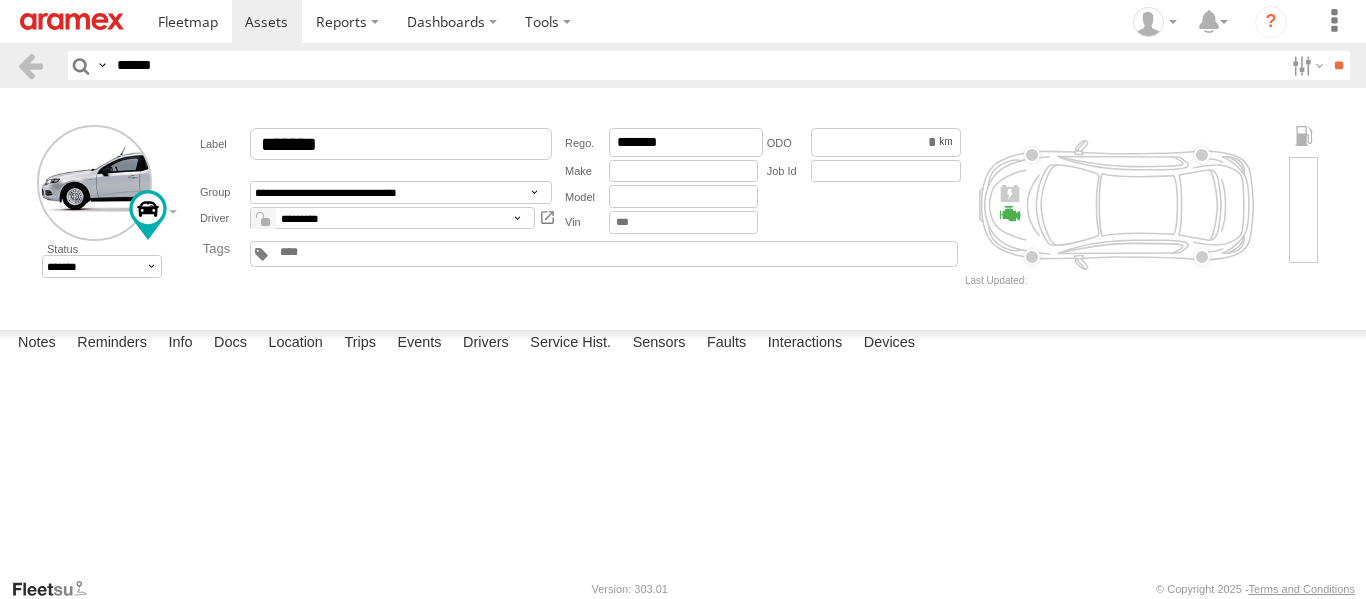 type 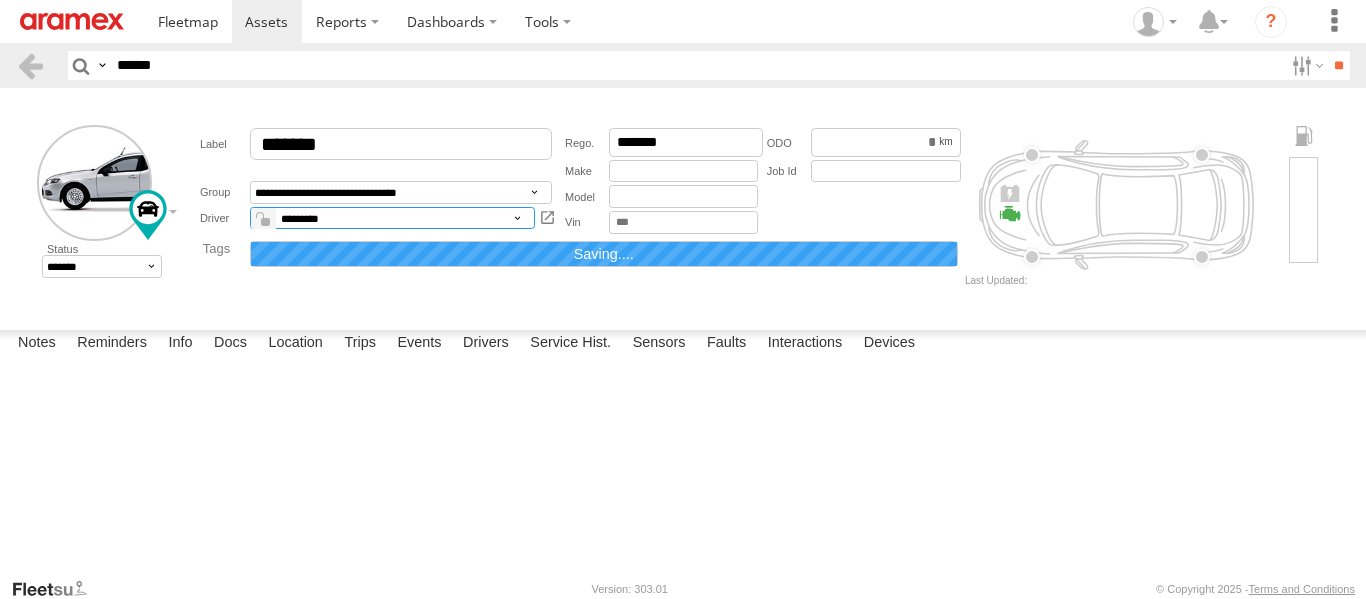 click on "**********" at bounding box center [392, 218] 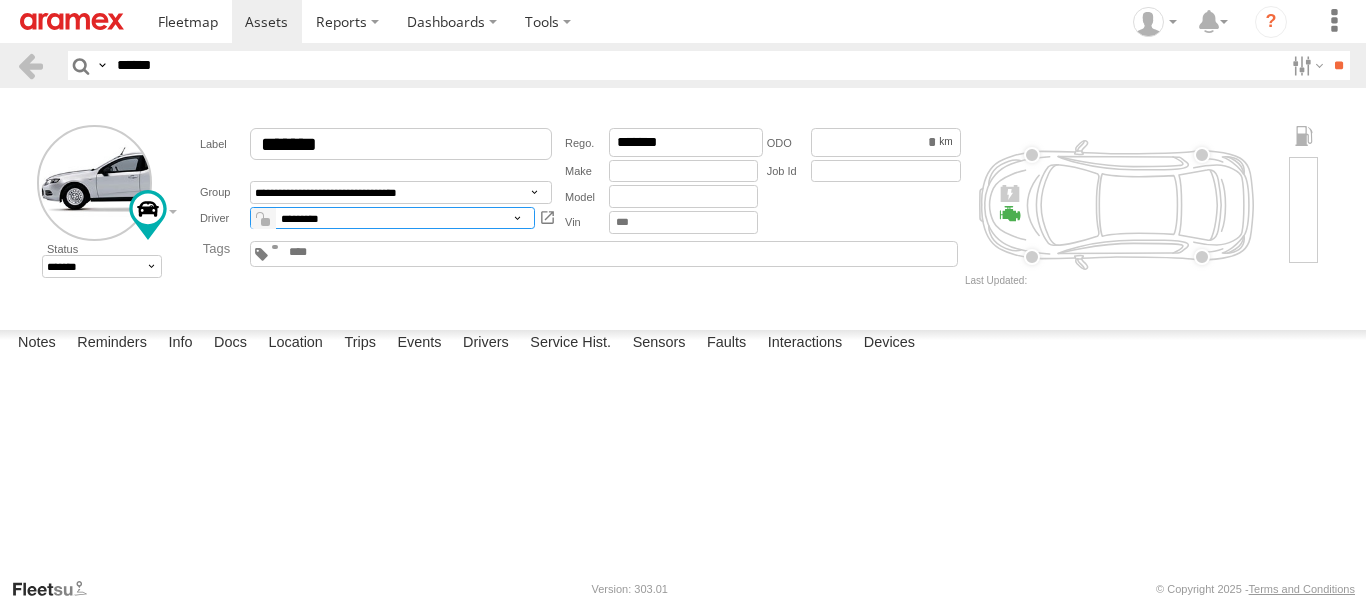 select on "*****" 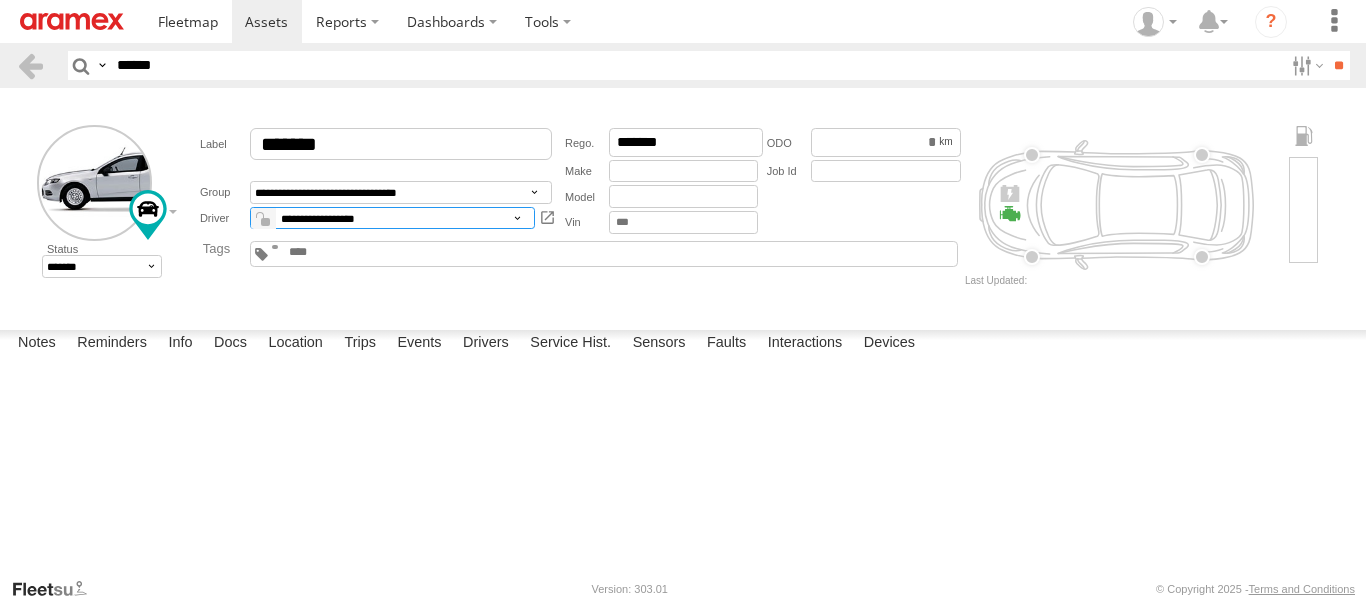 click on "**********" at bounding box center [392, 218] 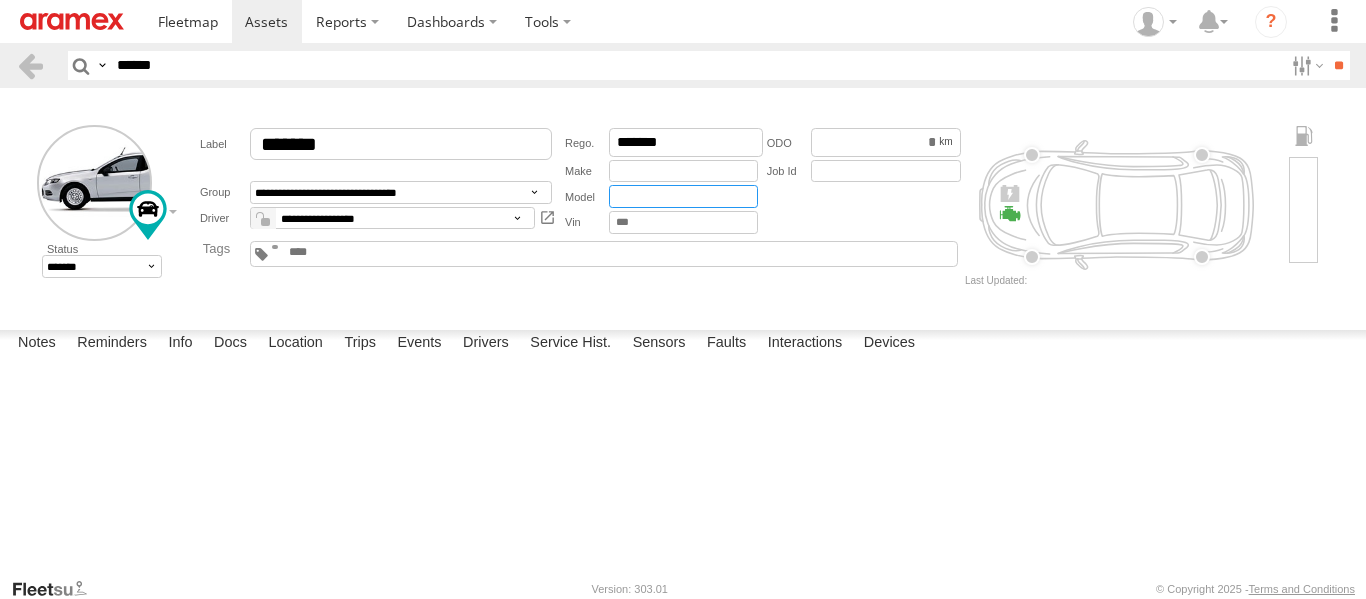 click at bounding box center (683, 196) 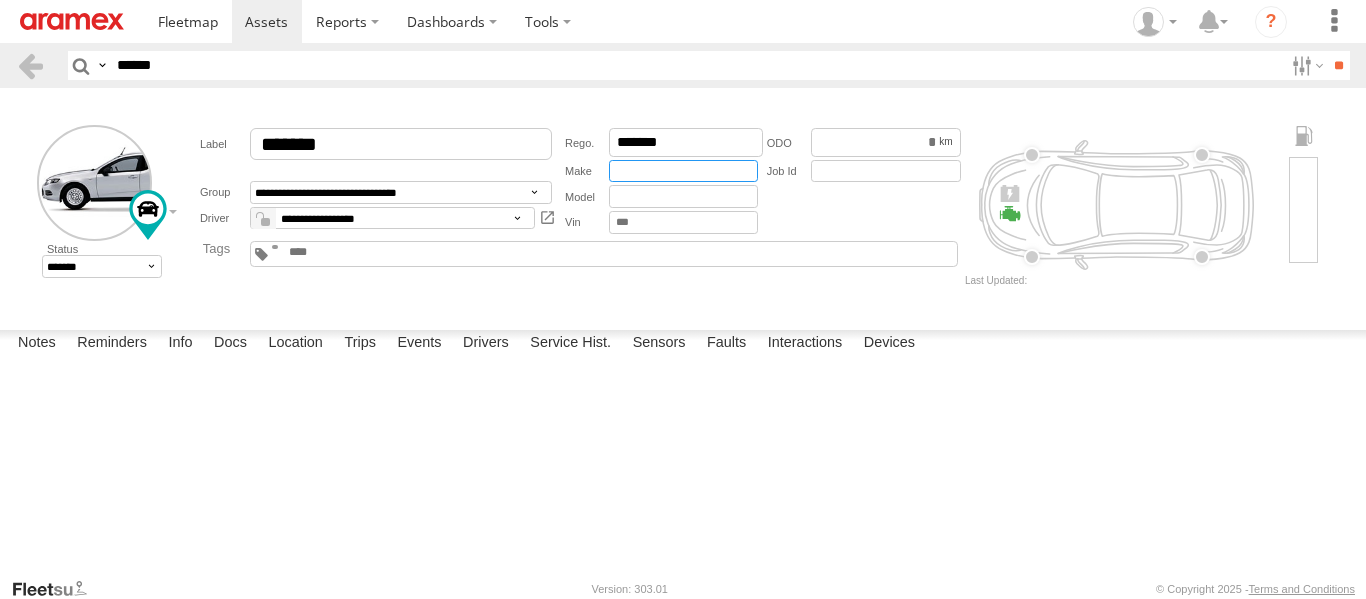 click at bounding box center [683, 171] 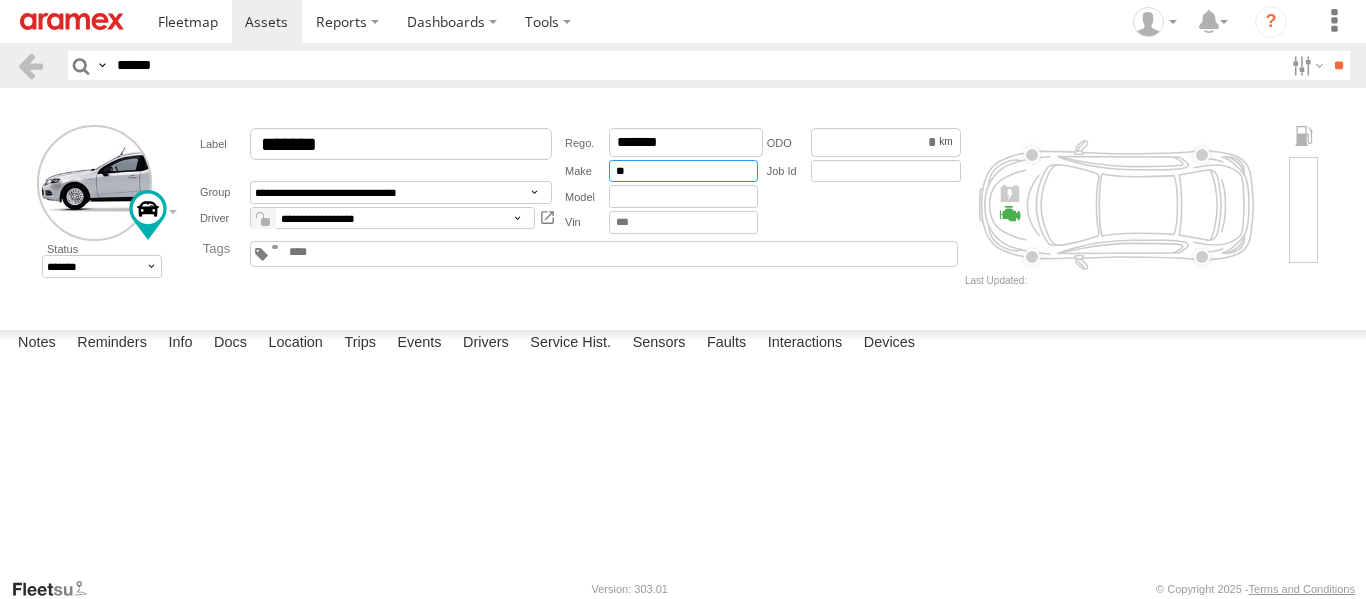 type on "*******" 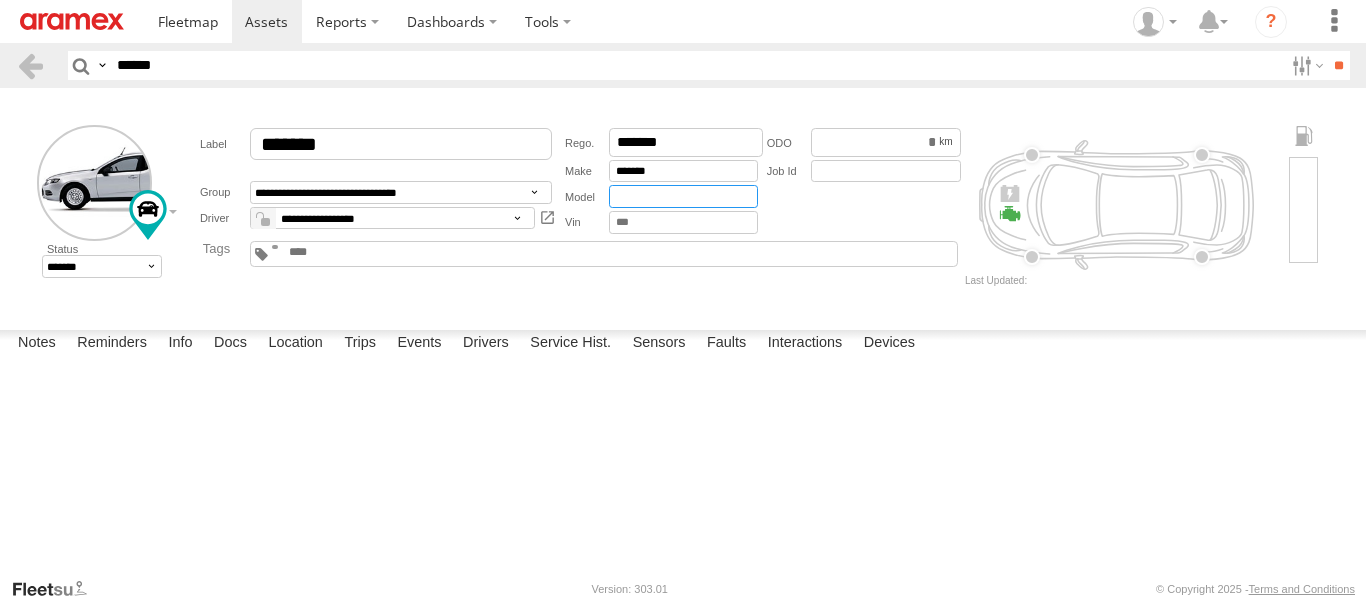 click at bounding box center [683, 196] 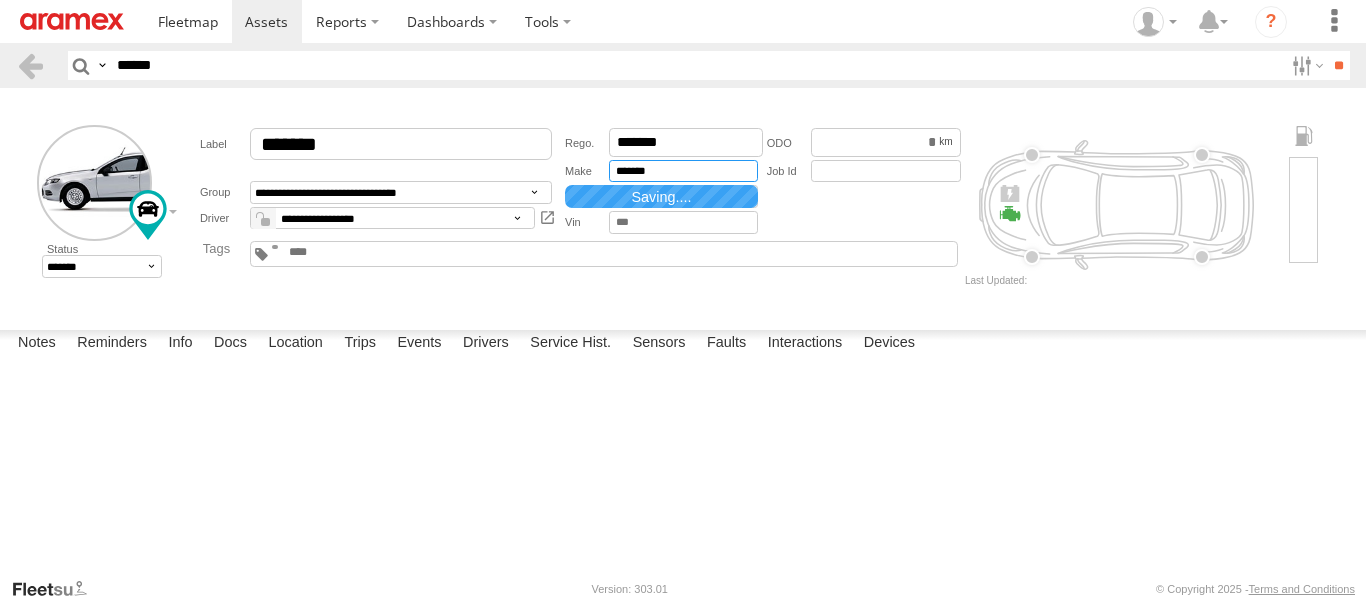 click on "*******" at bounding box center (683, 171) 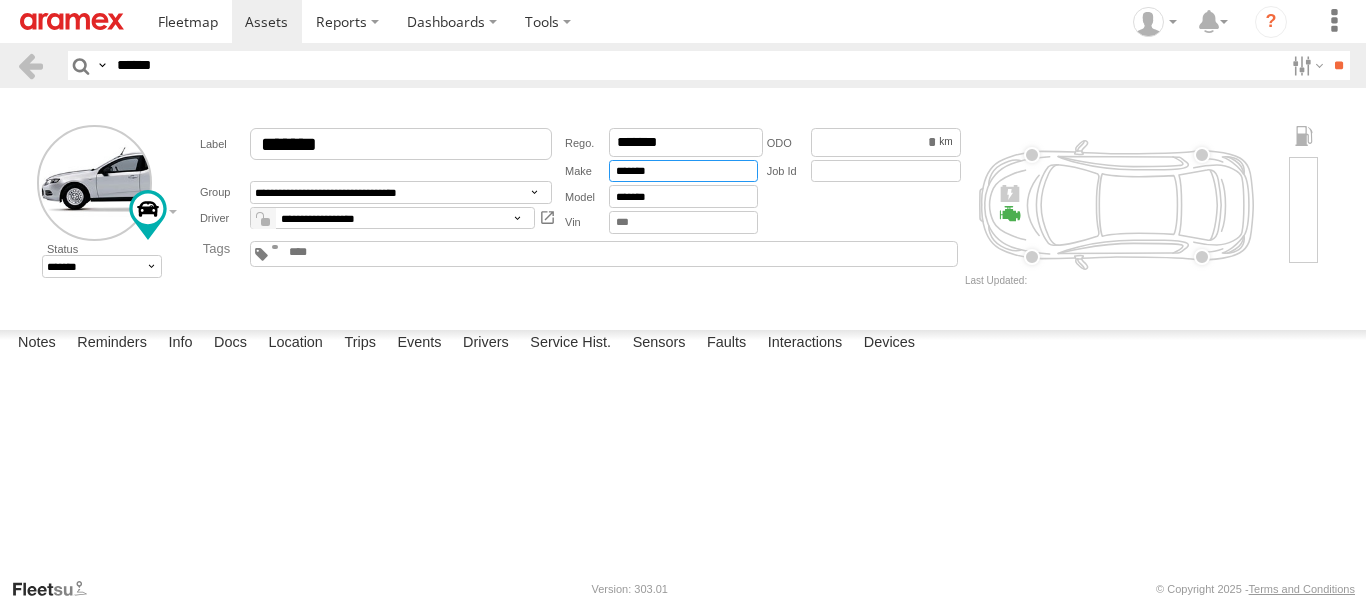 click on "*******" at bounding box center (683, 171) 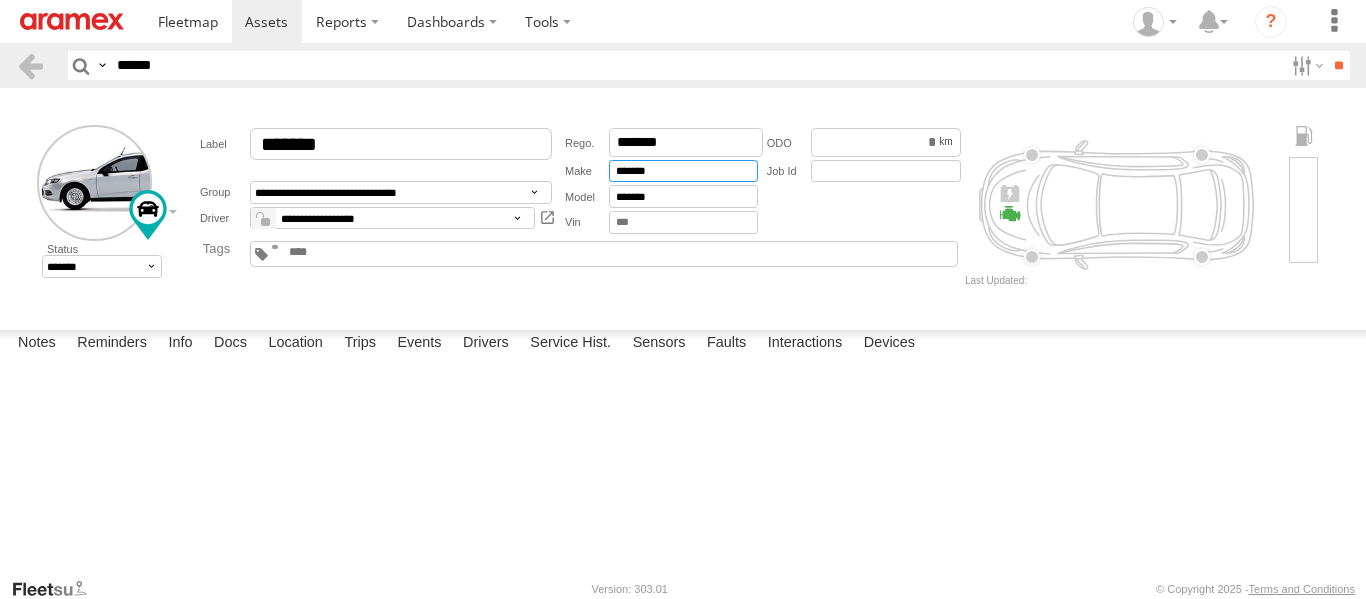 type on "*******" 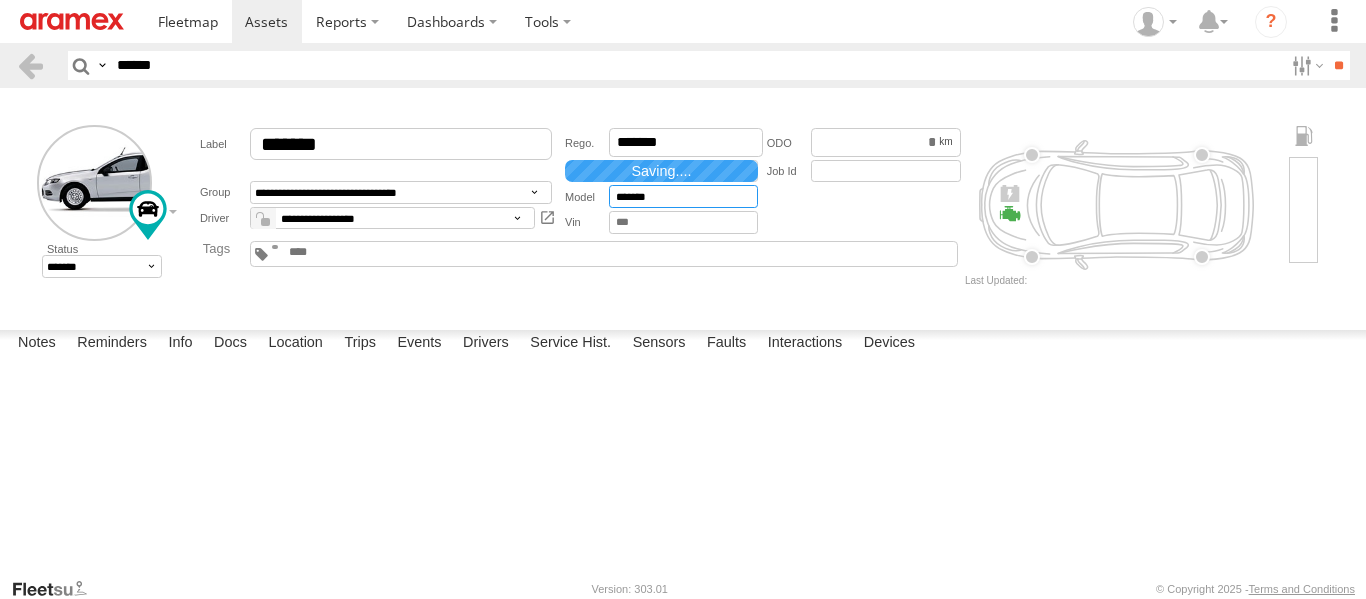 drag, startPoint x: 619, startPoint y: 194, endPoint x: 654, endPoint y: 204, distance: 36.40055 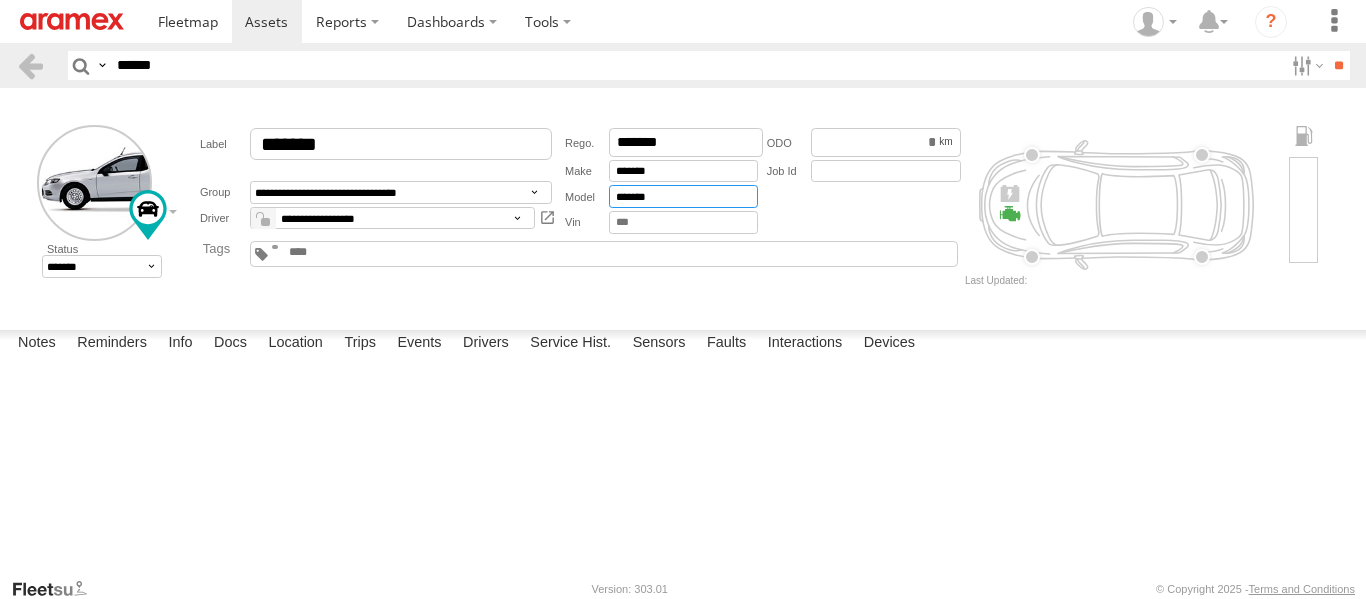 click on "*******" at bounding box center (683, 196) 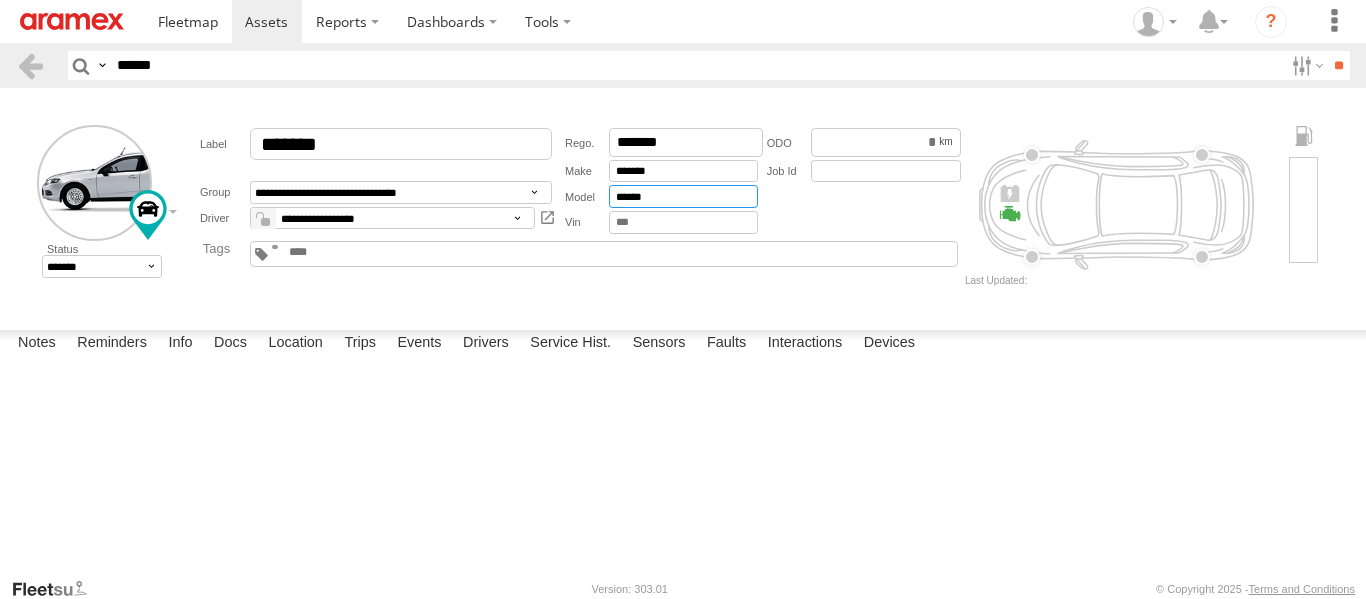 type on "*******" 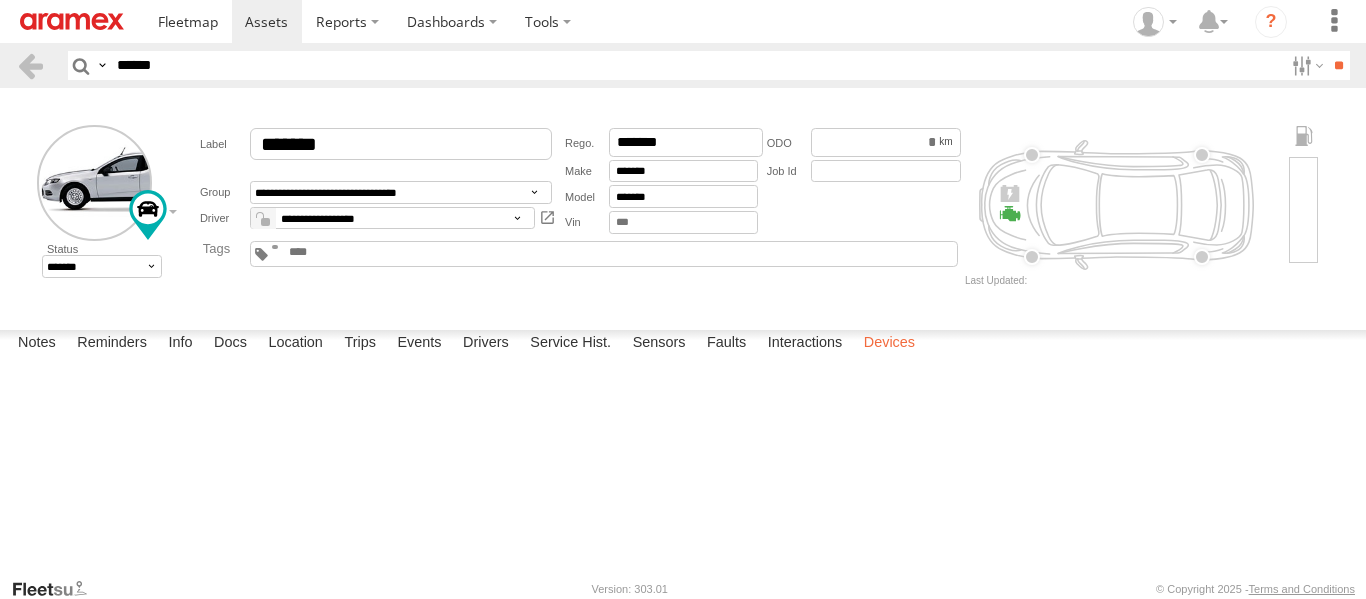 click on "Devices" at bounding box center [889, 344] 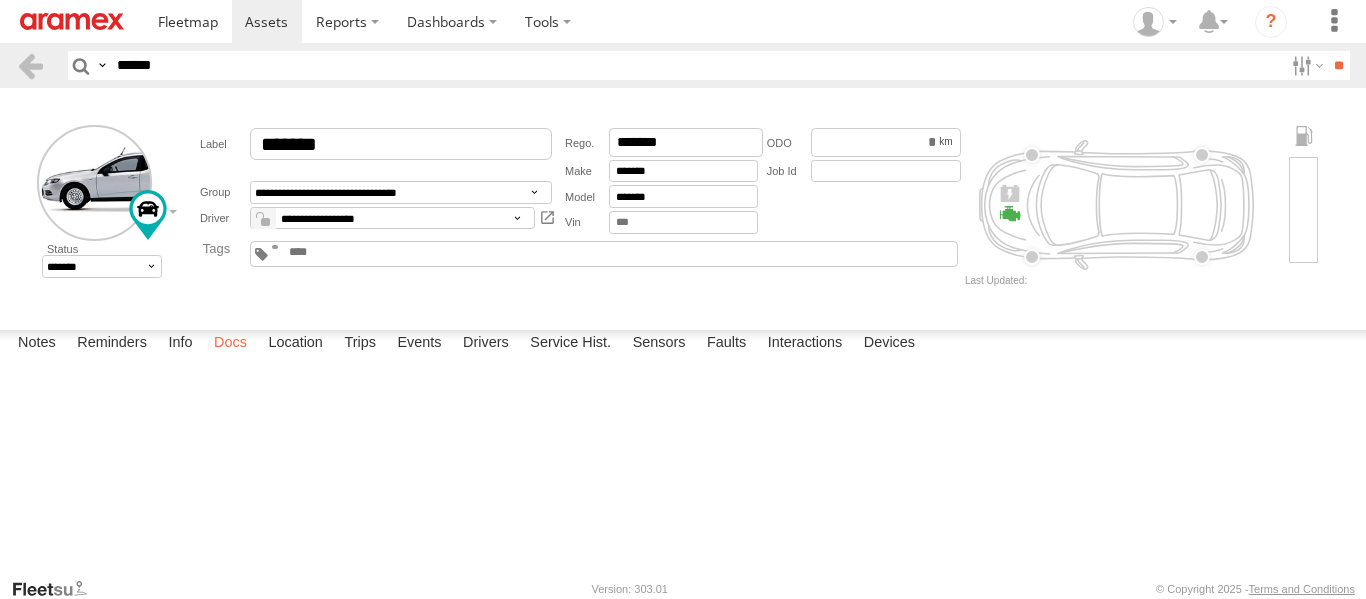click on "Docs" at bounding box center (230, 344) 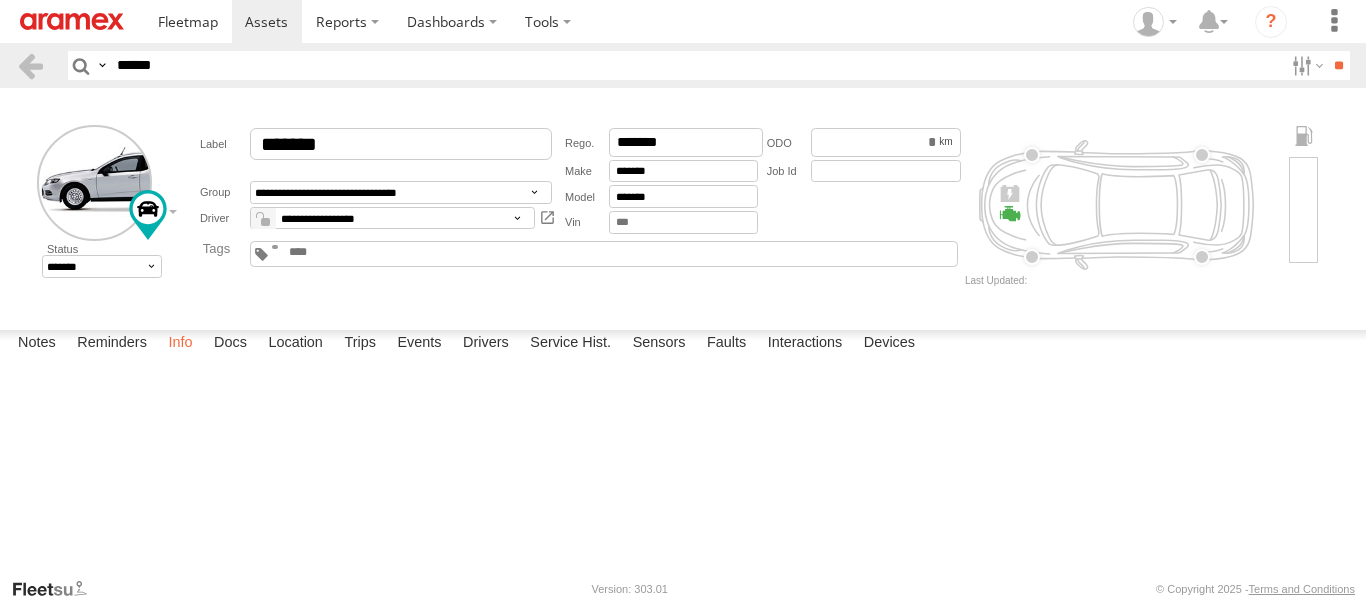 click on "Info" at bounding box center [180, 344] 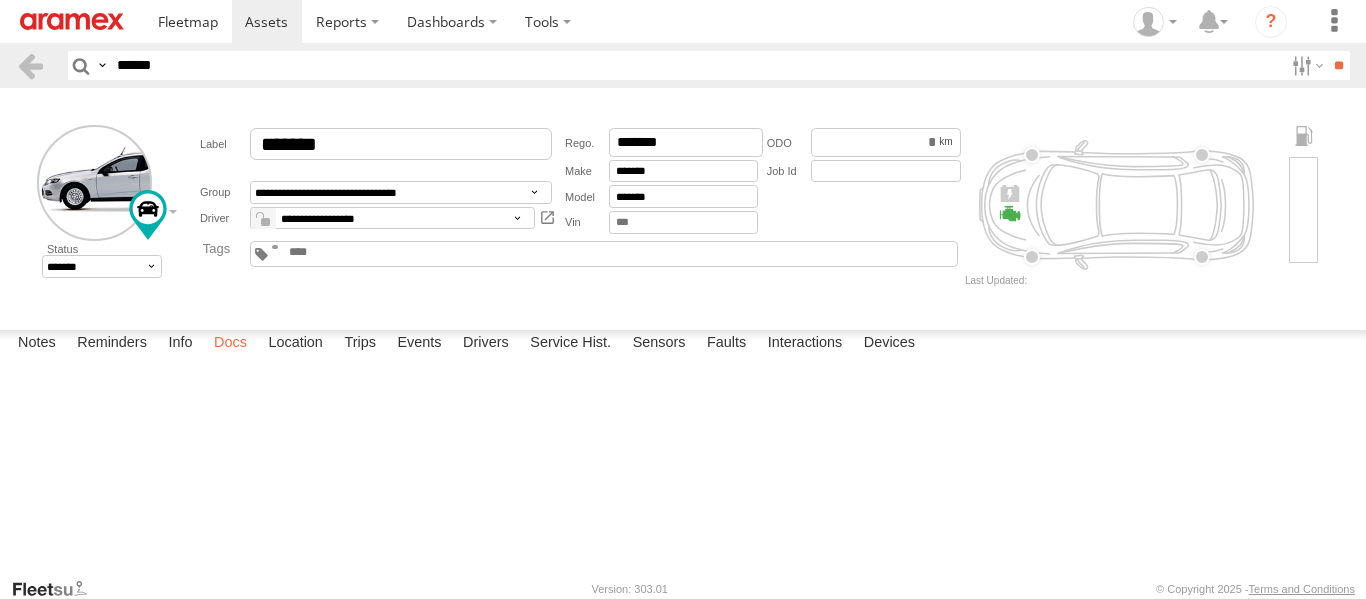 click on "Docs" at bounding box center [230, 344] 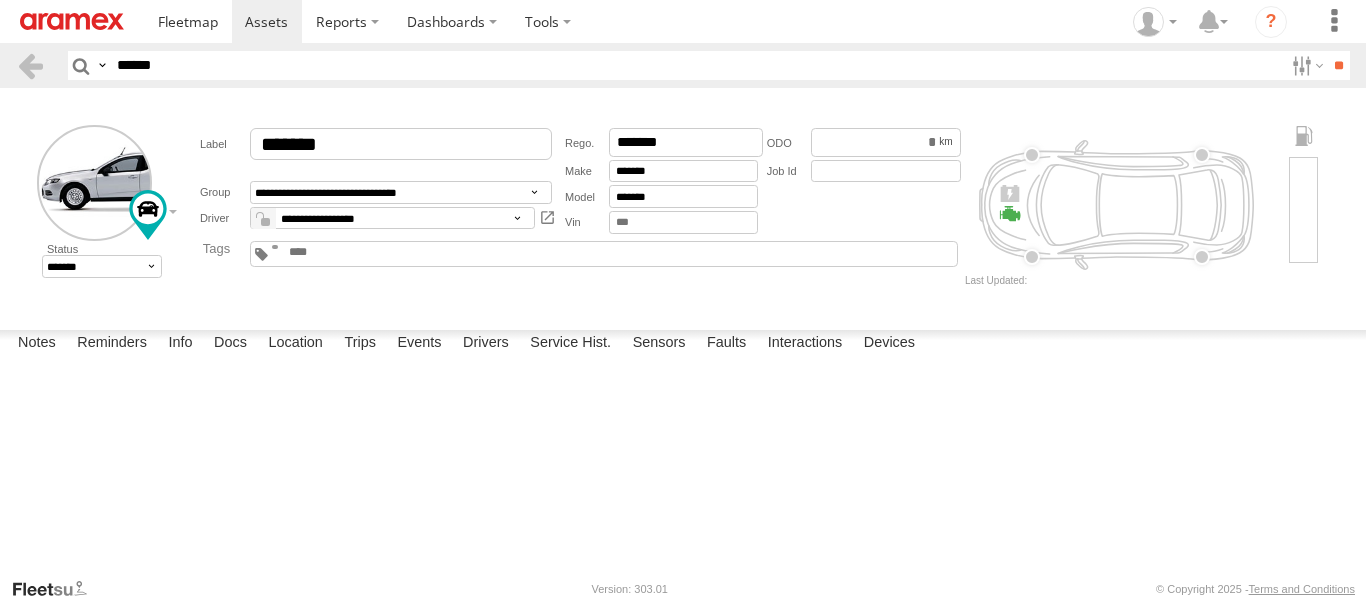 click at bounding box center (0, 0) 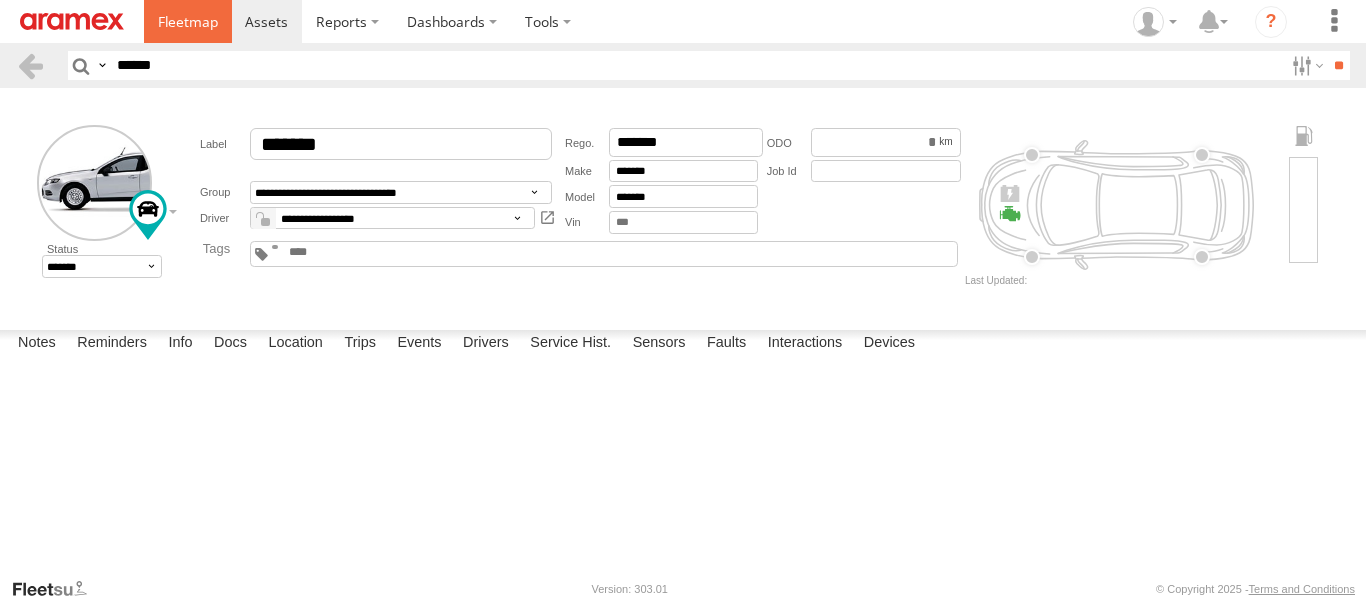 click at bounding box center (188, 21) 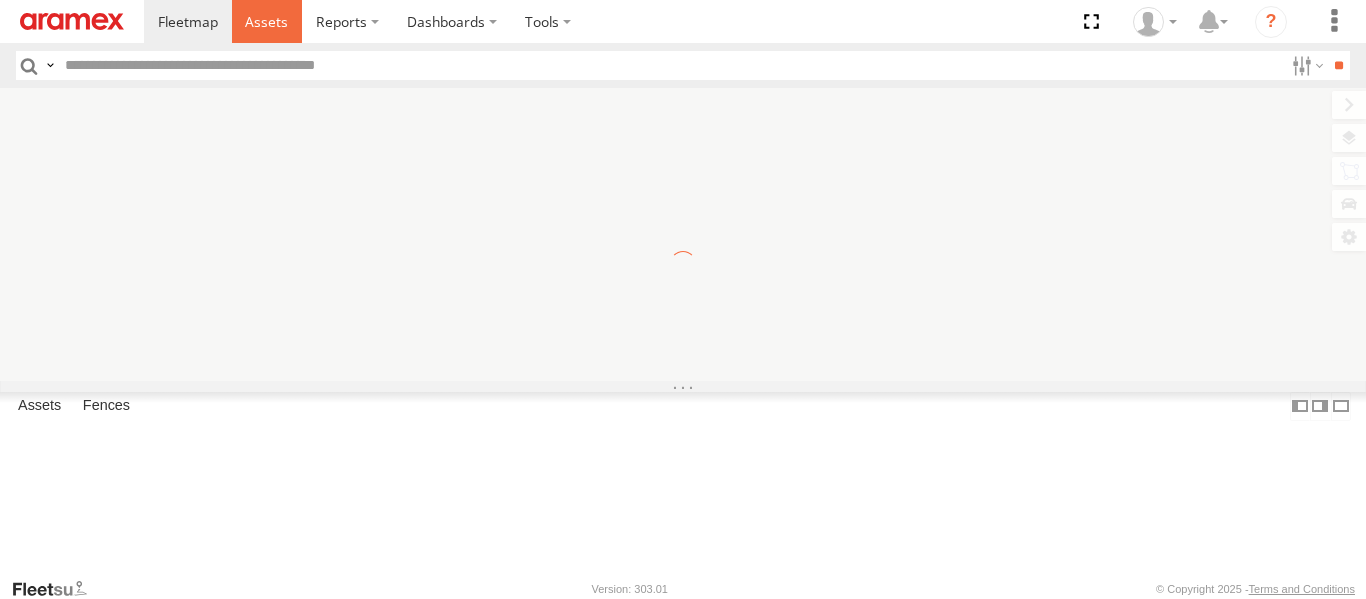 scroll, scrollTop: 0, scrollLeft: 0, axis: both 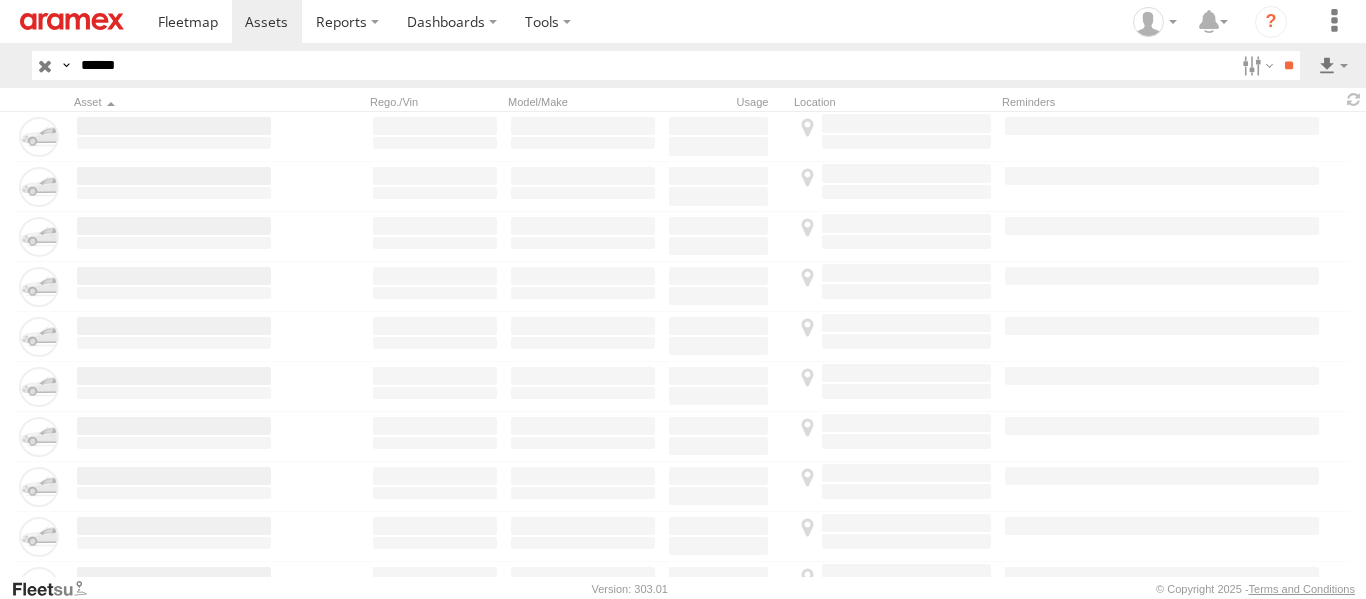 click on "******" at bounding box center (653, 65) 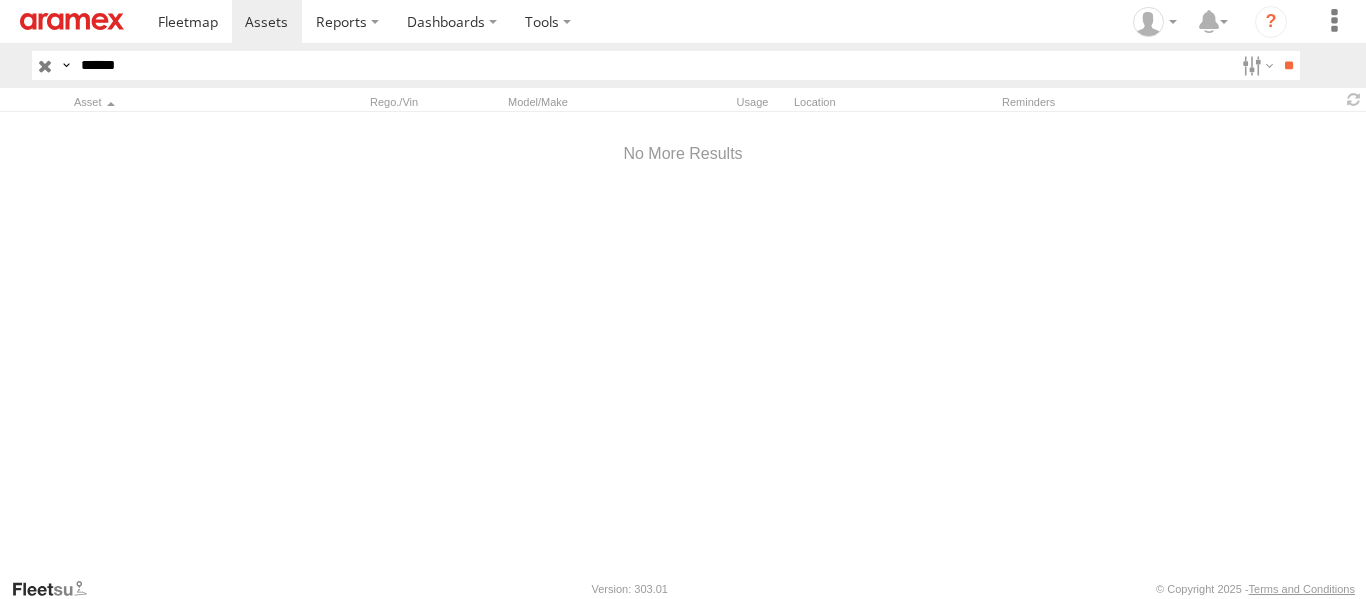 type on "******" 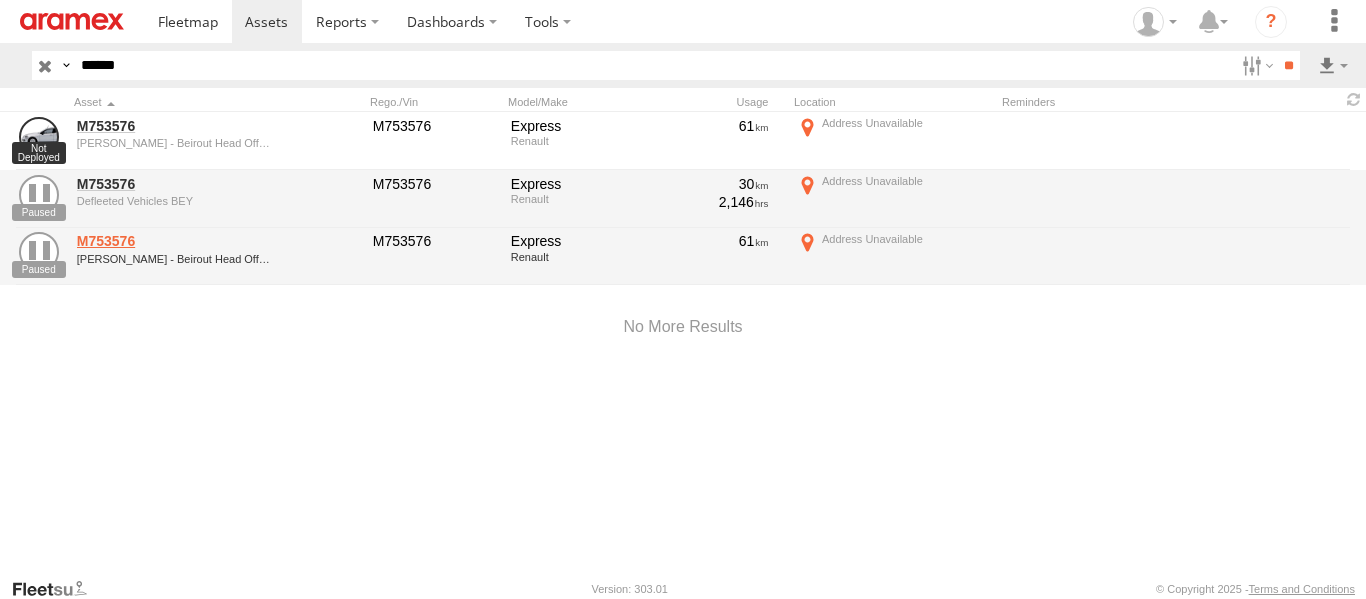 click on "M753576" at bounding box center [174, 241] 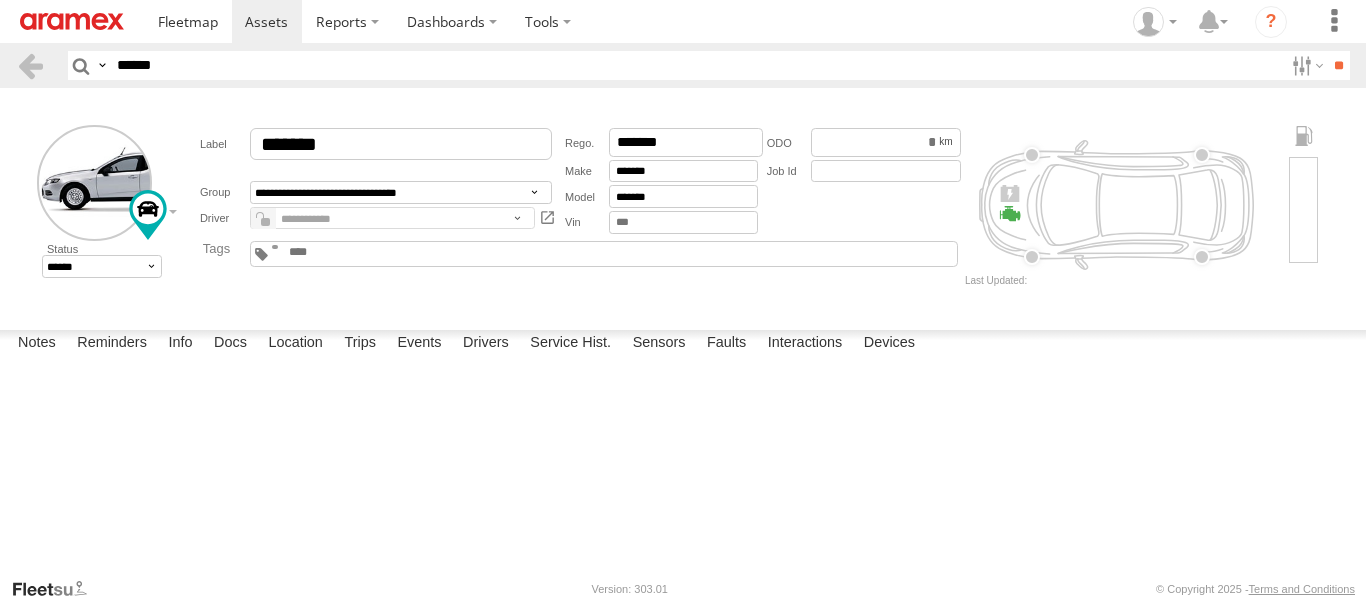 scroll, scrollTop: 0, scrollLeft: 0, axis: both 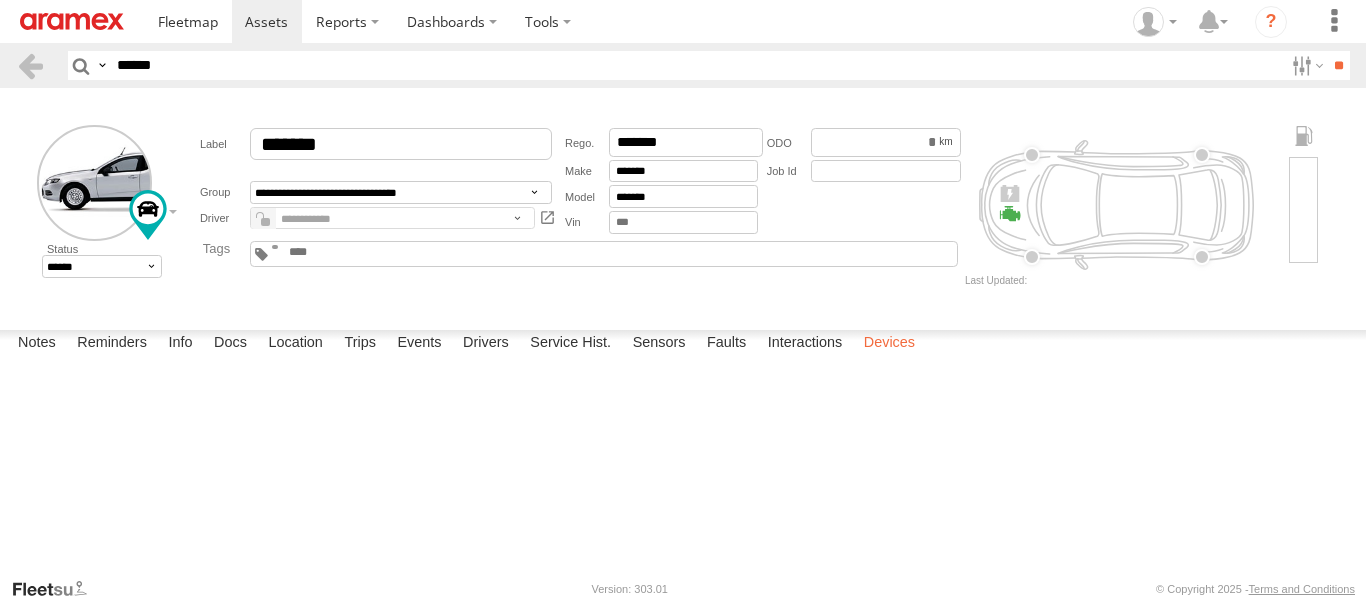 click on "Devices" at bounding box center (889, 344) 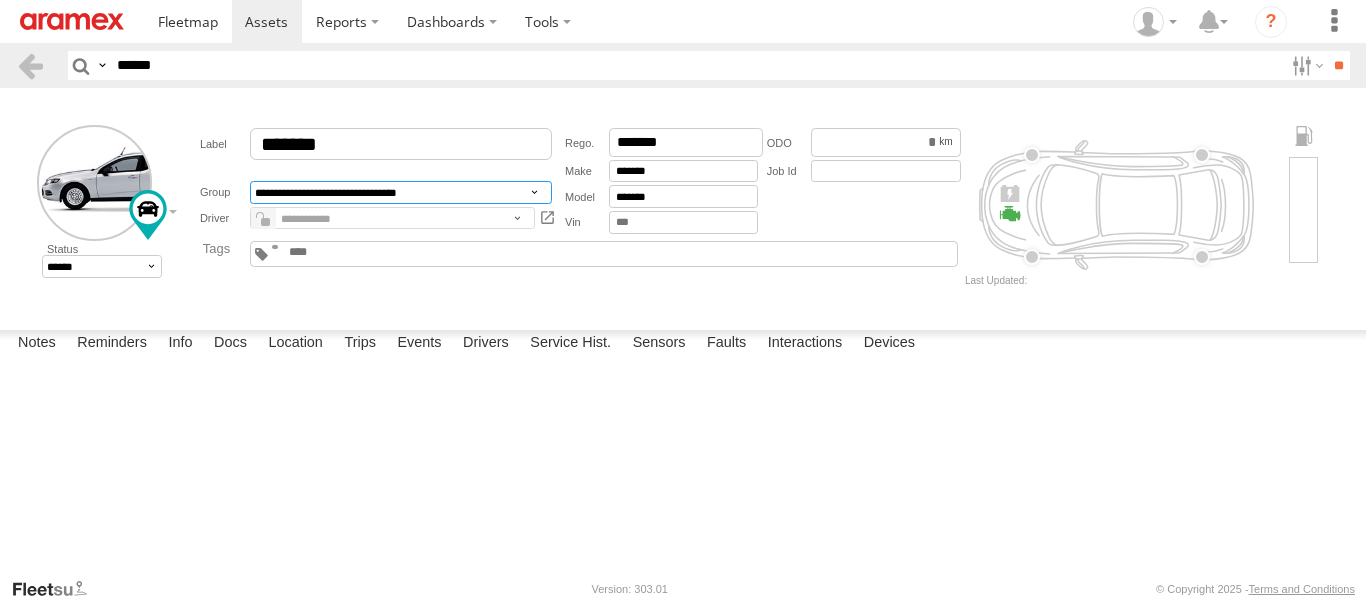 click on "**********" at bounding box center (401, 192) 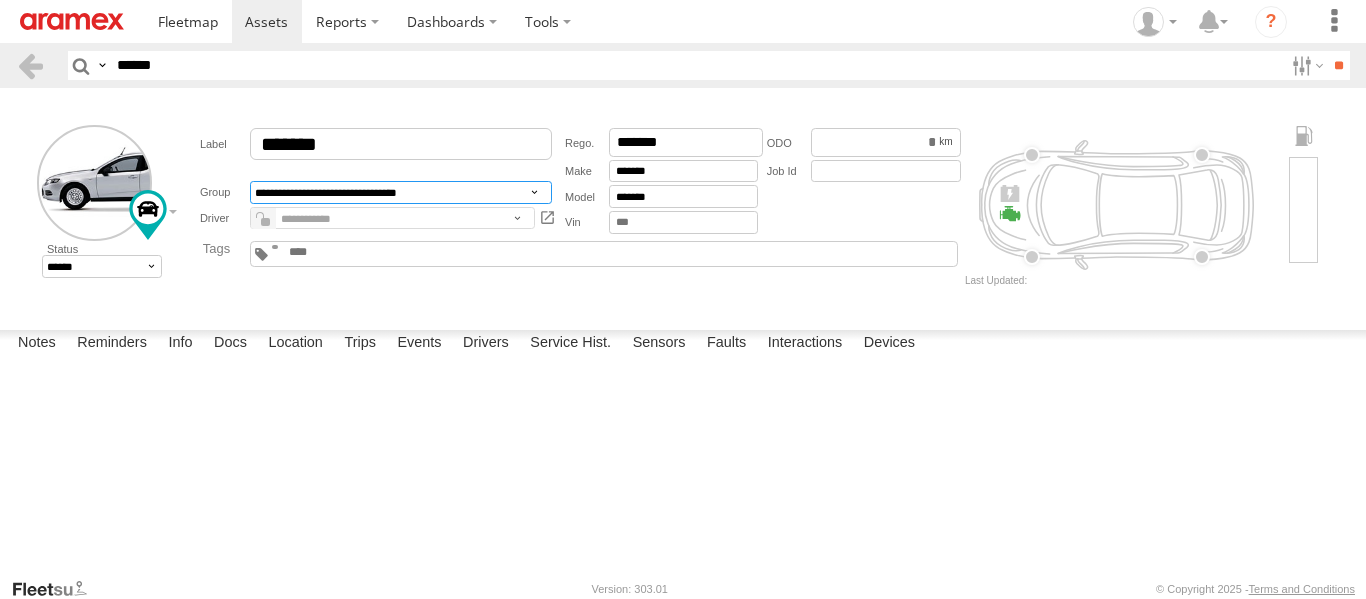 select on "*****" 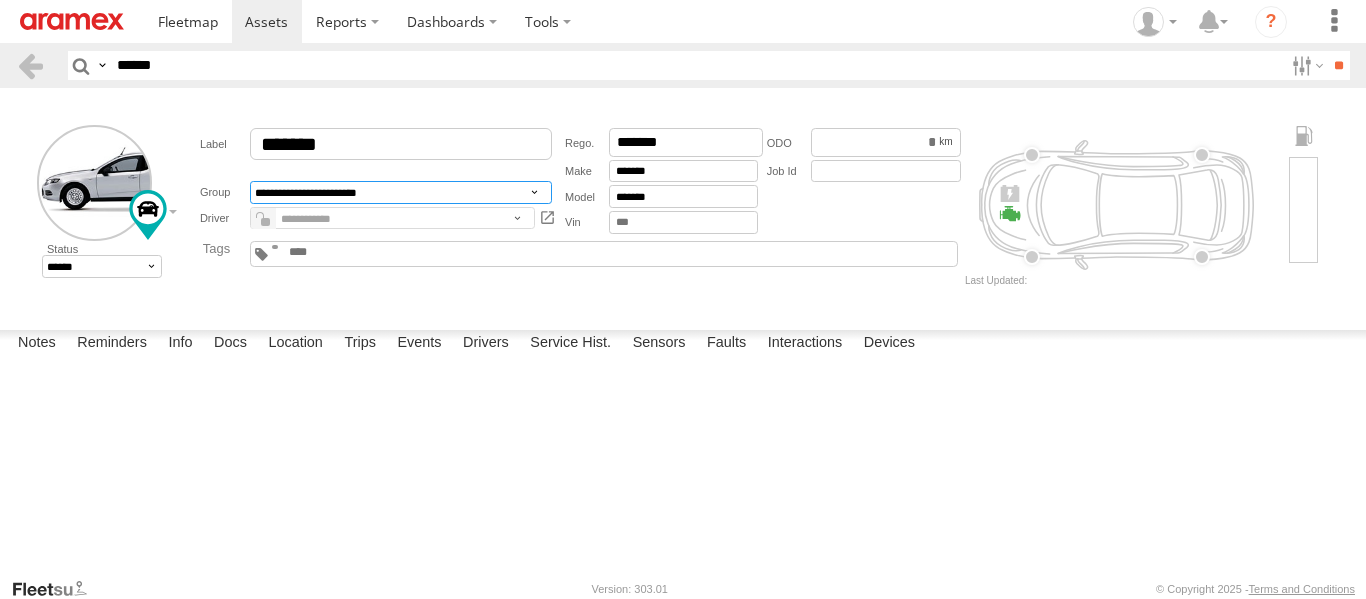 click on "**********" at bounding box center (401, 192) 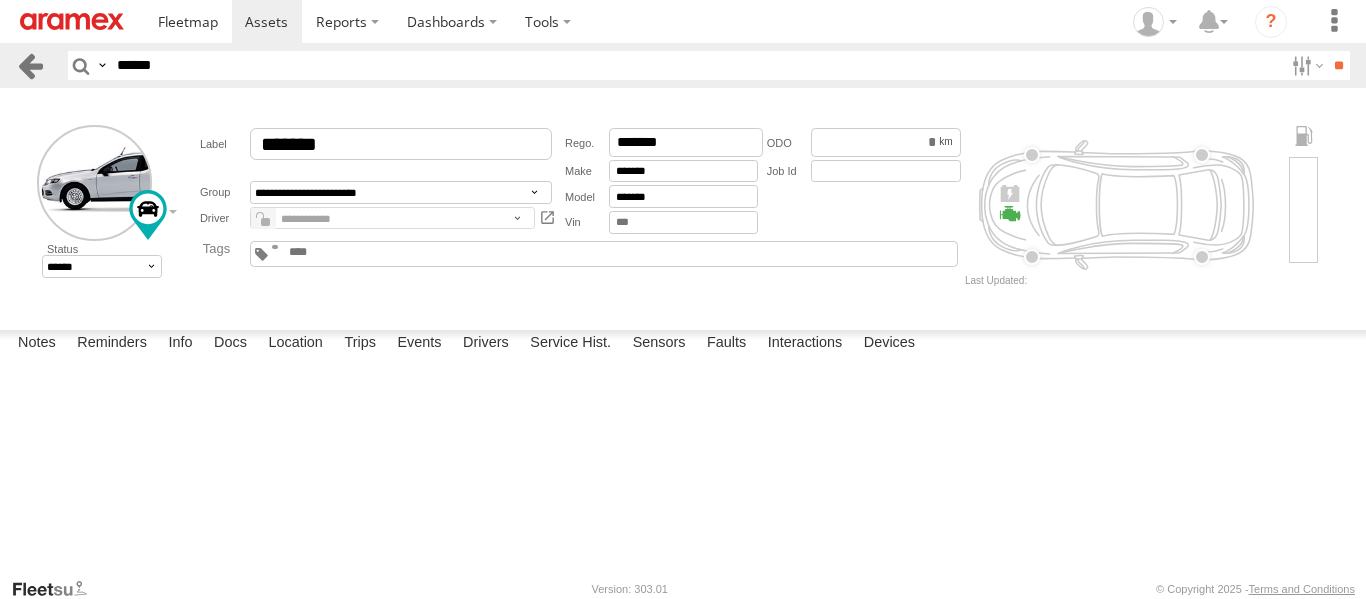click at bounding box center (30, 65) 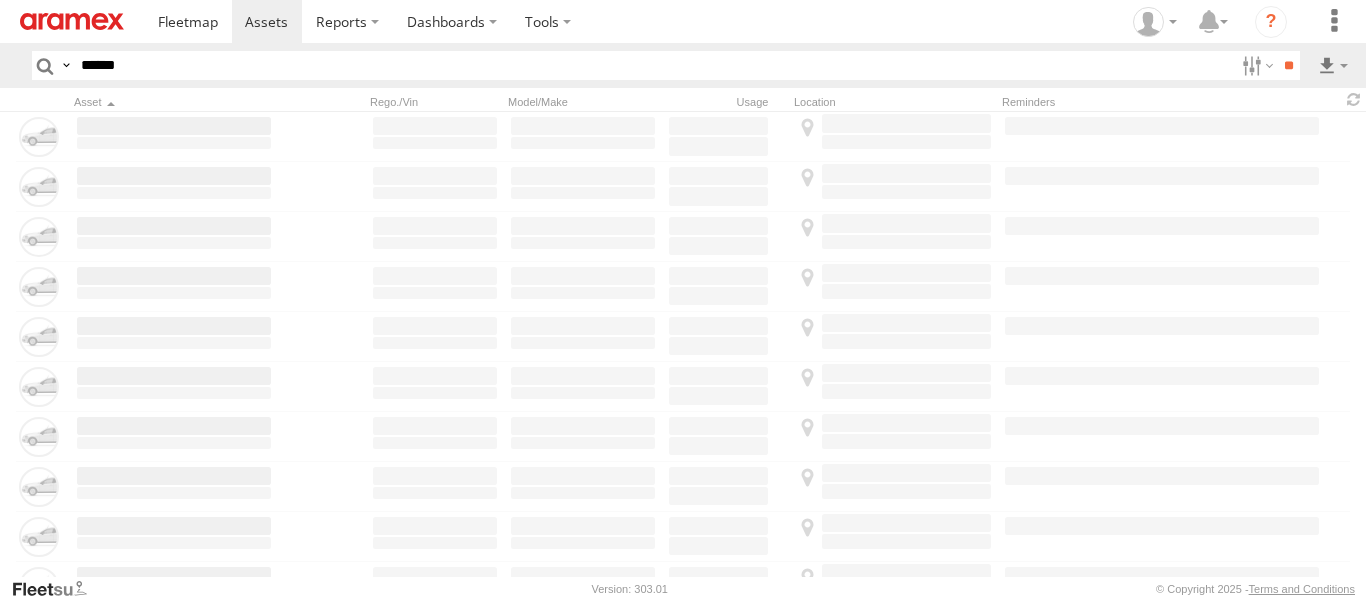 scroll, scrollTop: 0, scrollLeft: 0, axis: both 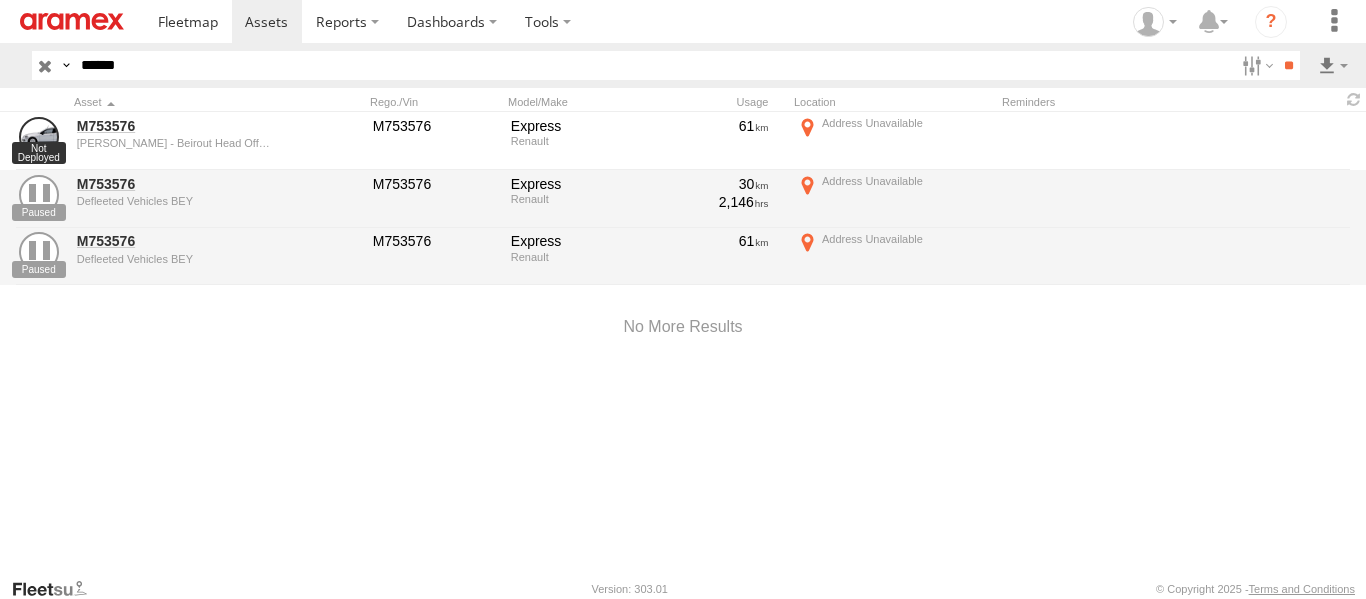 click at bounding box center [45, 65] 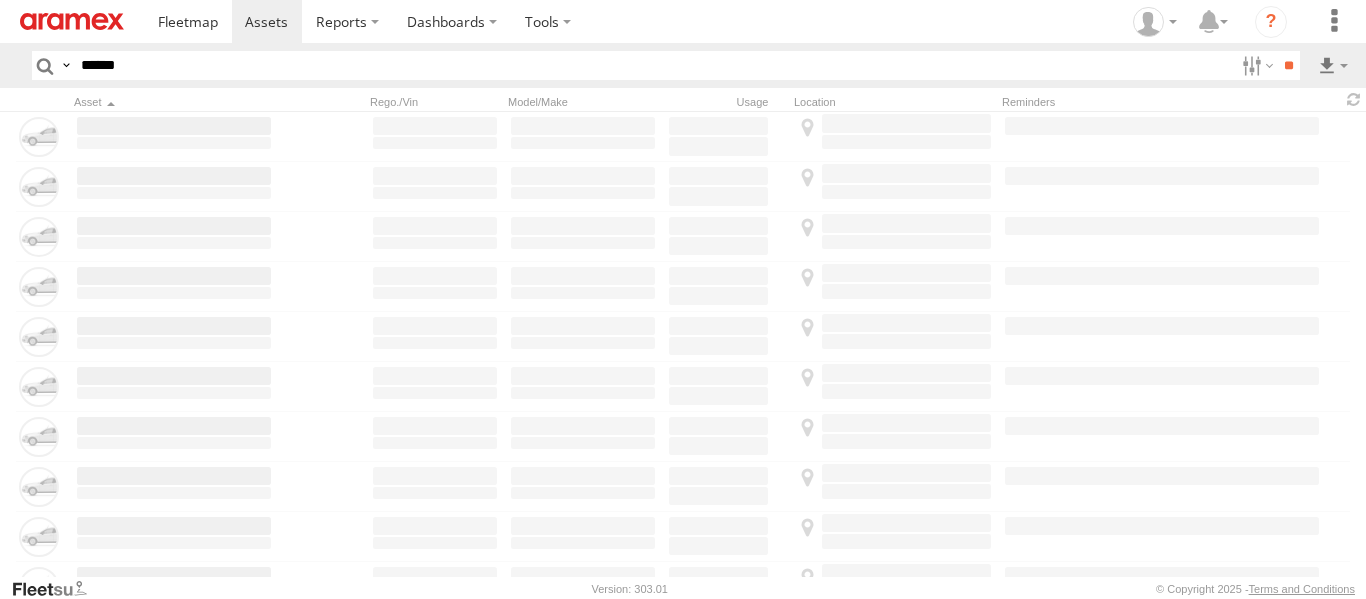 click on "******" at bounding box center (653, 65) 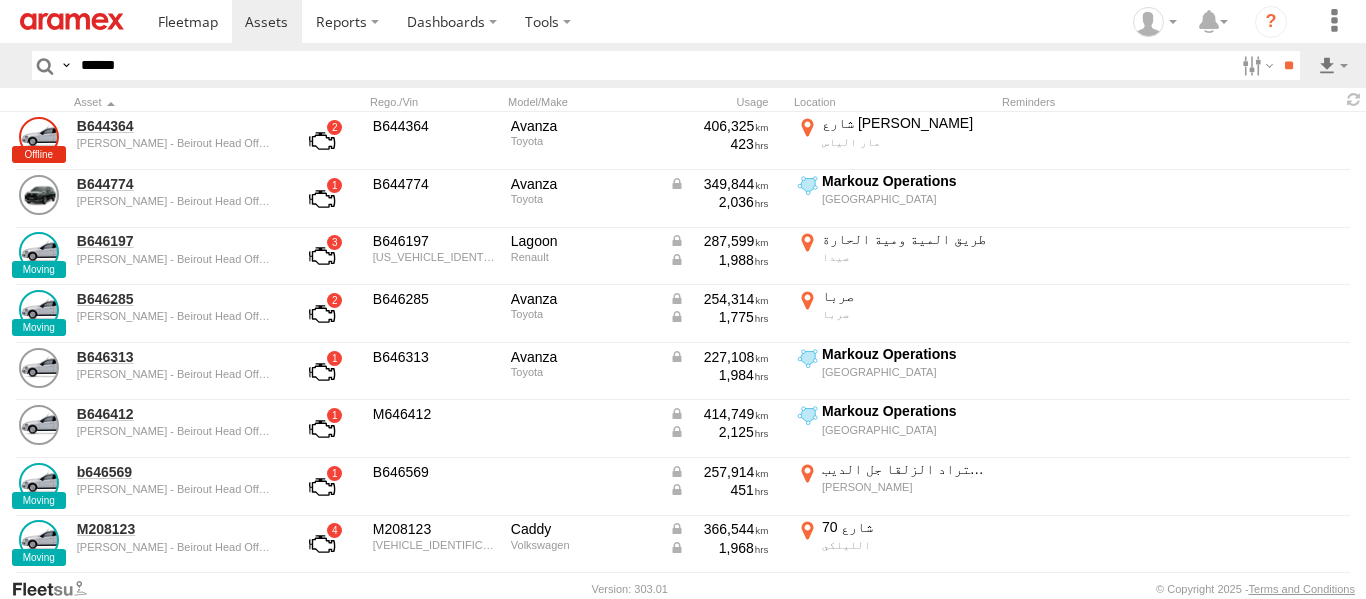 type on "******" 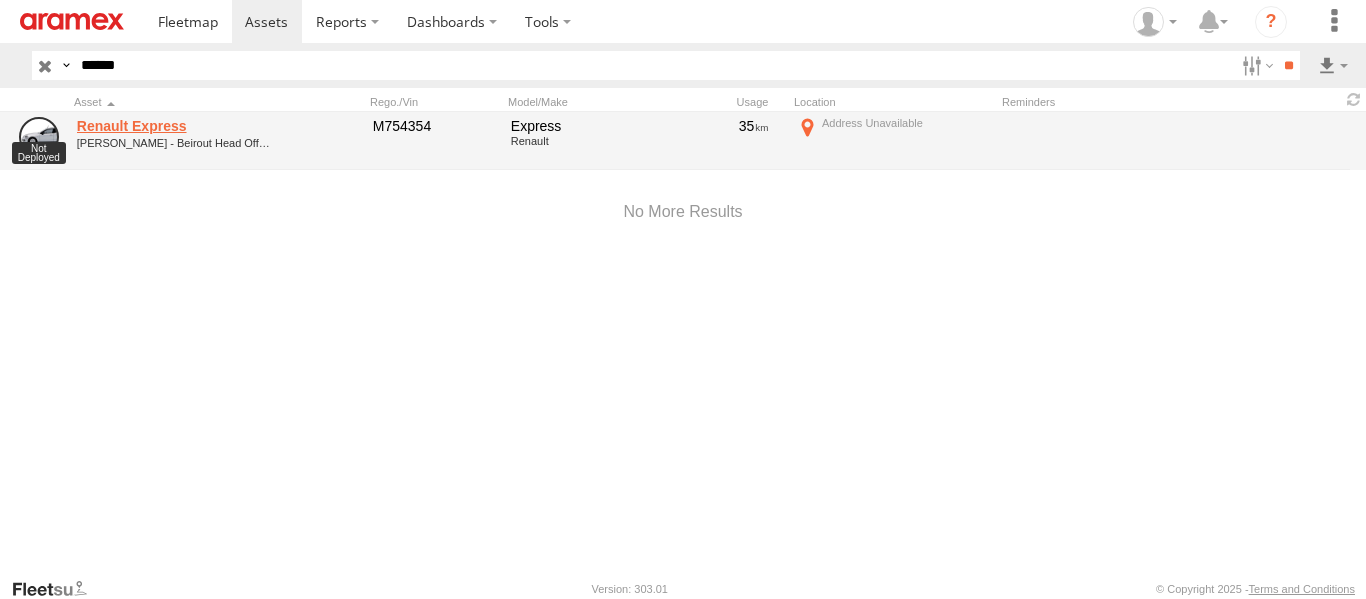 click on "Renault Express" at bounding box center (174, 126) 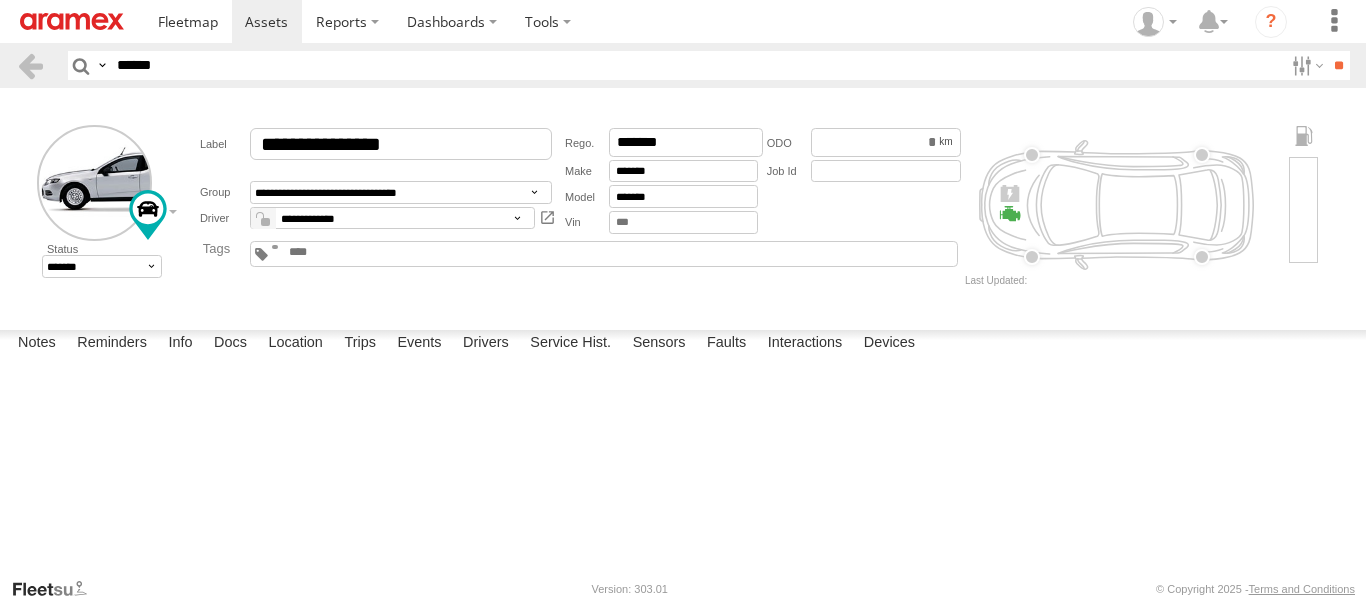 scroll, scrollTop: 0, scrollLeft: 0, axis: both 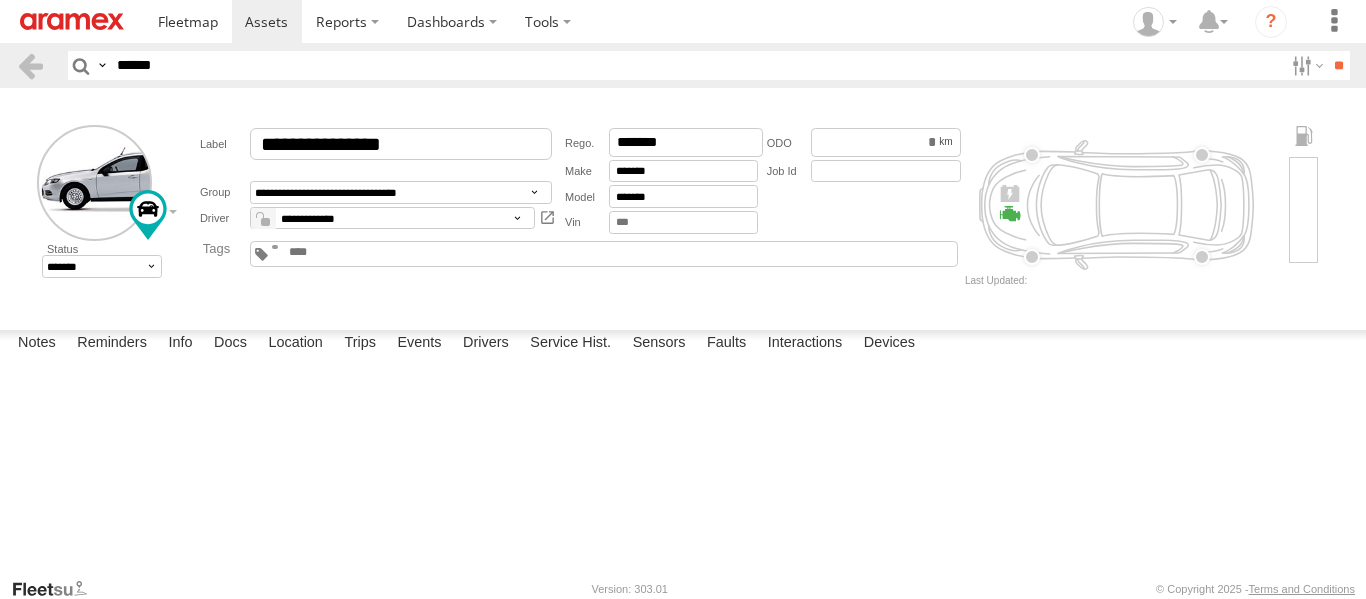 click at bounding box center [0, 0] 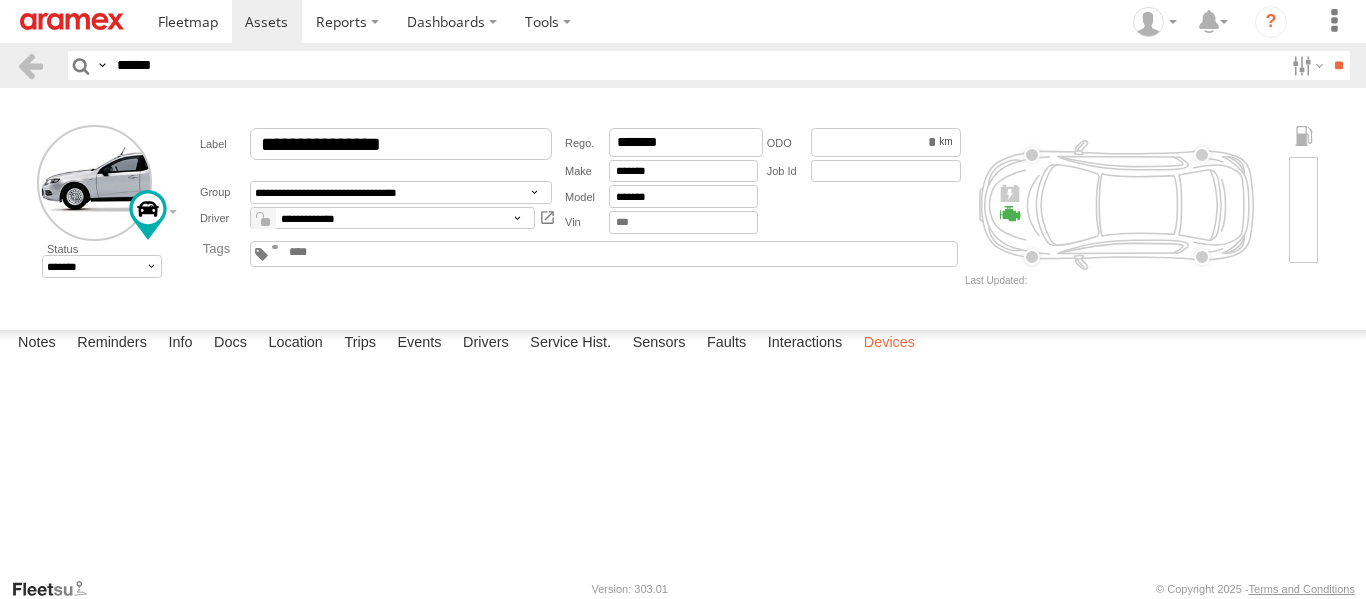 click on "Devices" at bounding box center [889, 344] 